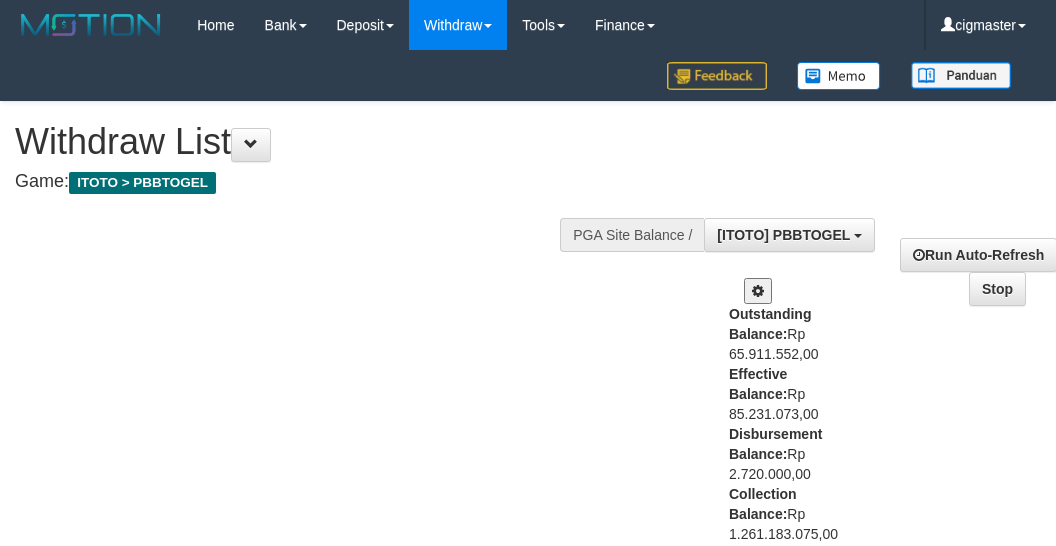 select on "**" 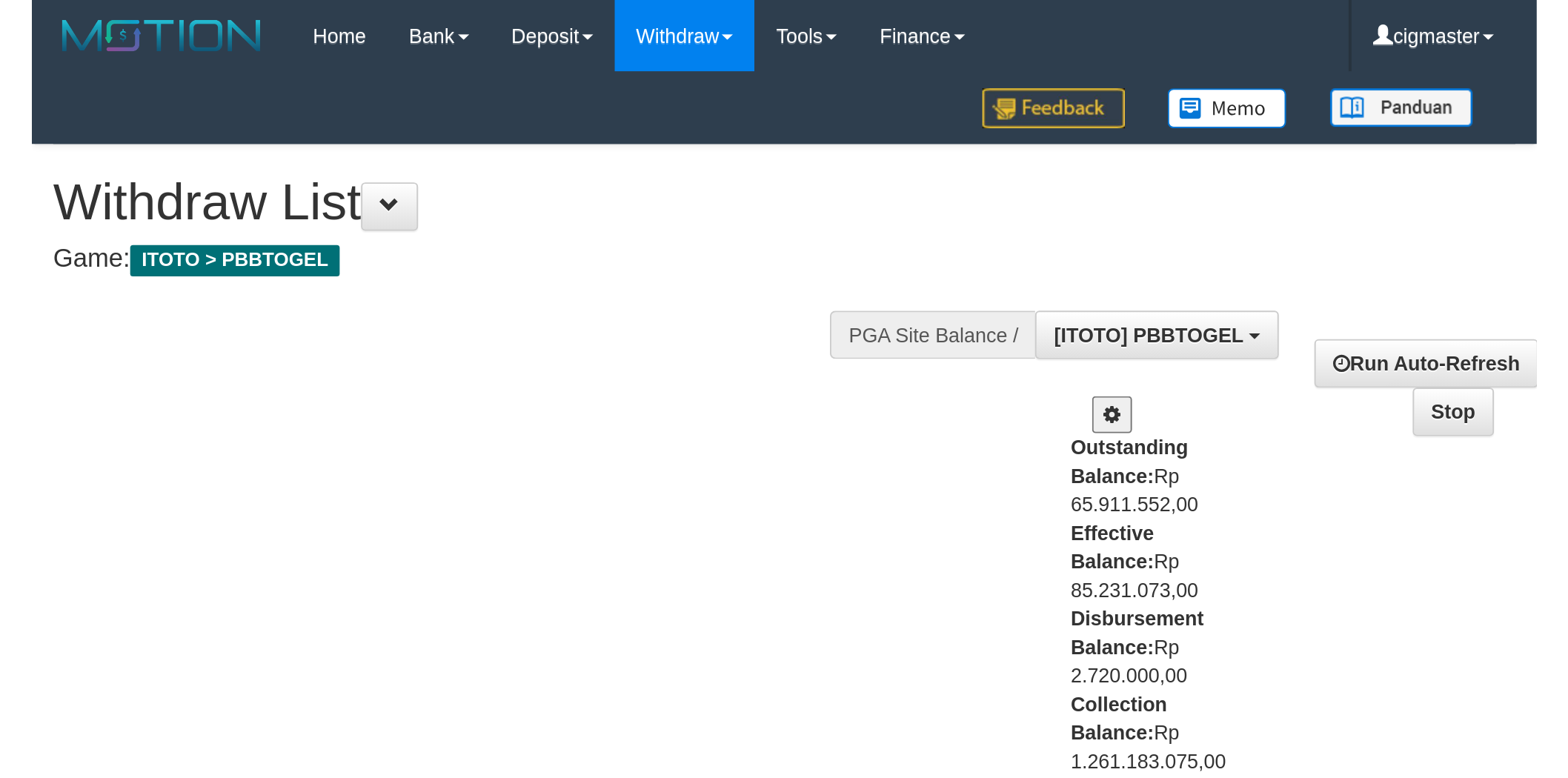 scroll, scrollTop: 0, scrollLeft: 0, axis: both 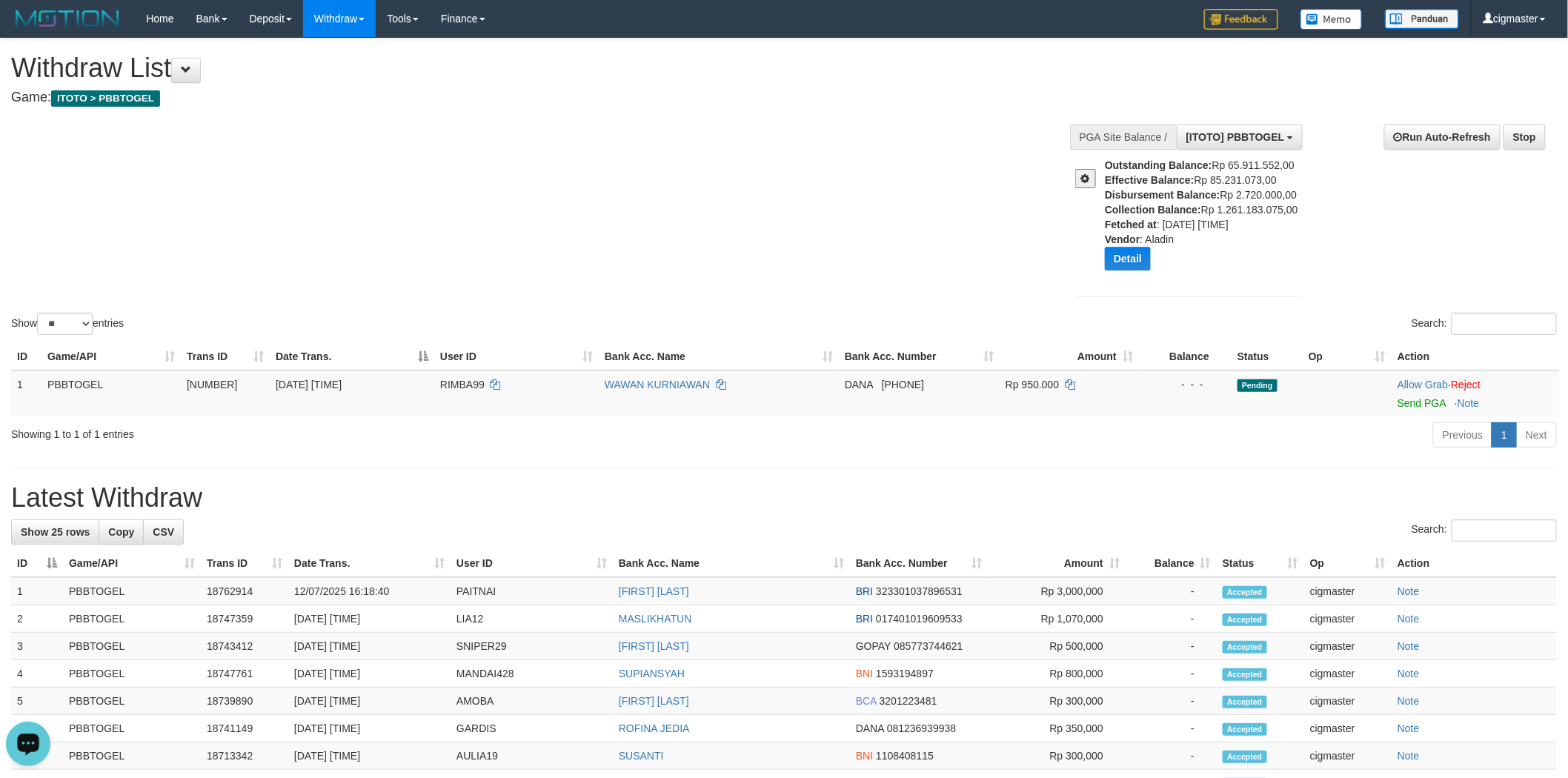 click at bounding box center [28, 742] 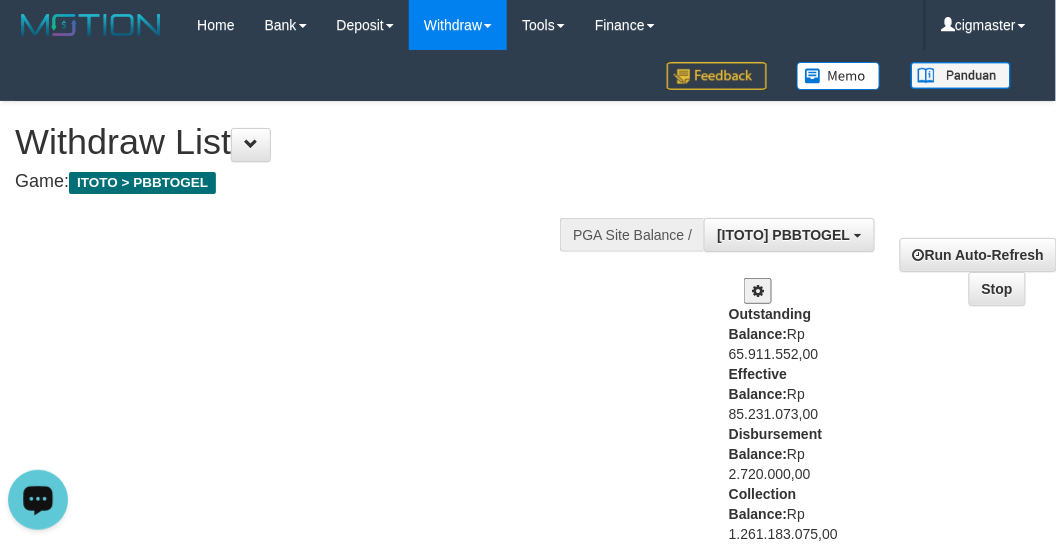 click at bounding box center [38, 499] 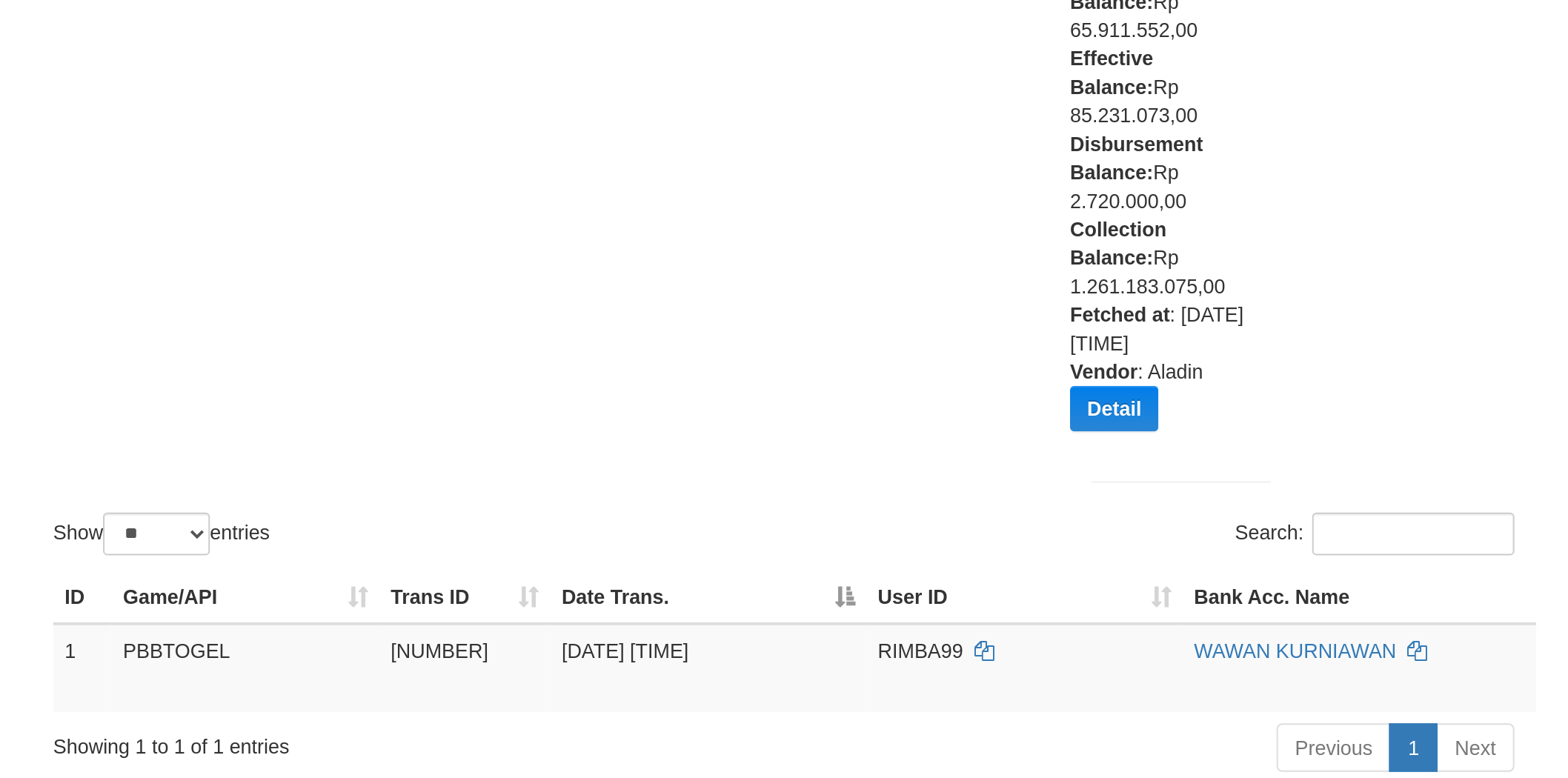 scroll, scrollTop: 0, scrollLeft: 0, axis: both 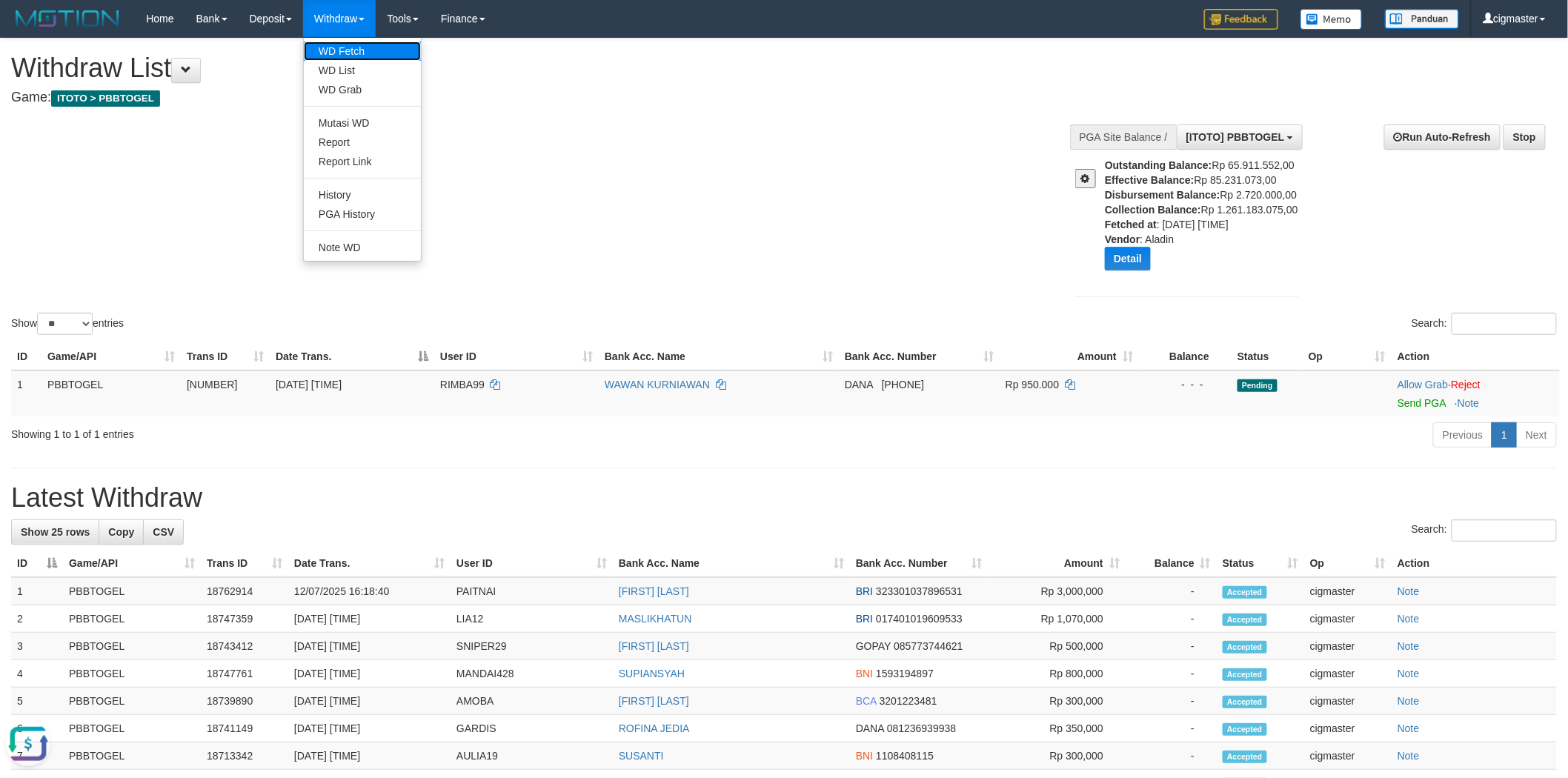 click on "WD Fetch" at bounding box center [362, 51] 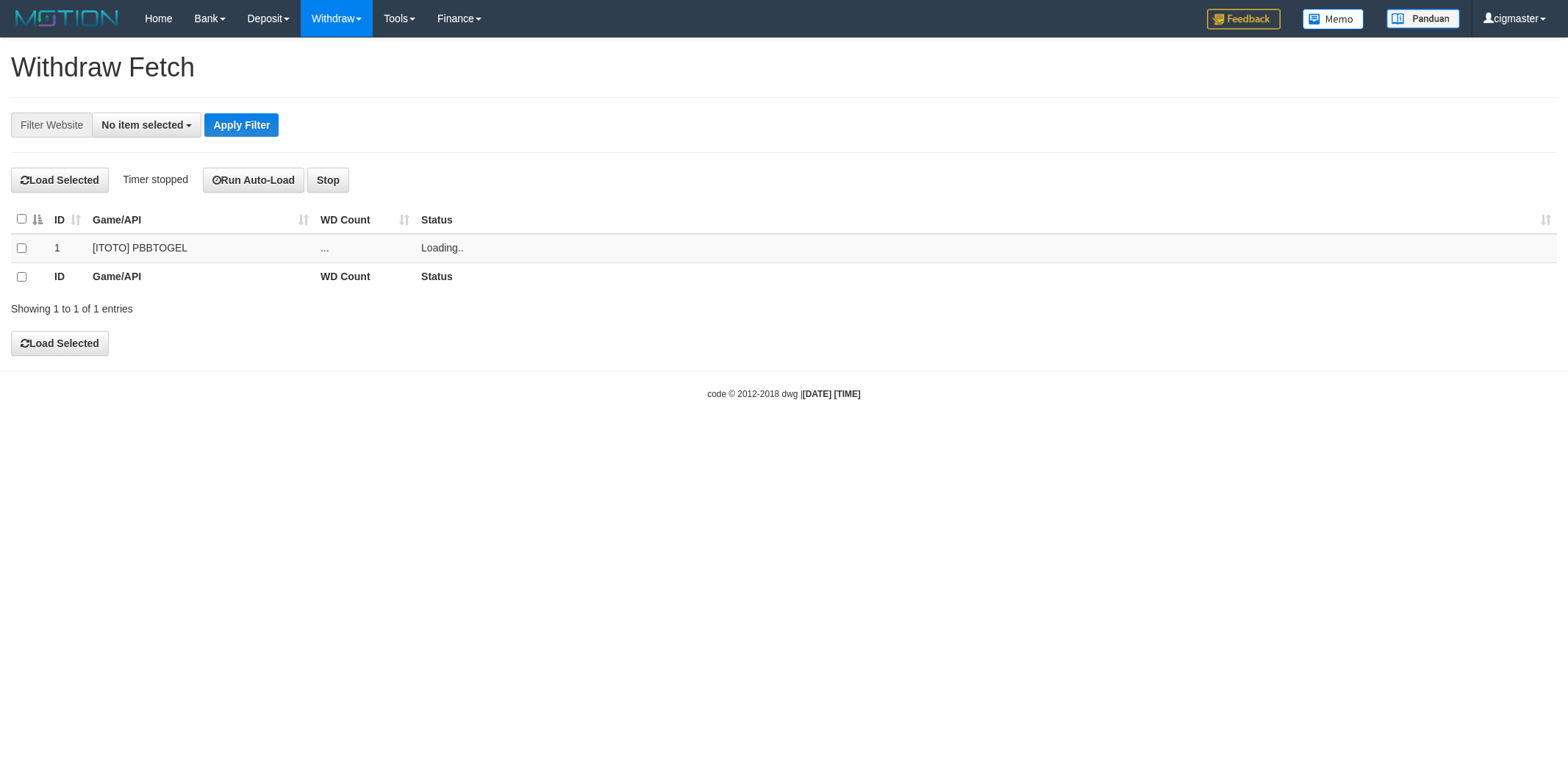 select 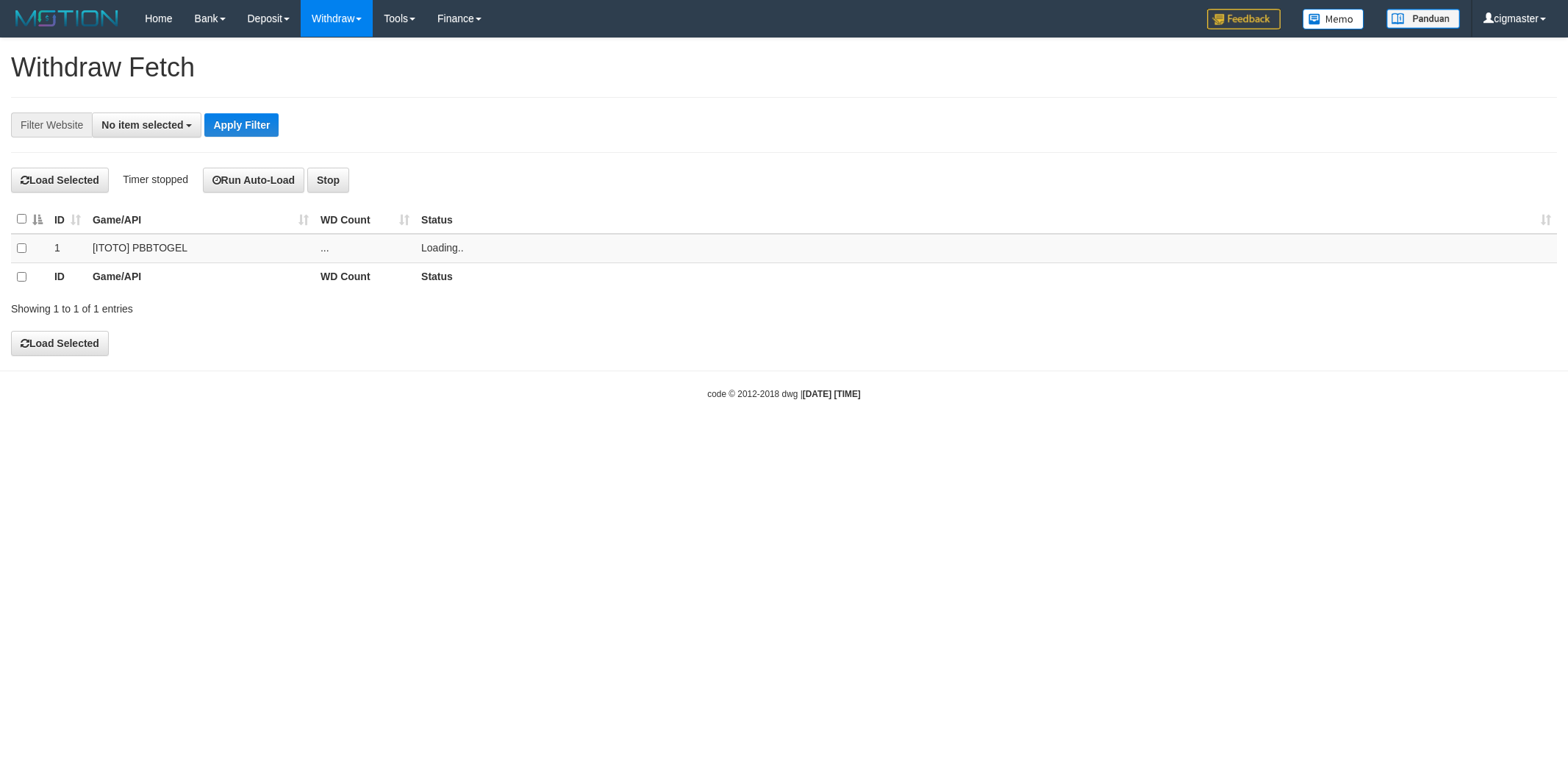 scroll, scrollTop: 0, scrollLeft: 0, axis: both 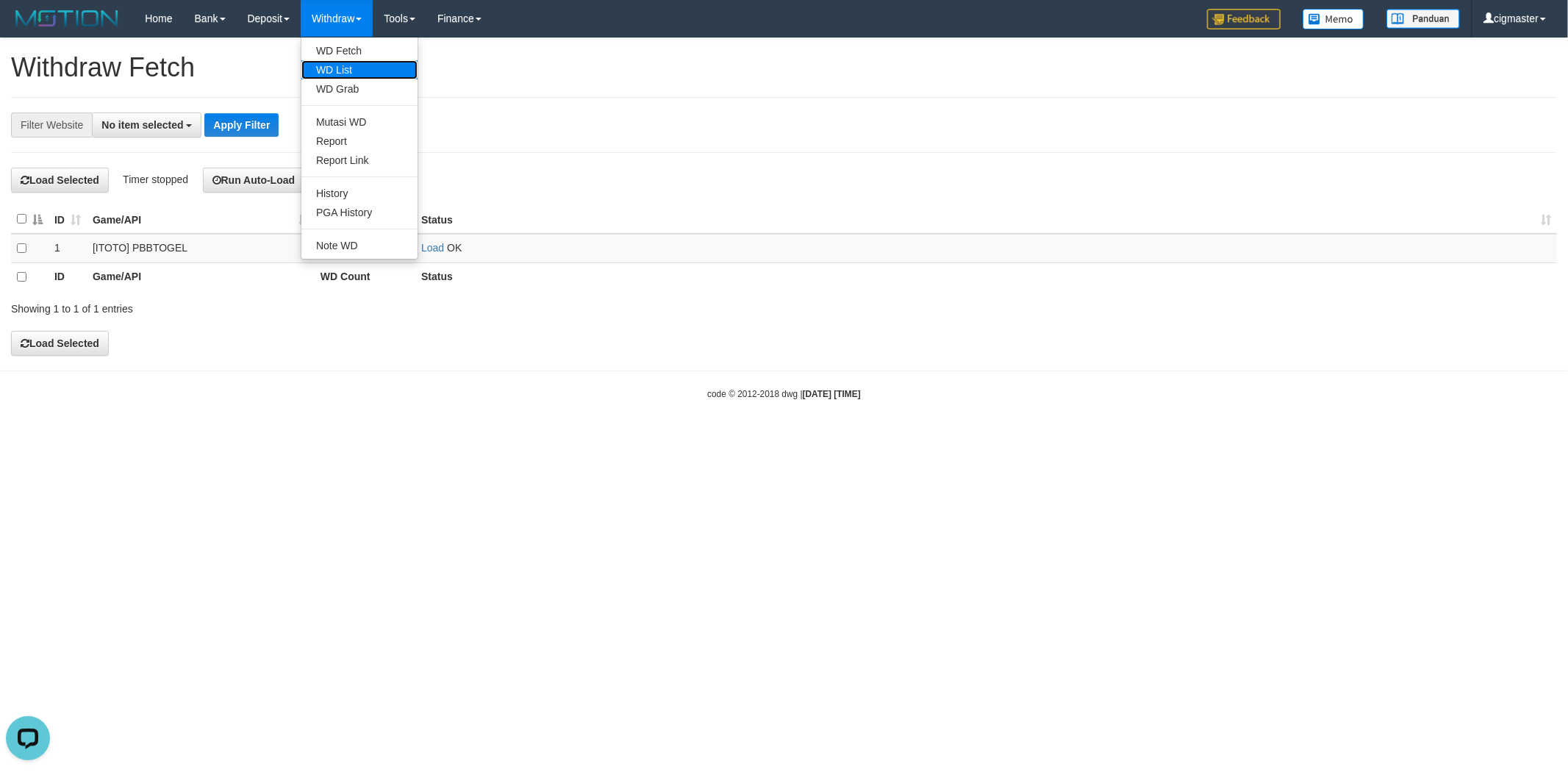 click on "WD List" at bounding box center (359, 70) 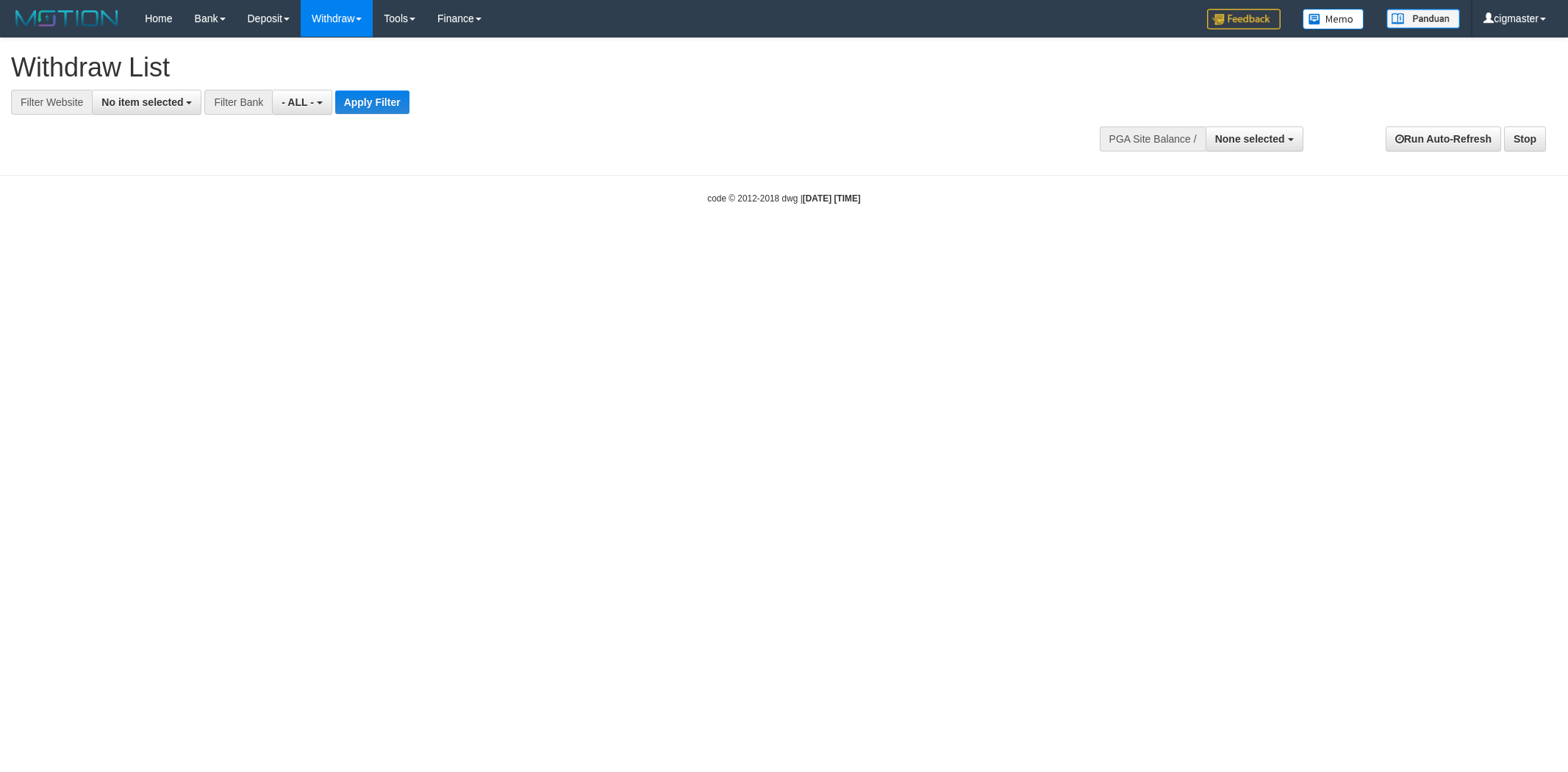 select 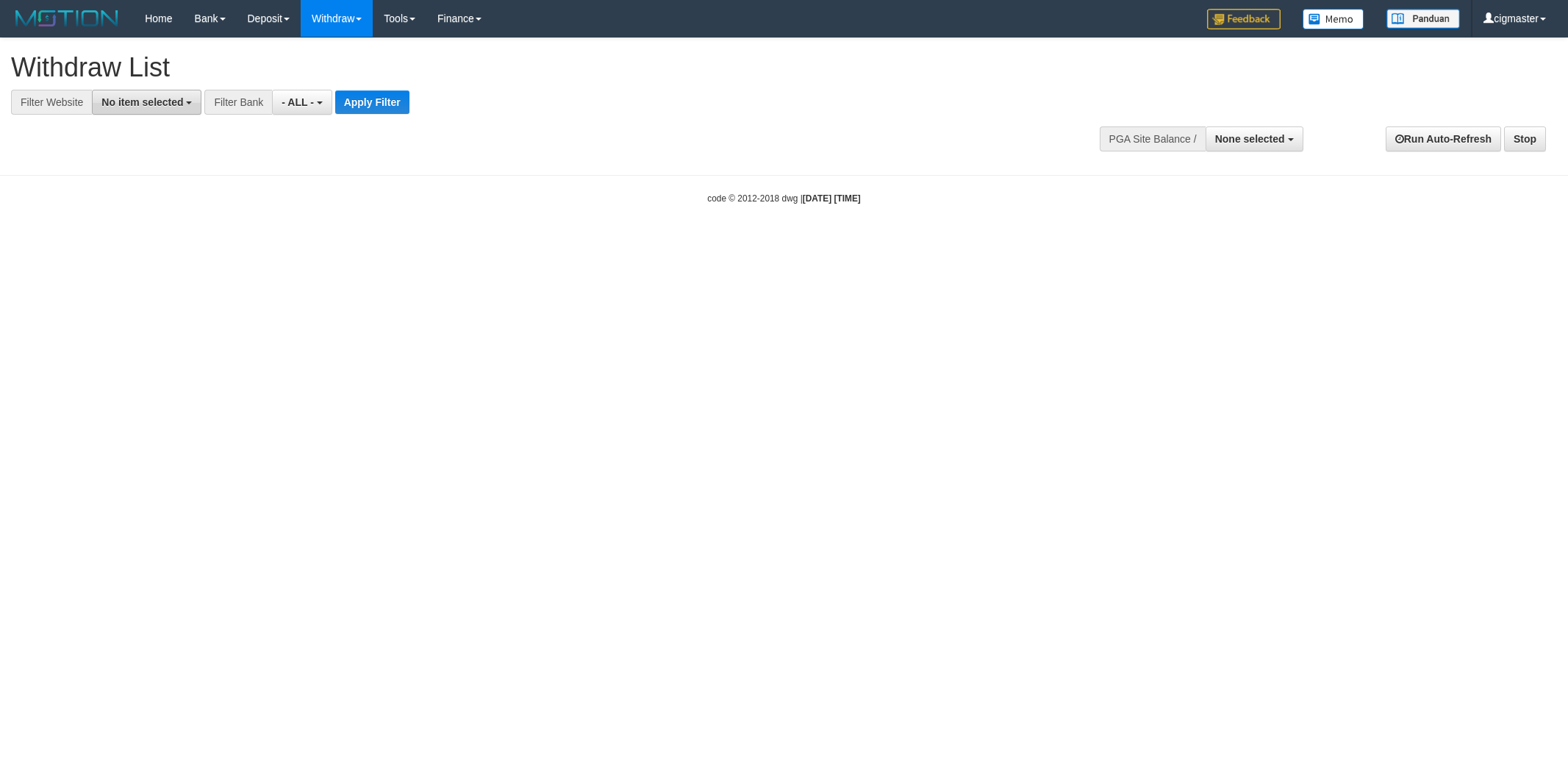 scroll, scrollTop: 0, scrollLeft: 0, axis: both 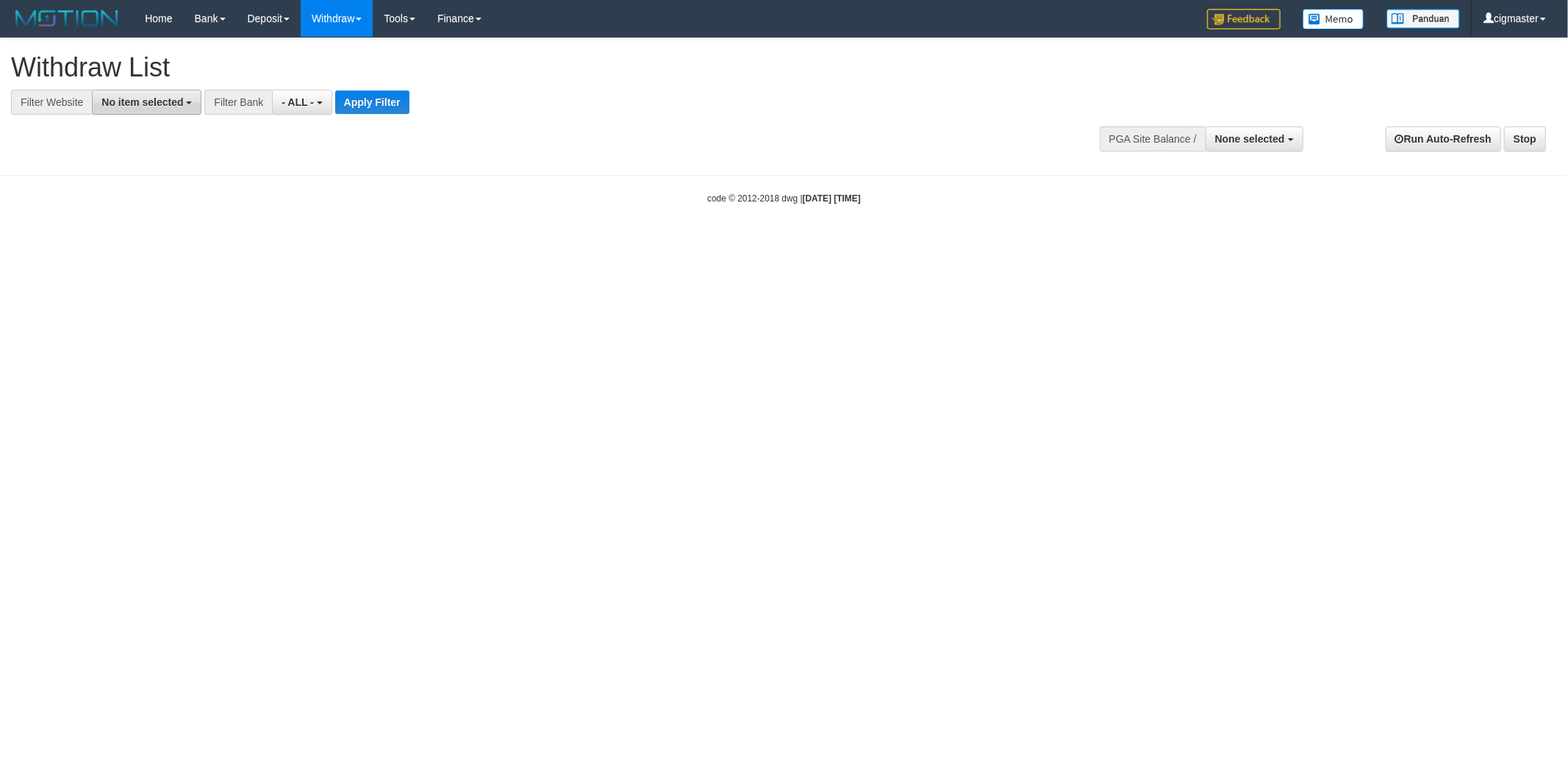 click on "No item selected" at bounding box center [142, 102] 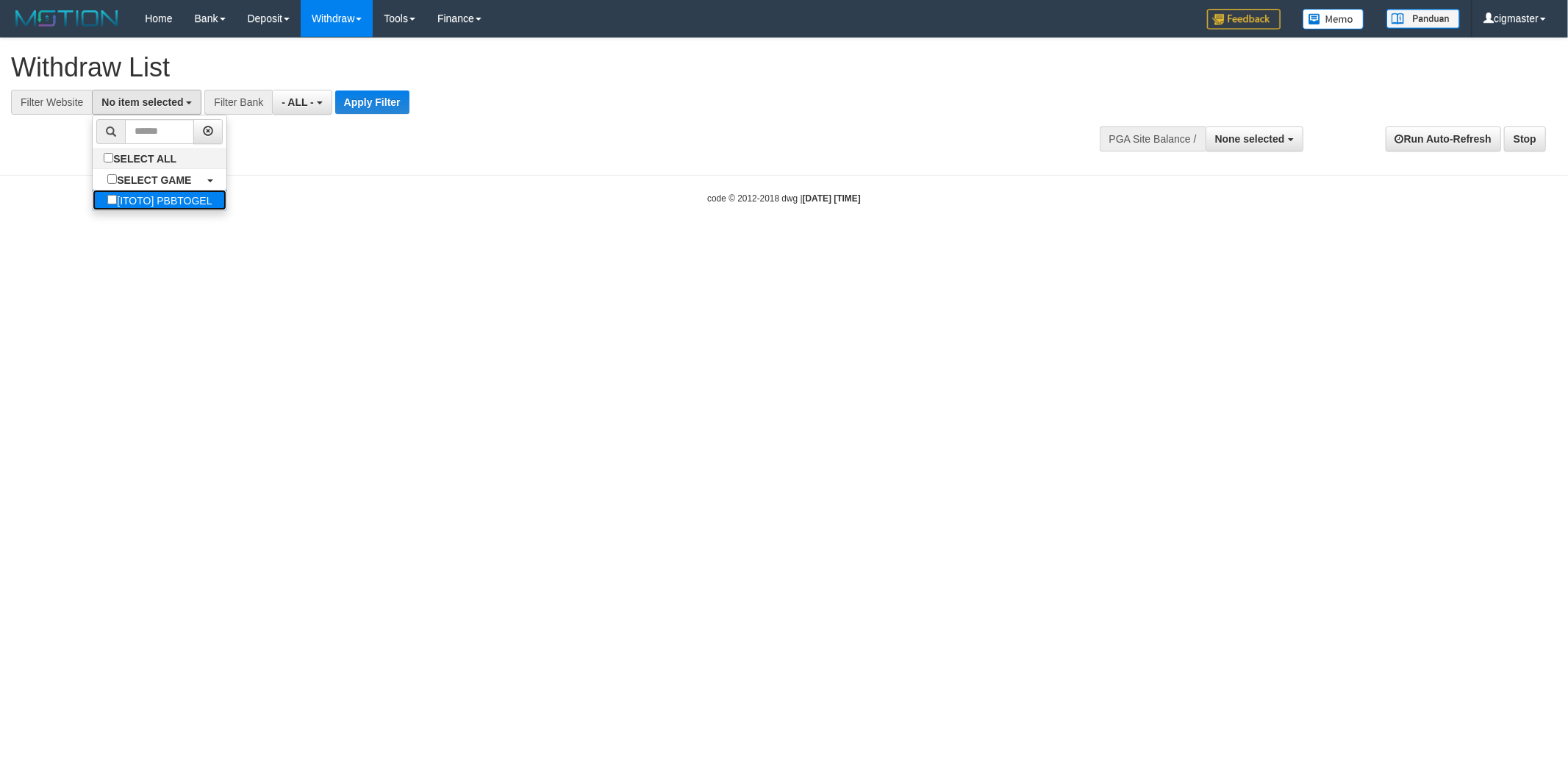drag, startPoint x: 167, startPoint y: 201, endPoint x: 362, endPoint y: 160, distance: 199.26364 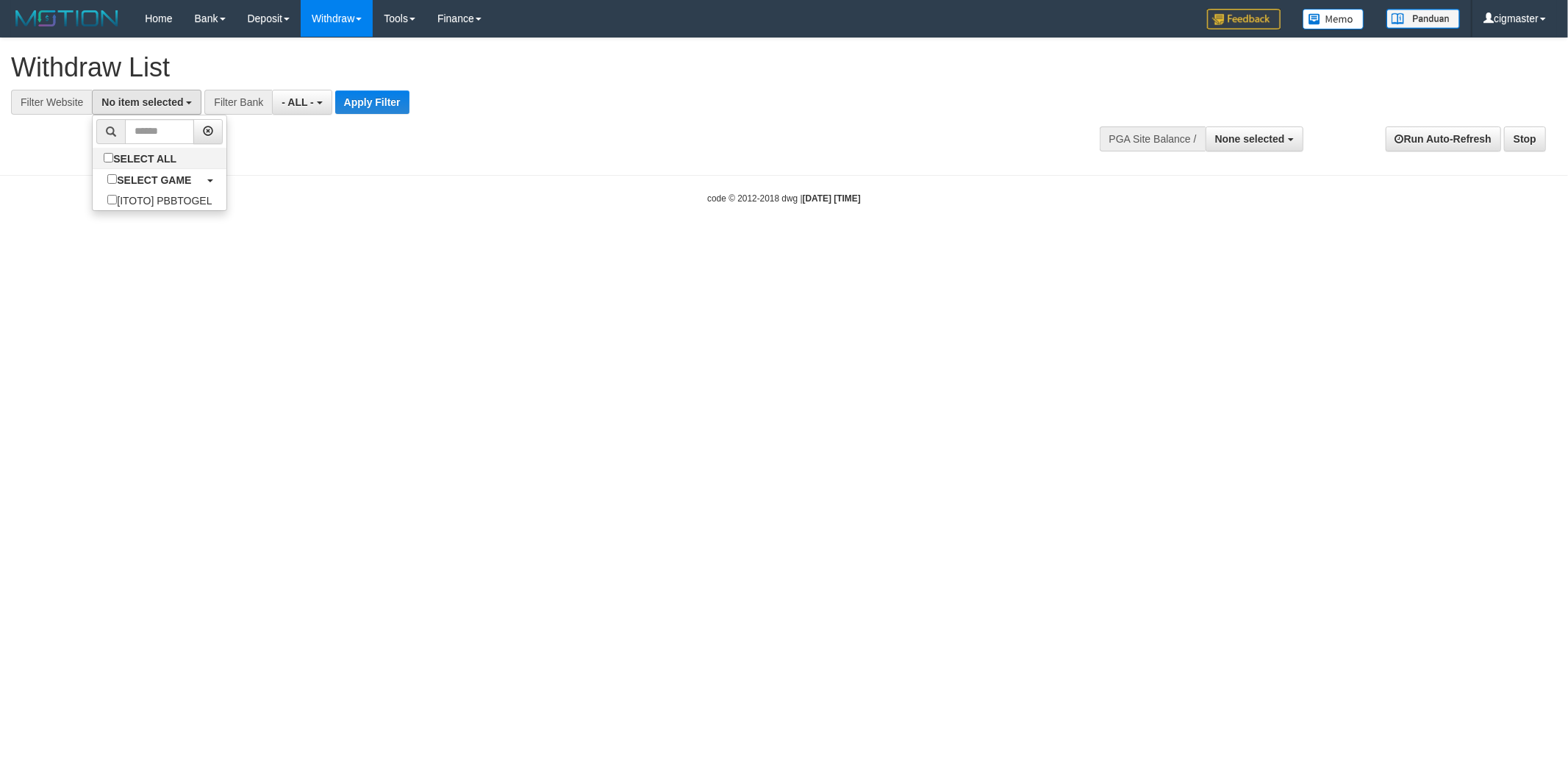 select on "****" 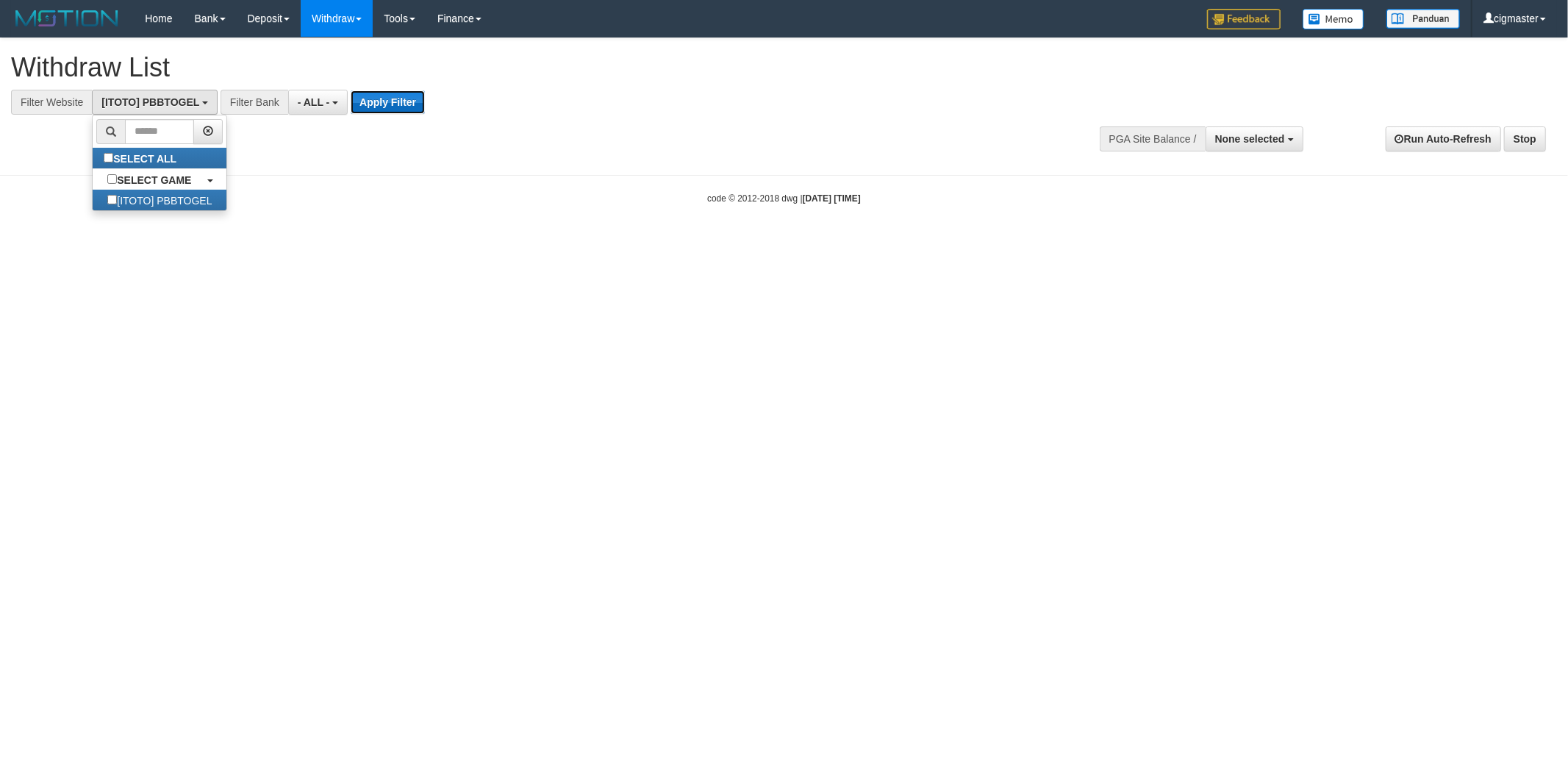 click on "Apply Filter" at bounding box center [387, 102] 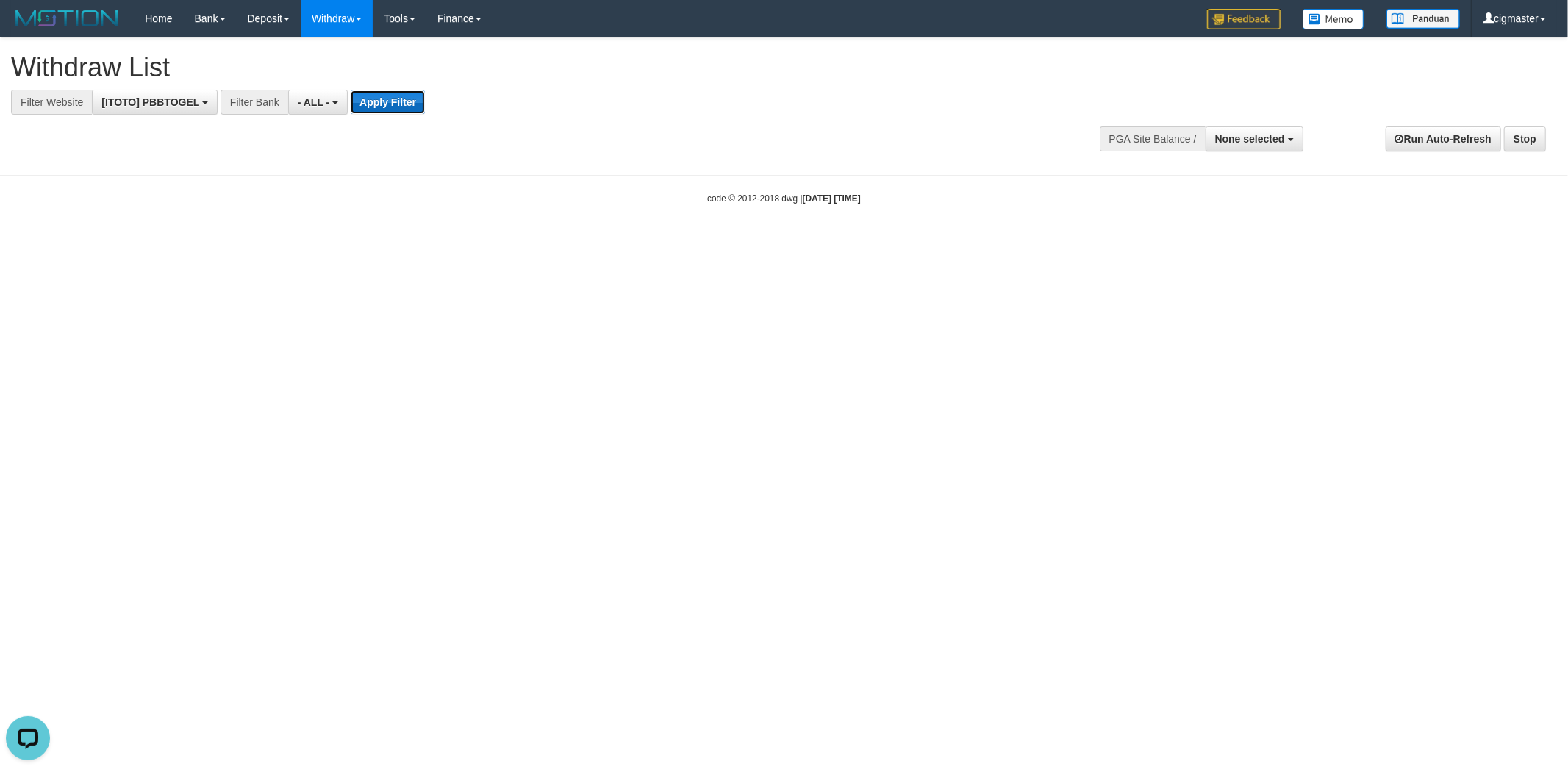 scroll, scrollTop: 0, scrollLeft: 0, axis: both 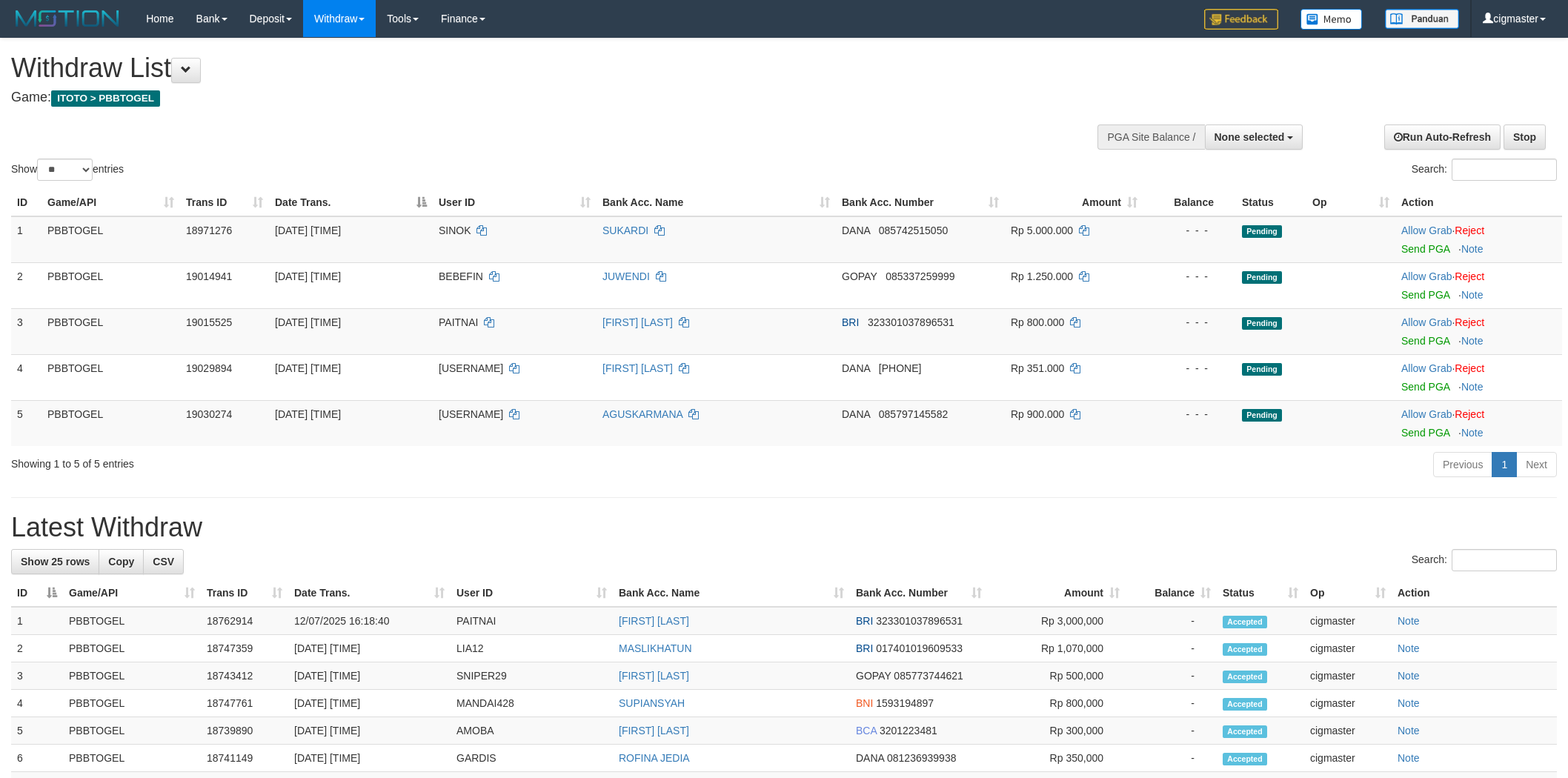 select 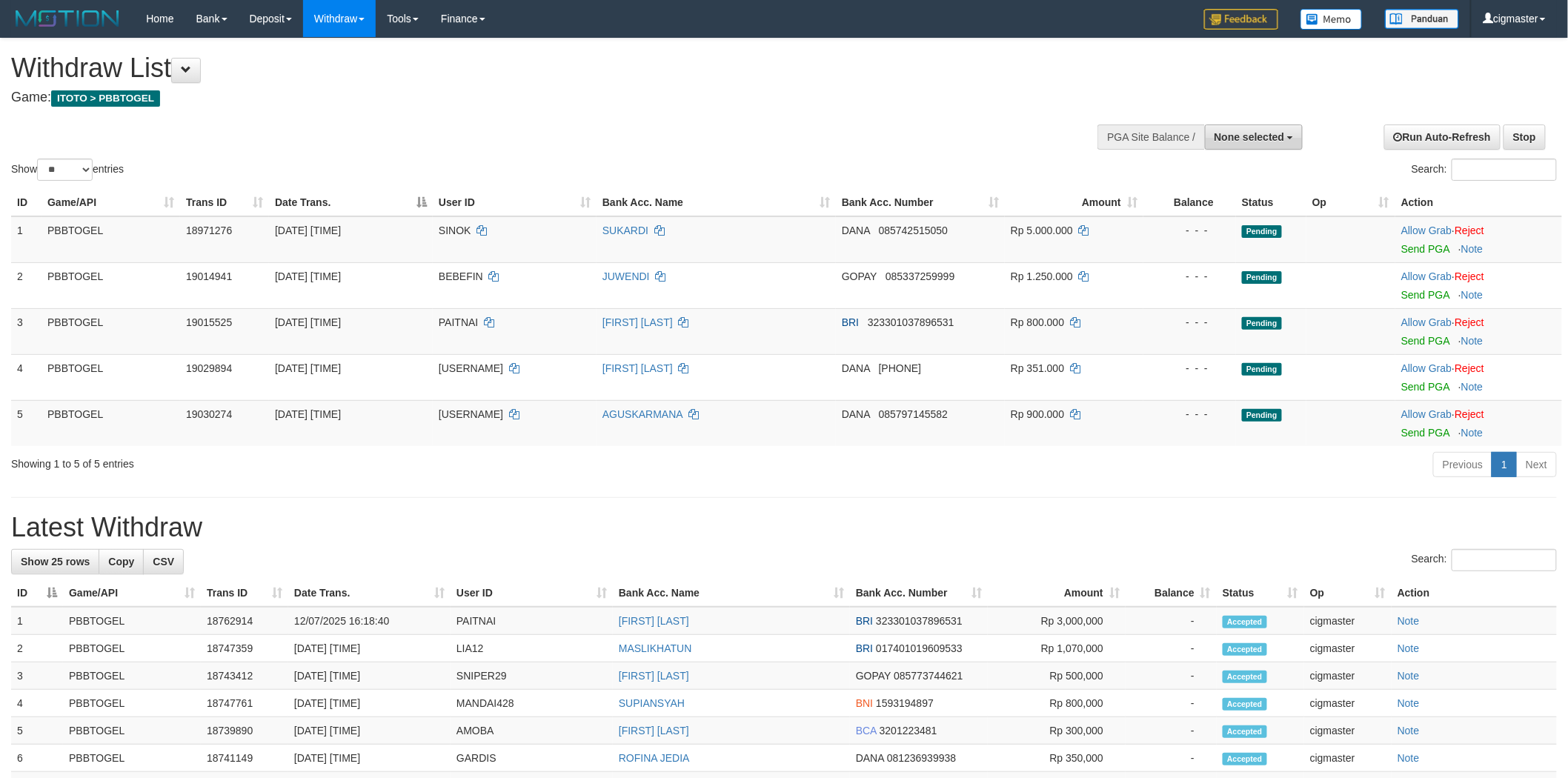 click on "None selected" at bounding box center (1249, 137) 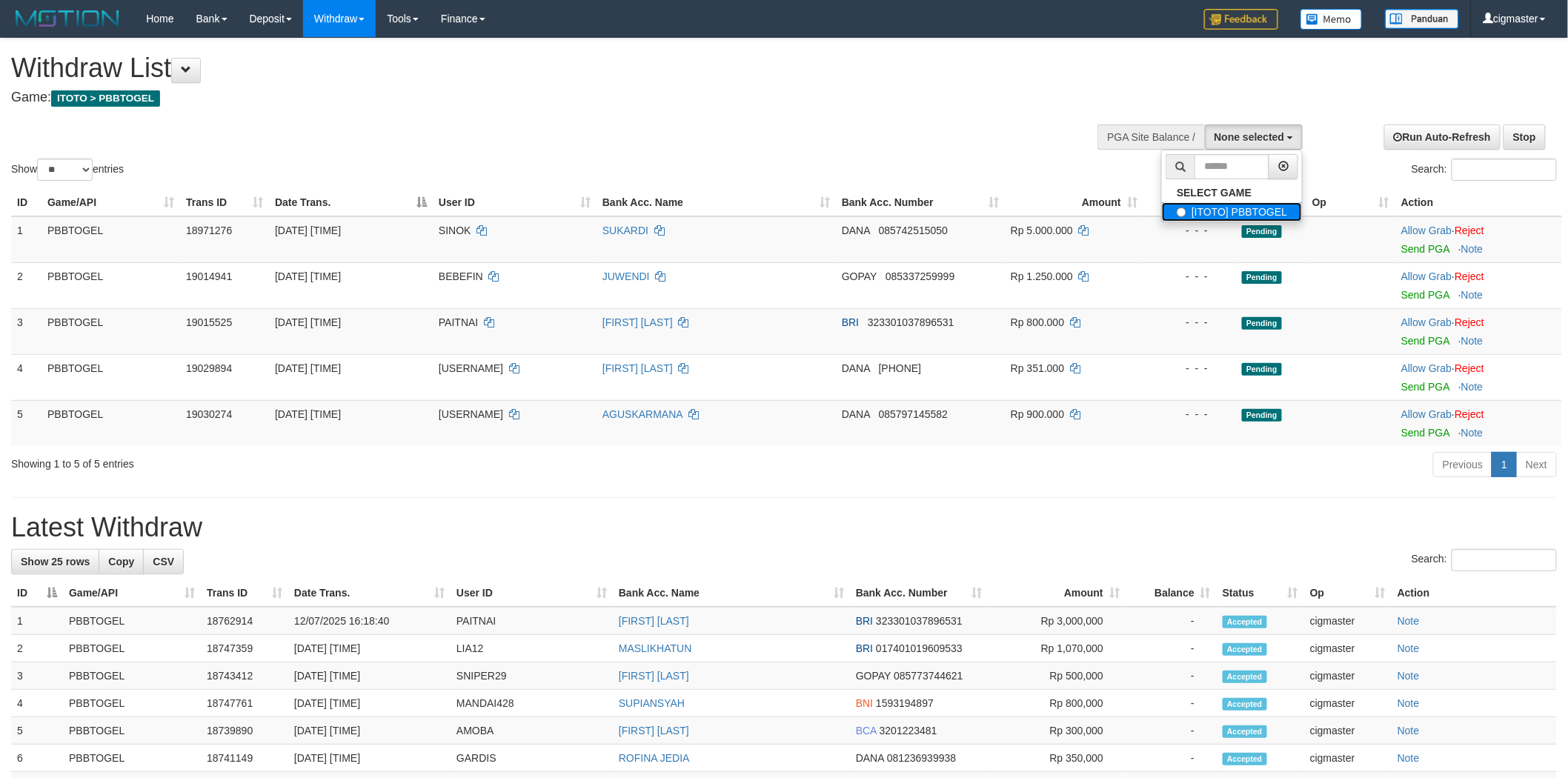 click on "[ITOTO] PBBTOGEL" at bounding box center [1232, 212] 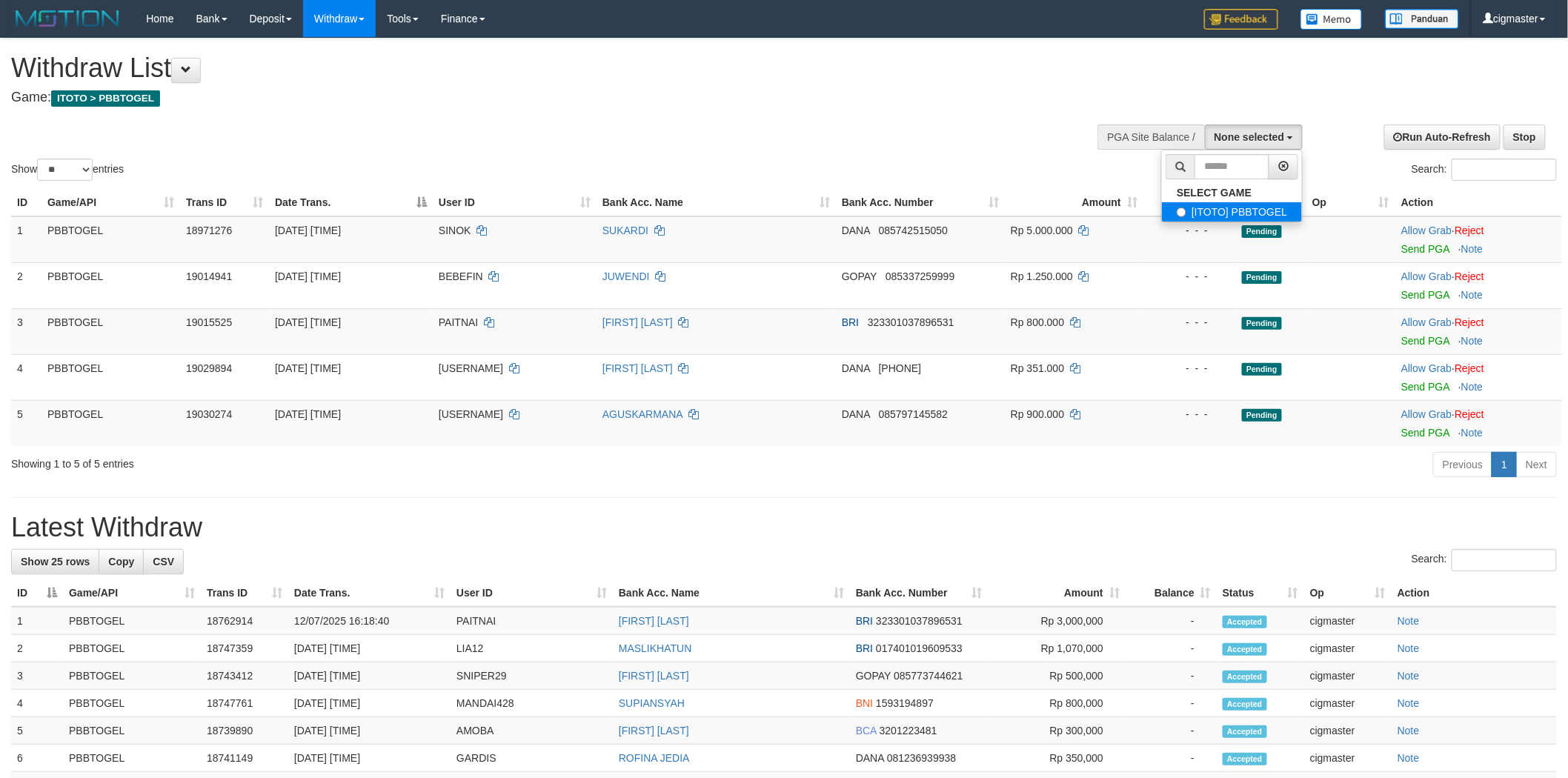 select on "****" 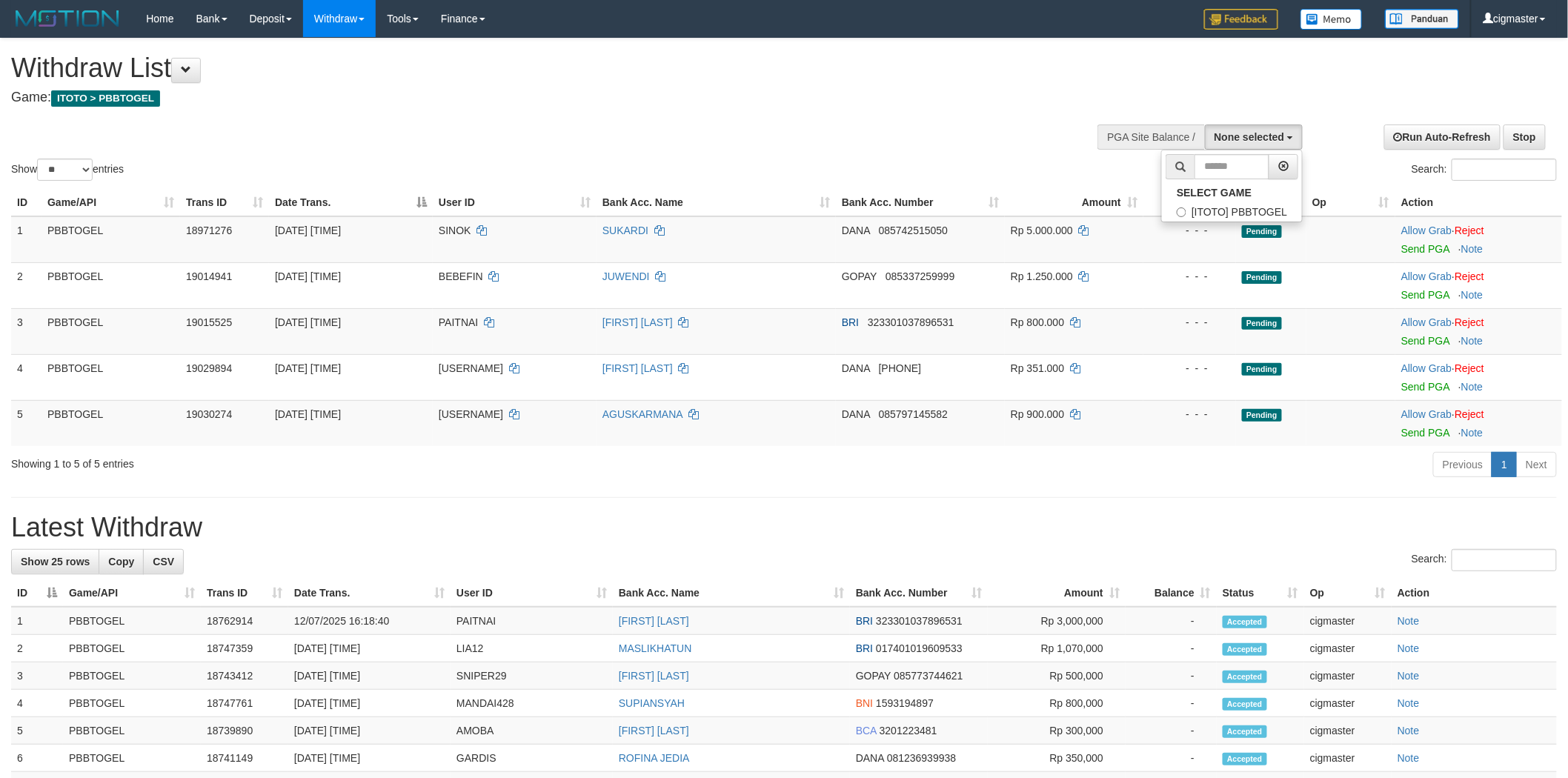 scroll, scrollTop: 13, scrollLeft: 0, axis: vertical 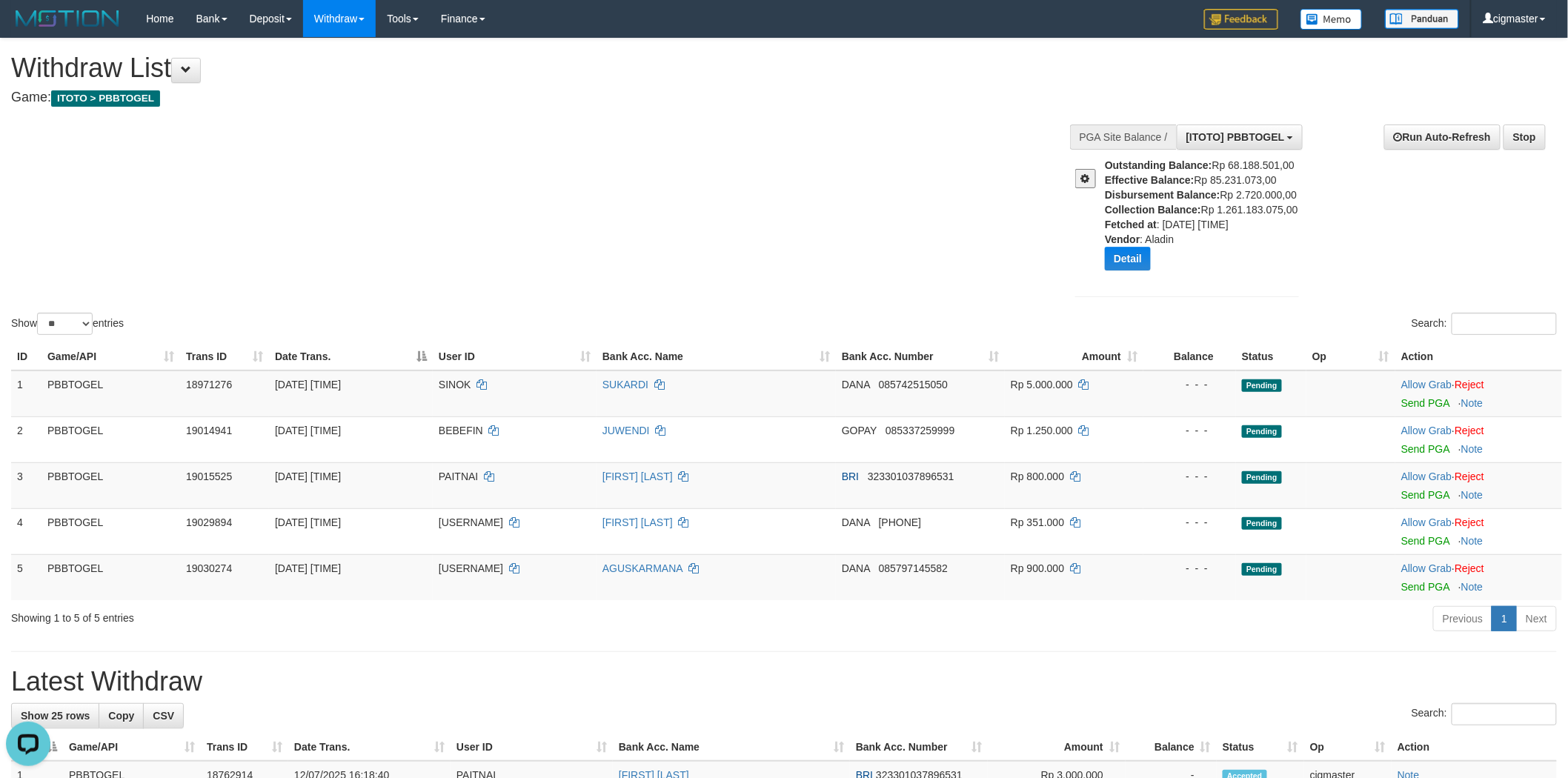 click at bounding box center [1086, 179] 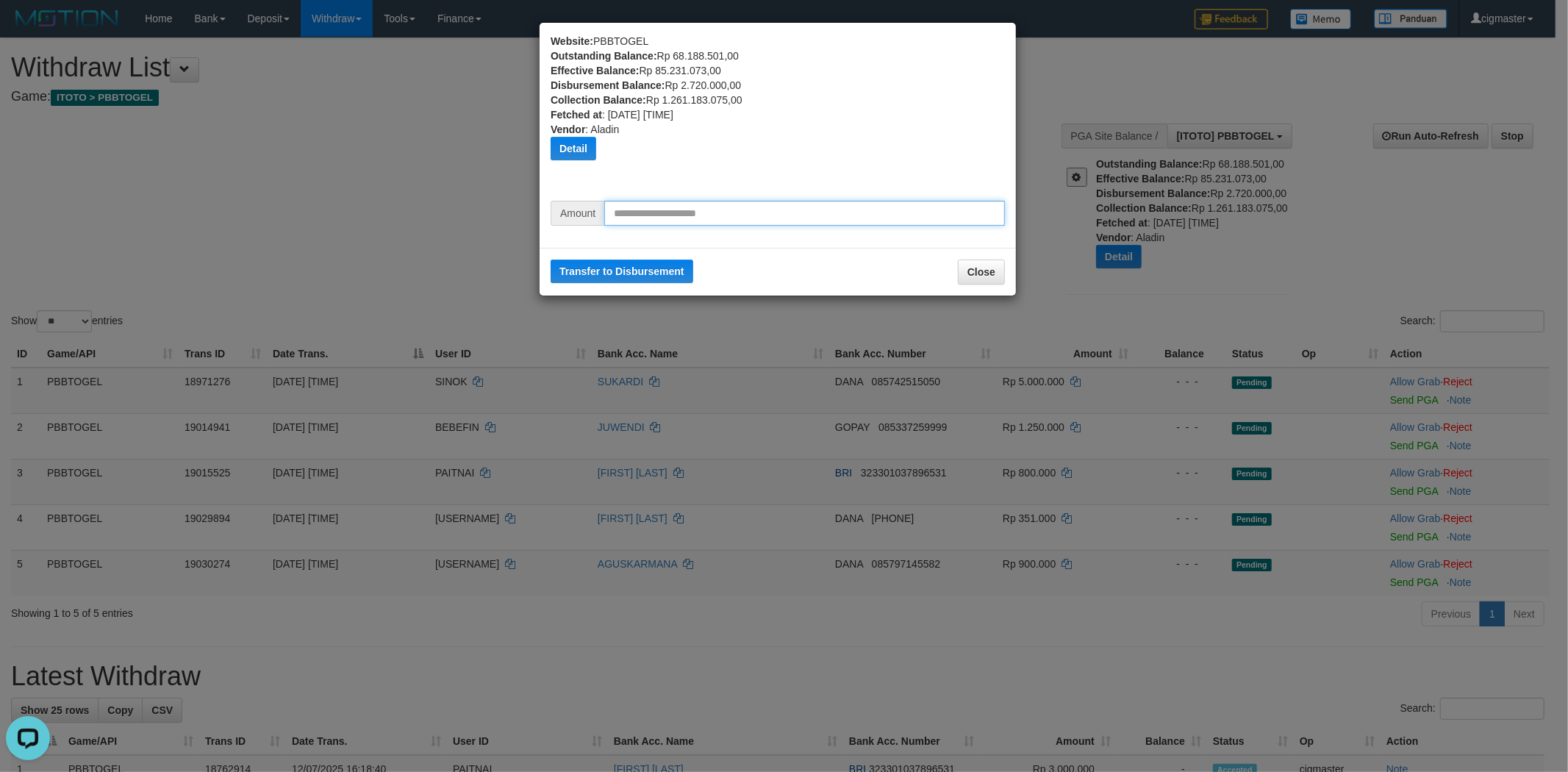 click at bounding box center [804, 213] 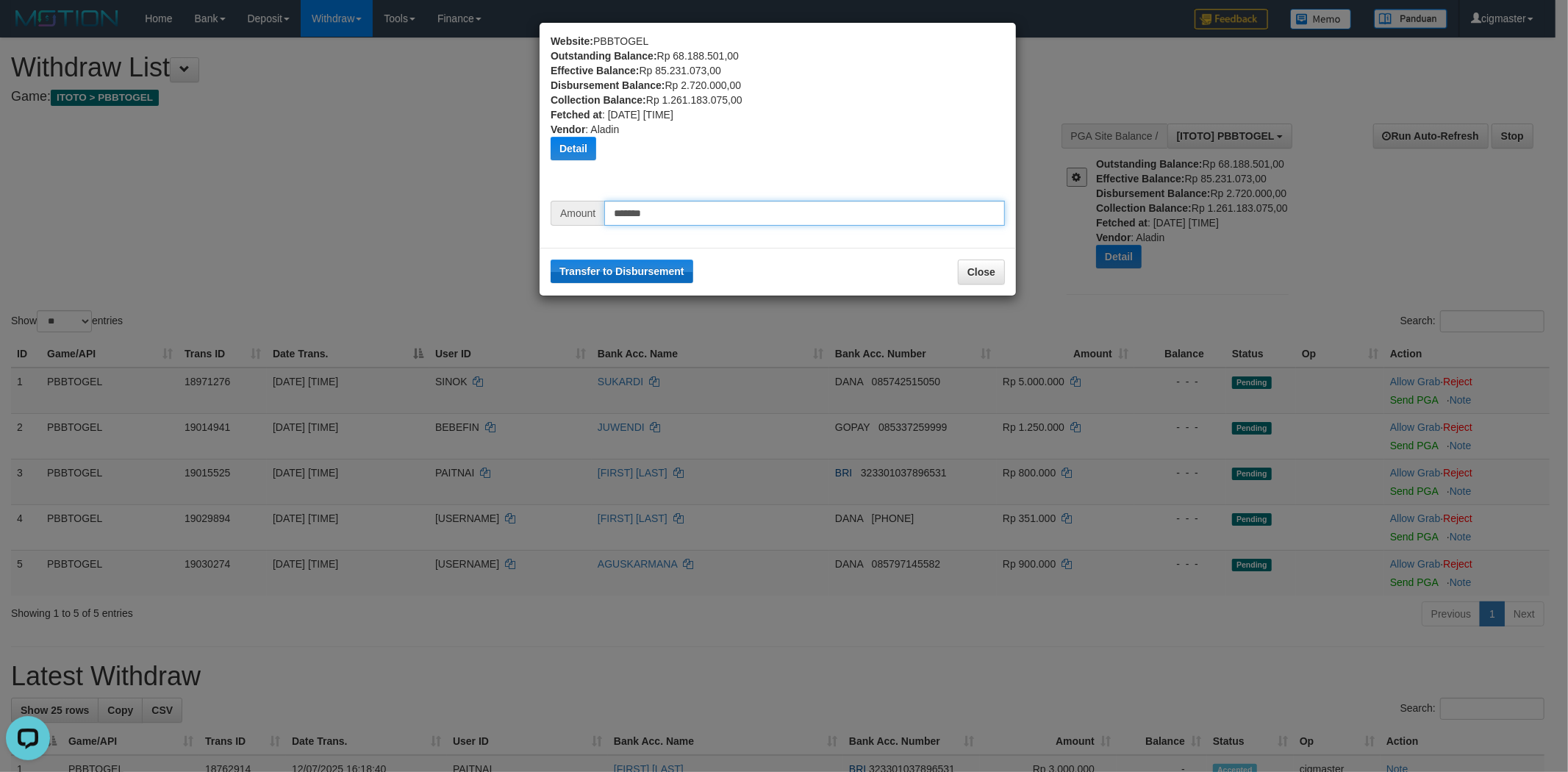 type on "*******" 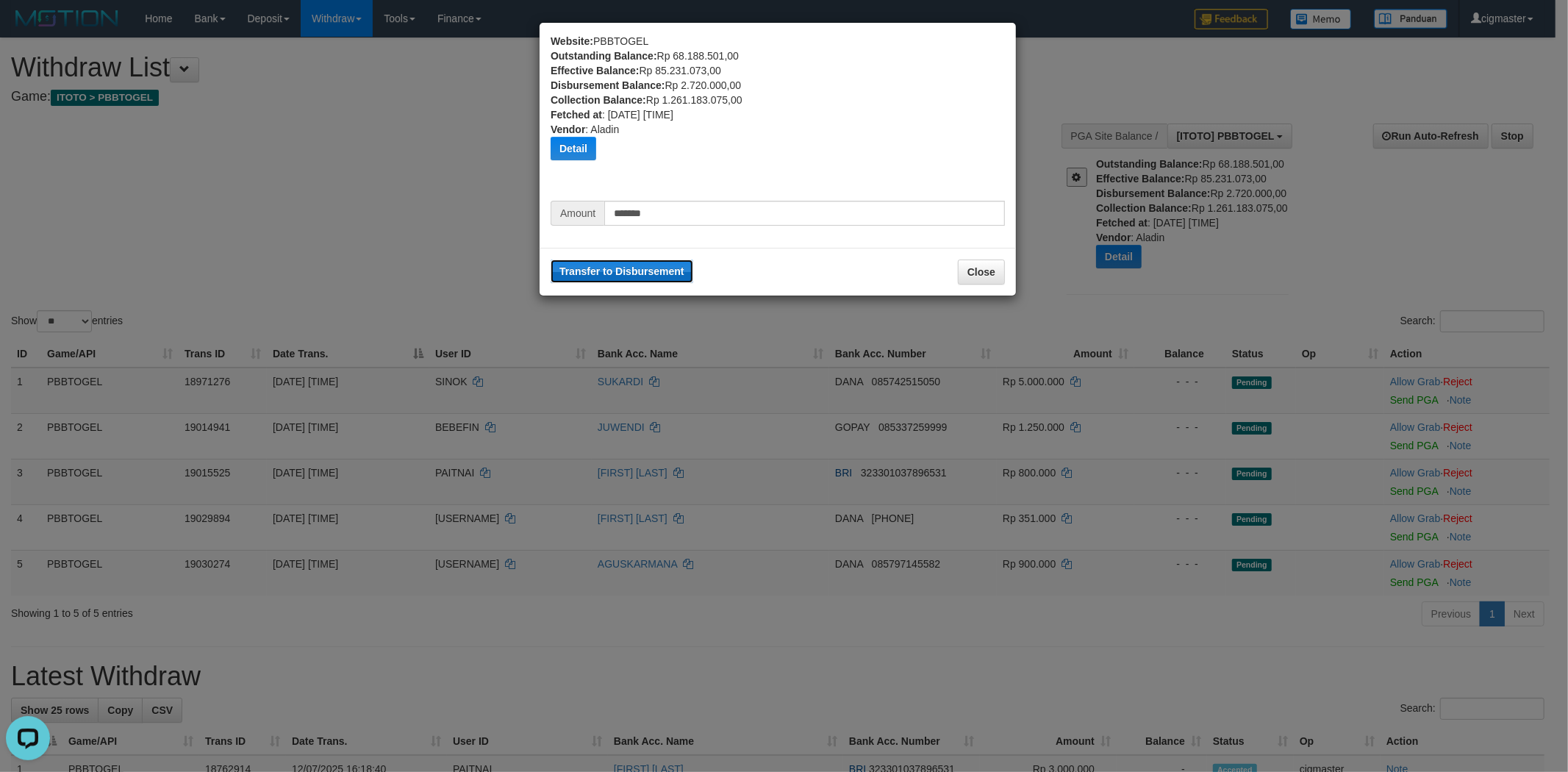 click on "Transfer to Disbursement" at bounding box center (622, 271) 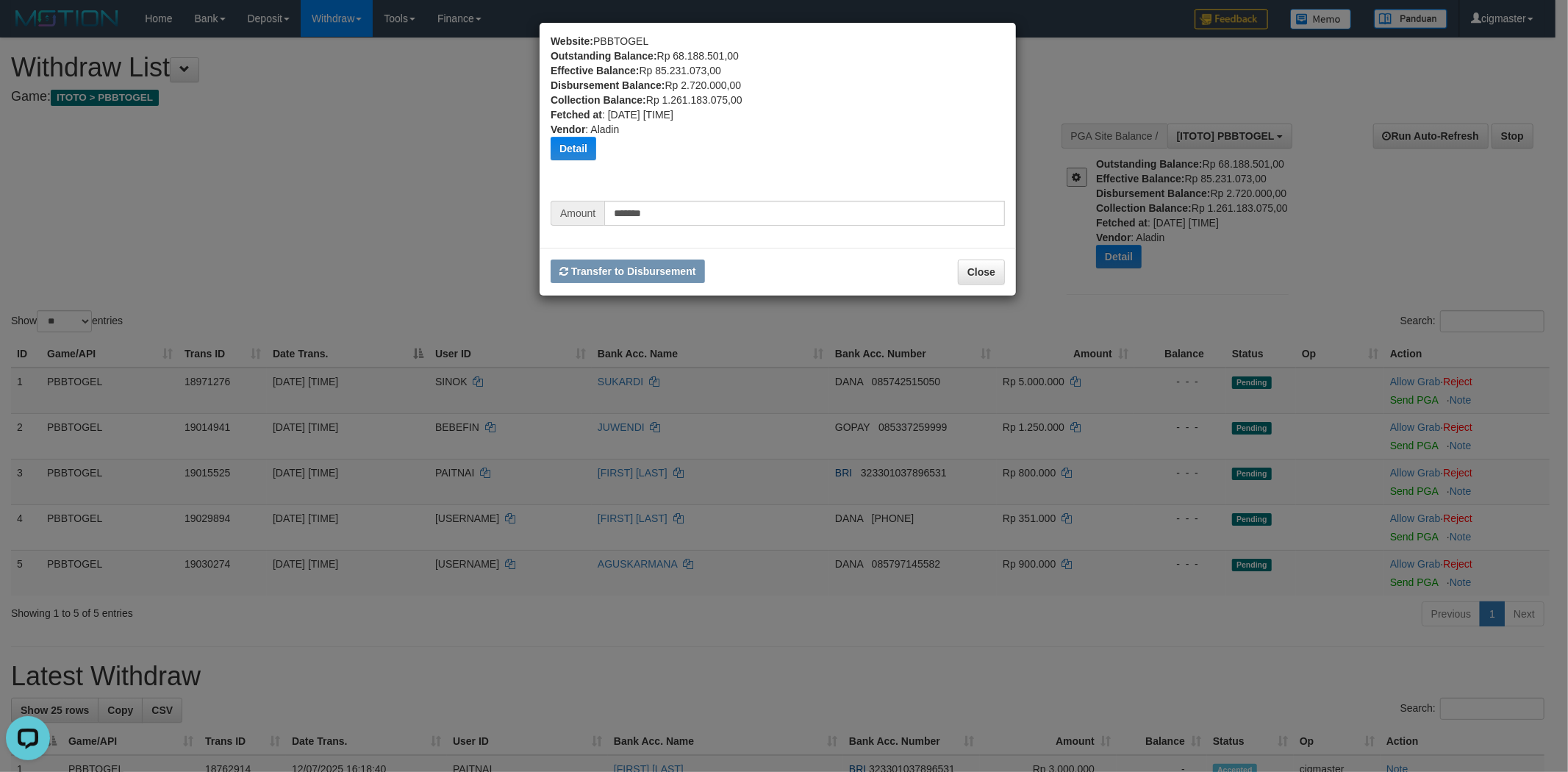 type 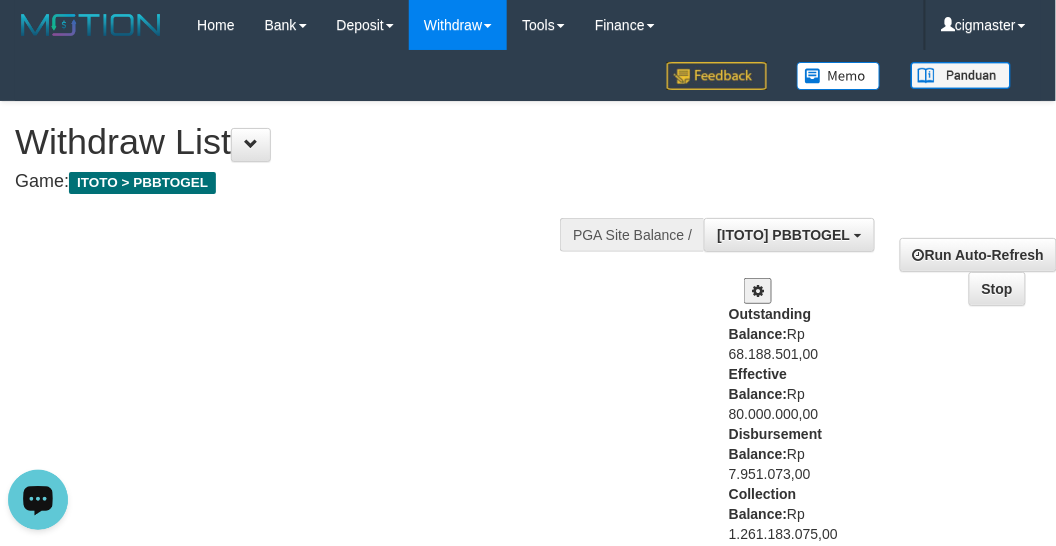 drag, startPoint x: 57, startPoint y: 487, endPoint x: 56, endPoint y: 949, distance: 462.00107 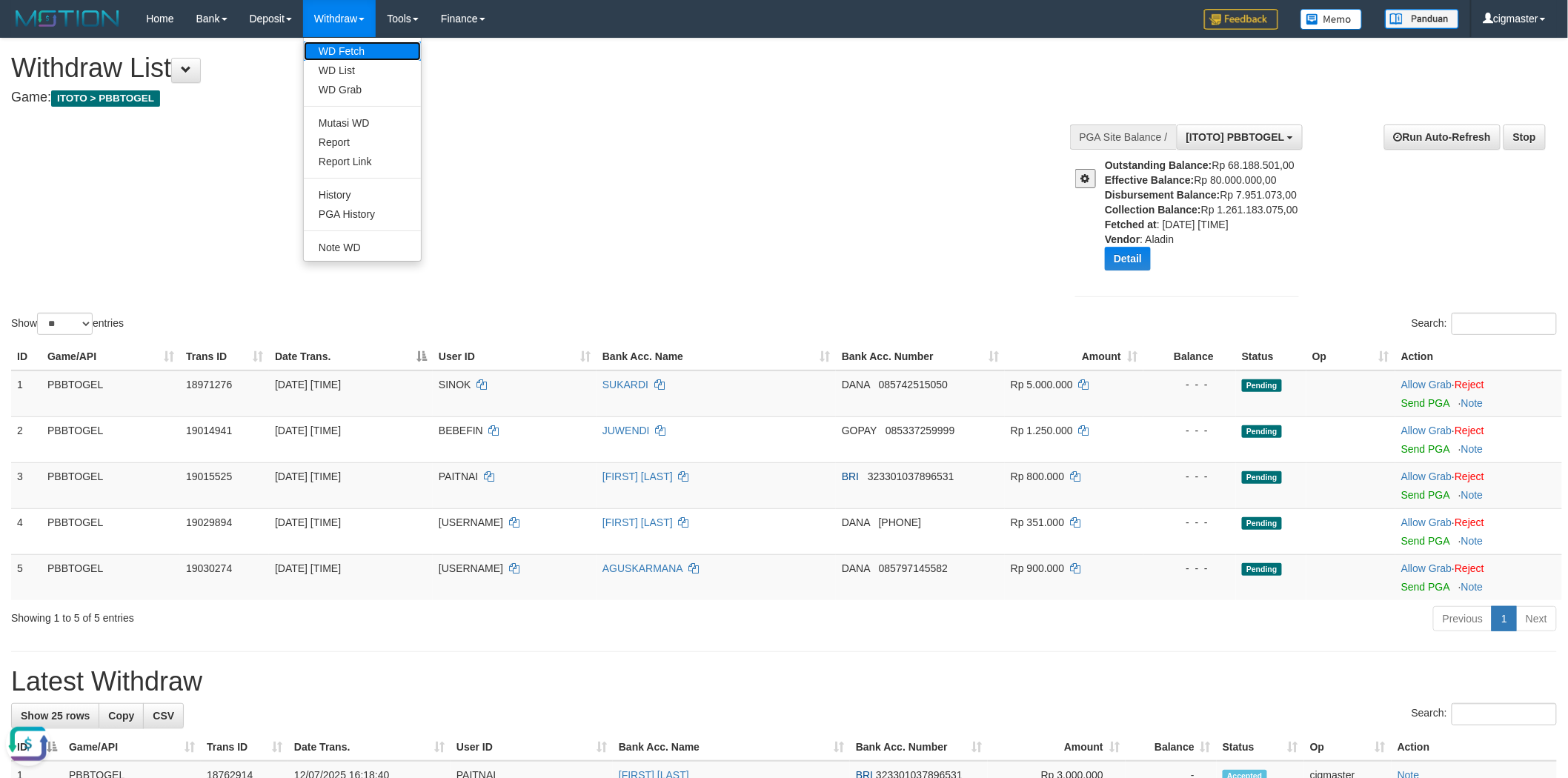 click on "WD Fetch" at bounding box center (362, 51) 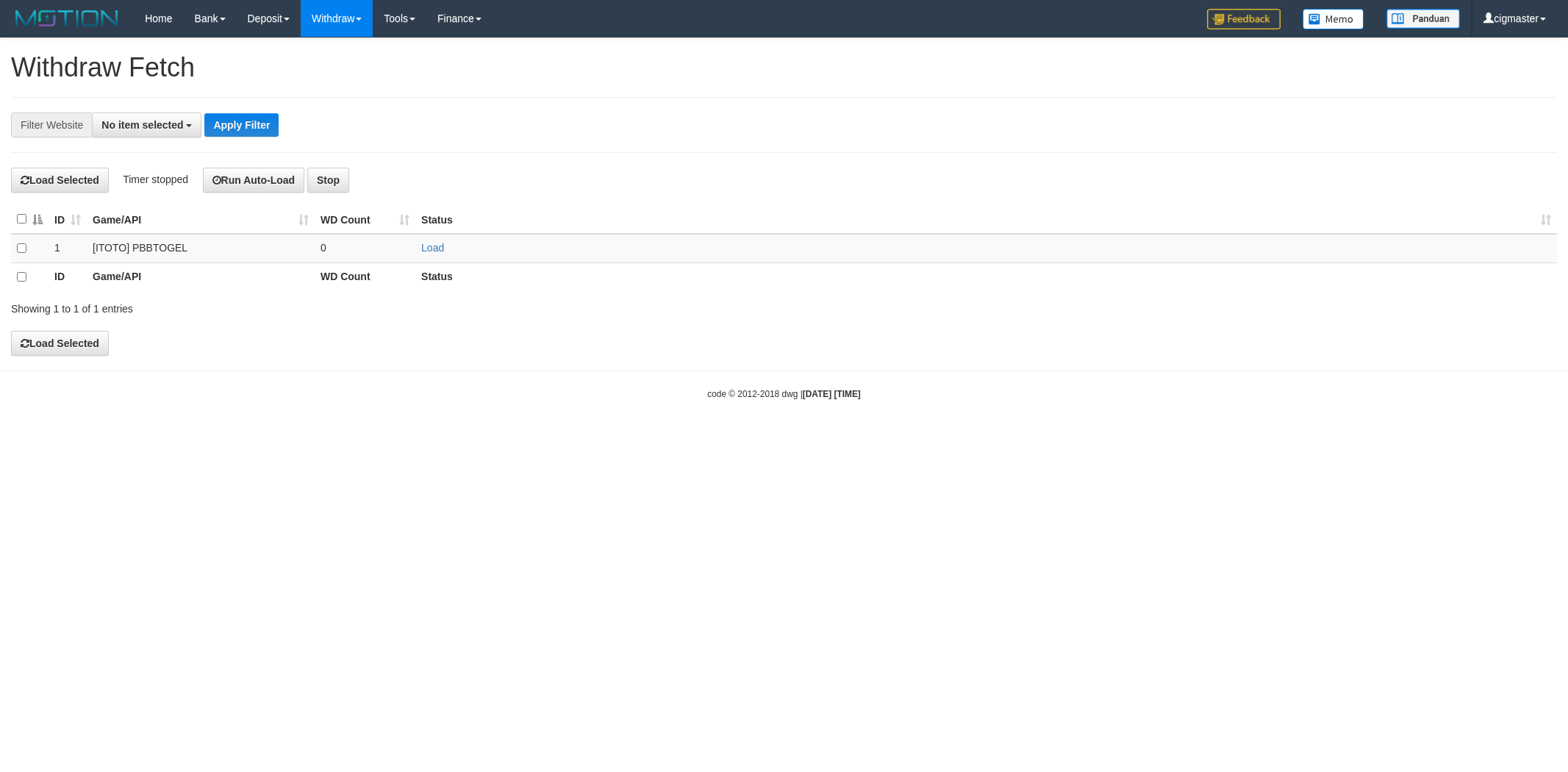 select 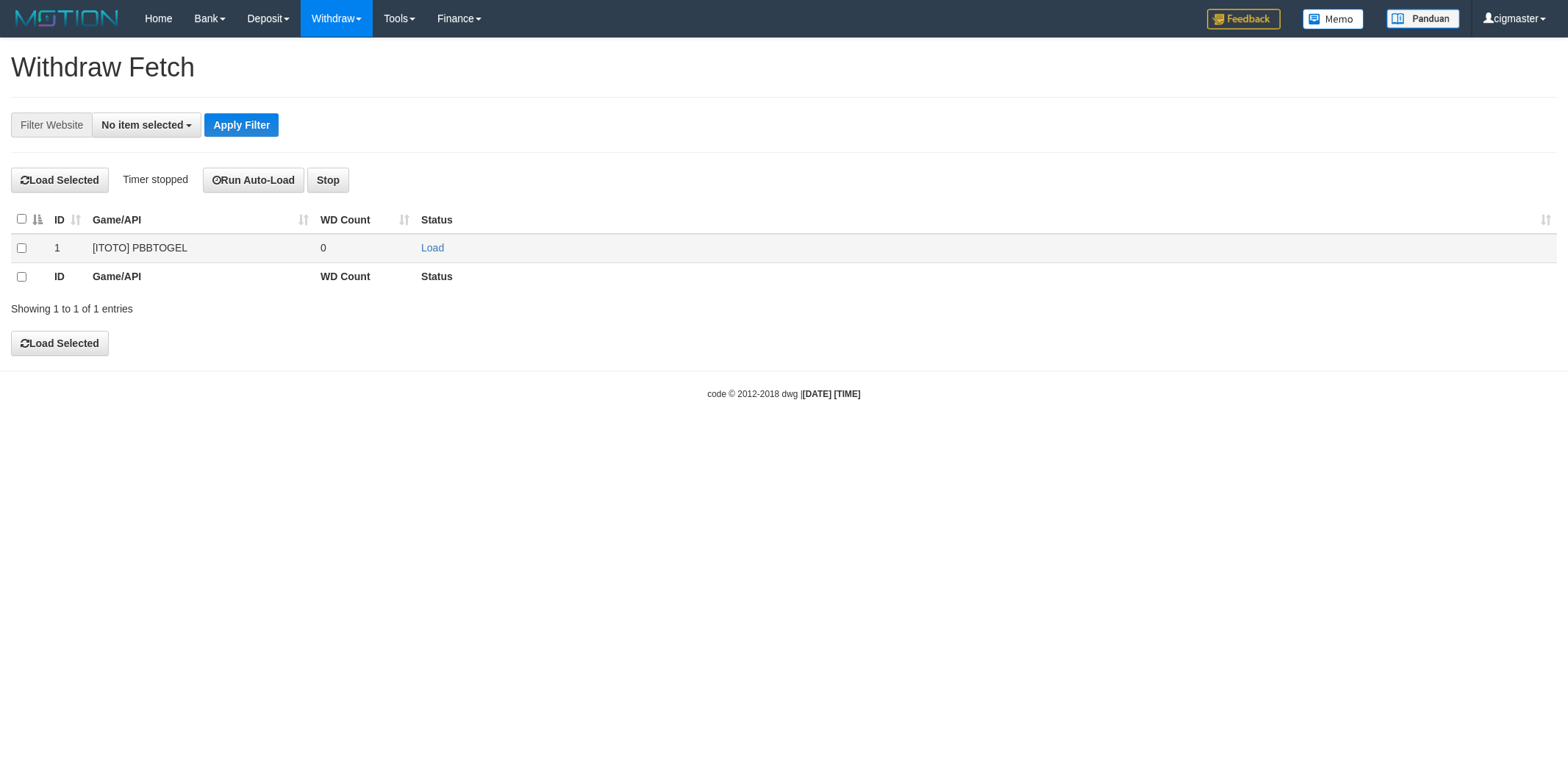scroll, scrollTop: 0, scrollLeft: 0, axis: both 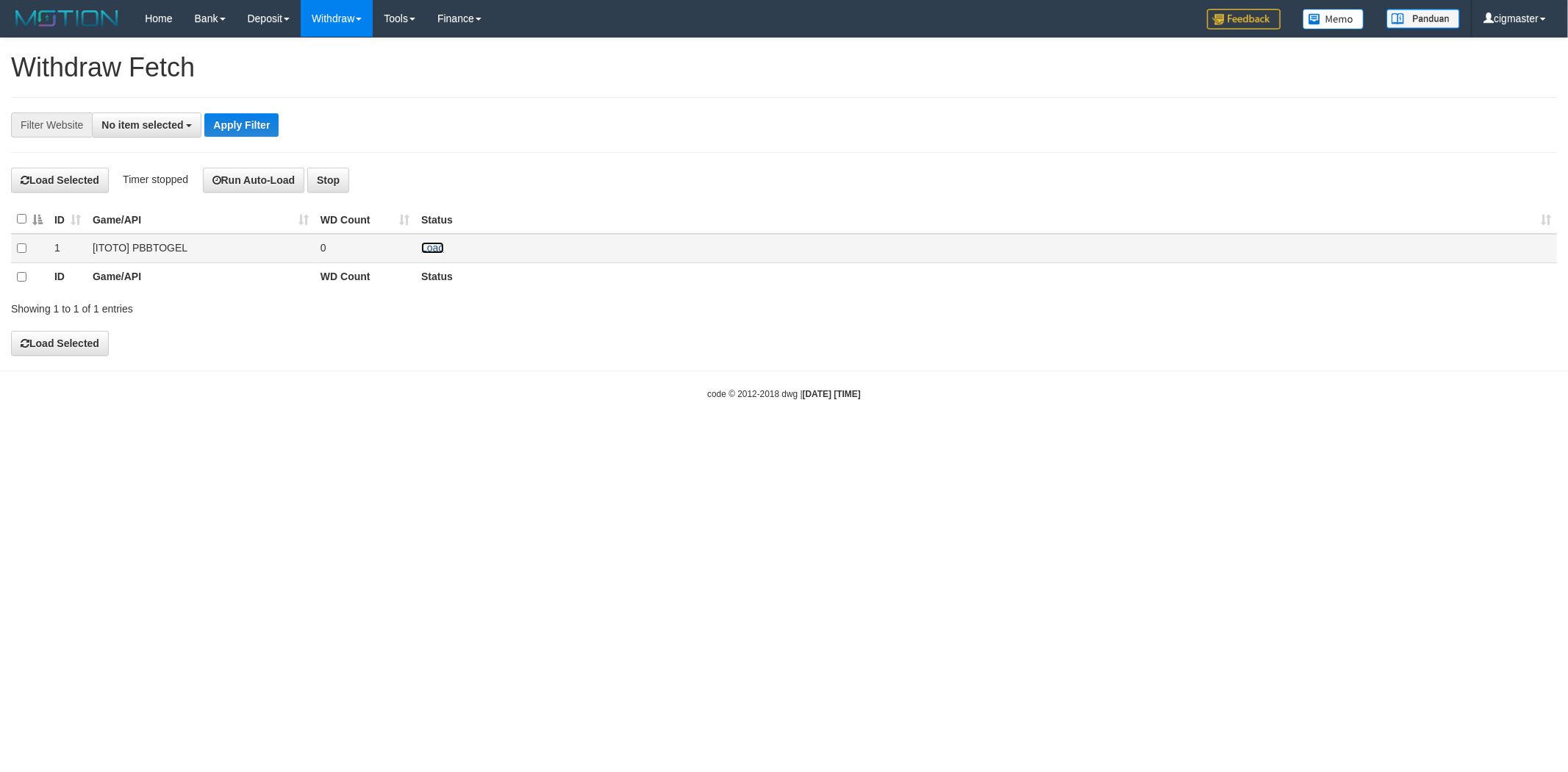 click on "Load" at bounding box center (432, 248) 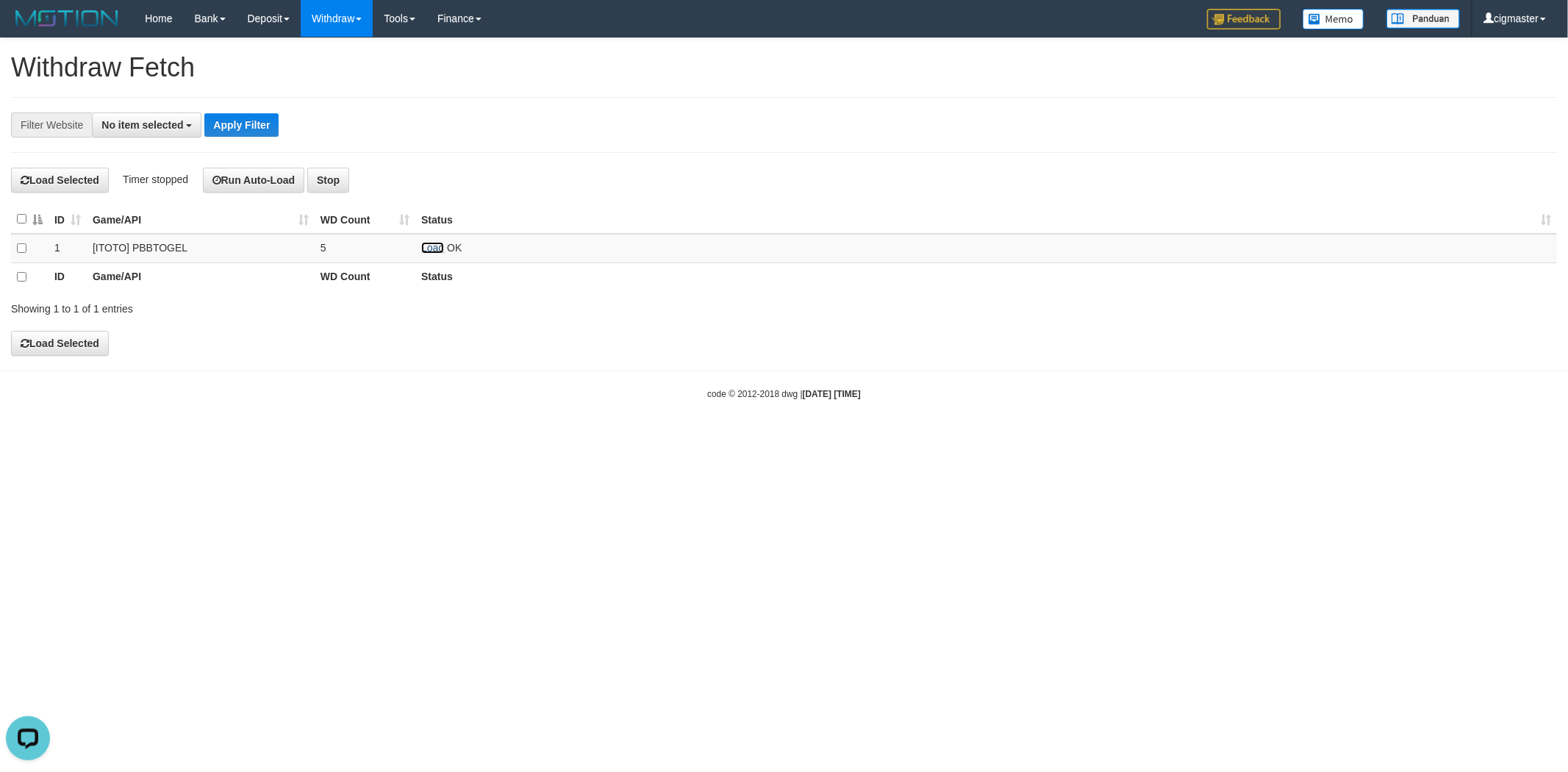 scroll, scrollTop: 0, scrollLeft: 0, axis: both 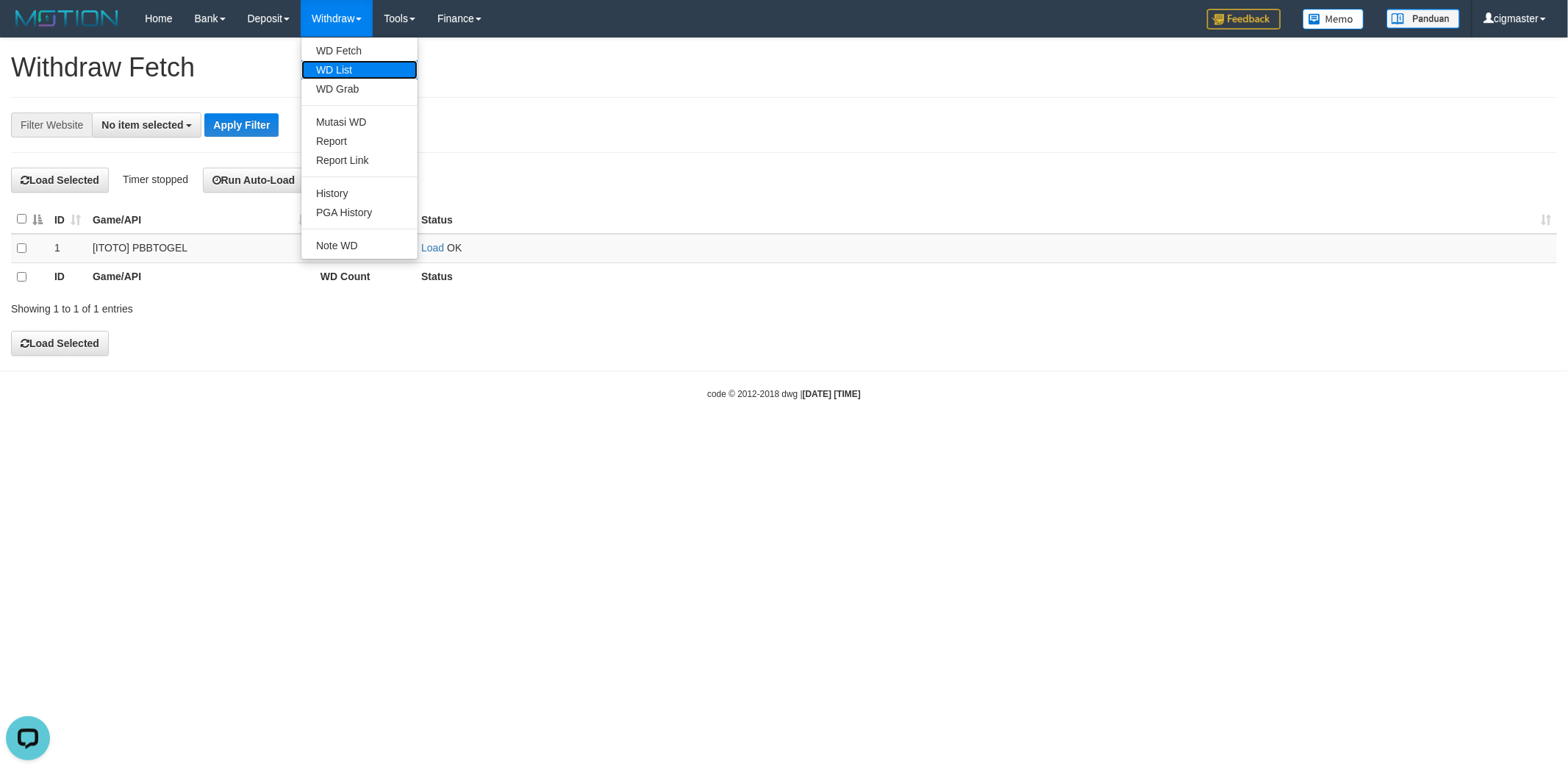 click on "WD List" at bounding box center (359, 70) 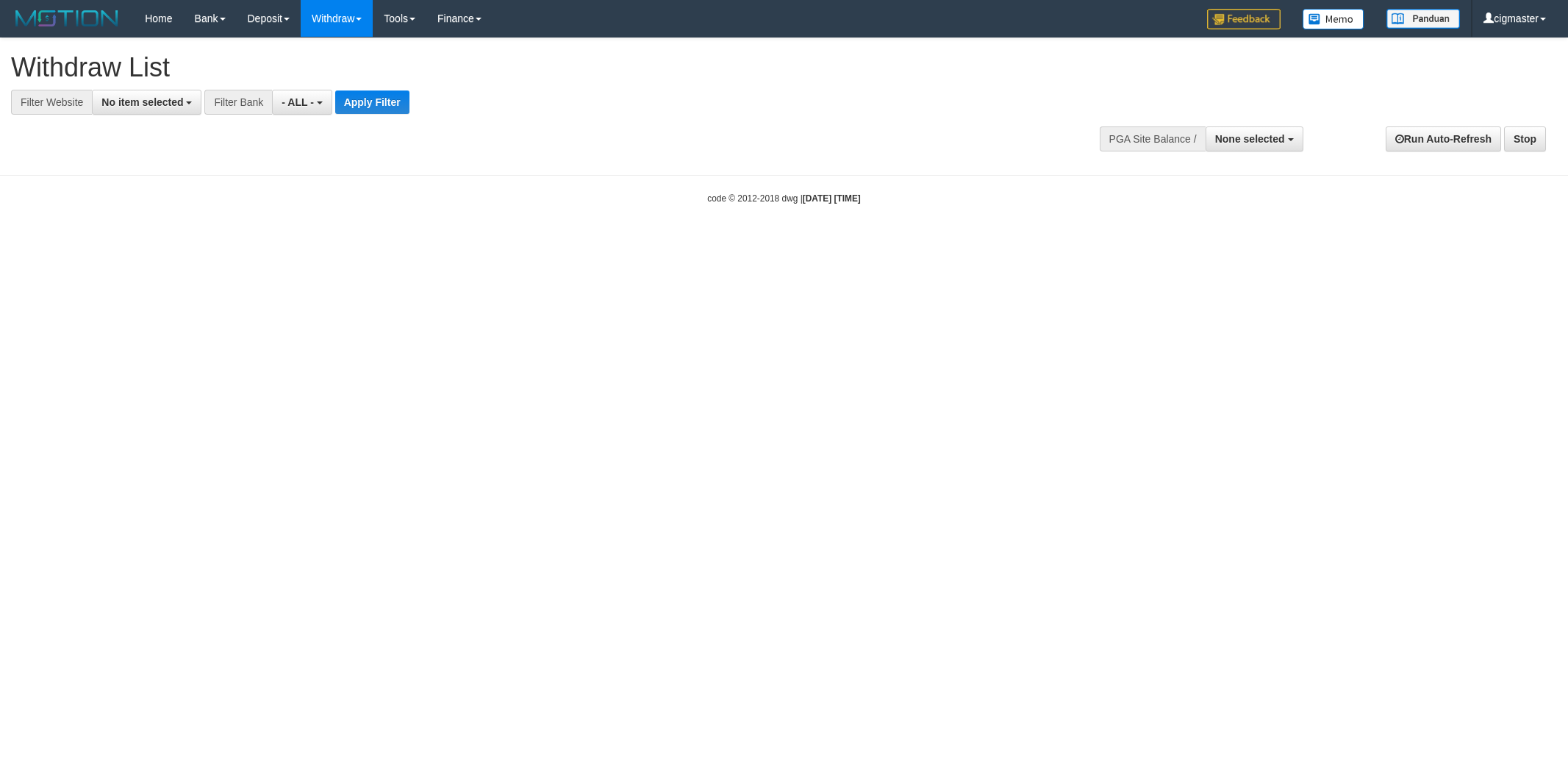 select 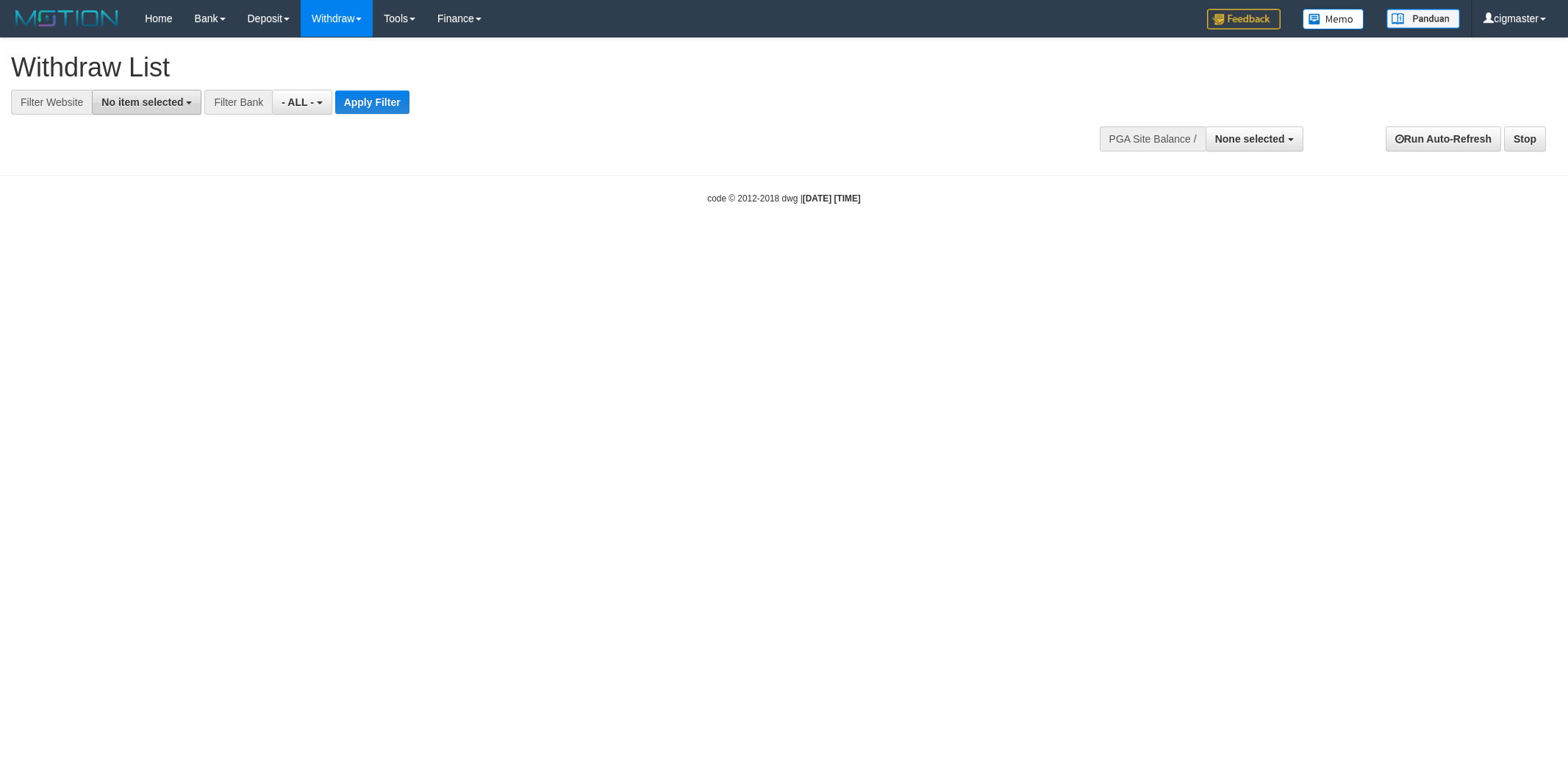 scroll, scrollTop: 0, scrollLeft: 0, axis: both 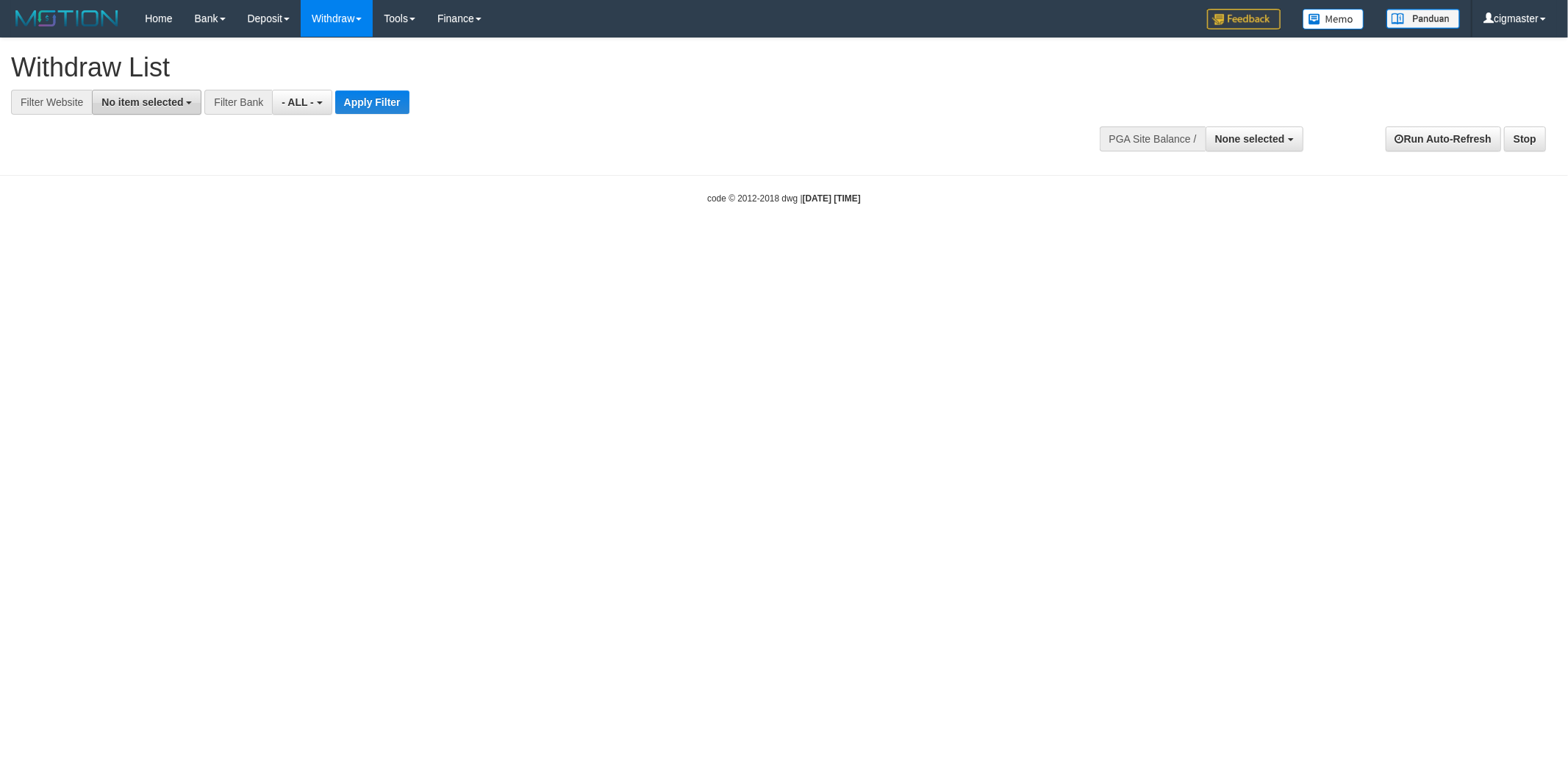 click on "No item selected" at bounding box center [142, 102] 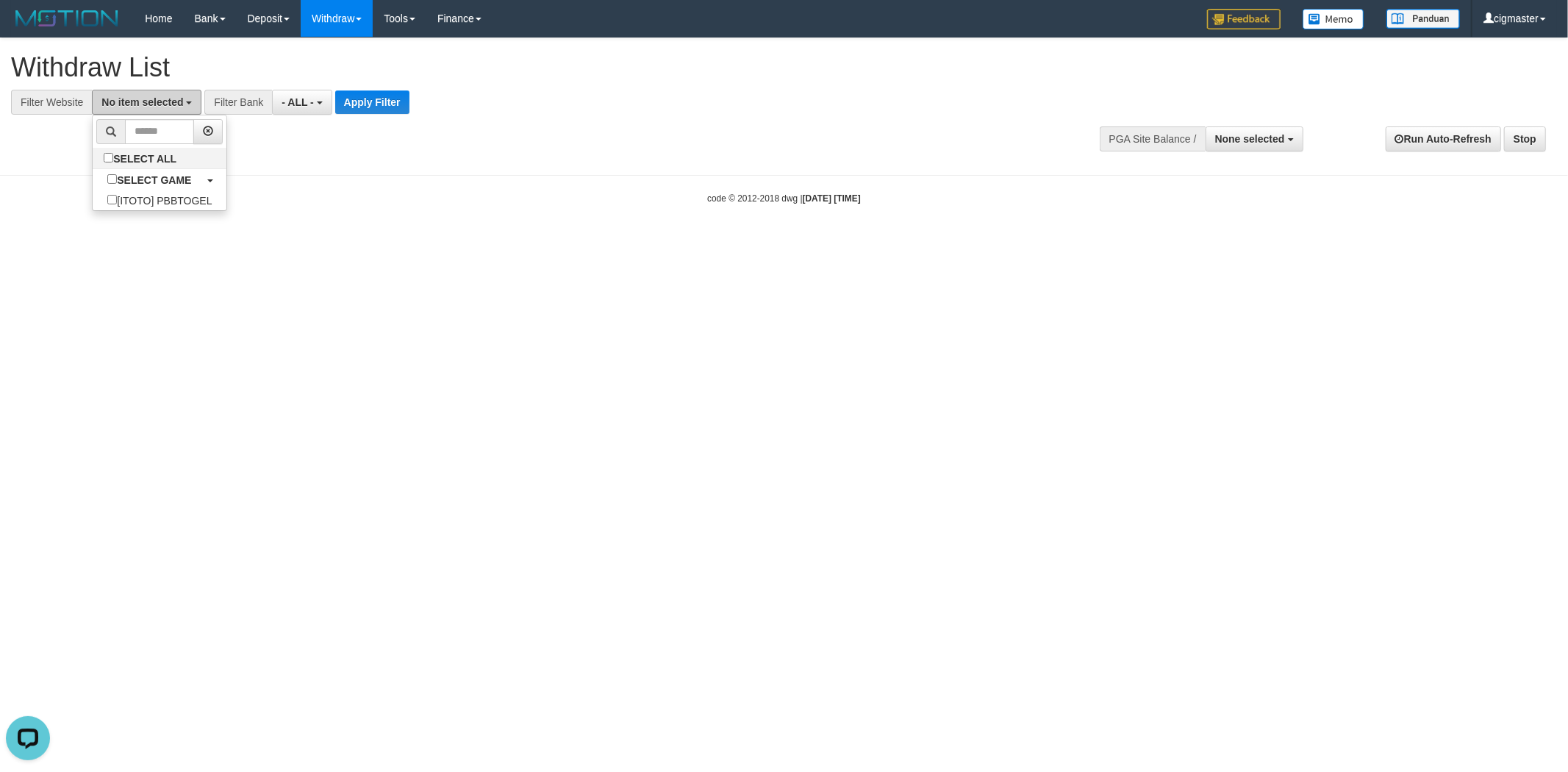 scroll, scrollTop: 0, scrollLeft: 0, axis: both 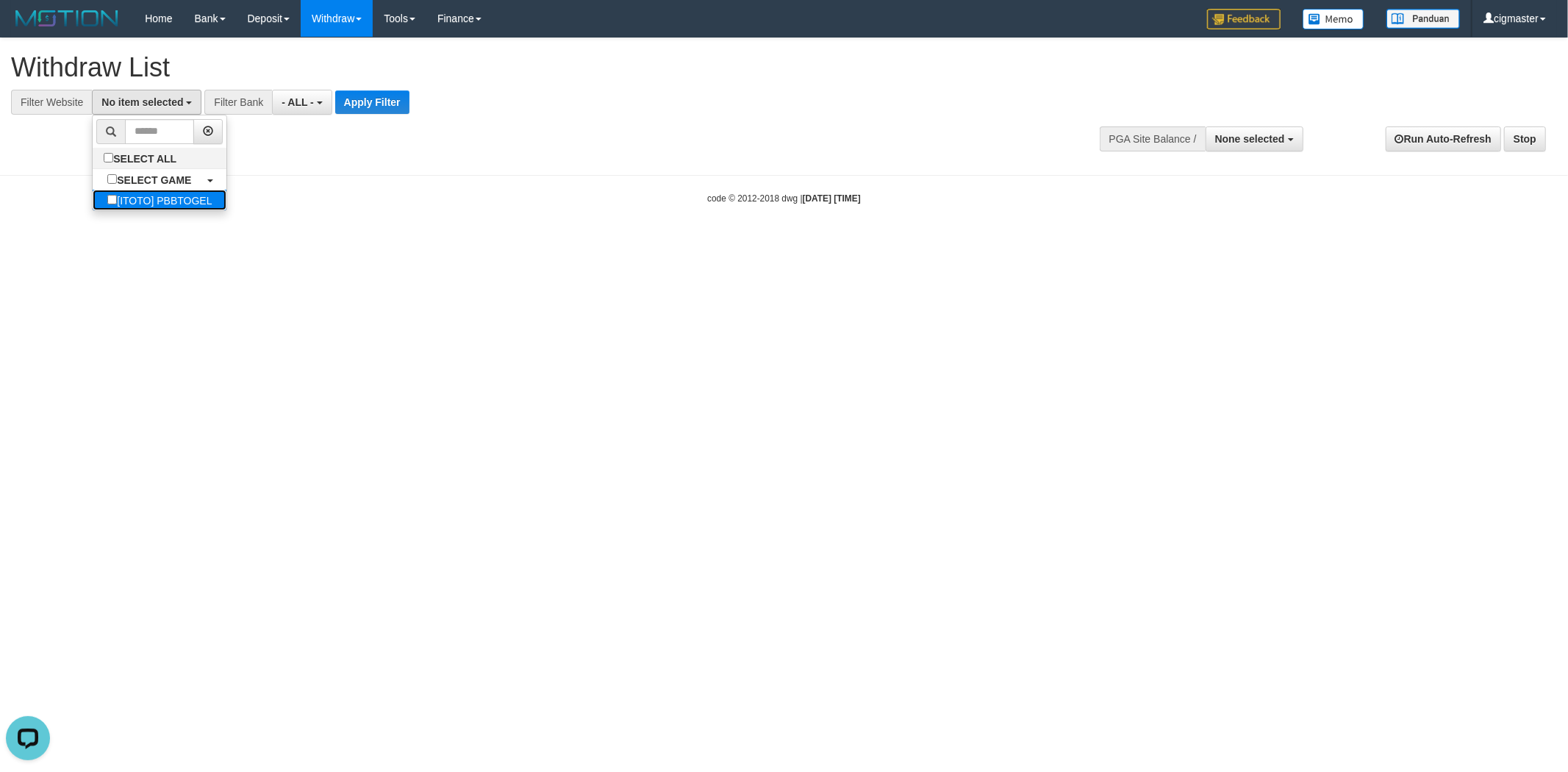 click on "[ITOTO] PBBTOGEL" at bounding box center (160, 200) 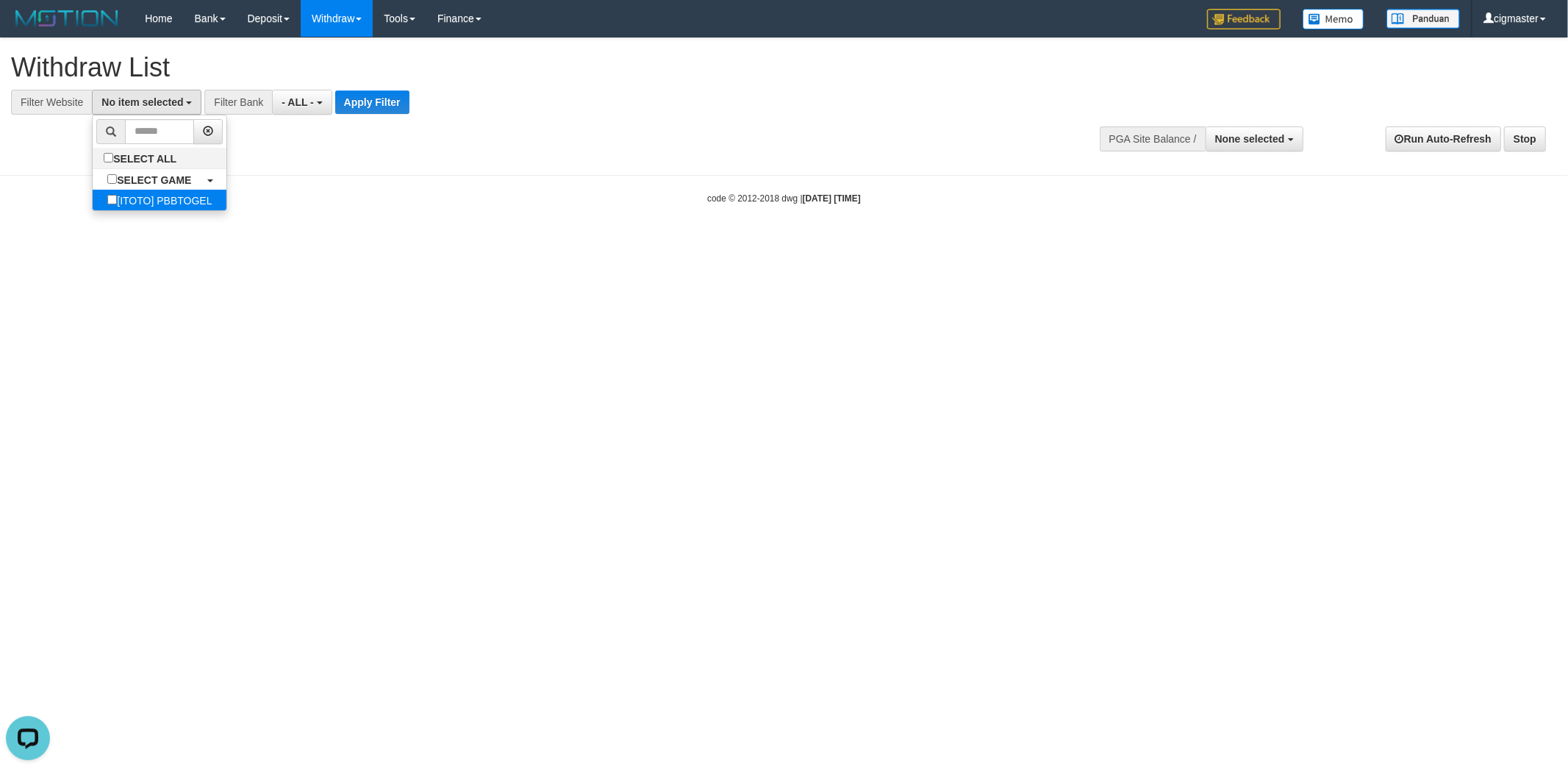 select on "****" 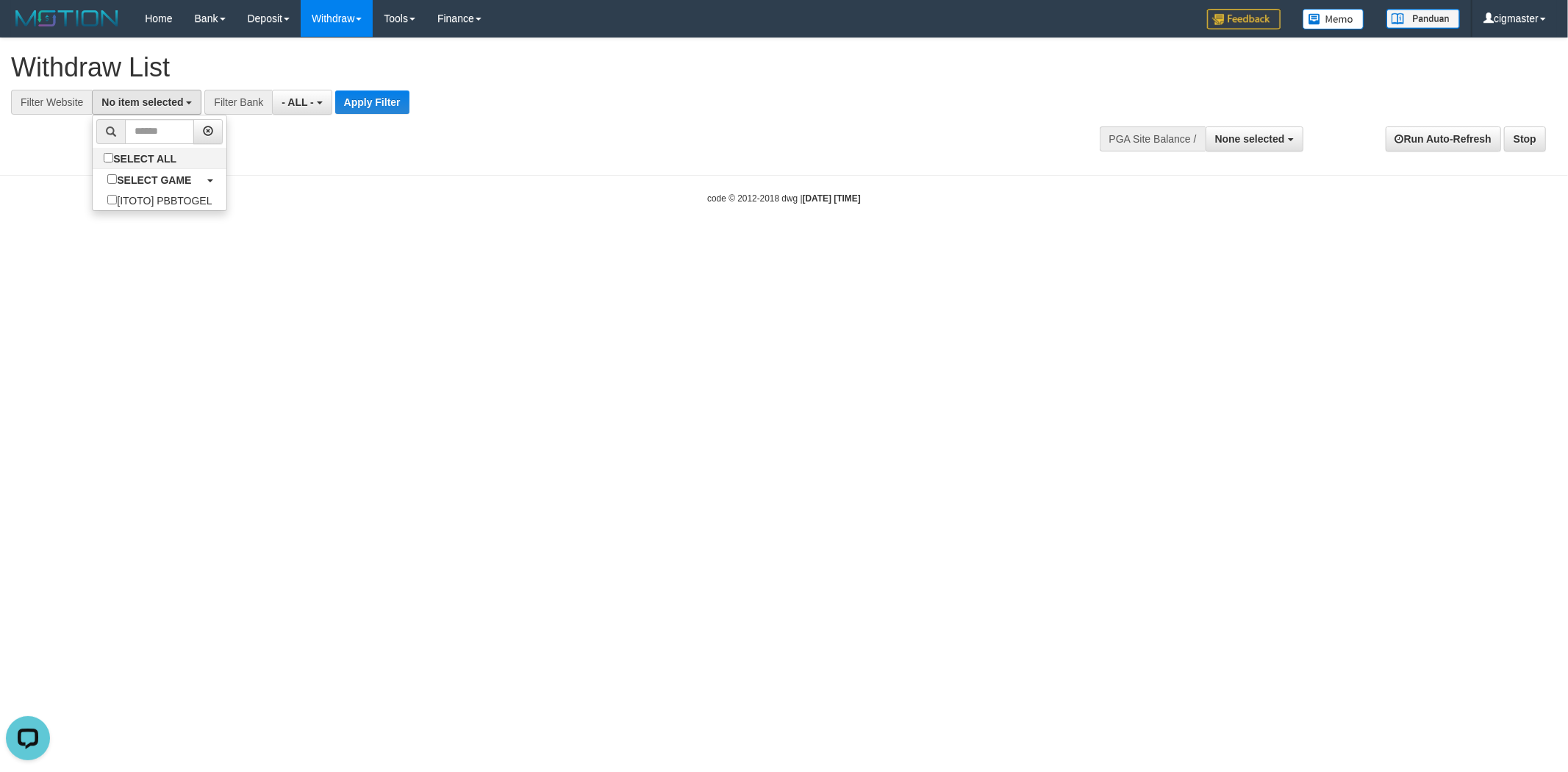 scroll, scrollTop: 12, scrollLeft: 0, axis: vertical 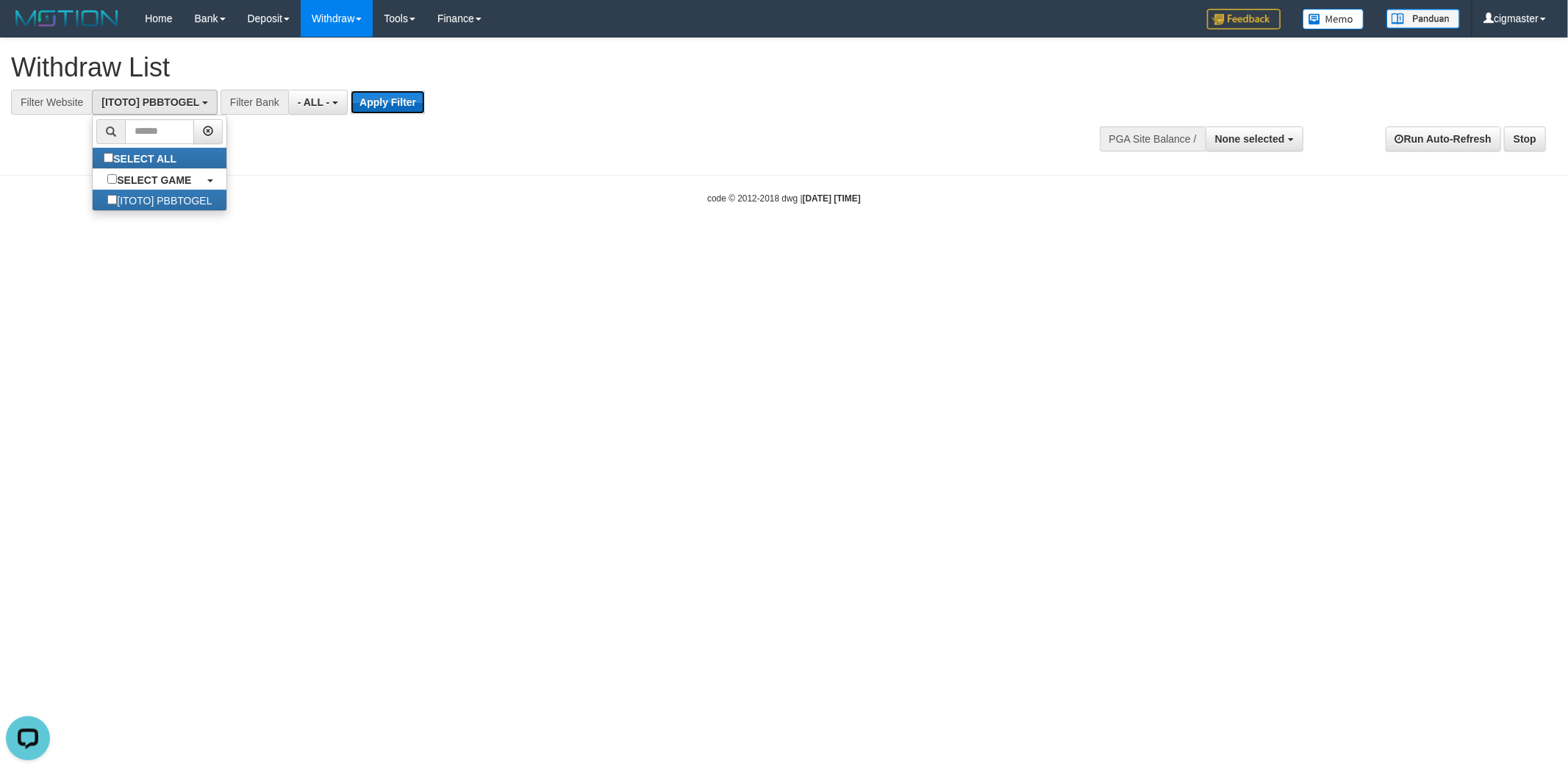 click on "Apply Filter" at bounding box center [387, 102] 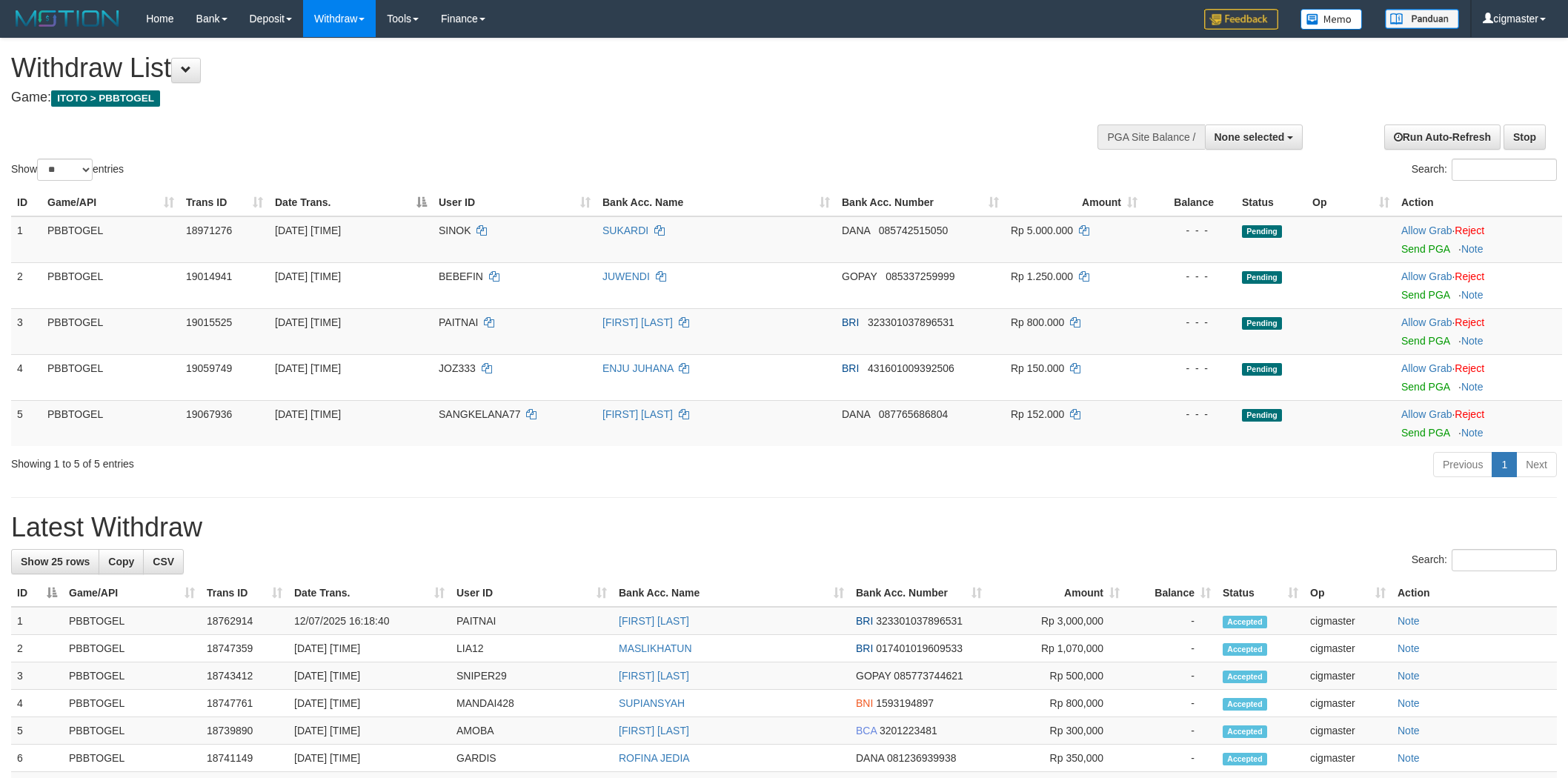 select 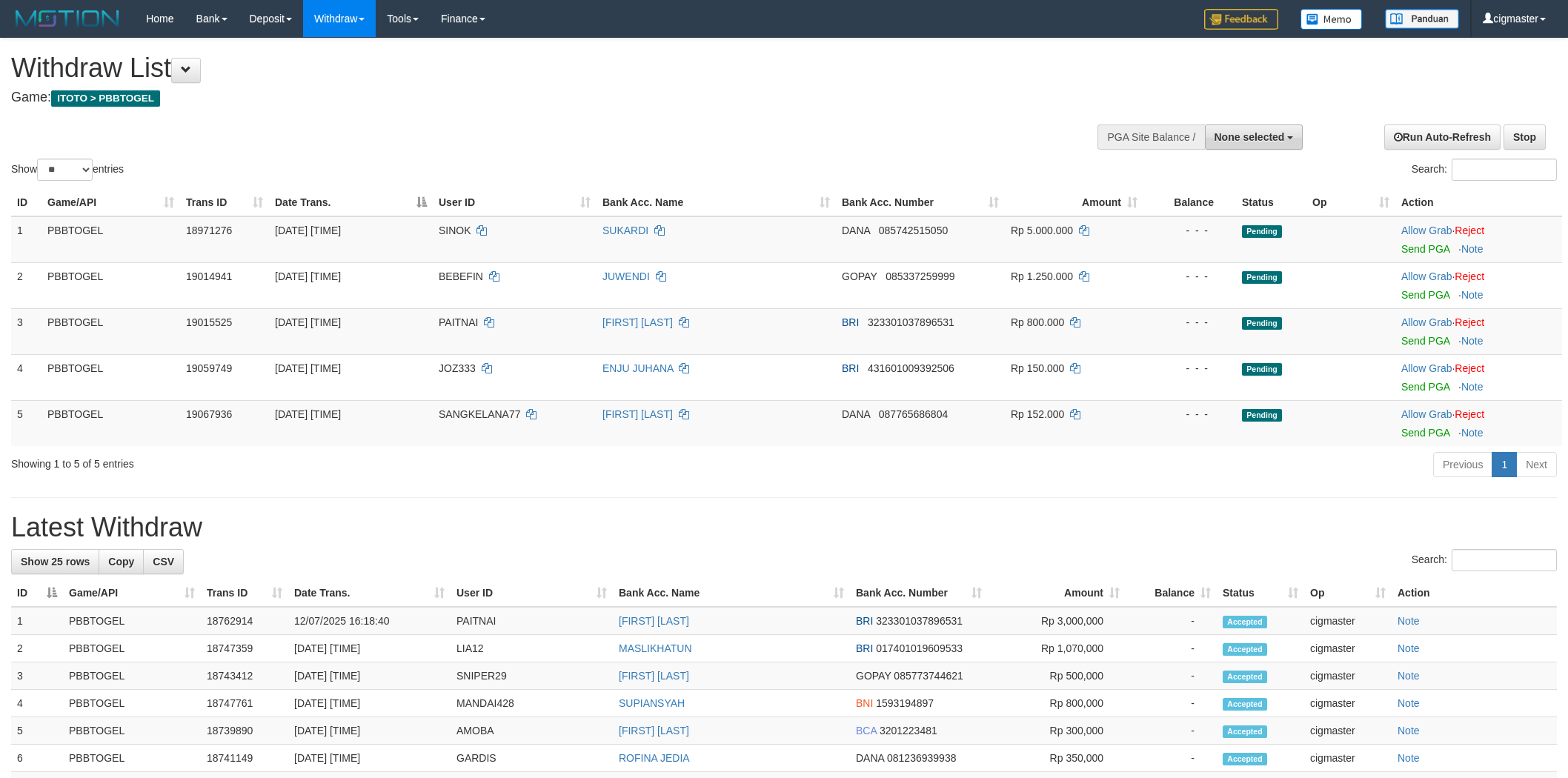 scroll, scrollTop: 0, scrollLeft: 0, axis: both 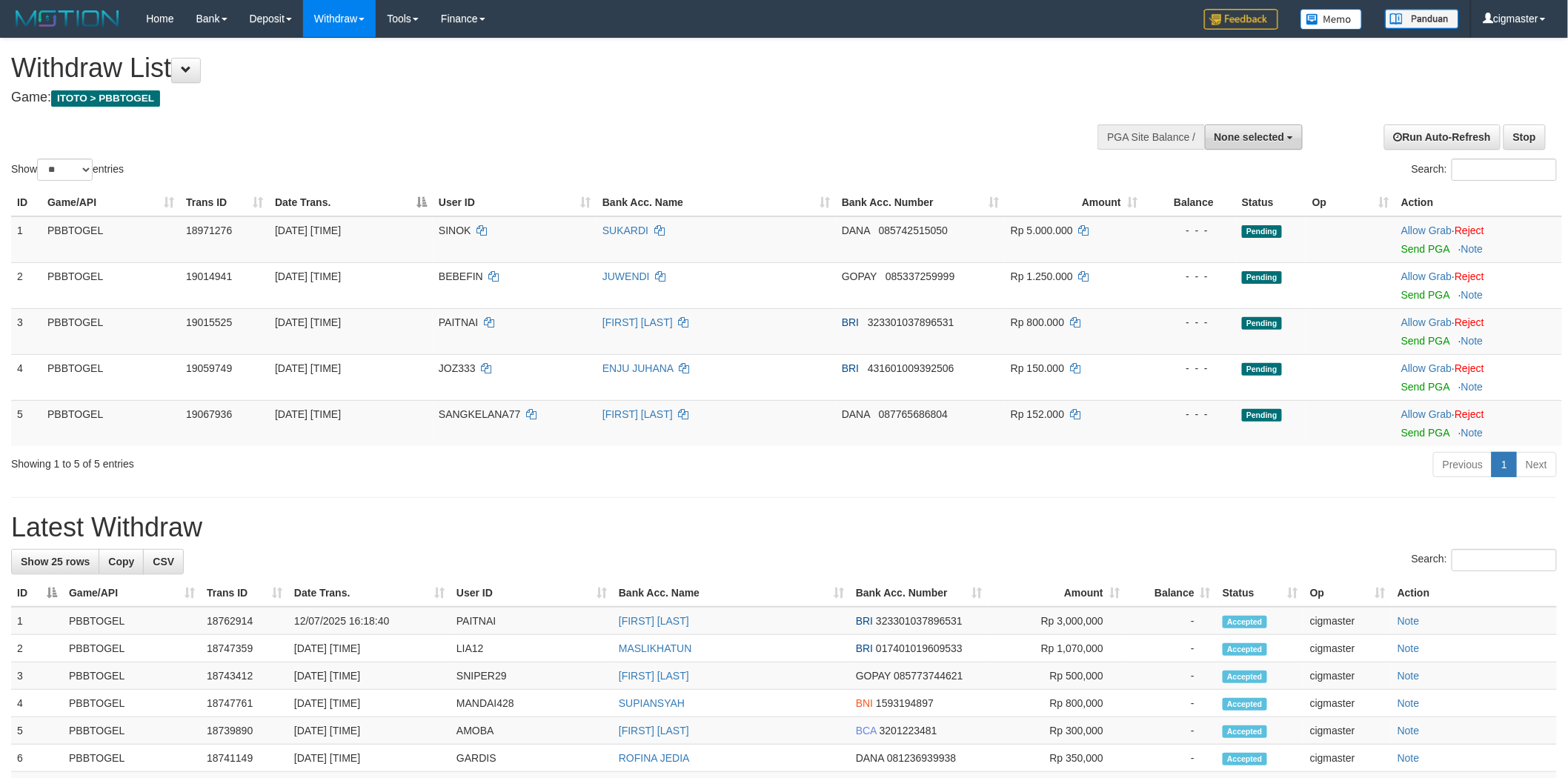 click on "None selected" at bounding box center [1249, 137] 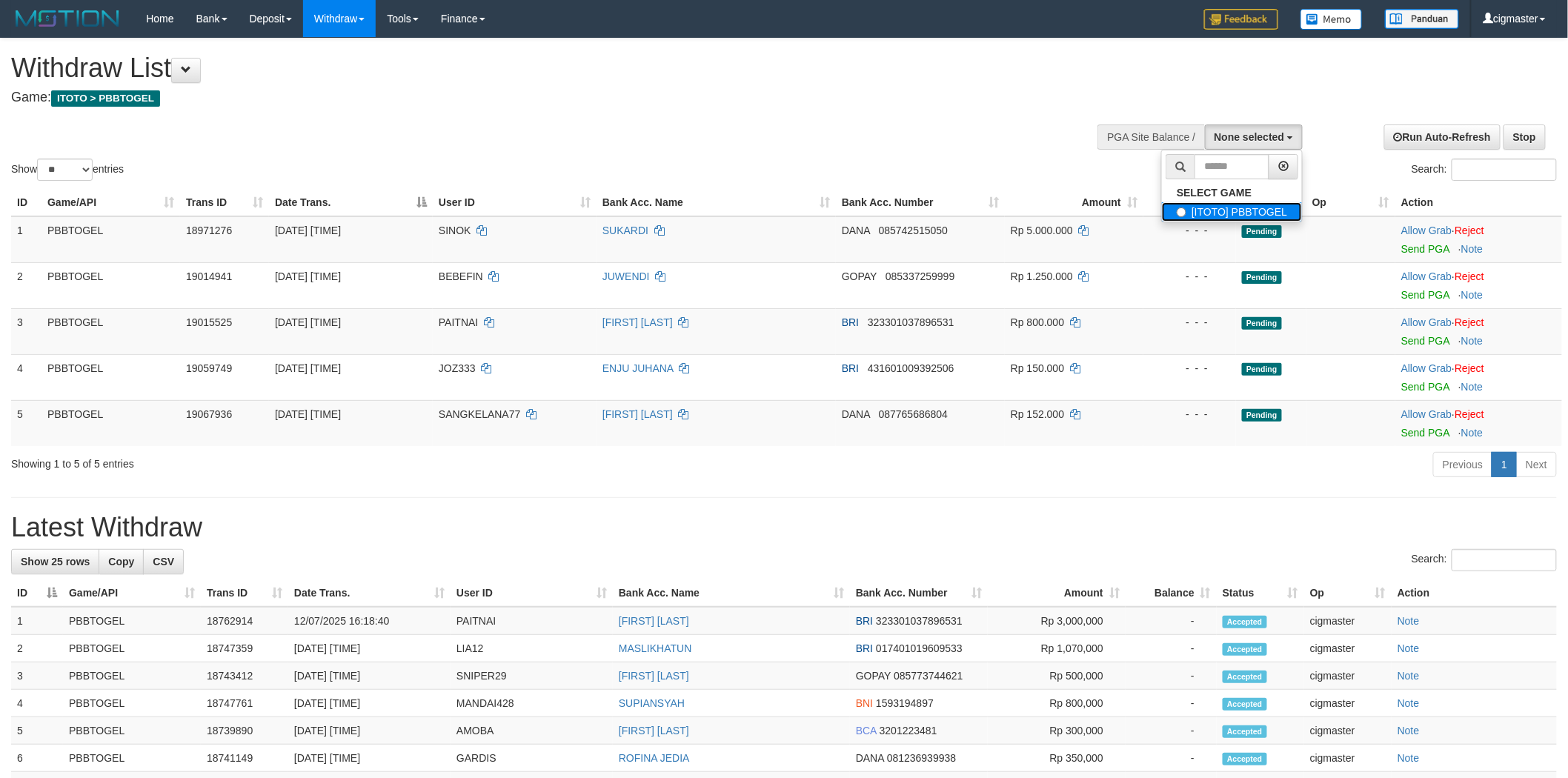 click on "[ITOTO] PBBTOGEL" at bounding box center [1232, 212] 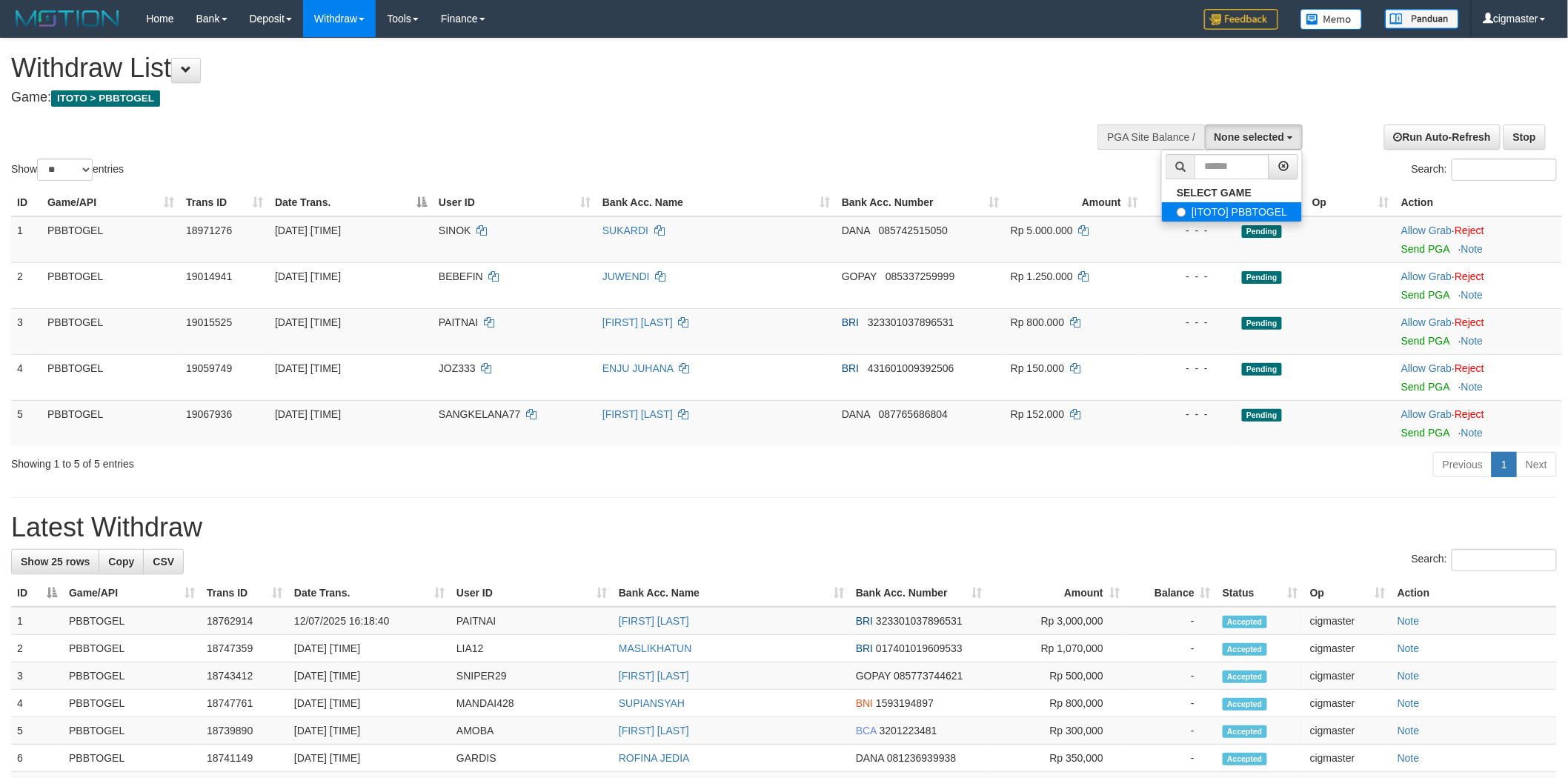 select on "****" 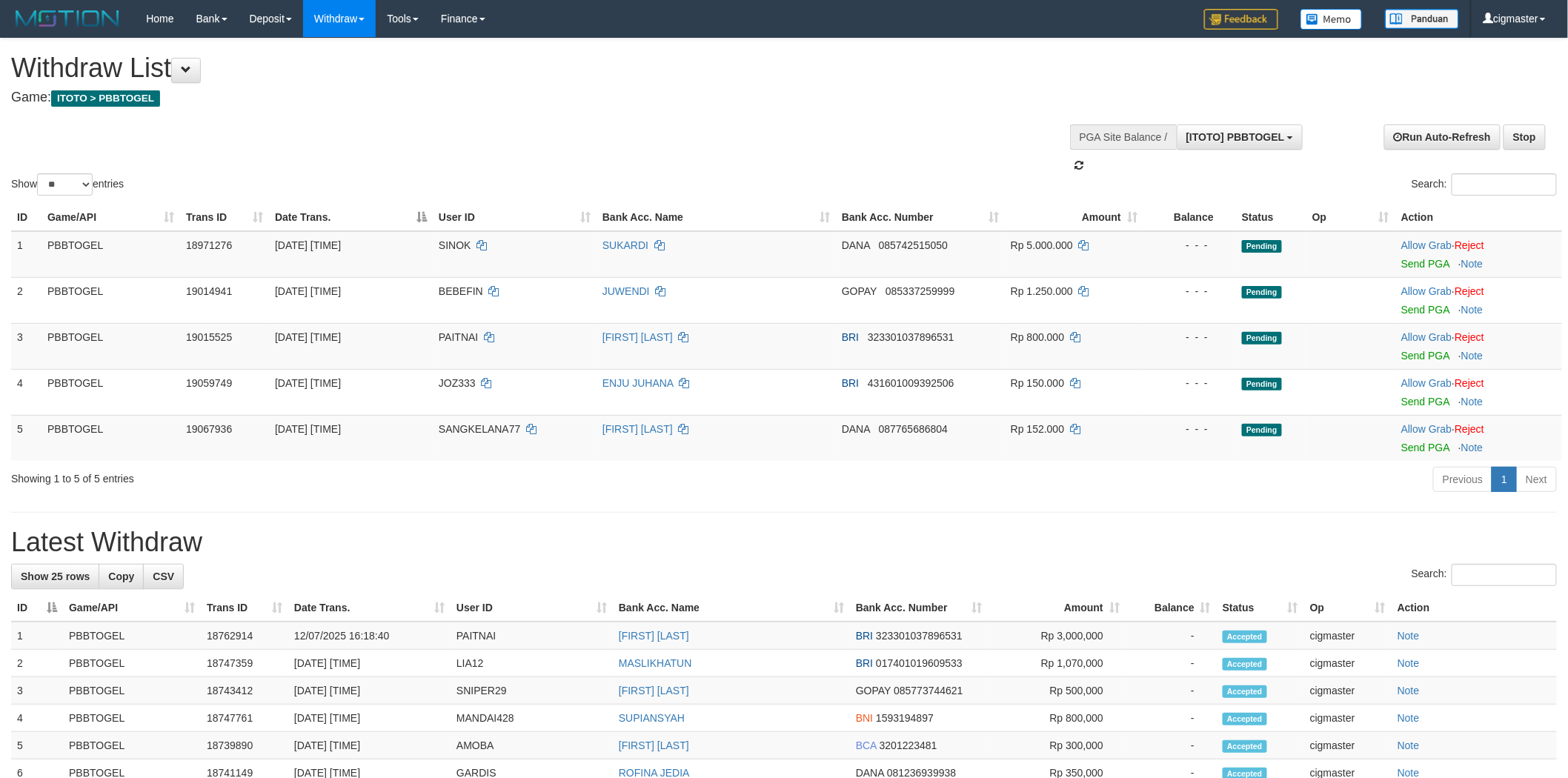 scroll, scrollTop: 13, scrollLeft: 0, axis: vertical 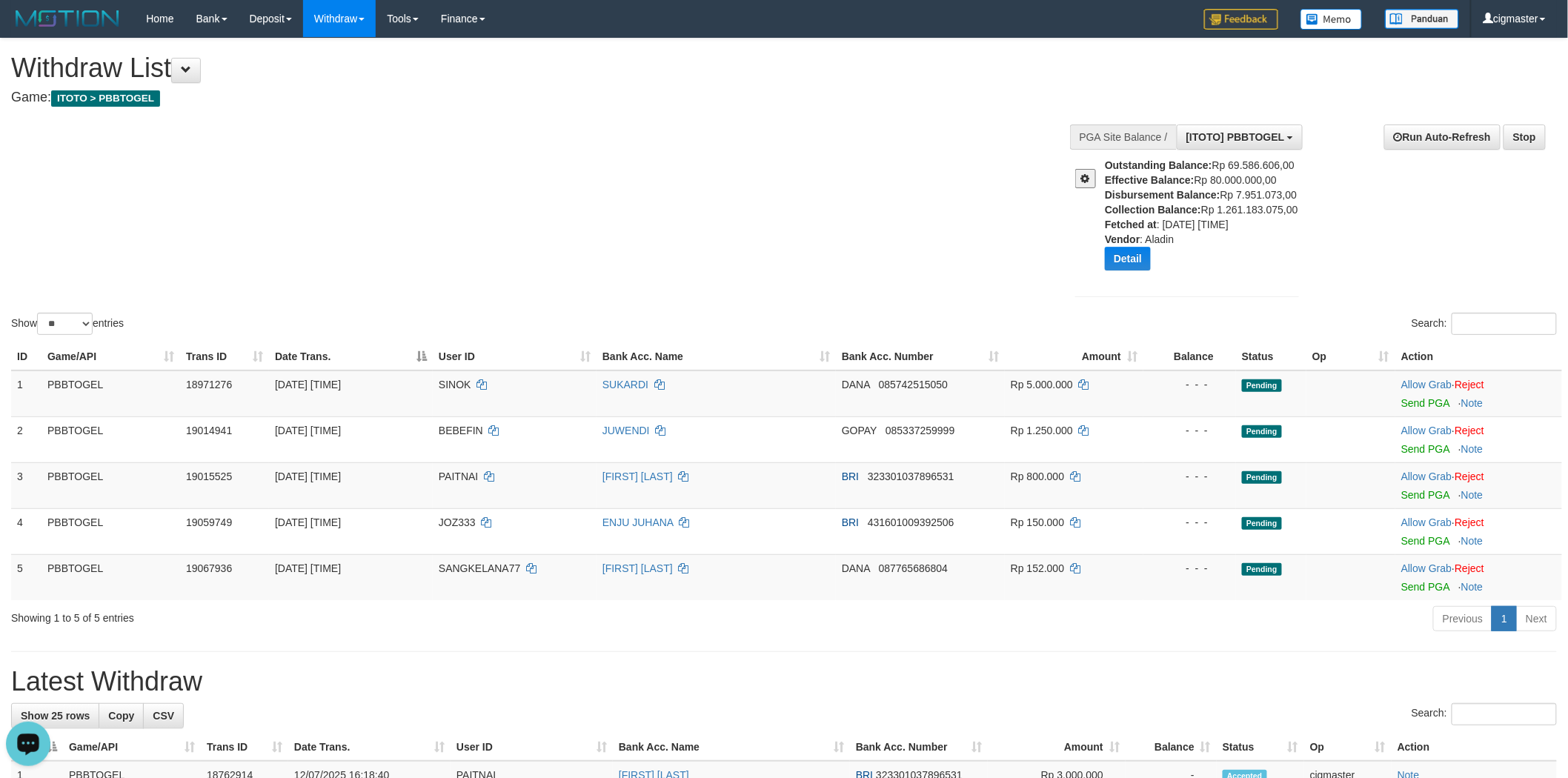 drag, startPoint x: 24, startPoint y: 731, endPoint x: 27, endPoint y: 739, distance: 8.544004 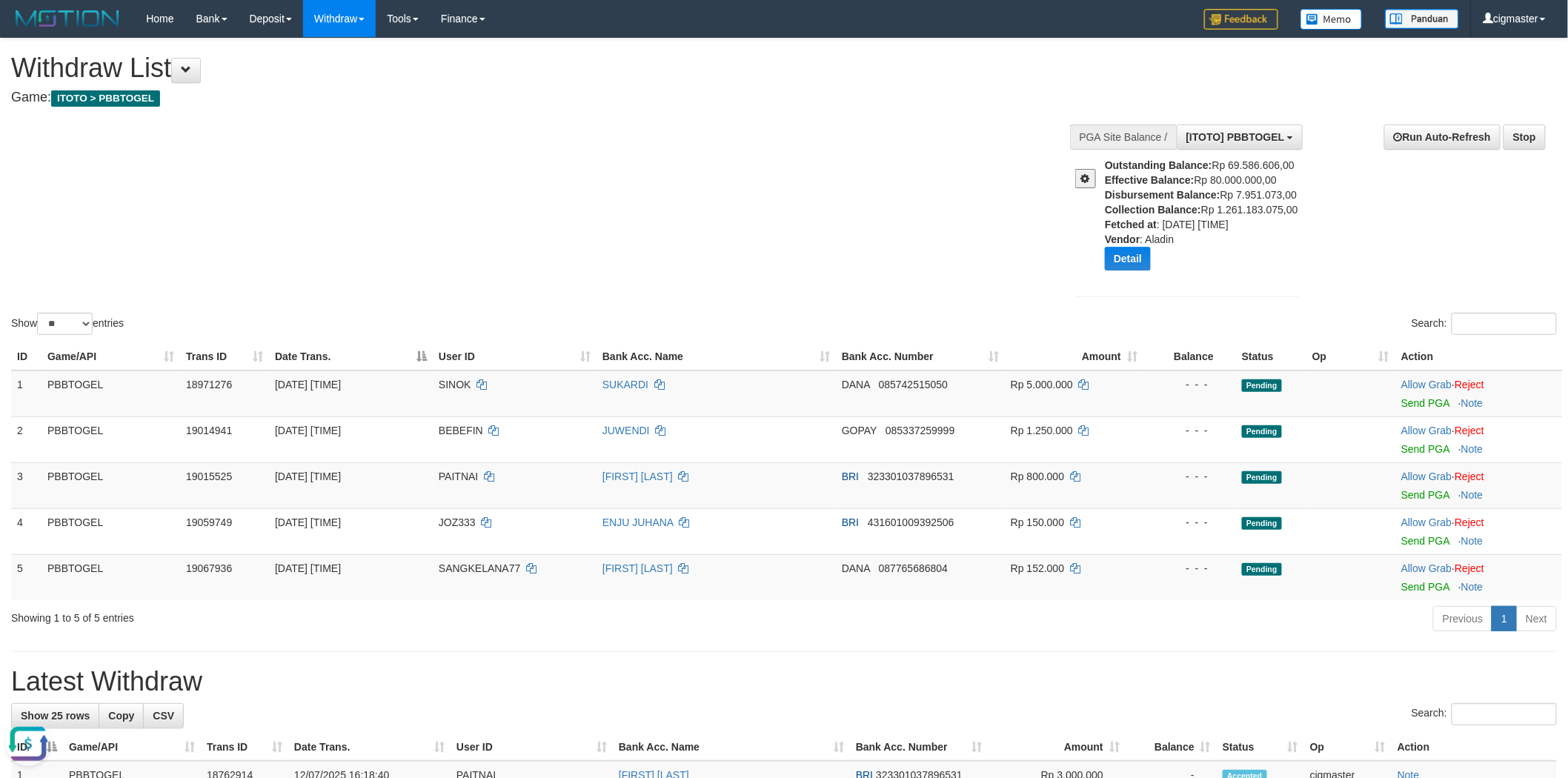 drag, startPoint x: 32, startPoint y: 742, endPoint x: 30, endPoint y: 1457, distance: 715.0028 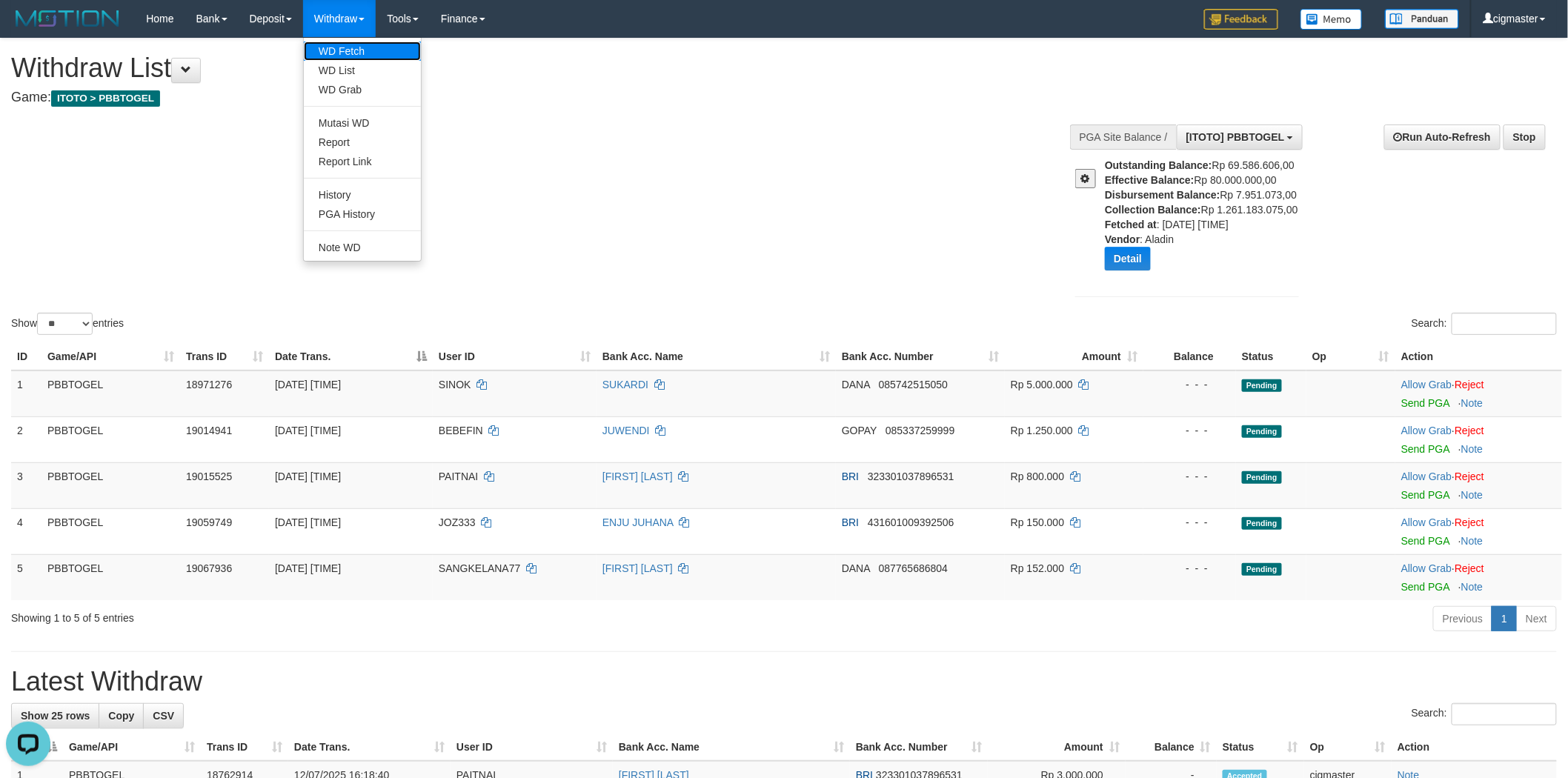 click on "WD Fetch" at bounding box center (362, 51) 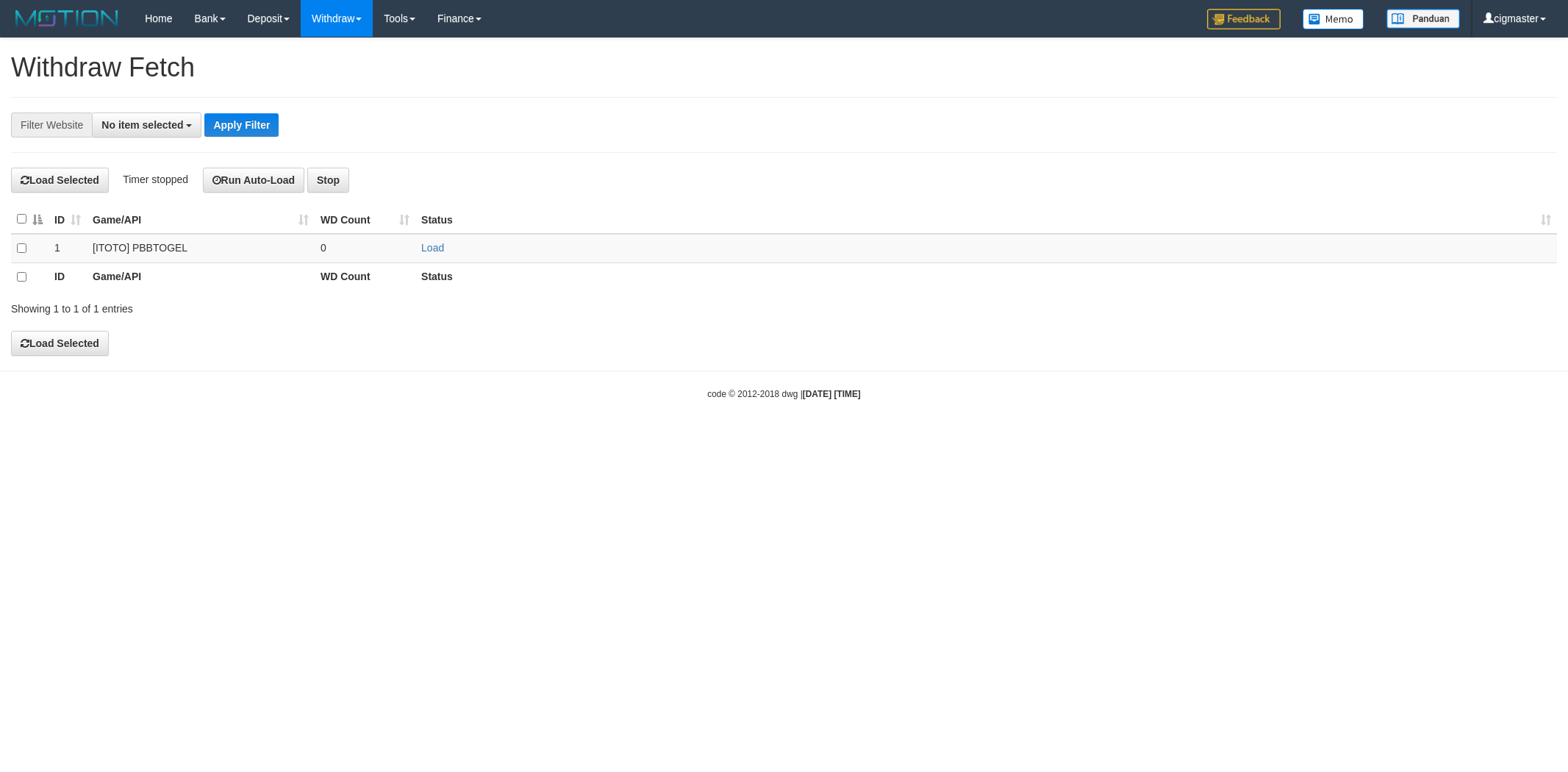 select 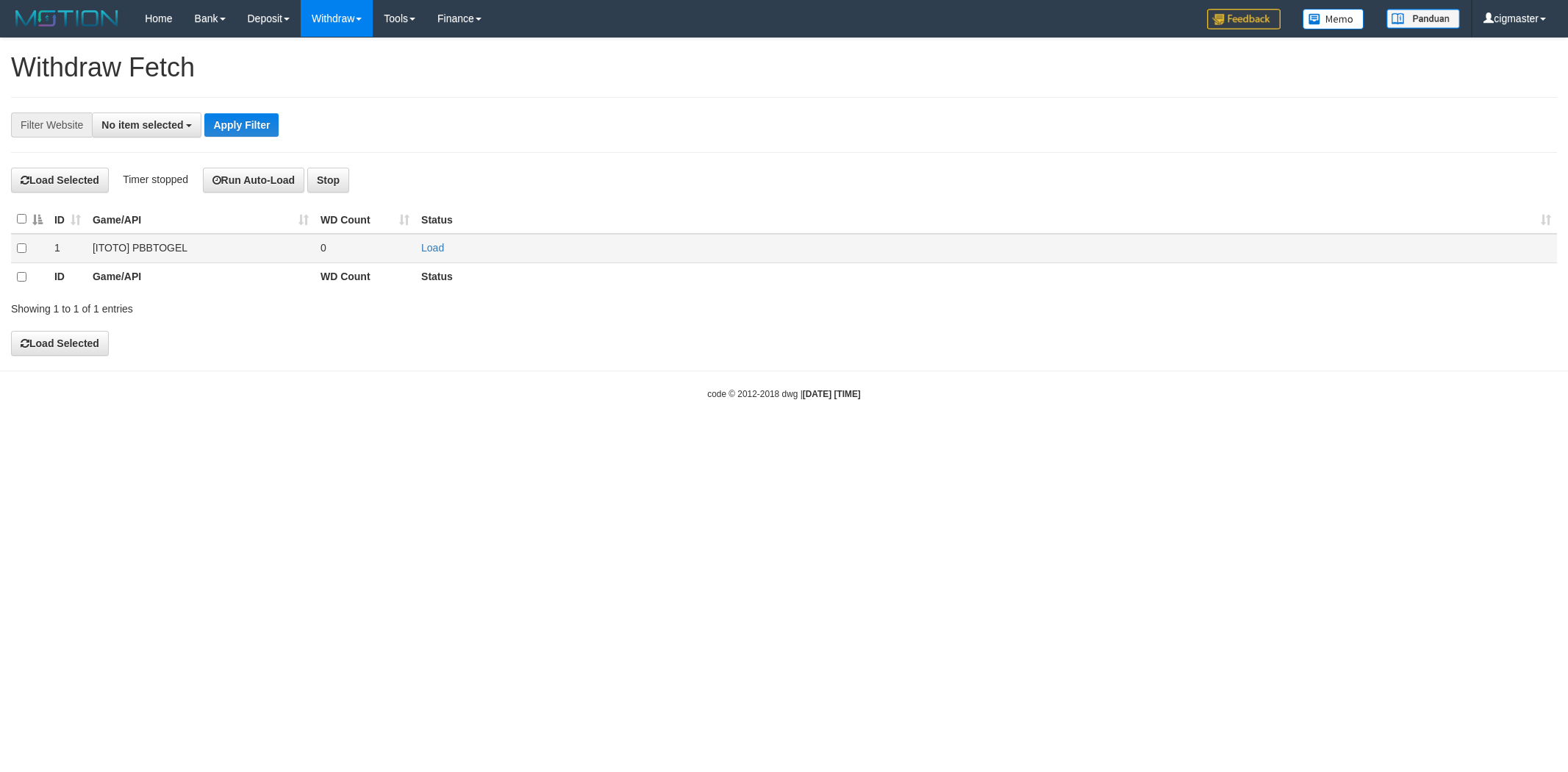 scroll, scrollTop: 0, scrollLeft: 0, axis: both 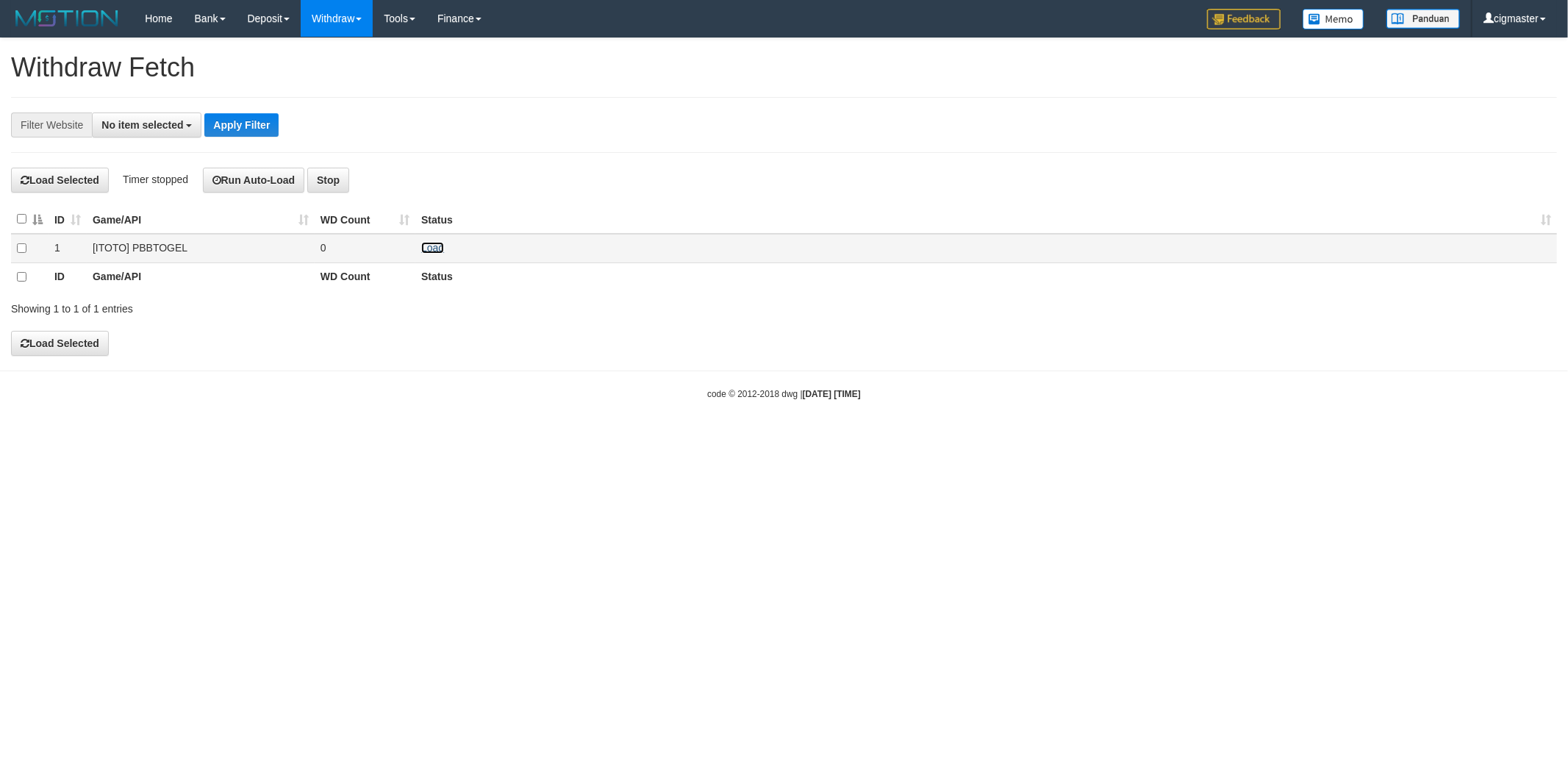 click on "Load" at bounding box center [432, 248] 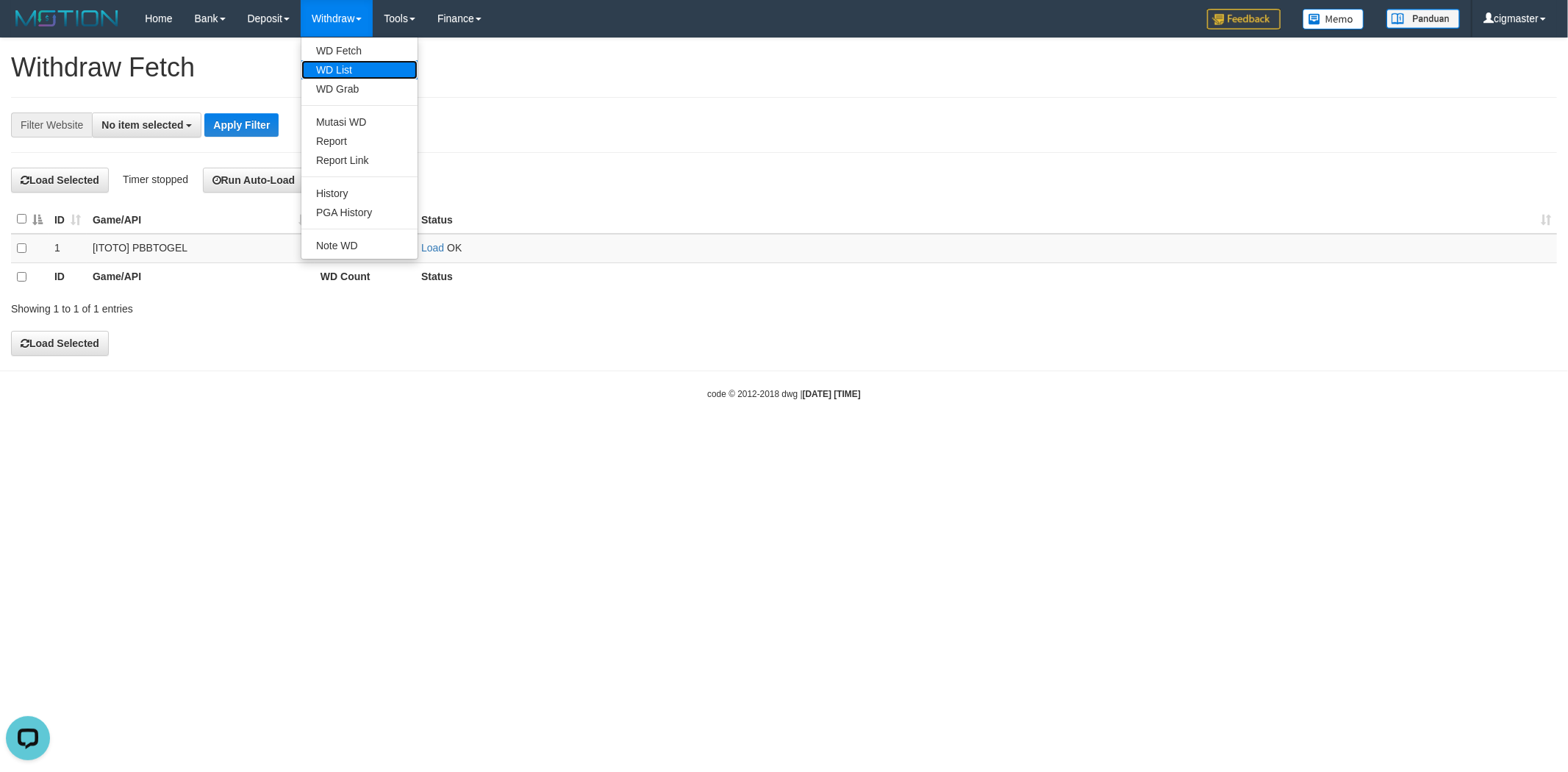 scroll, scrollTop: 0, scrollLeft: 0, axis: both 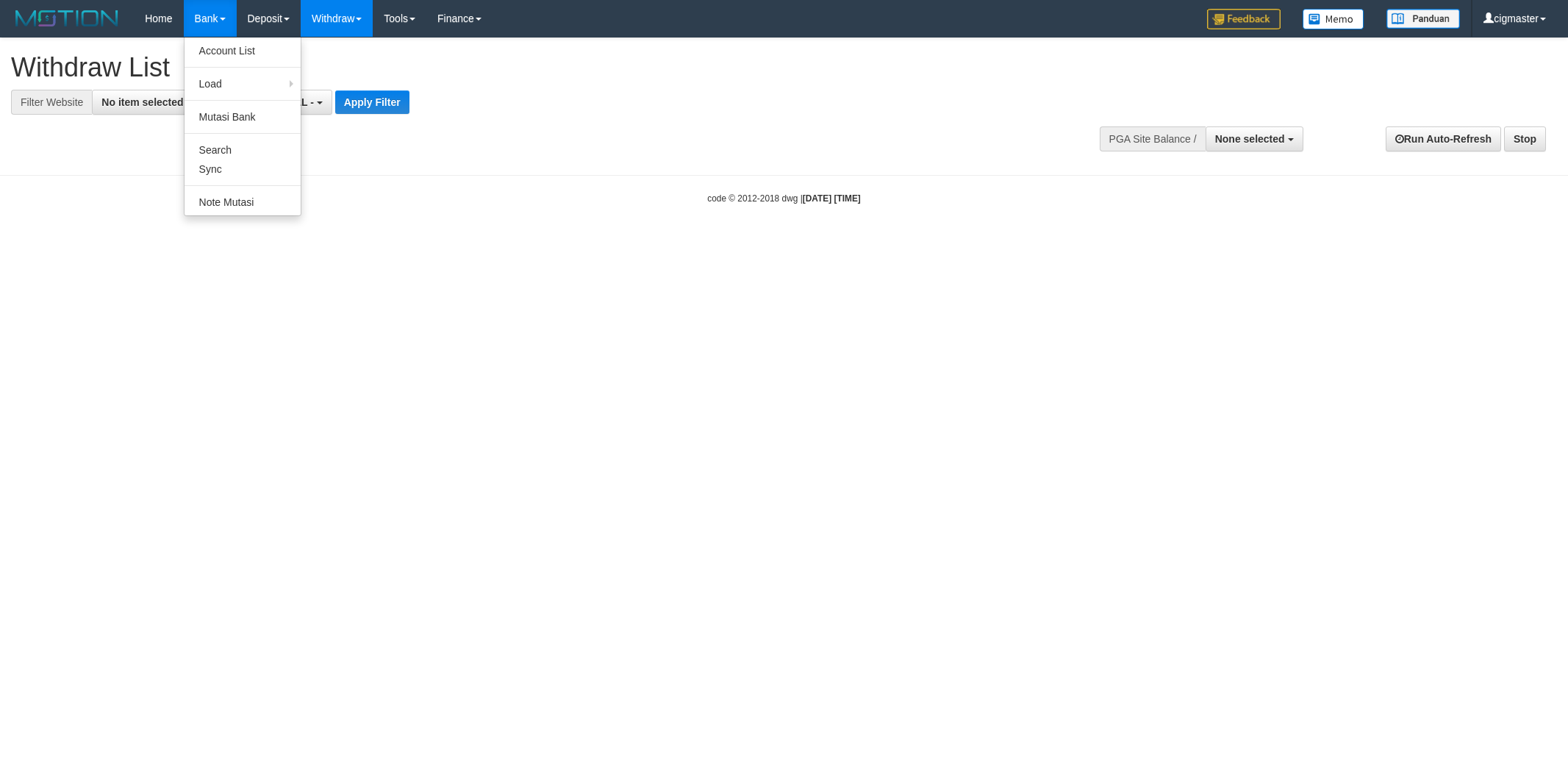 select 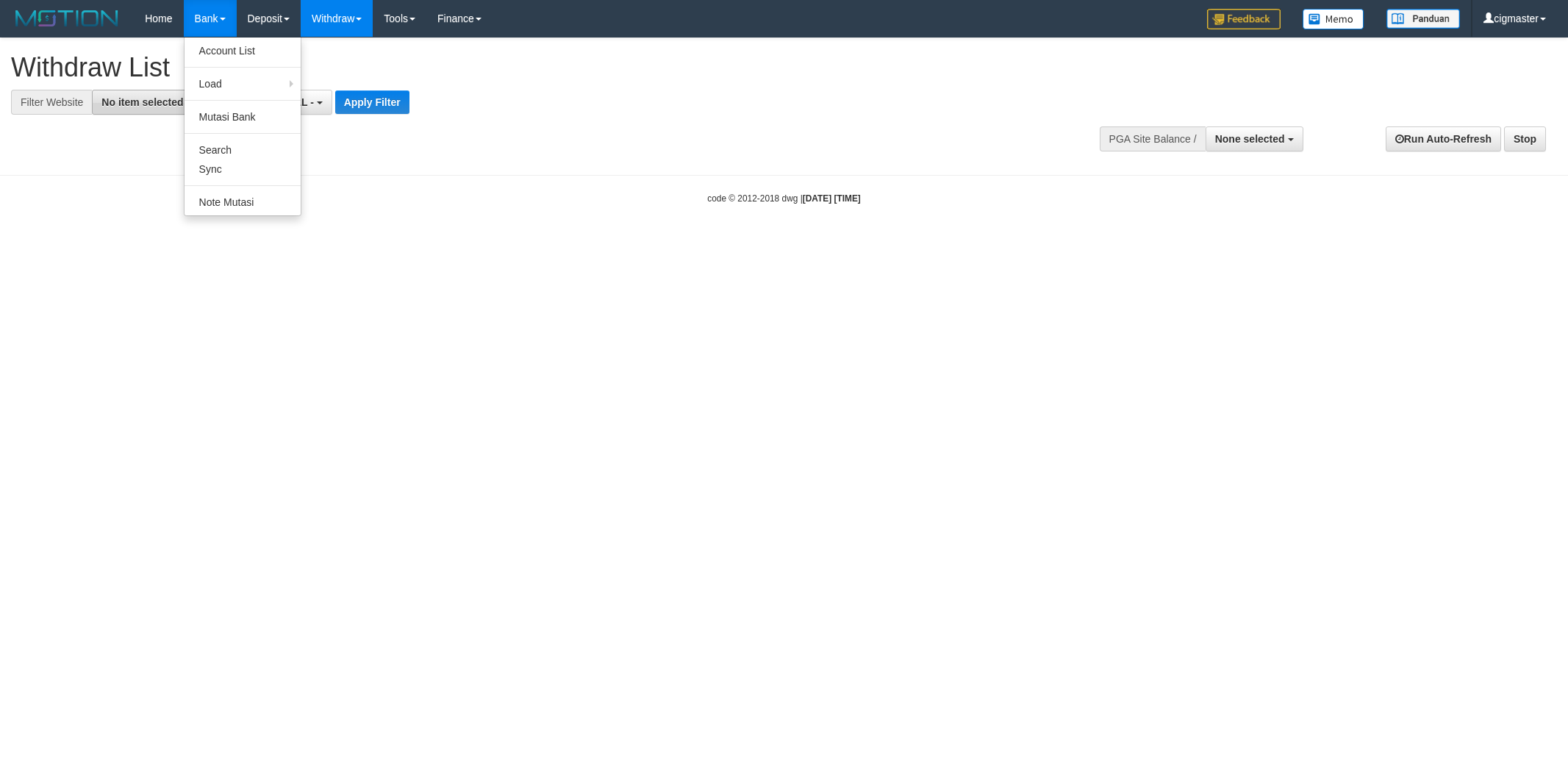 scroll, scrollTop: 0, scrollLeft: 0, axis: both 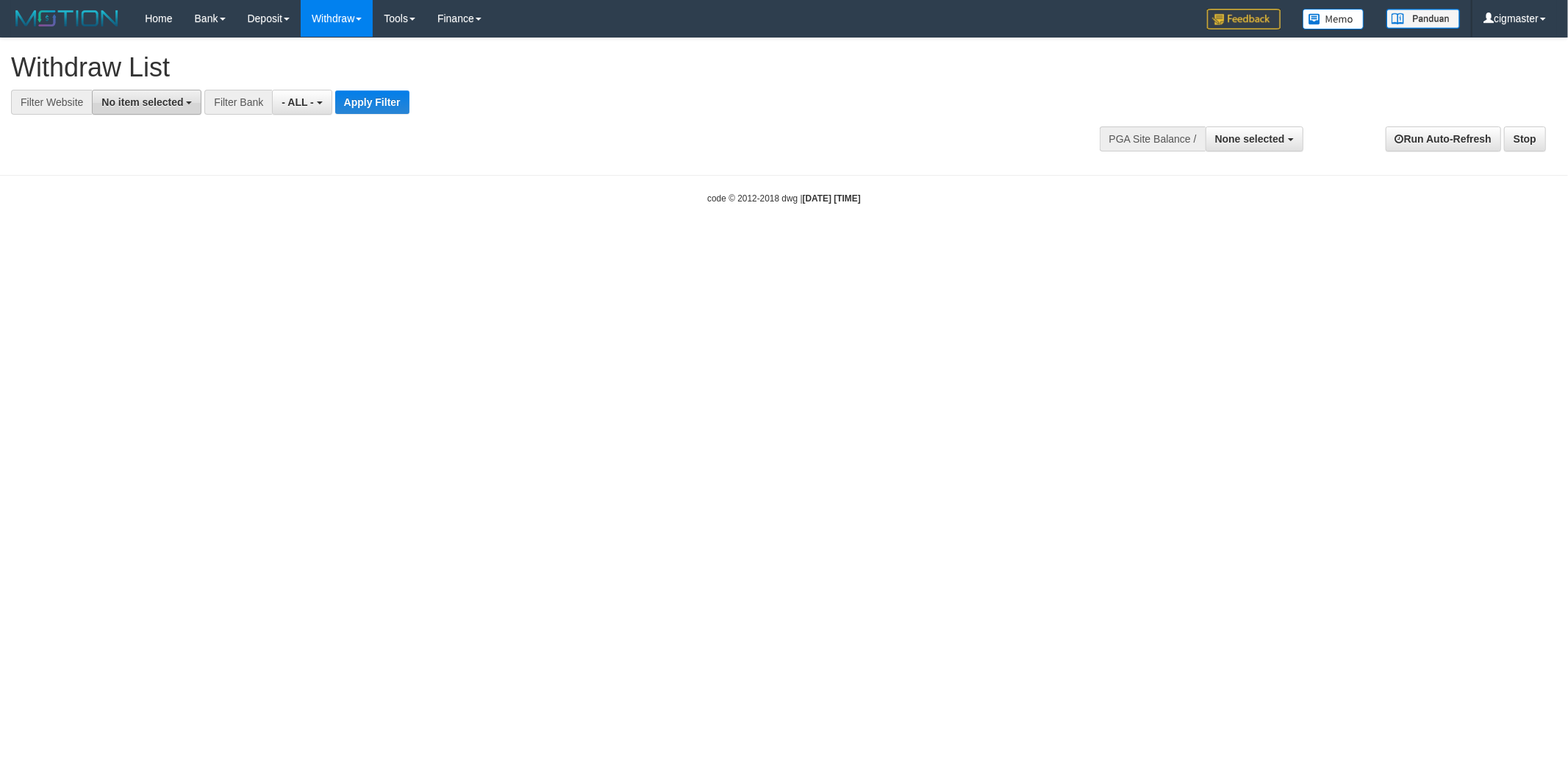 click on "No item selected" at bounding box center (142, 102) 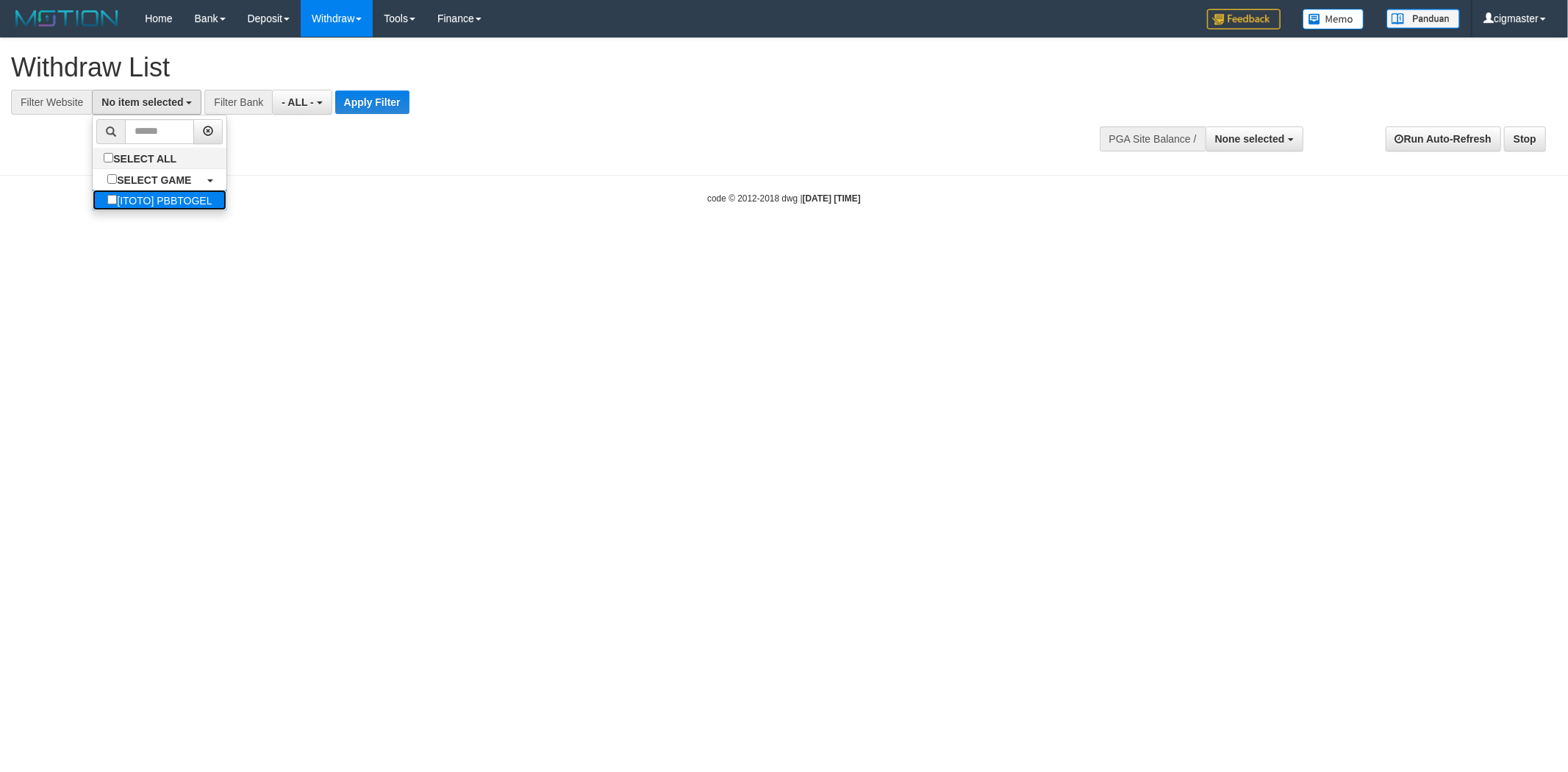 click on "[ITOTO] PBBTOGEL" at bounding box center [160, 200] 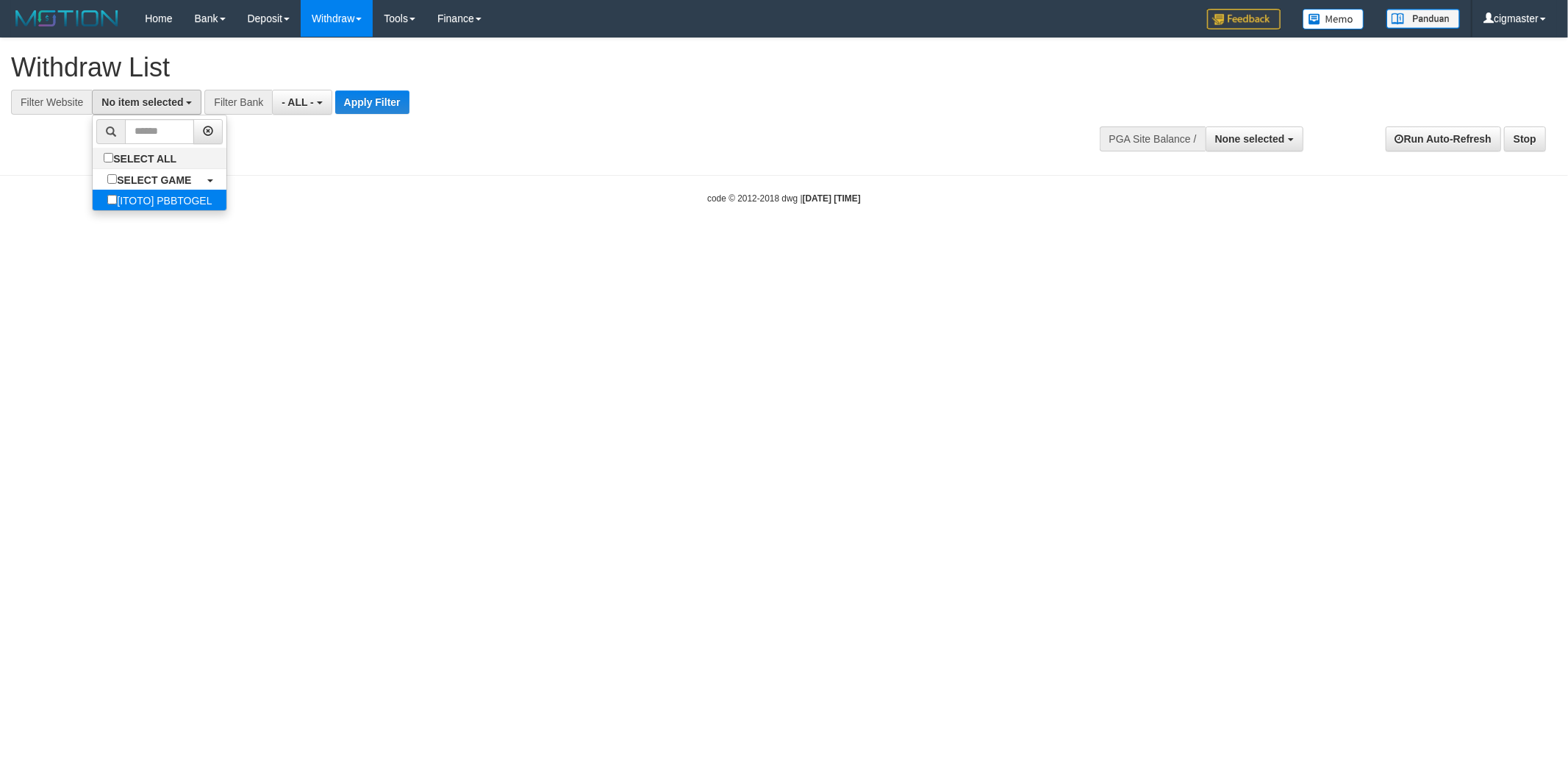 select on "****" 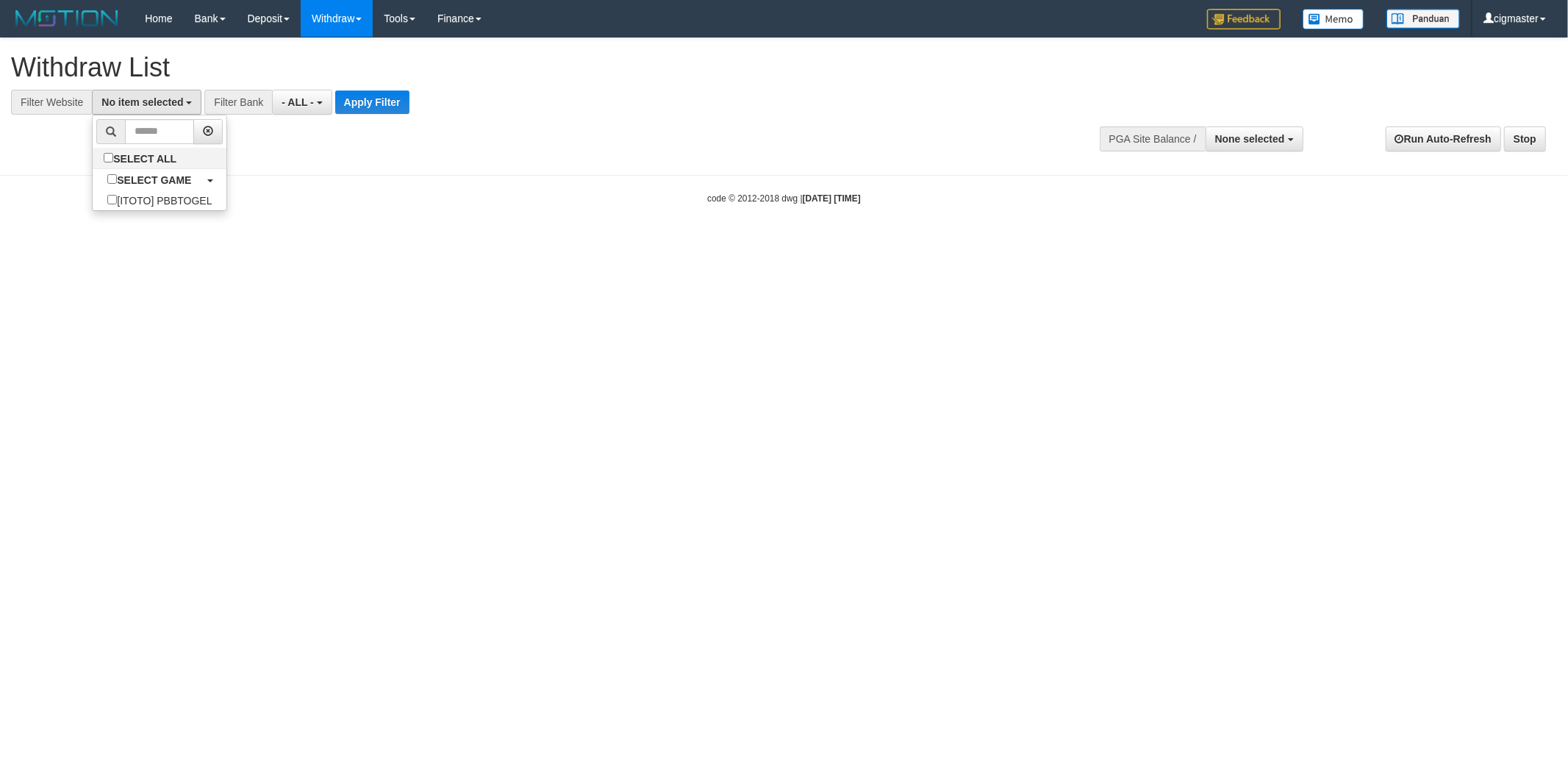 scroll, scrollTop: 12, scrollLeft: 0, axis: vertical 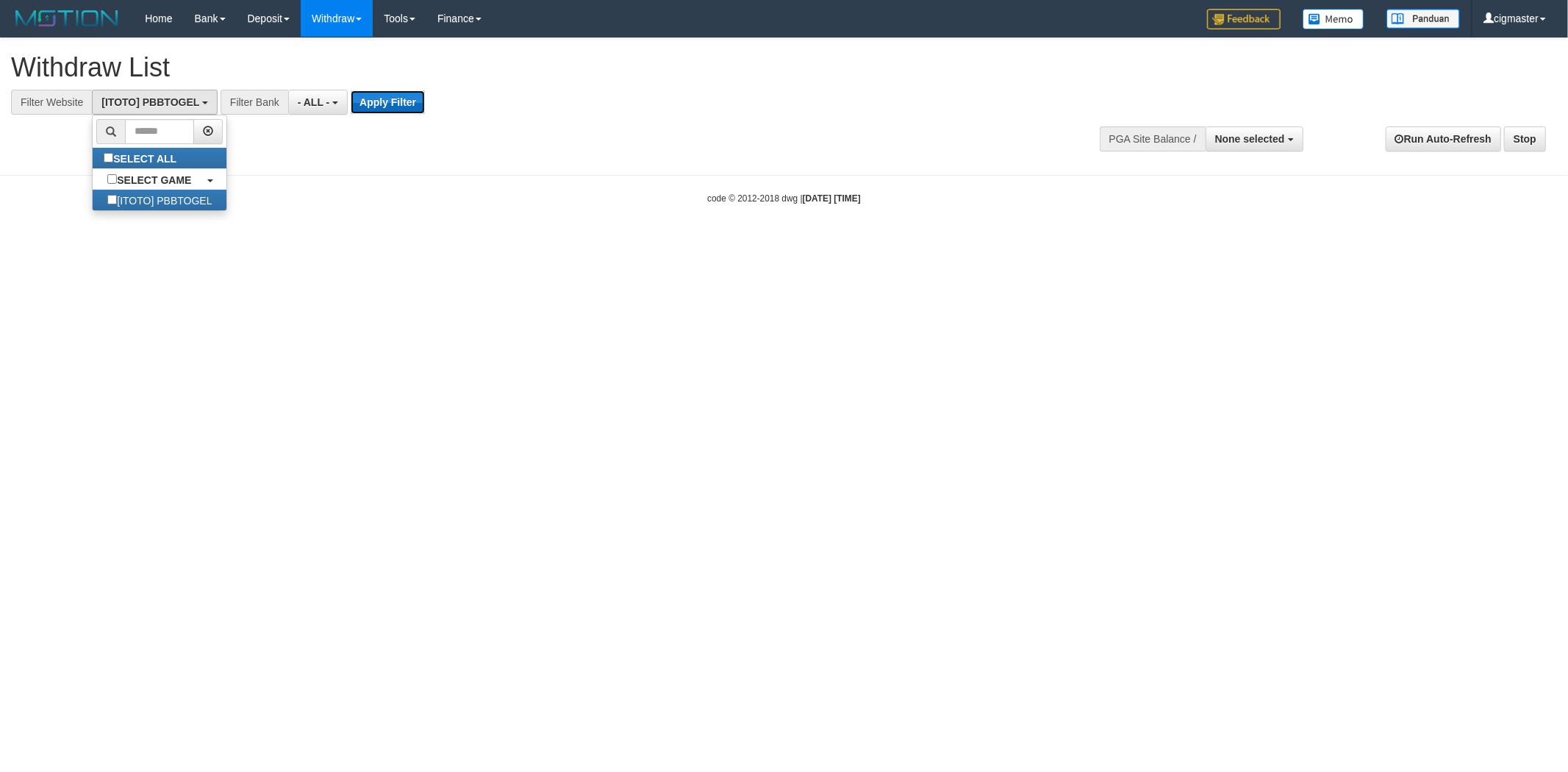 click on "Apply Filter" at bounding box center [387, 102] 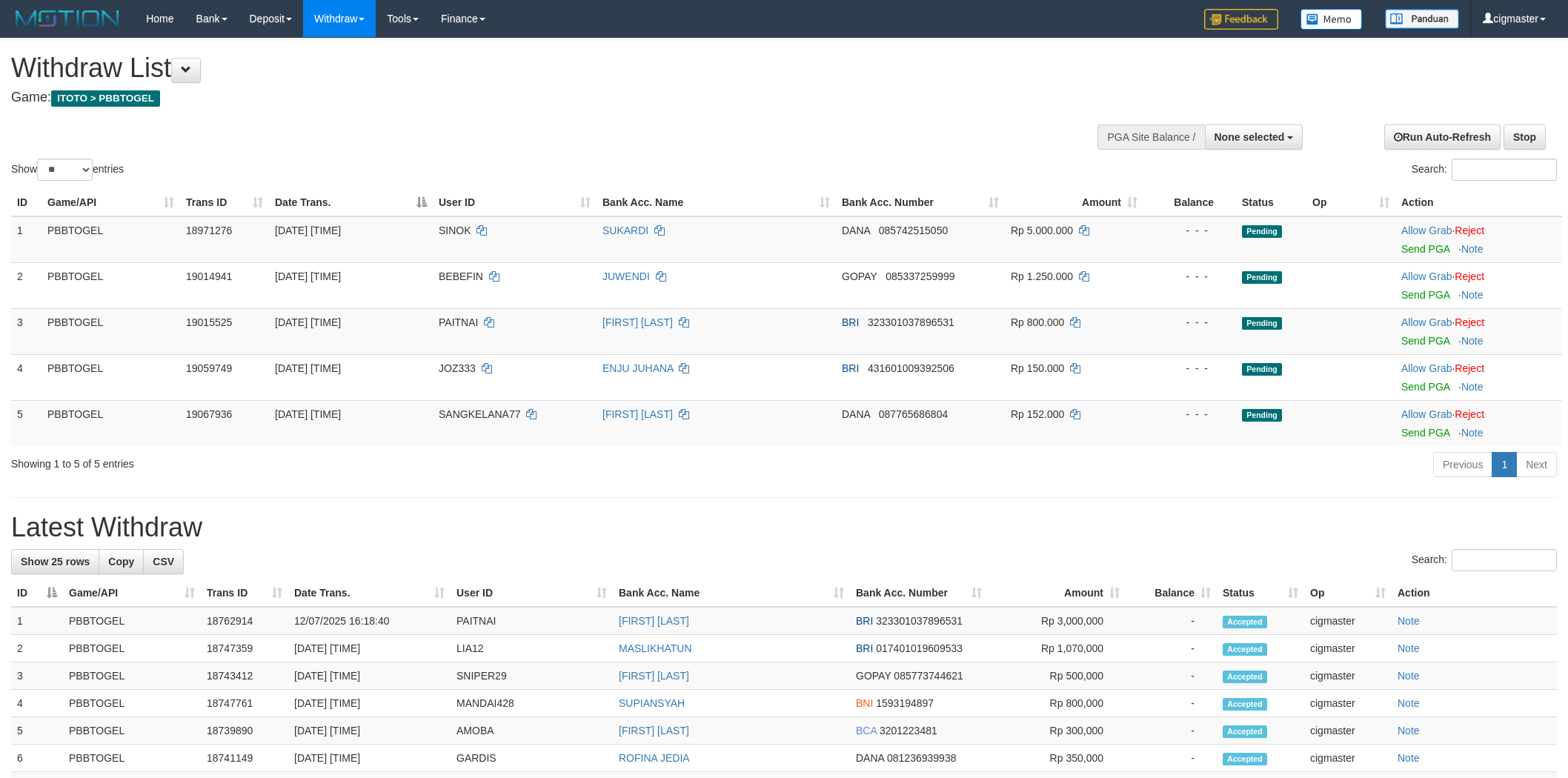 select 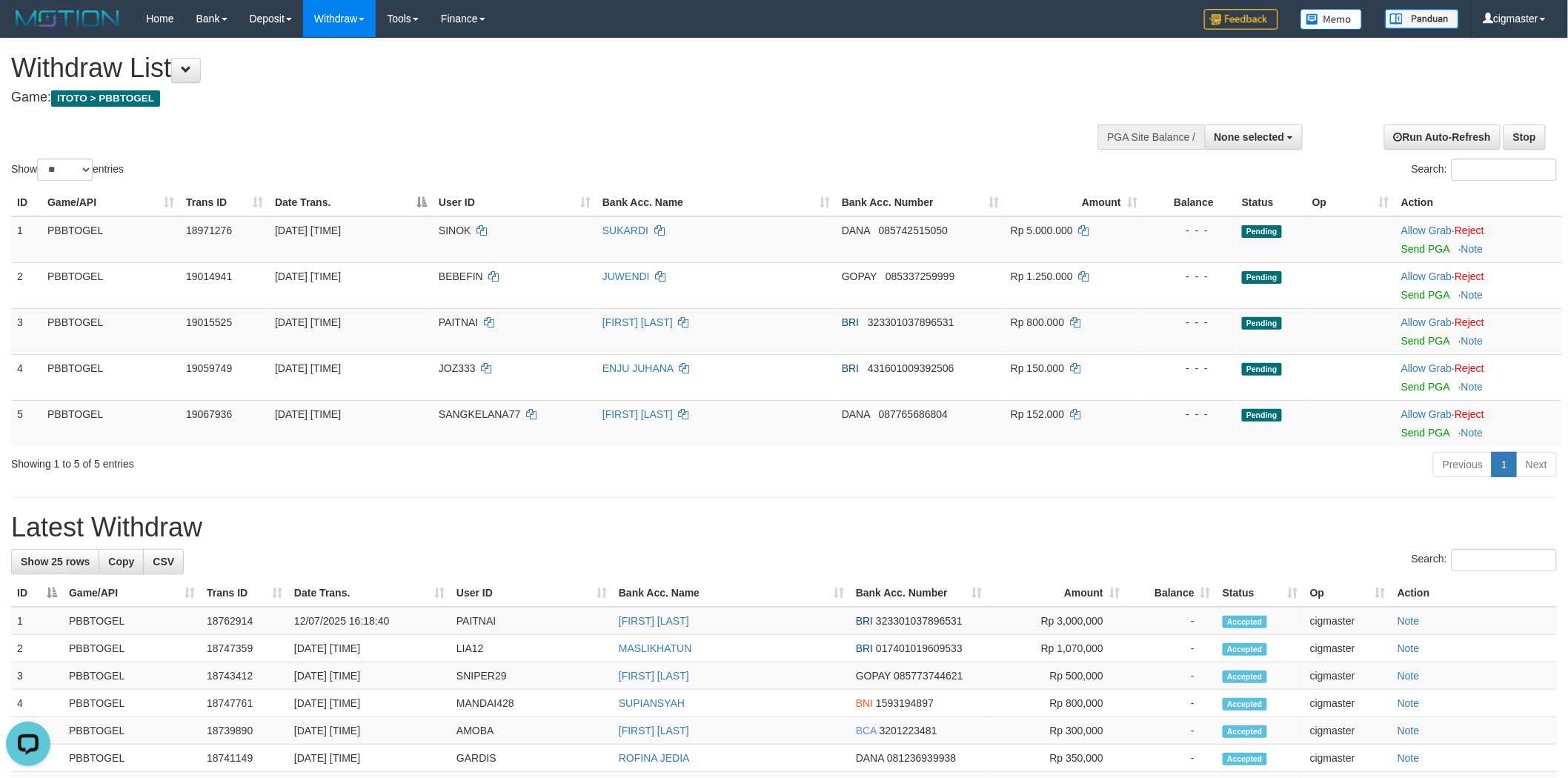 scroll, scrollTop: 0, scrollLeft: 0, axis: both 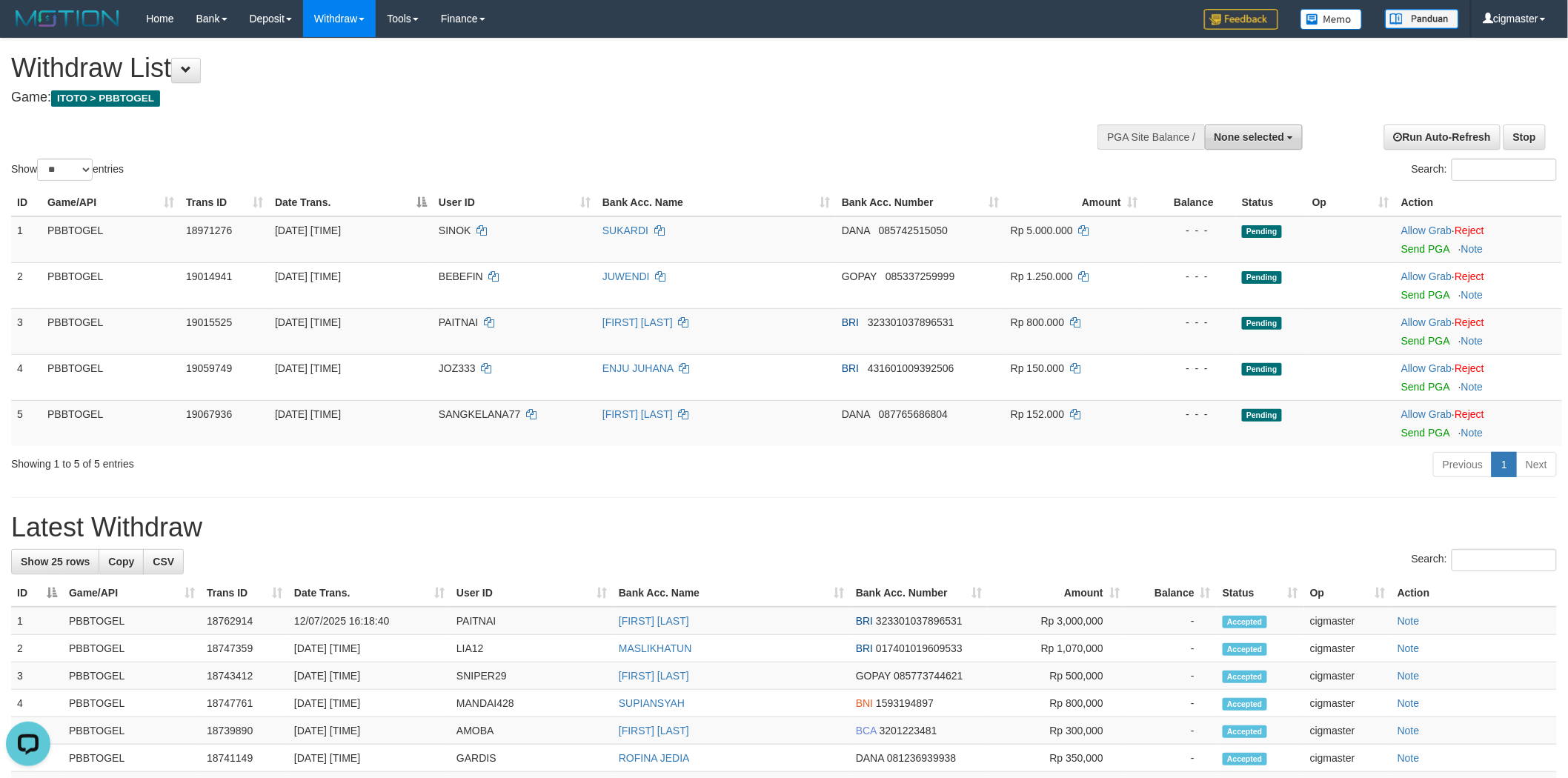 click on "None selected" at bounding box center [1254, 137] 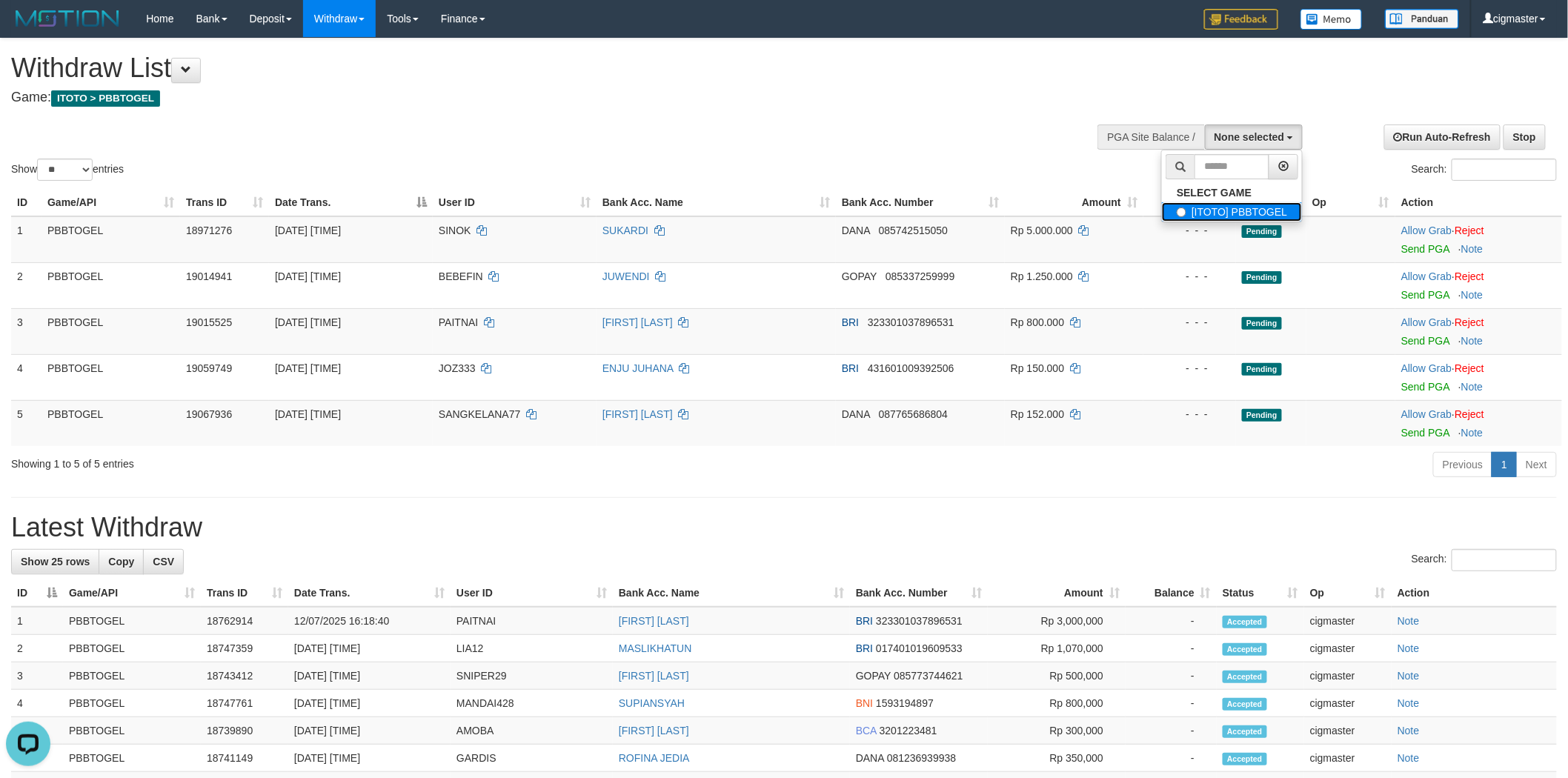 click on "[ITOTO] PBBTOGEL" at bounding box center [1232, 212] 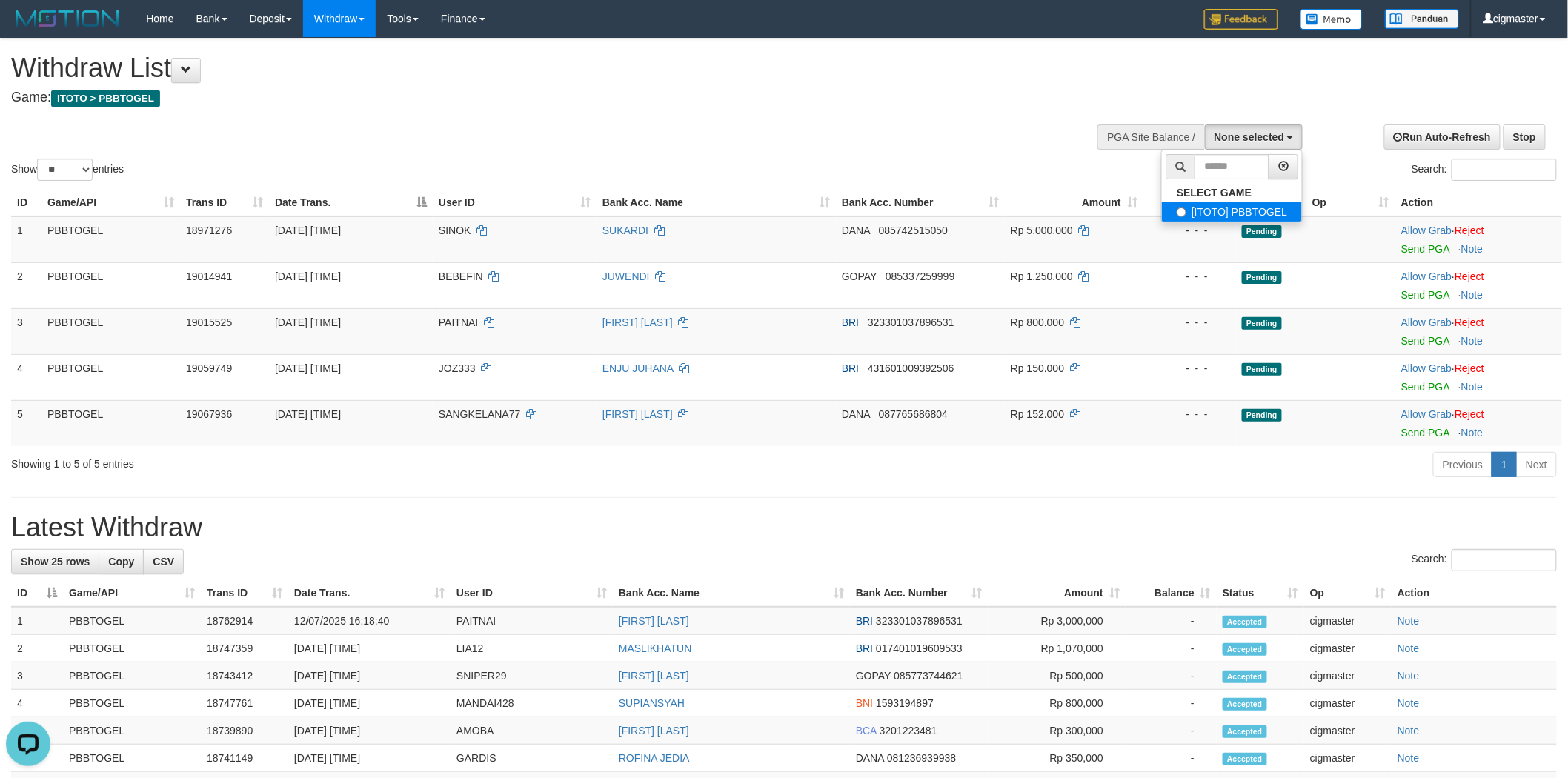 select on "****" 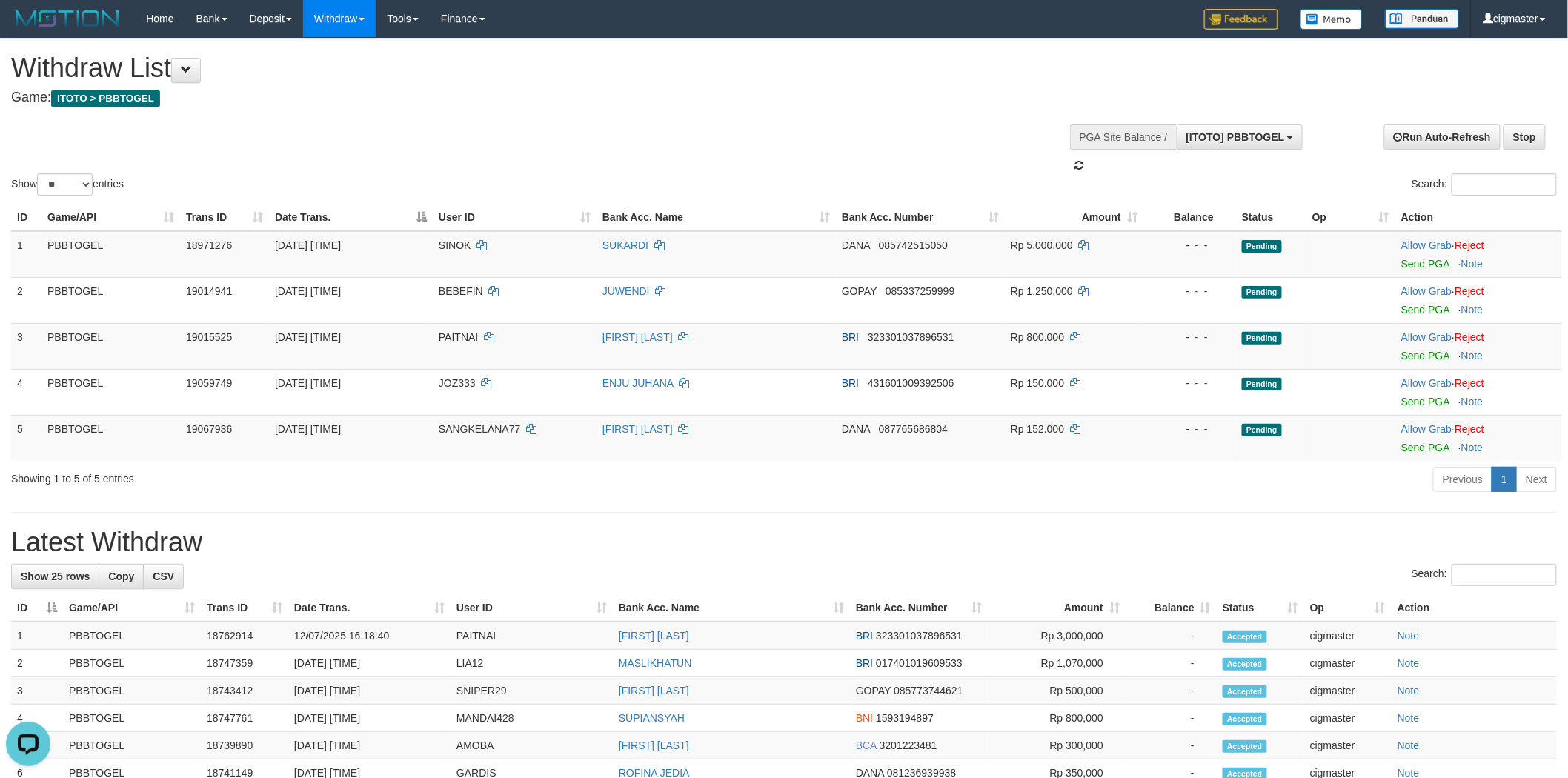 scroll, scrollTop: 13, scrollLeft: 0, axis: vertical 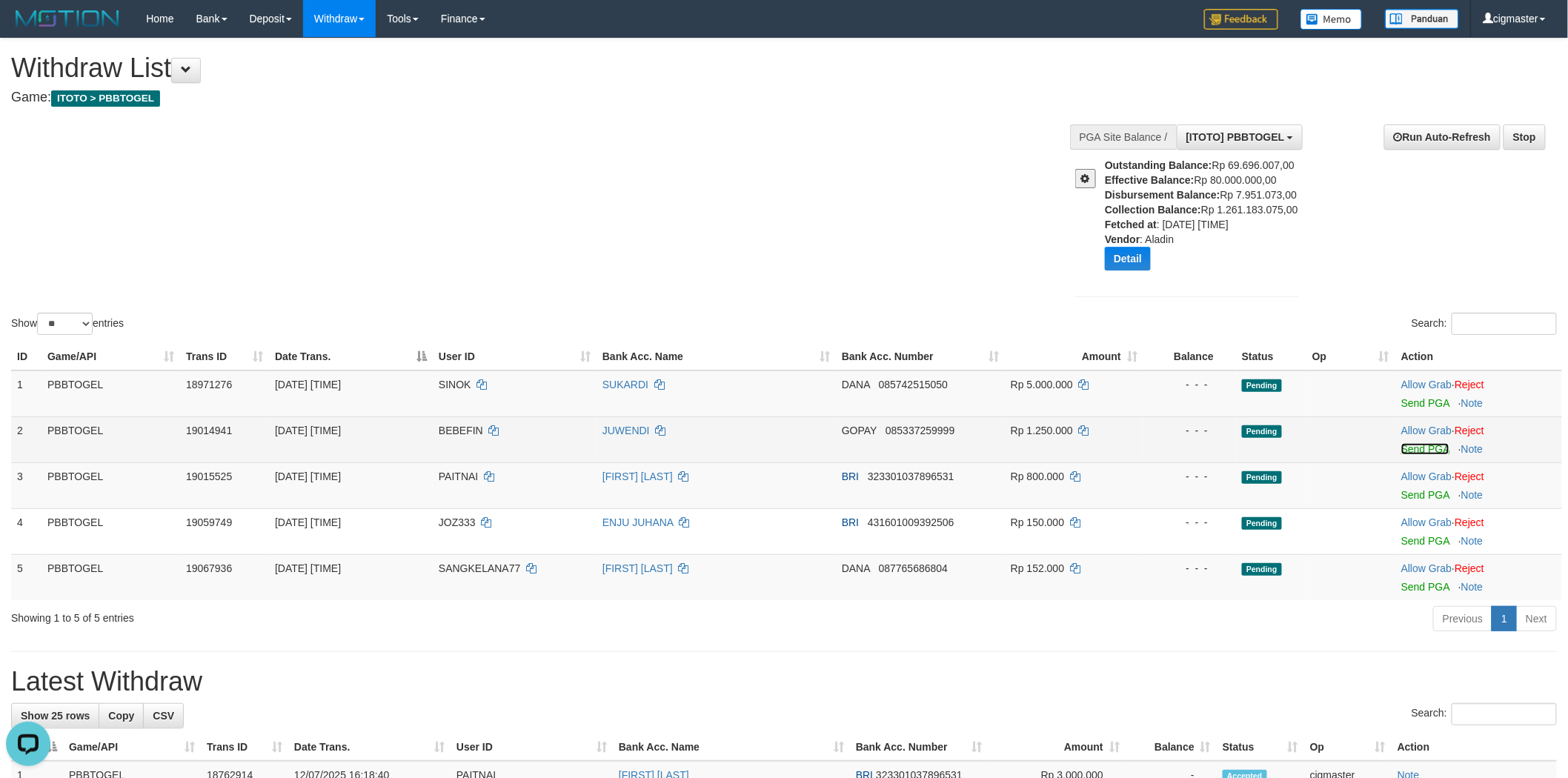 click on "Send PGA" at bounding box center (1425, 449) 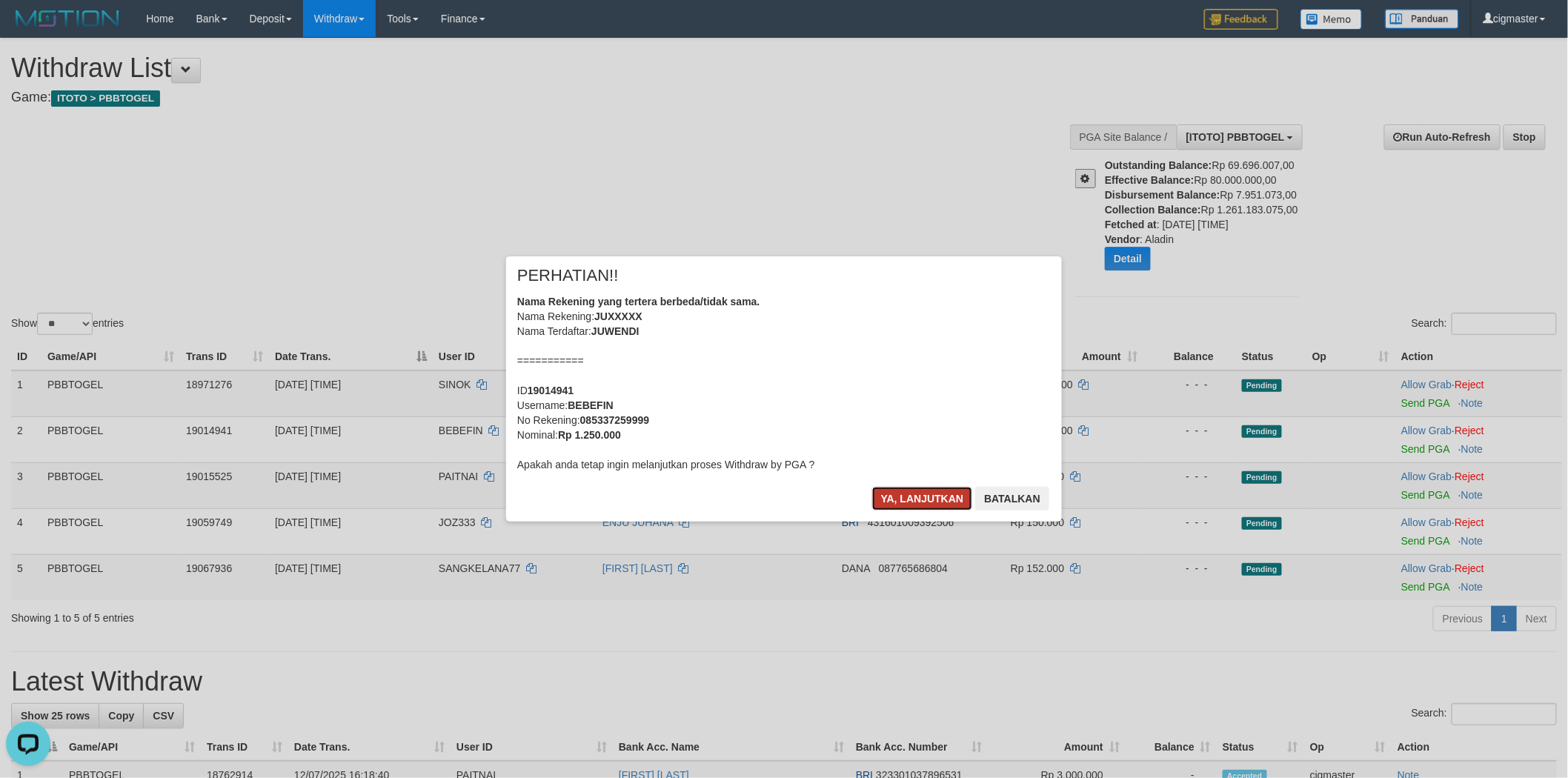 click on "Ya, lanjutkan" at bounding box center [923, 499] 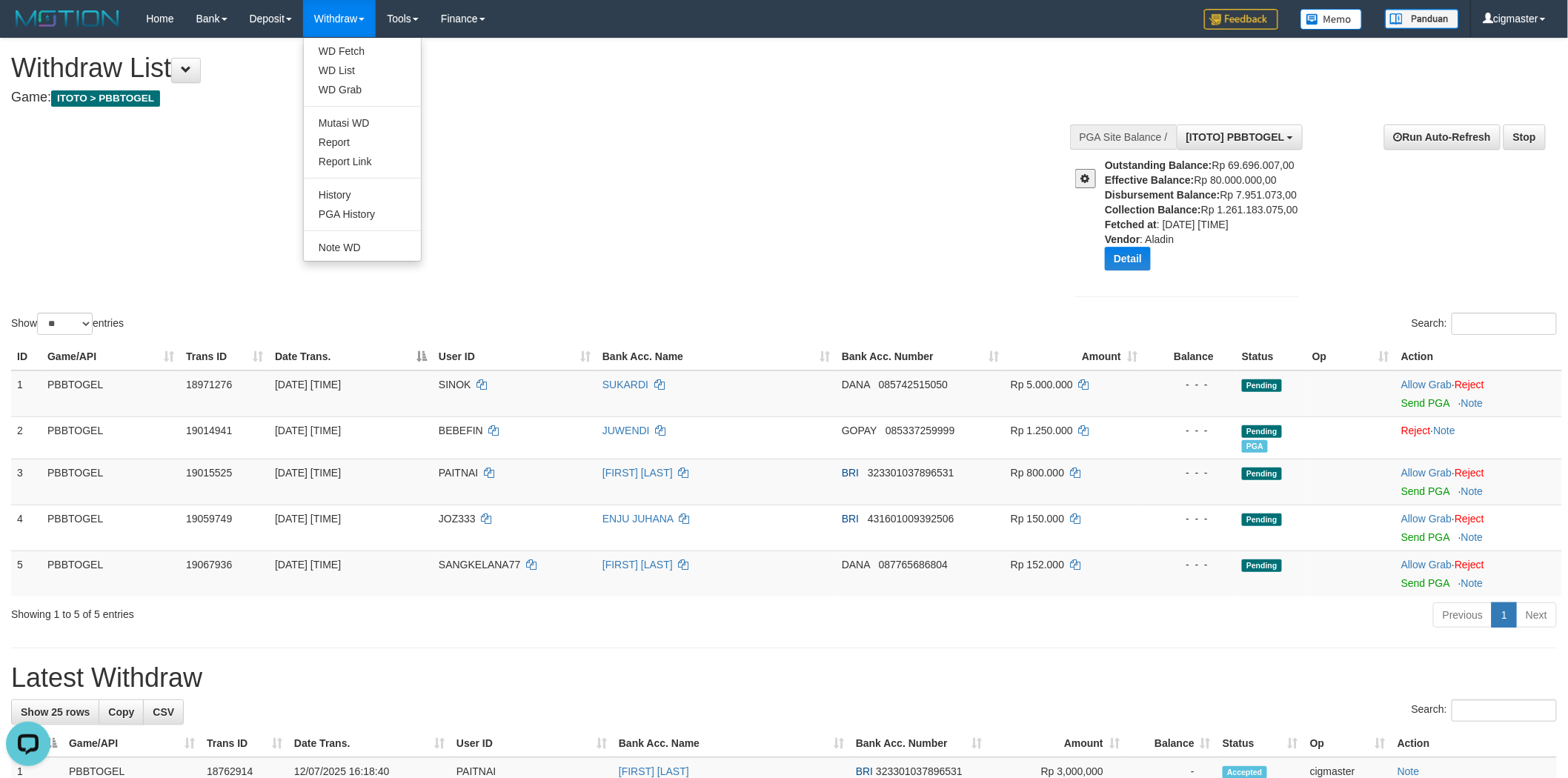 click on "Withdraw" at bounding box center [339, 19] 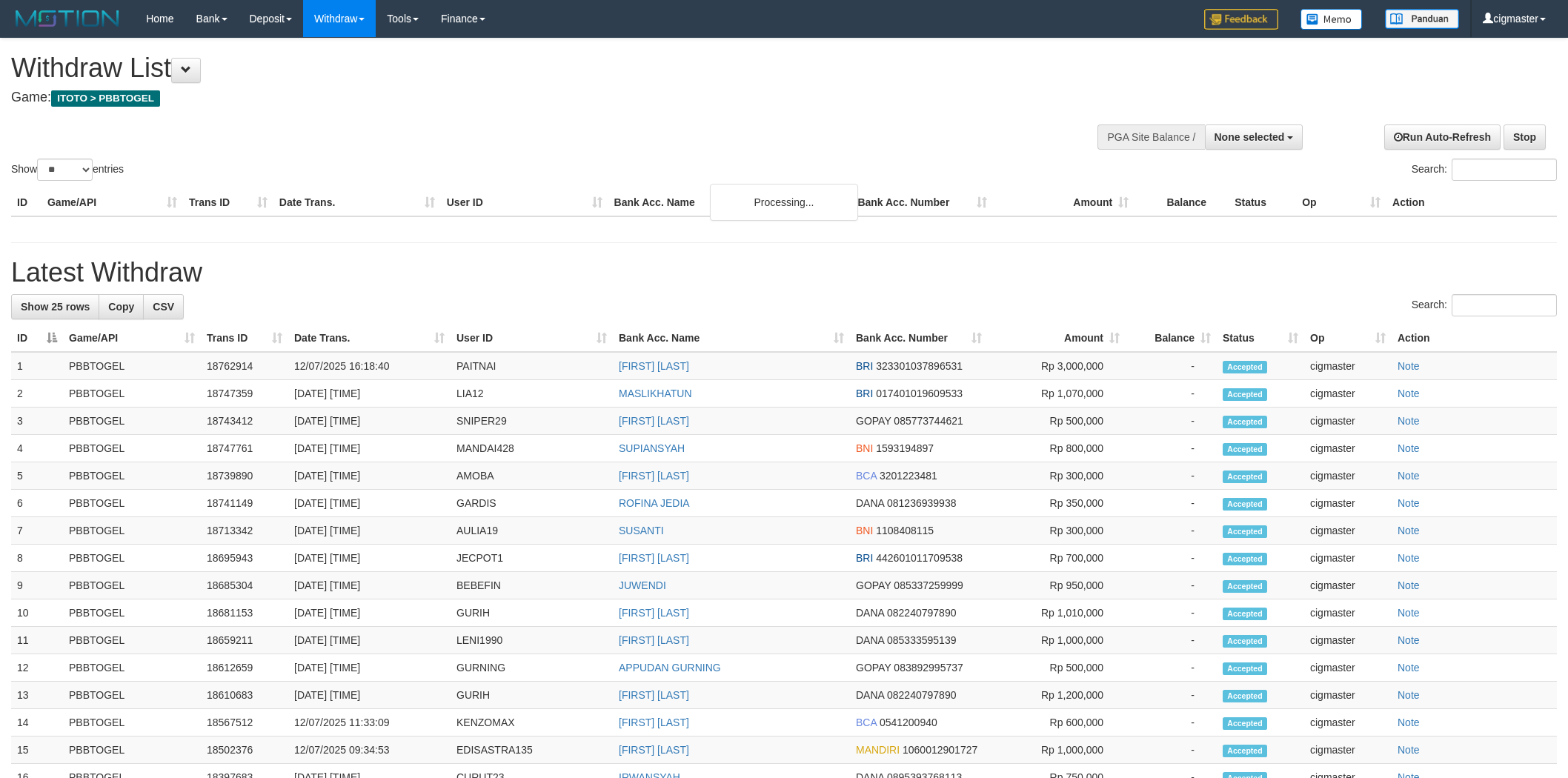select 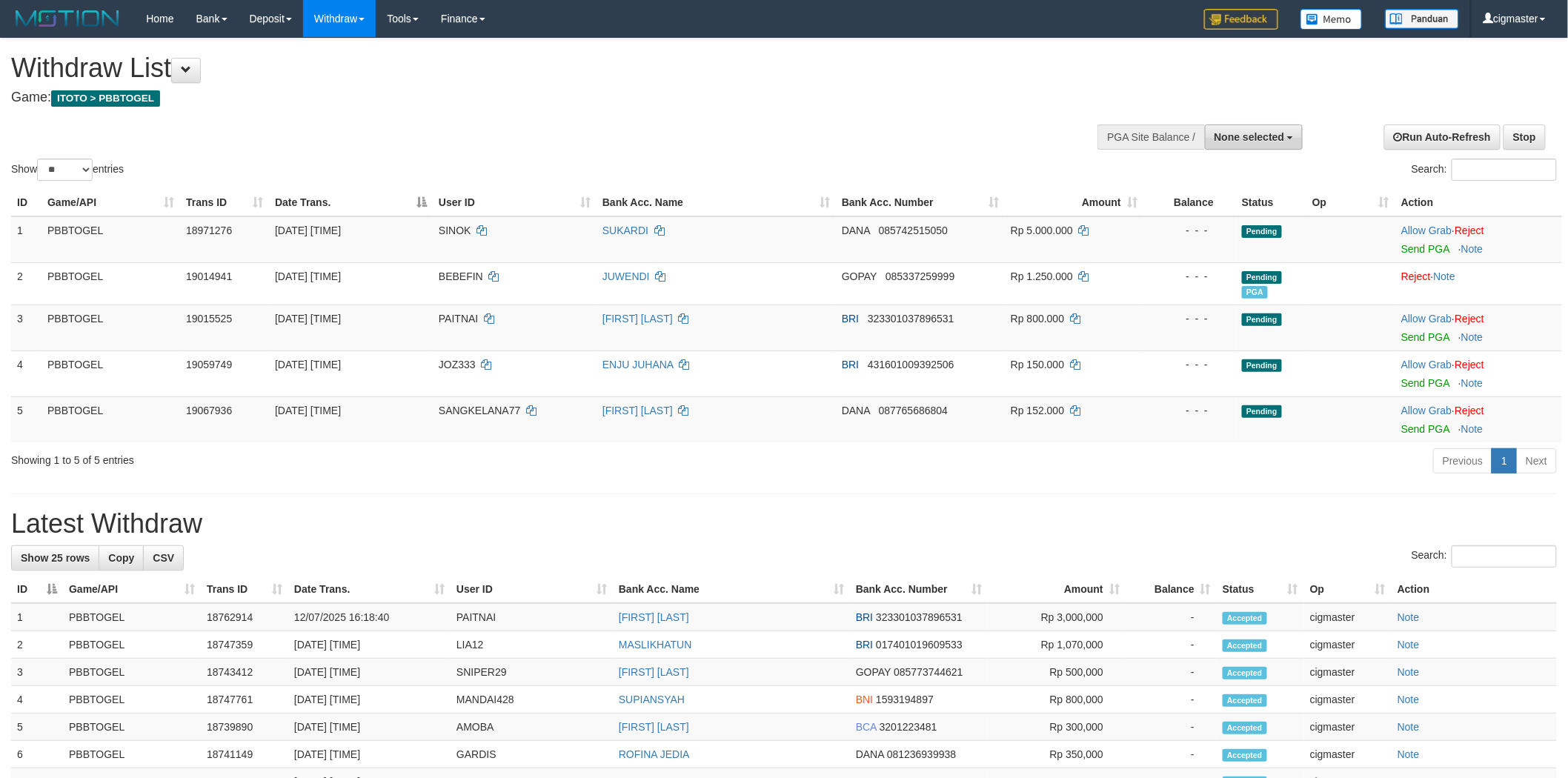 click on "None selected" at bounding box center (1249, 137) 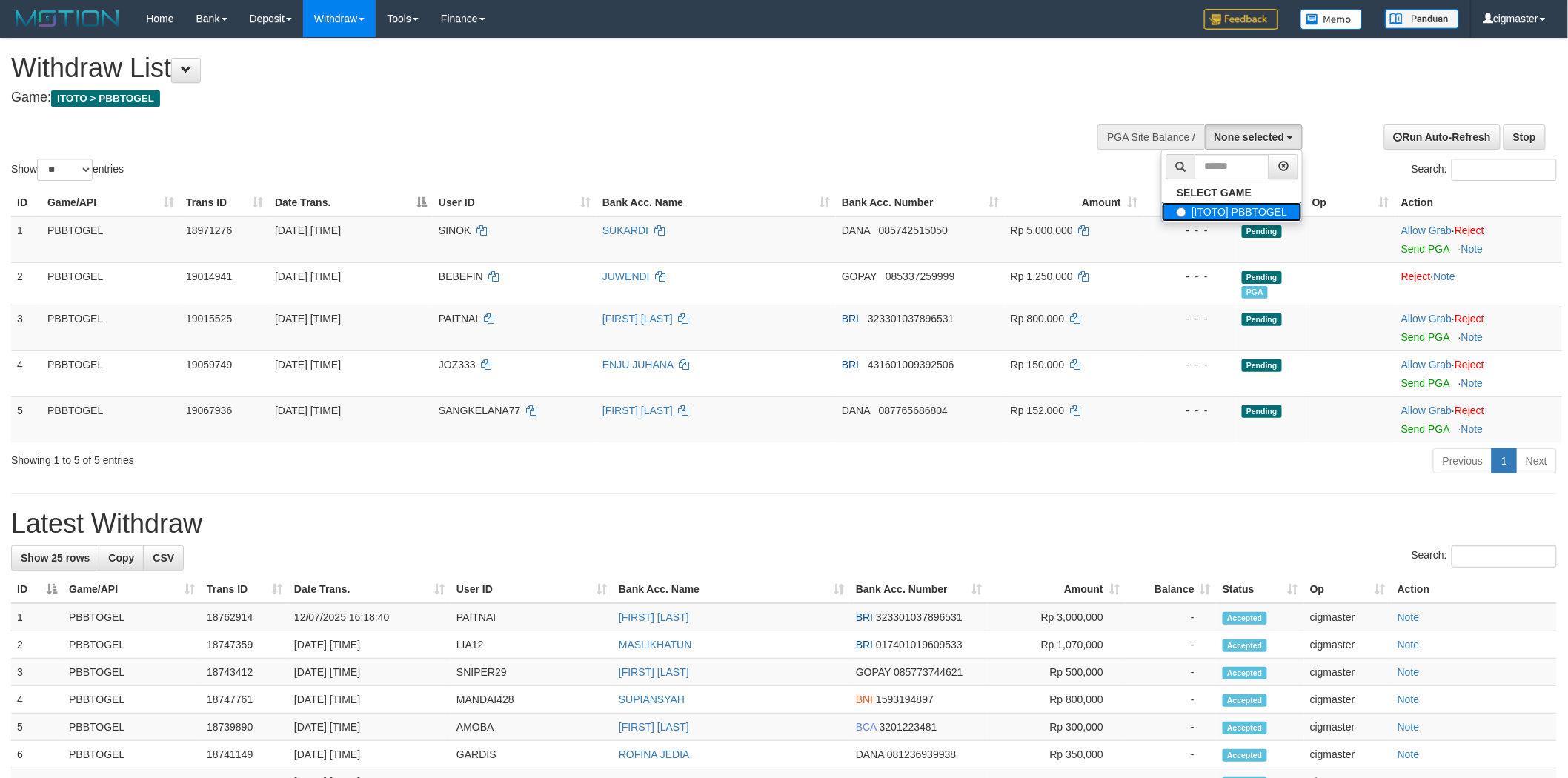 click on "[ITOTO] PBBTOGEL" at bounding box center [1232, 212] 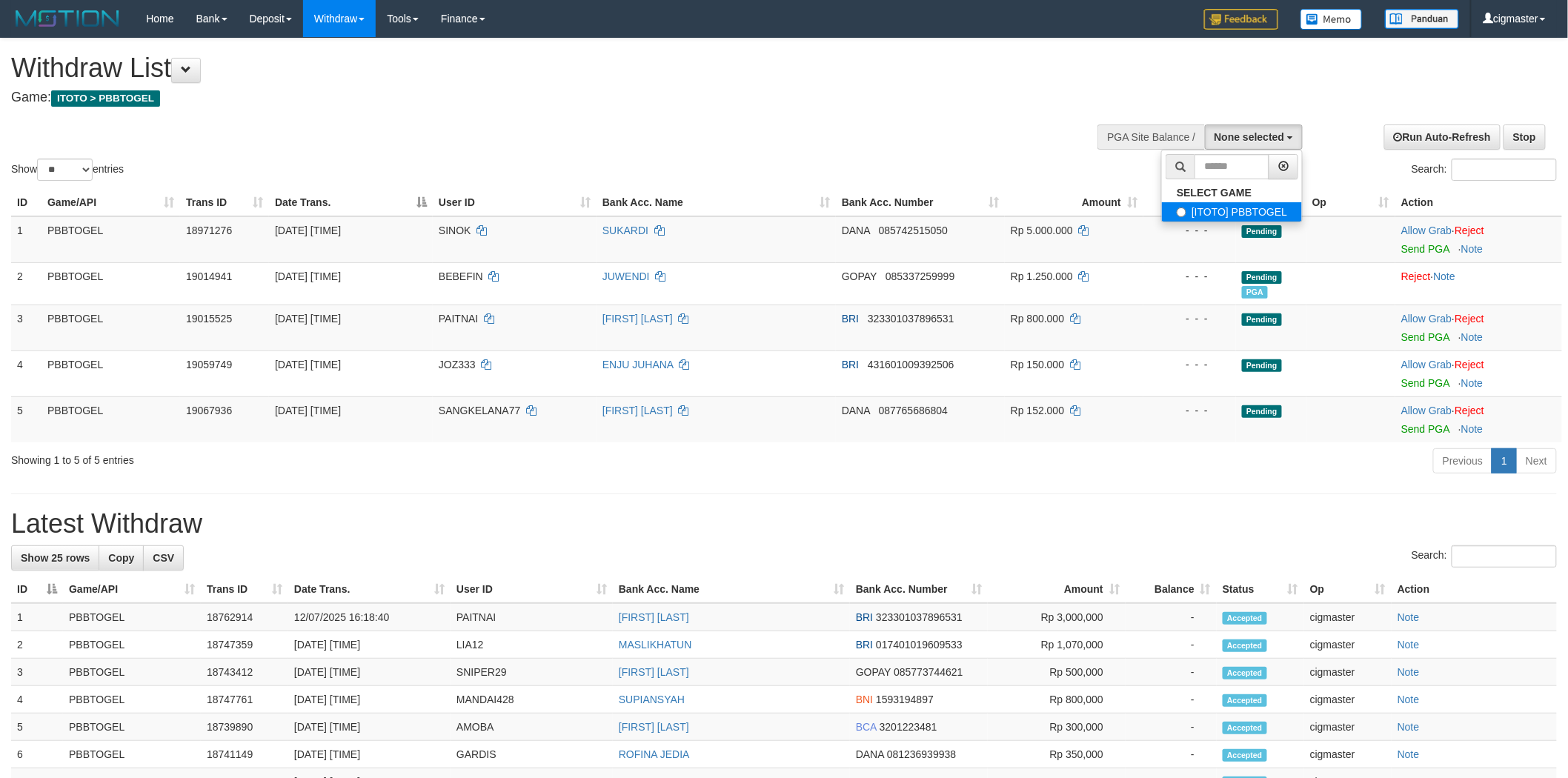 select on "****" 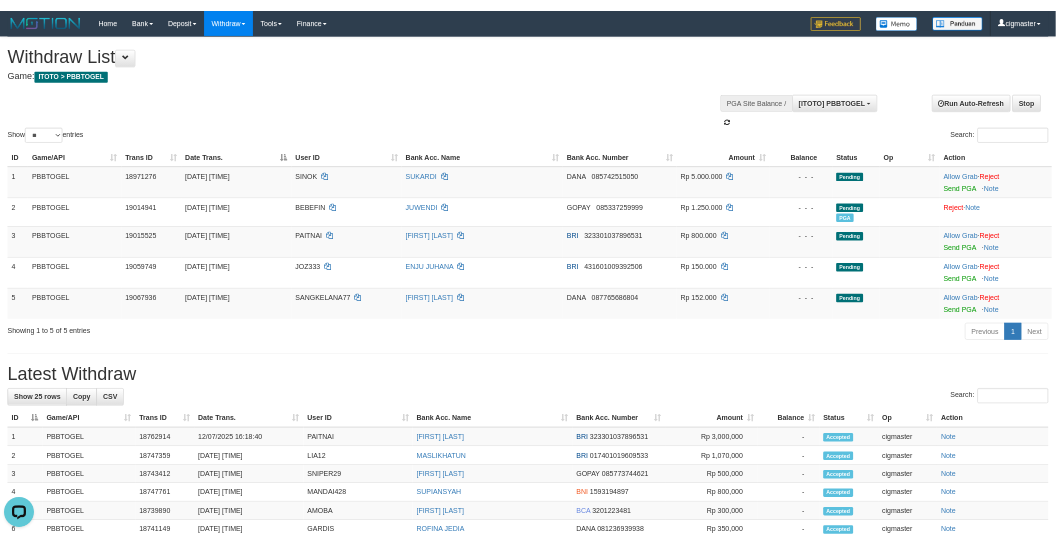 scroll, scrollTop: 0, scrollLeft: 0, axis: both 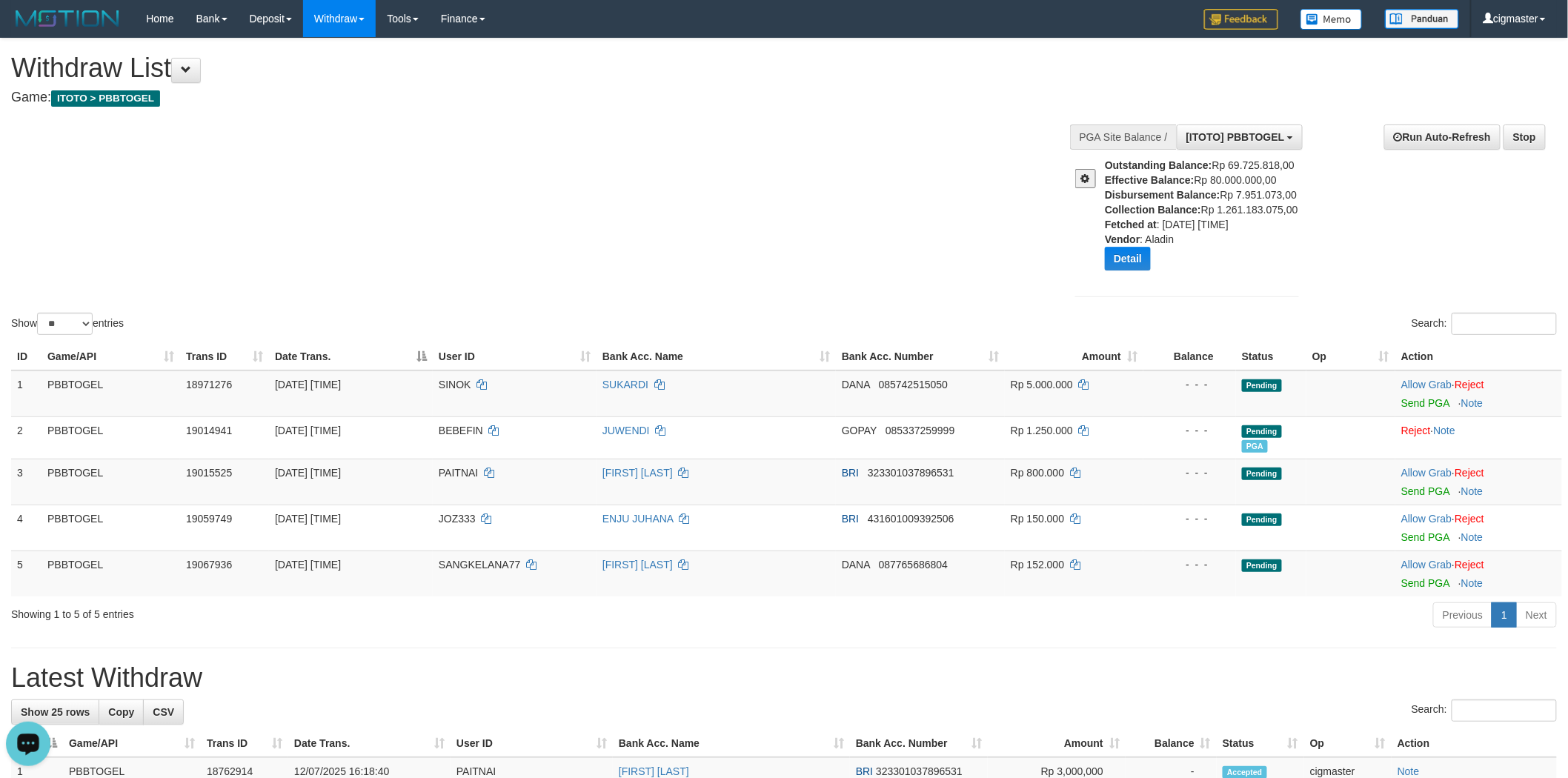 click at bounding box center [28, 742] 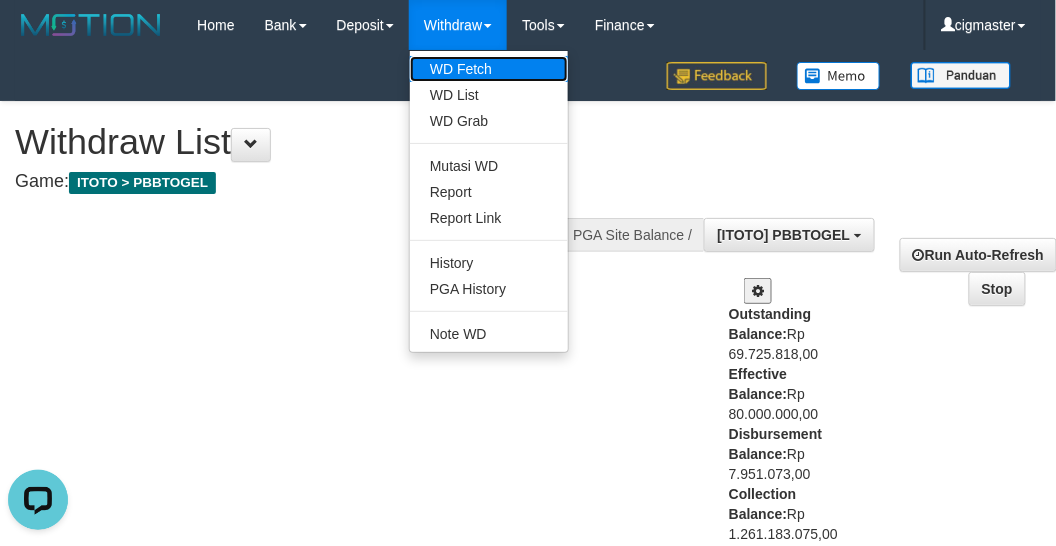 click on "WD Fetch" at bounding box center [489, 69] 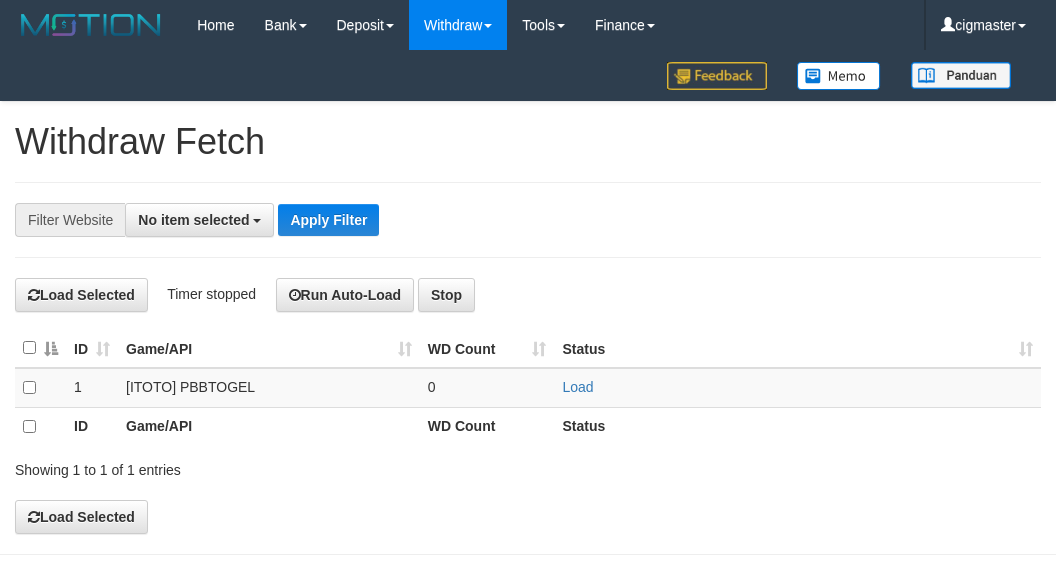 select 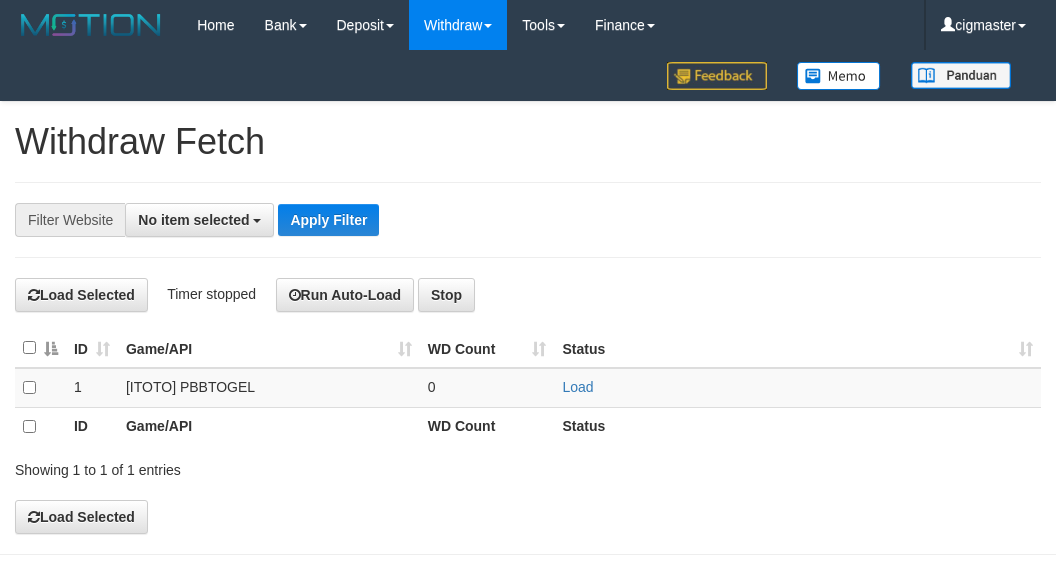 scroll, scrollTop: 0, scrollLeft: 0, axis: both 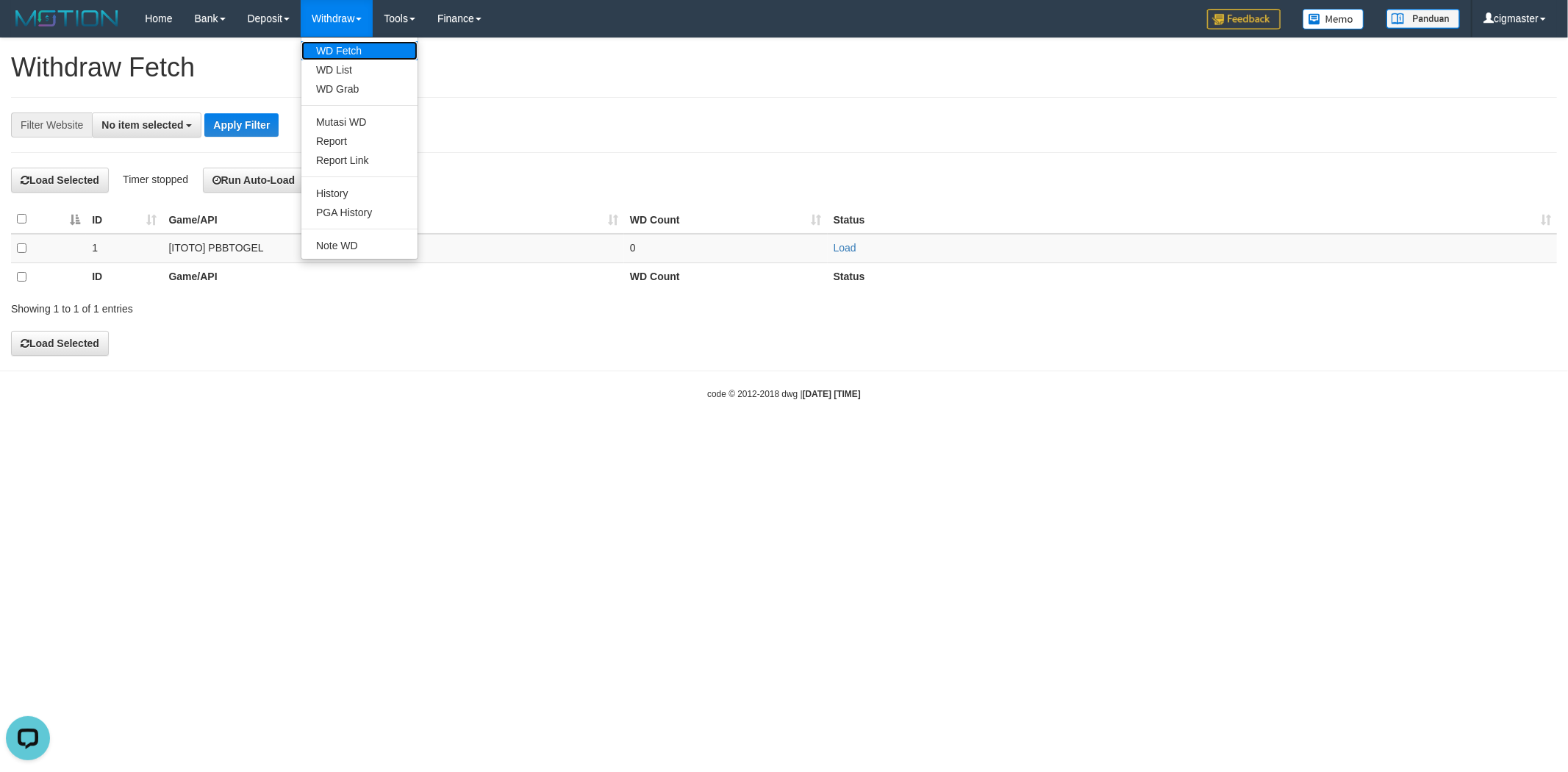 click on "WD Fetch" at bounding box center (359, 51) 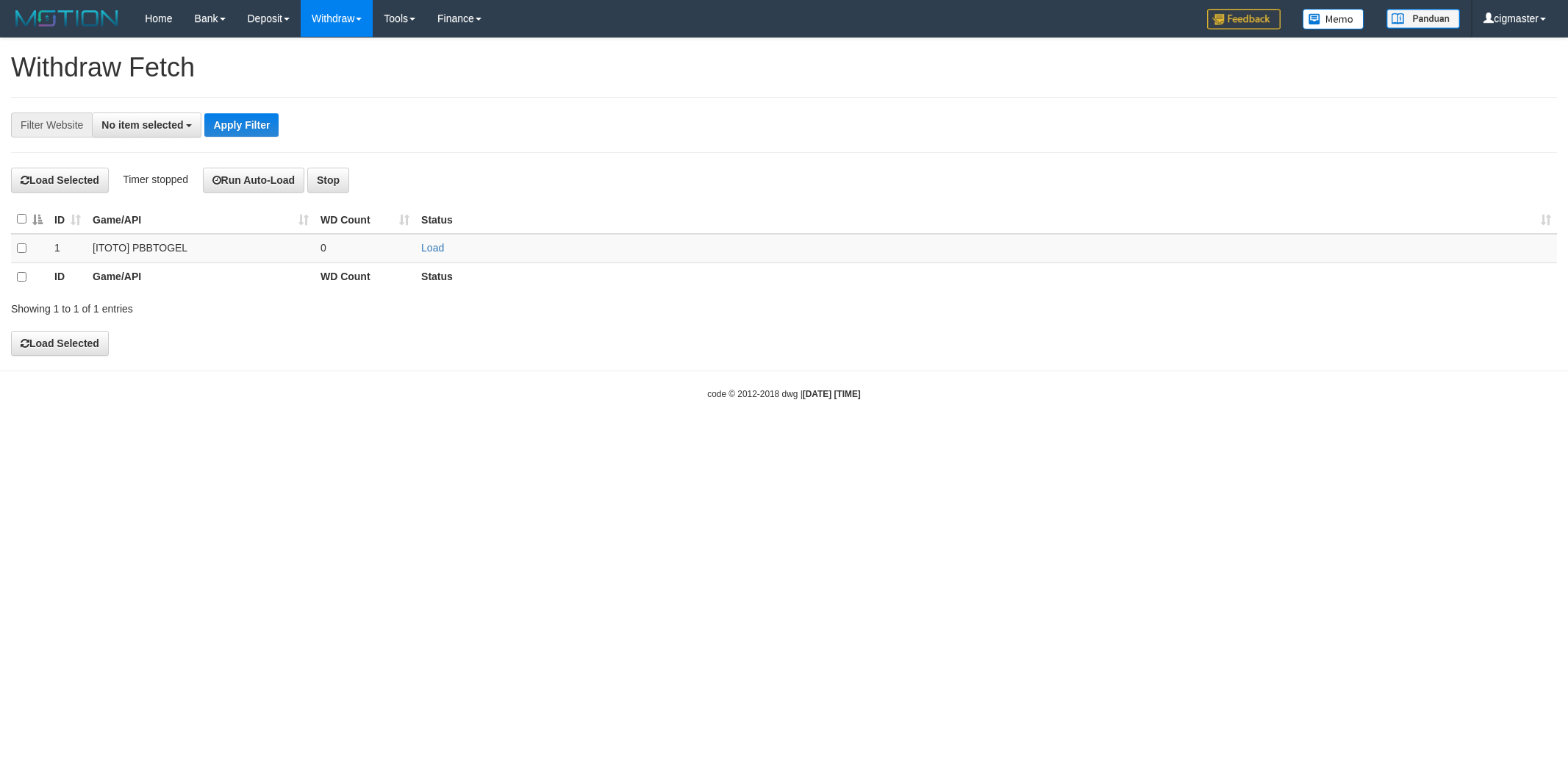 select 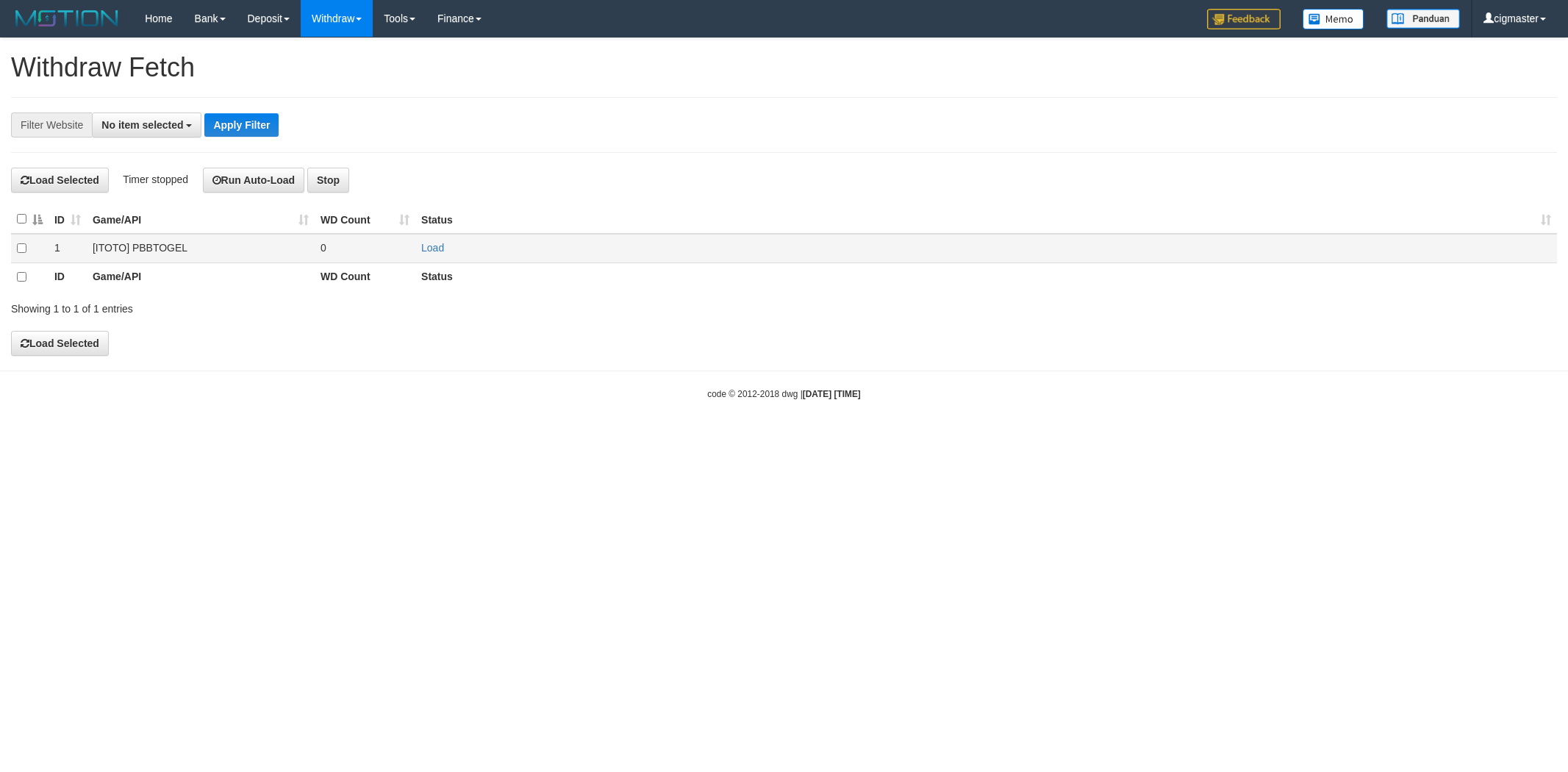 scroll, scrollTop: 0, scrollLeft: 0, axis: both 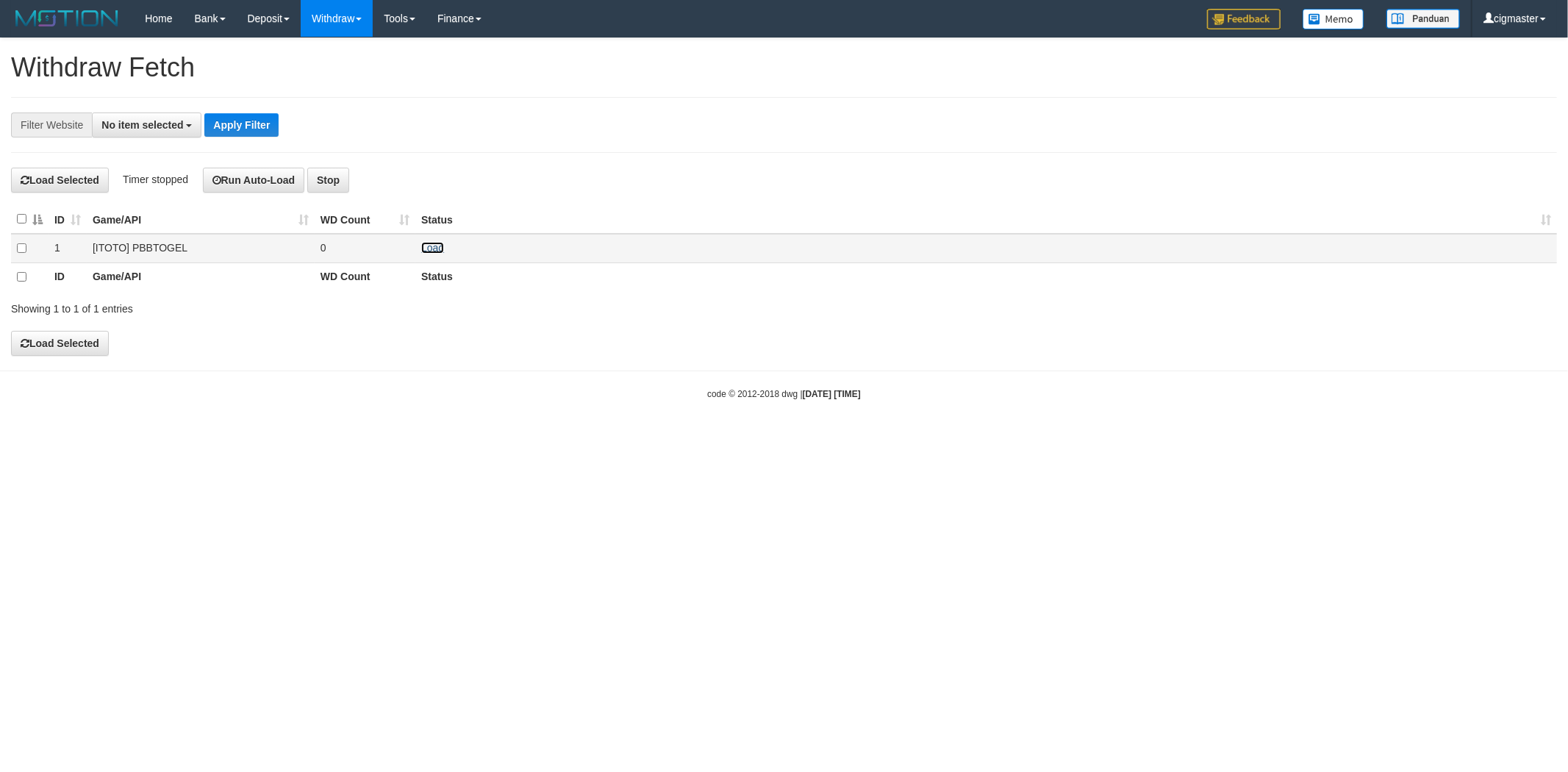 click on "Load" at bounding box center (432, 248) 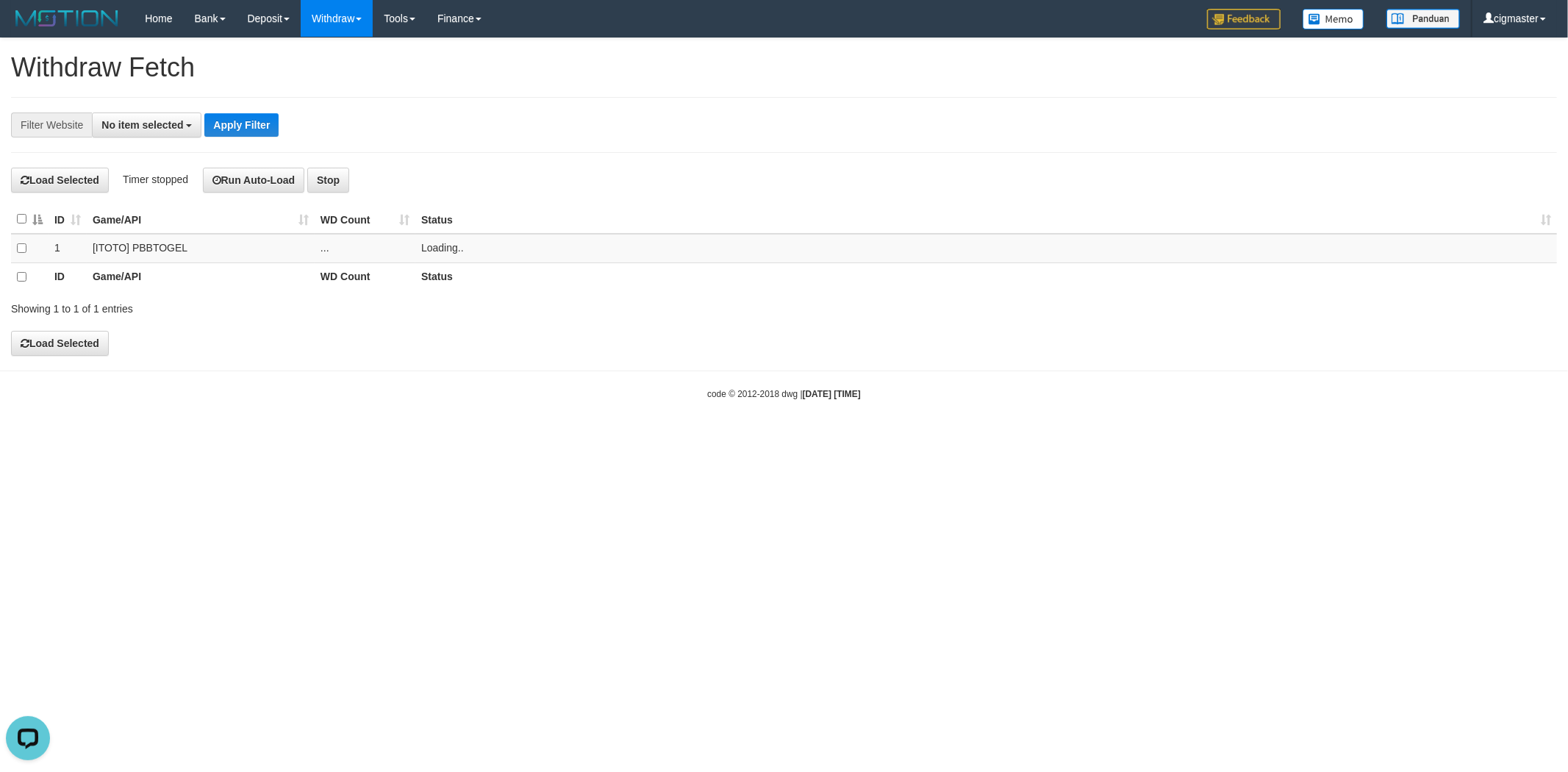 scroll, scrollTop: 0, scrollLeft: 0, axis: both 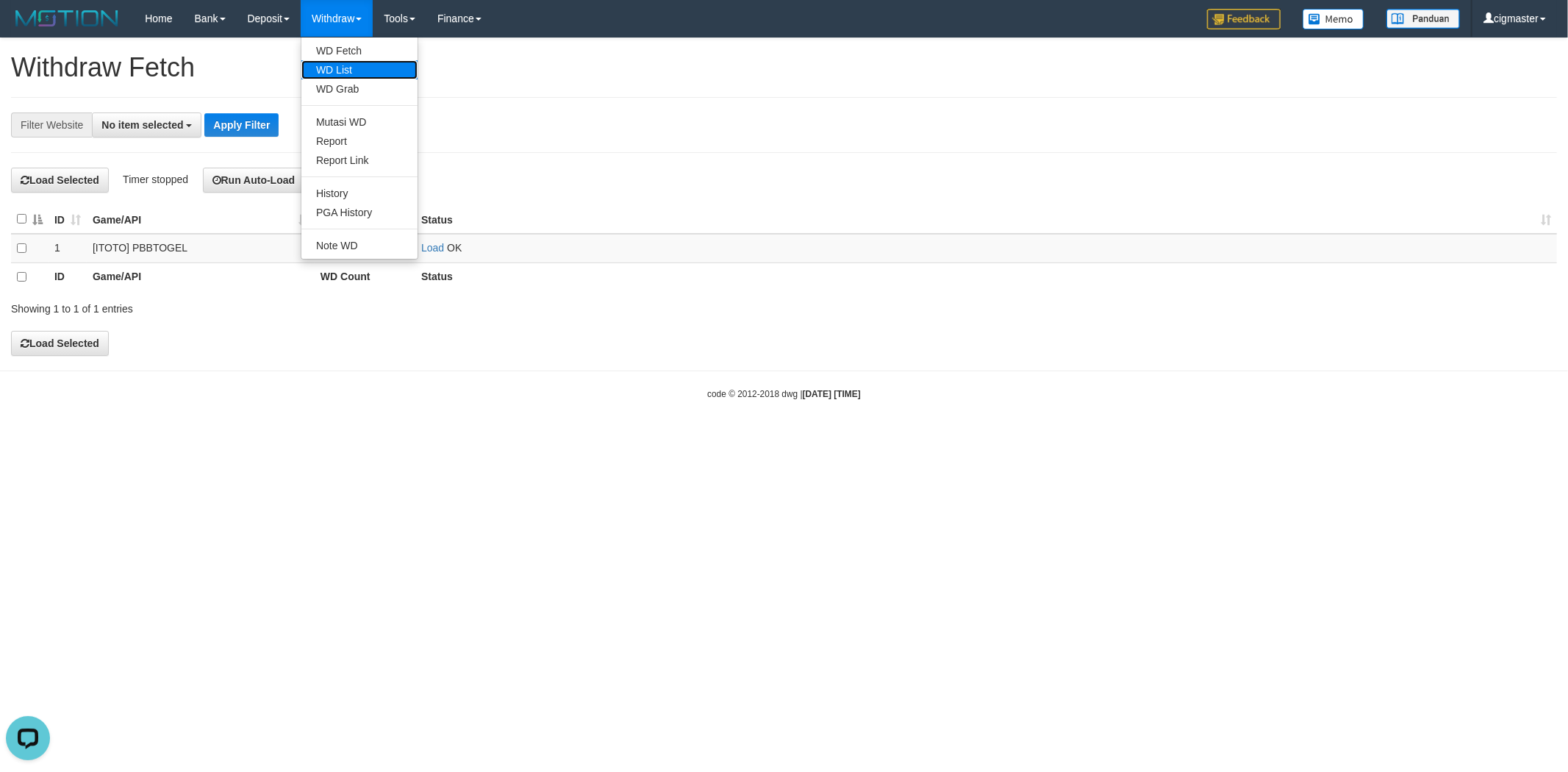 click on "WD List" at bounding box center [359, 70] 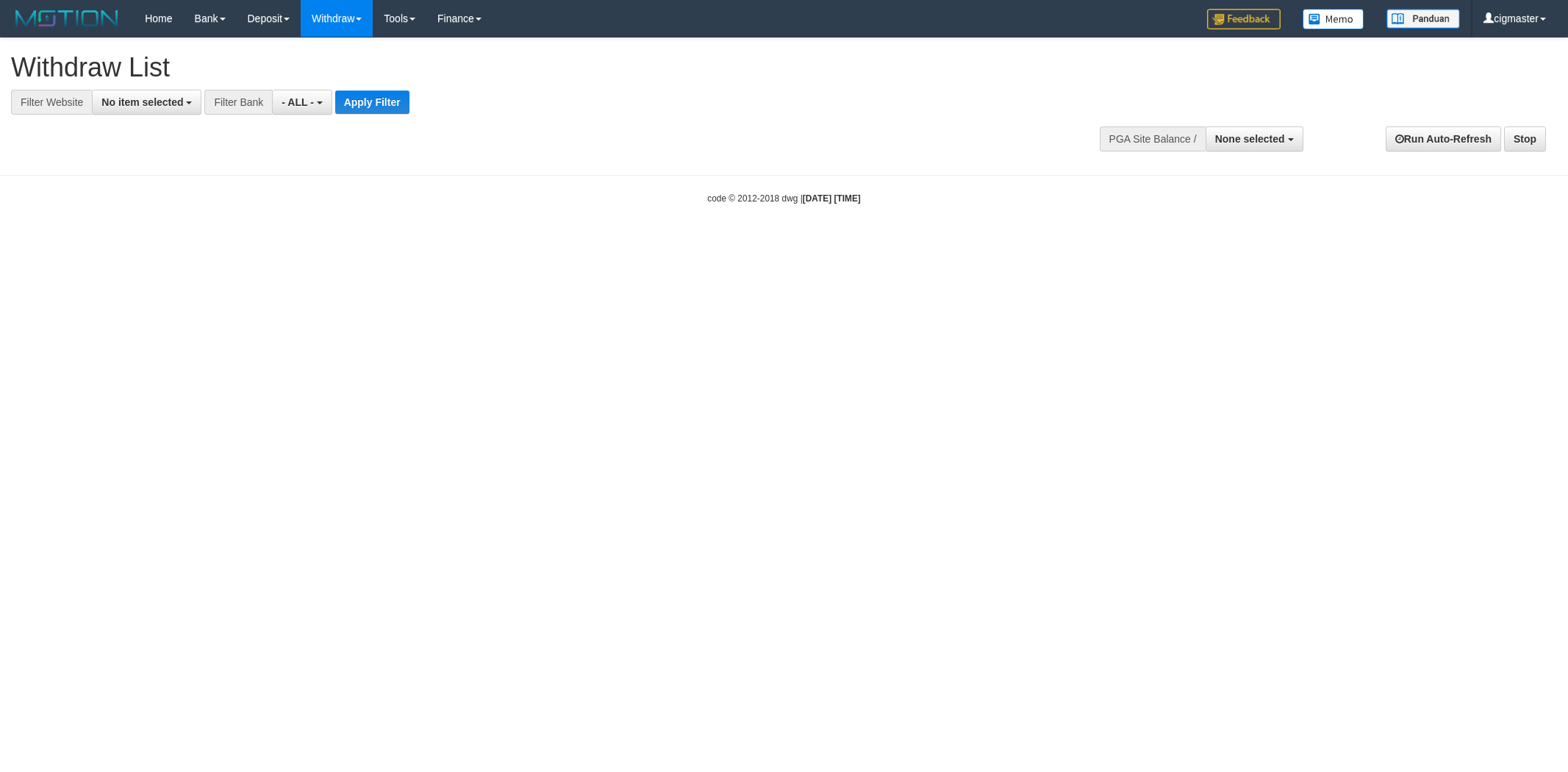 select 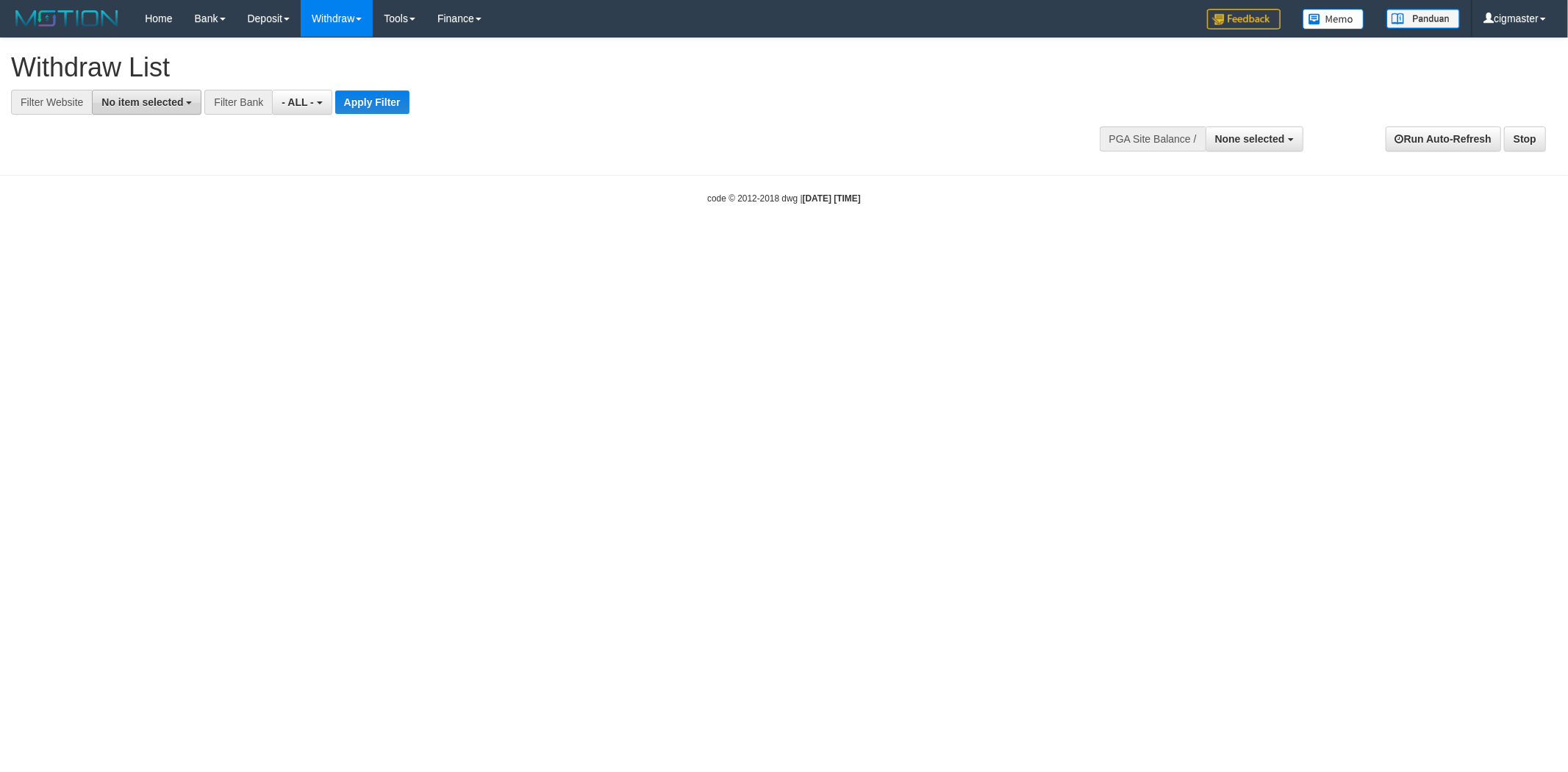 click on "No item selected" at bounding box center [142, 102] 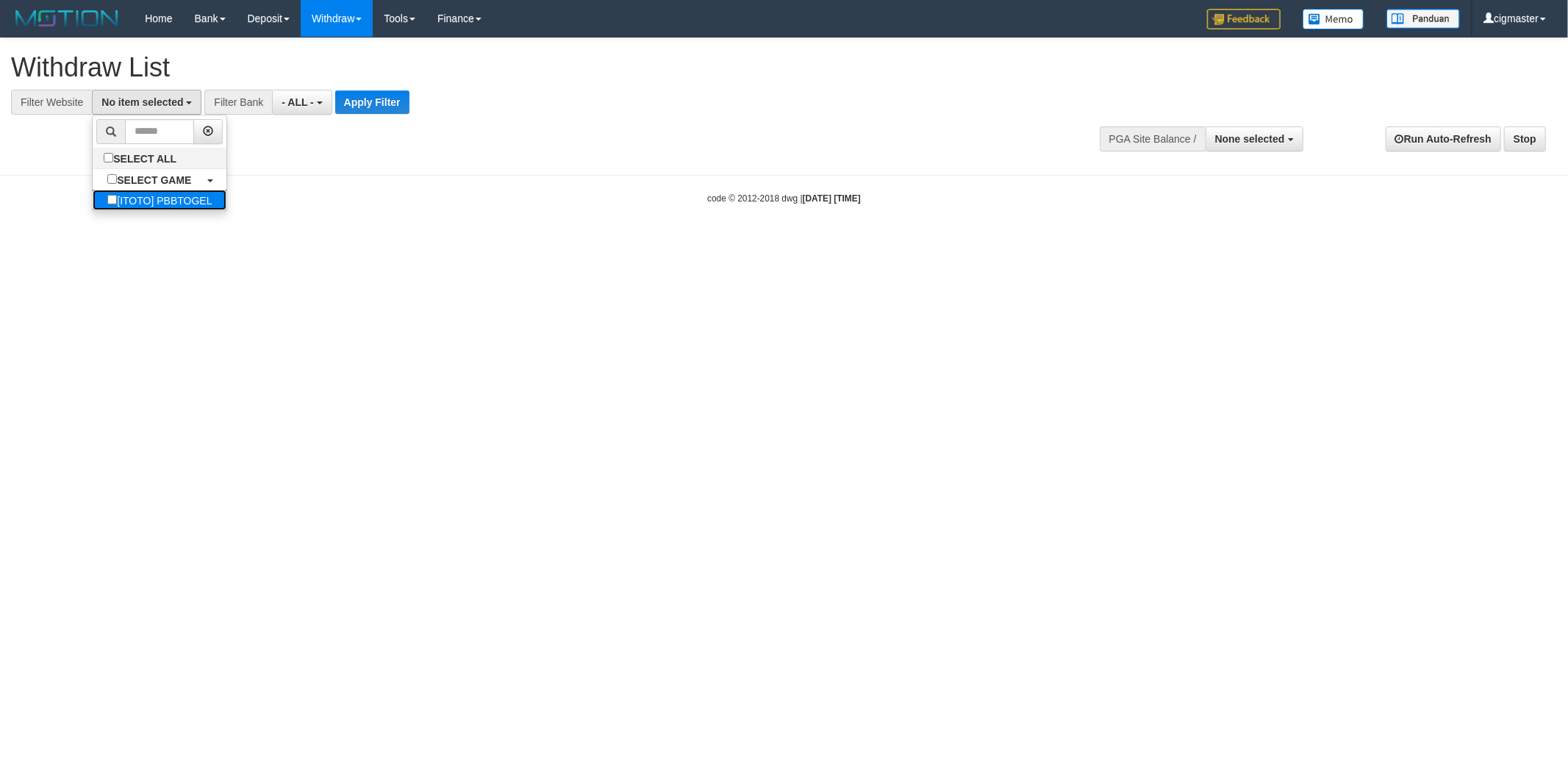 drag, startPoint x: 165, startPoint y: 197, endPoint x: 354, endPoint y: 176, distance: 190.16309 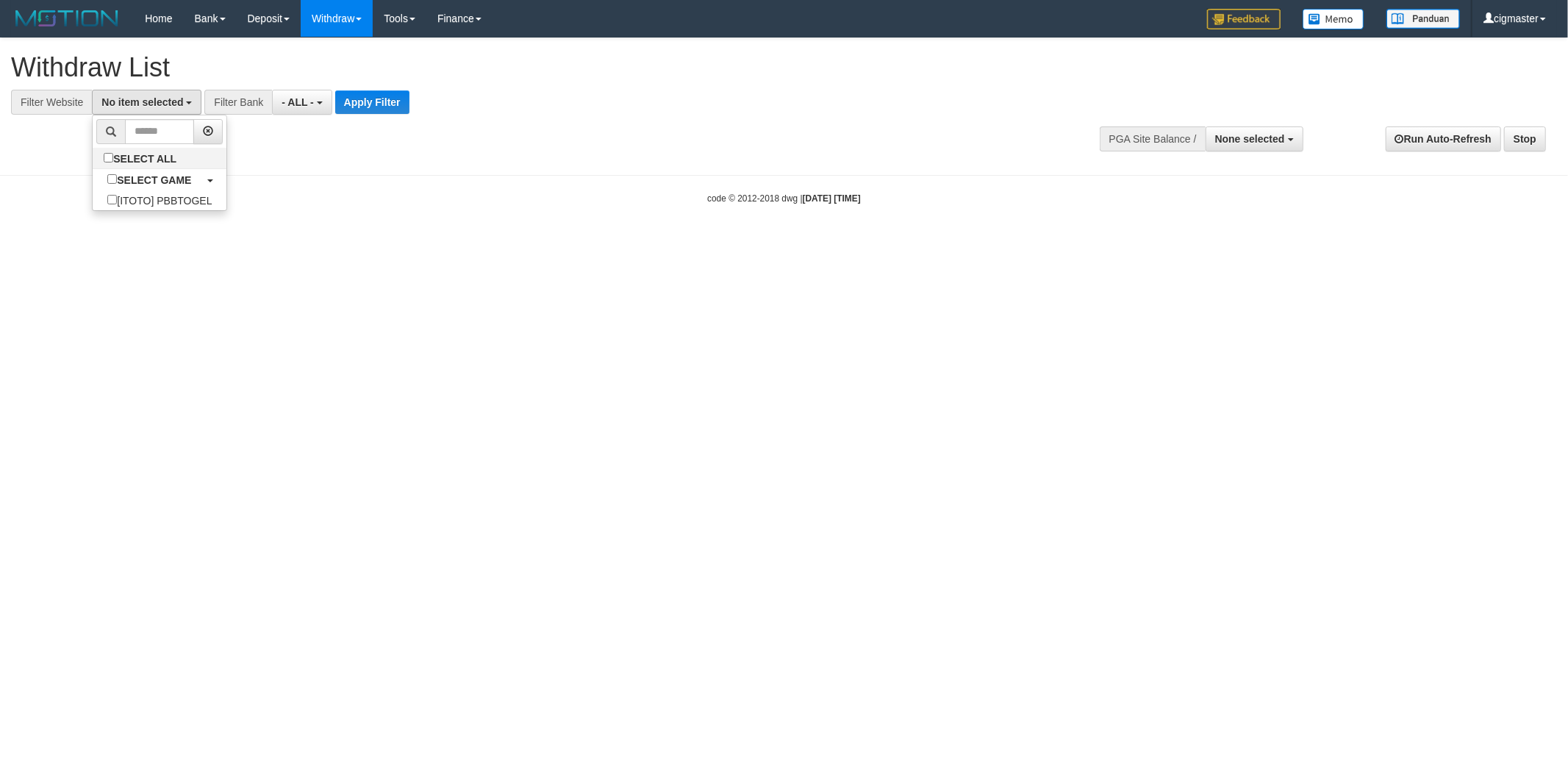 select on "****" 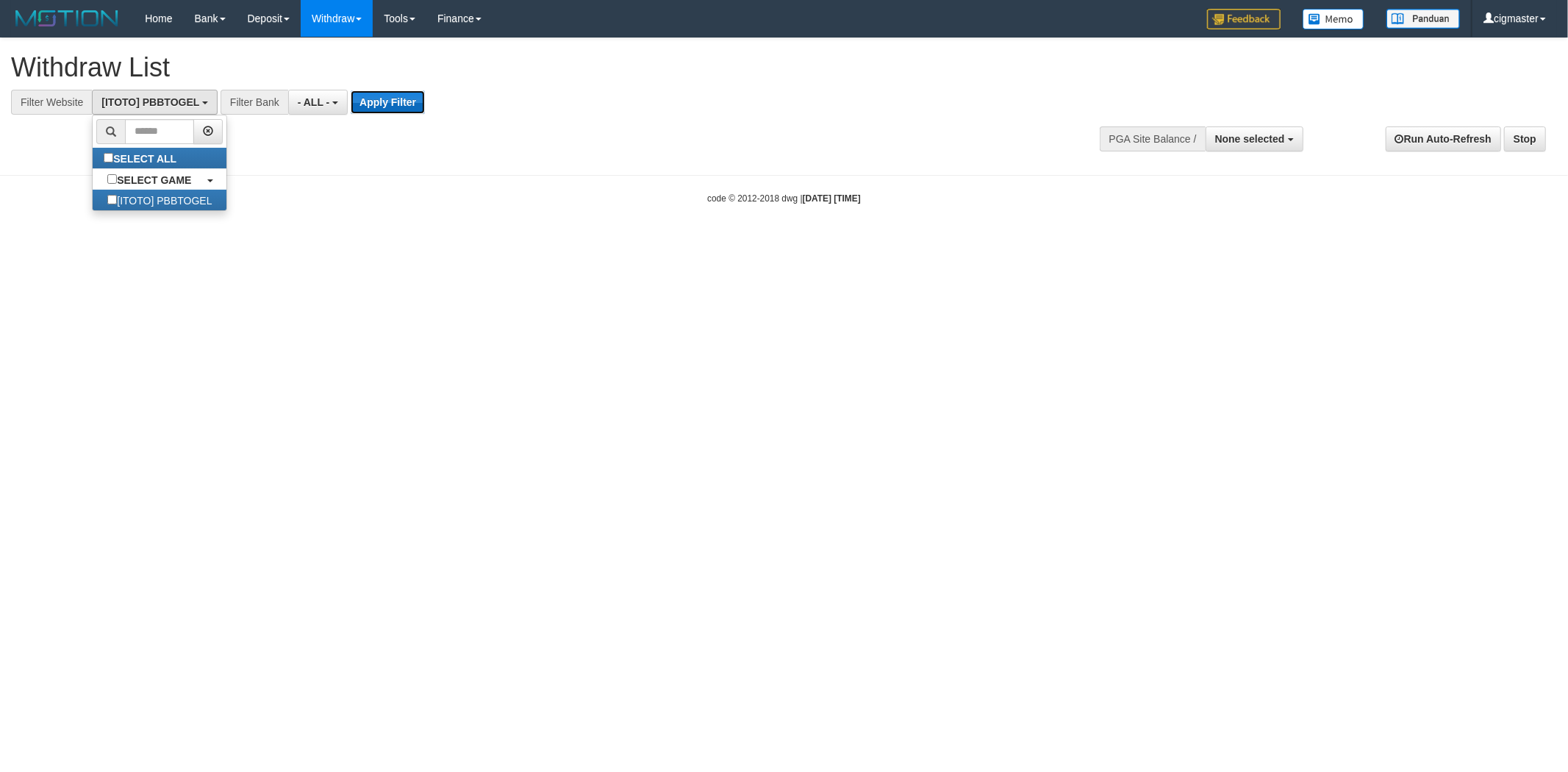click on "Apply Filter" at bounding box center (387, 102) 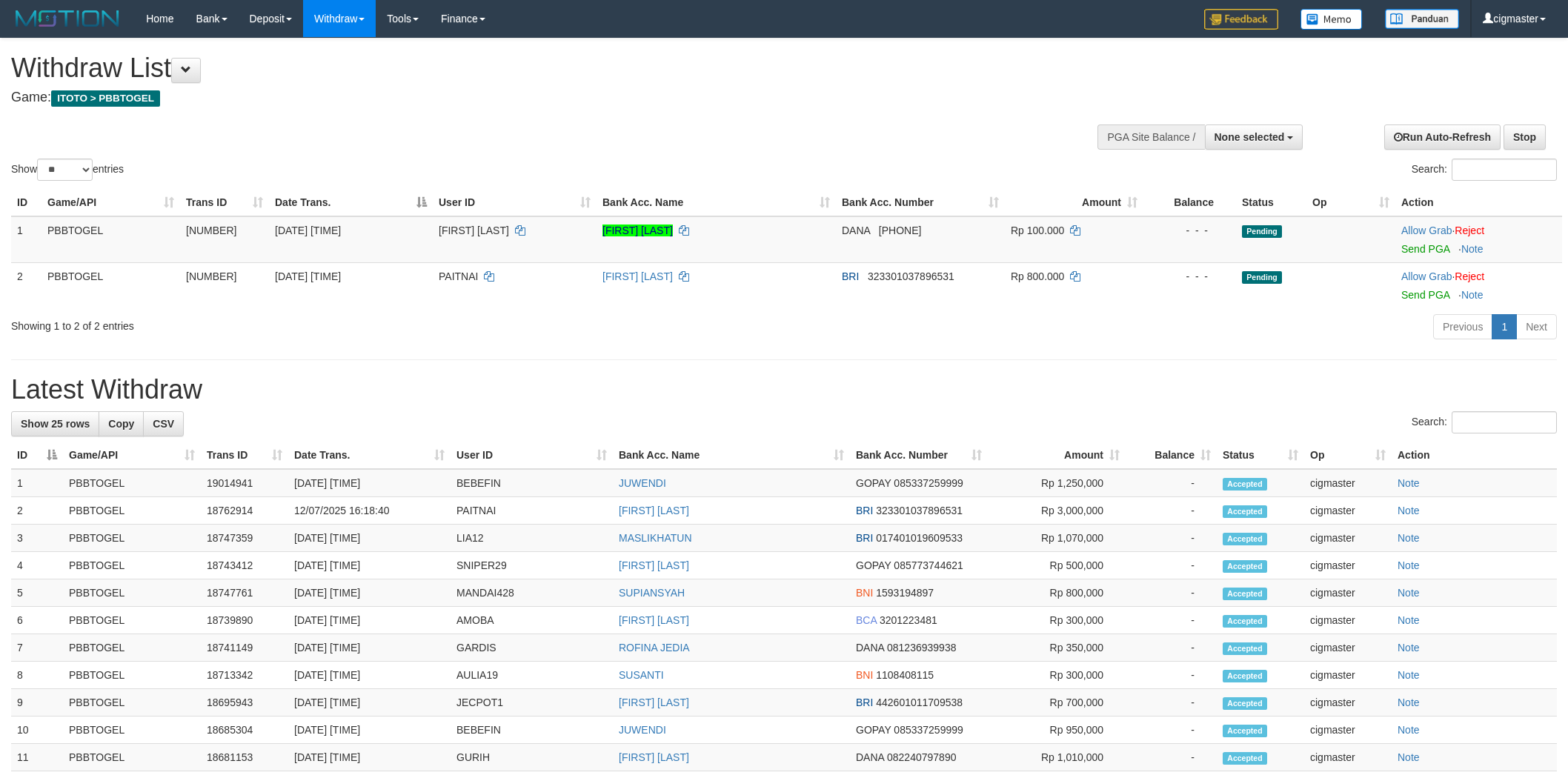 select 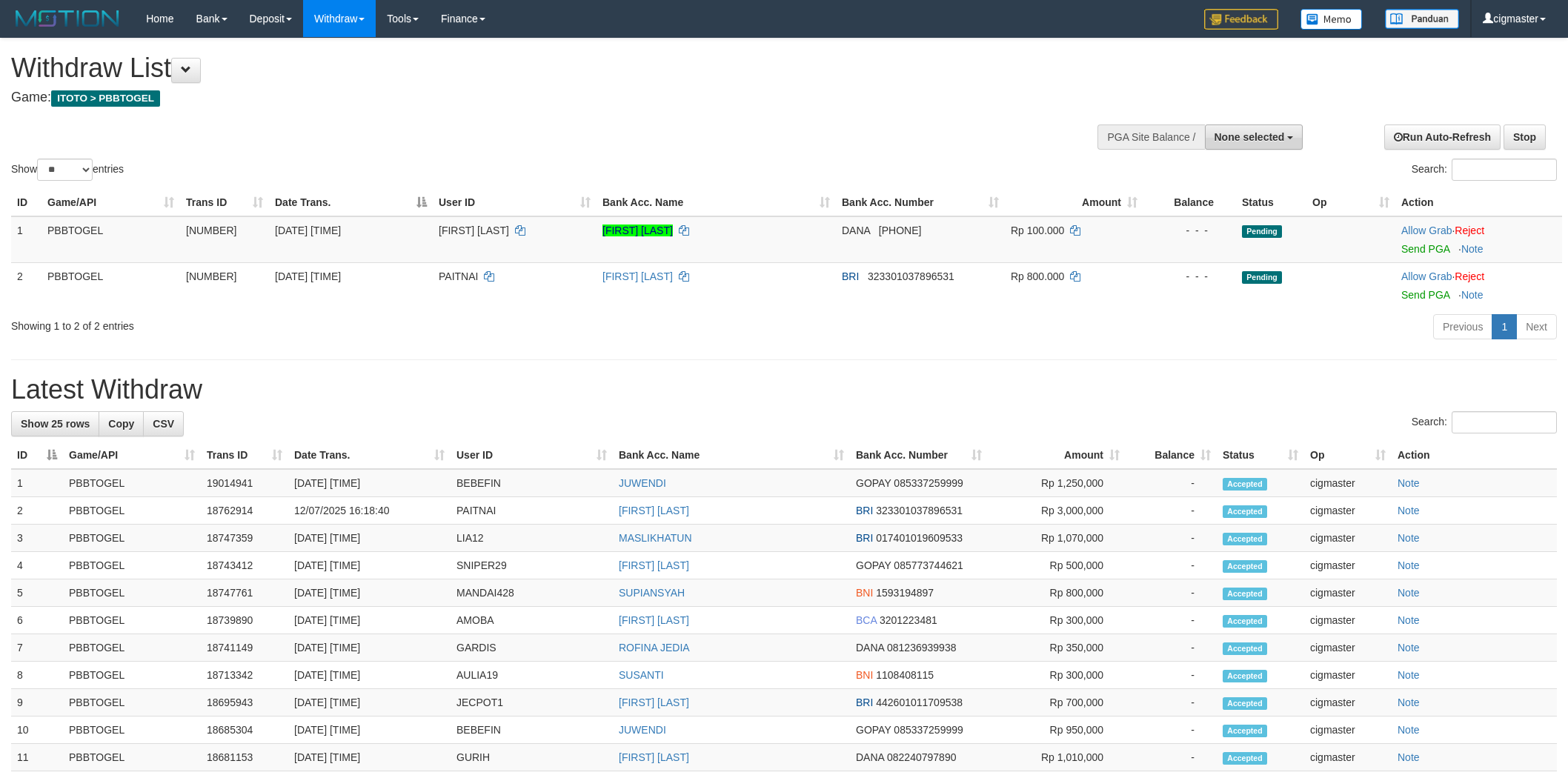 scroll, scrollTop: 0, scrollLeft: 0, axis: both 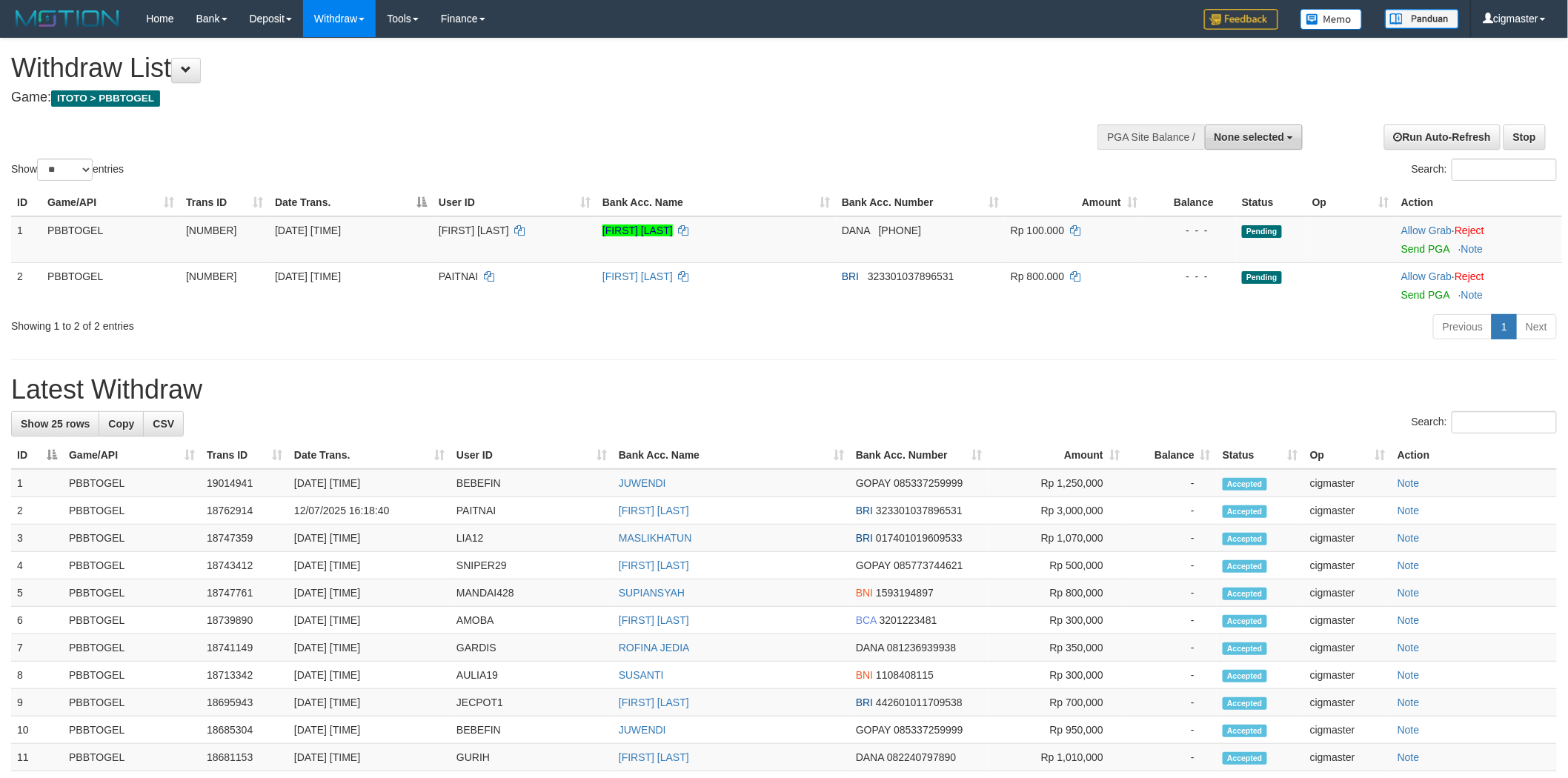 click on "None selected" at bounding box center [1249, 137] 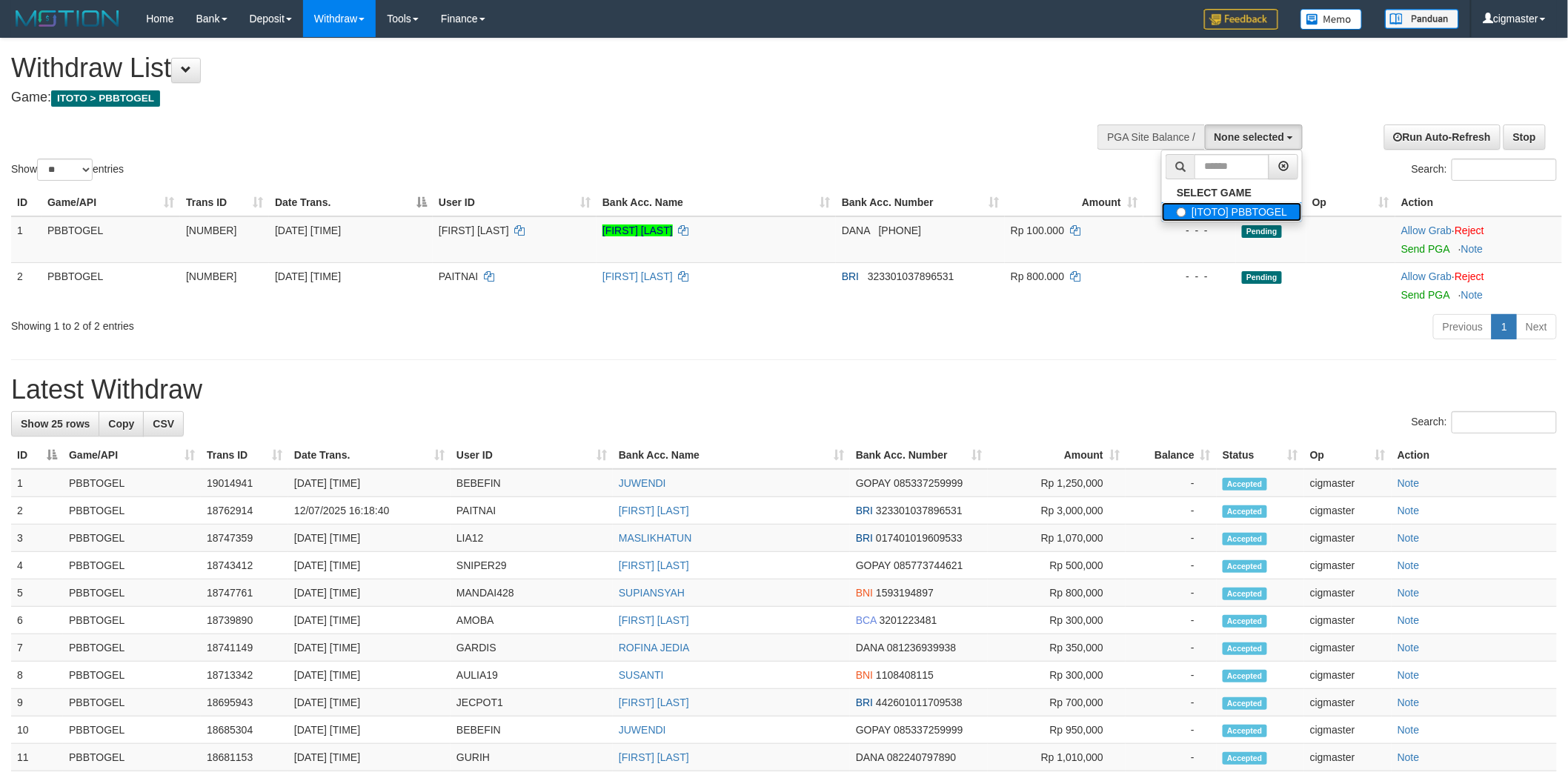 click on "[ITOTO] PBBTOGEL" at bounding box center (1232, 212) 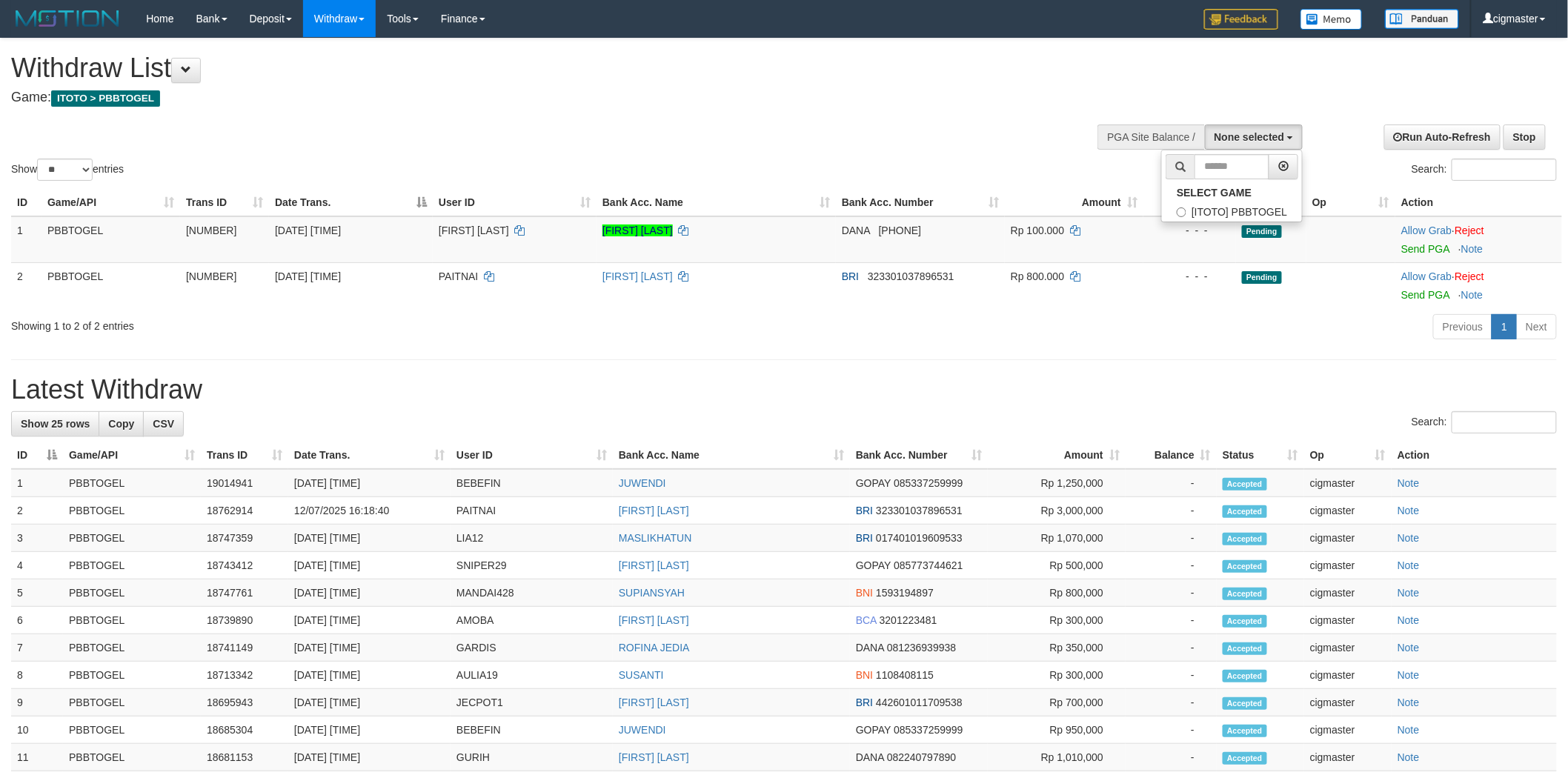 select on "****" 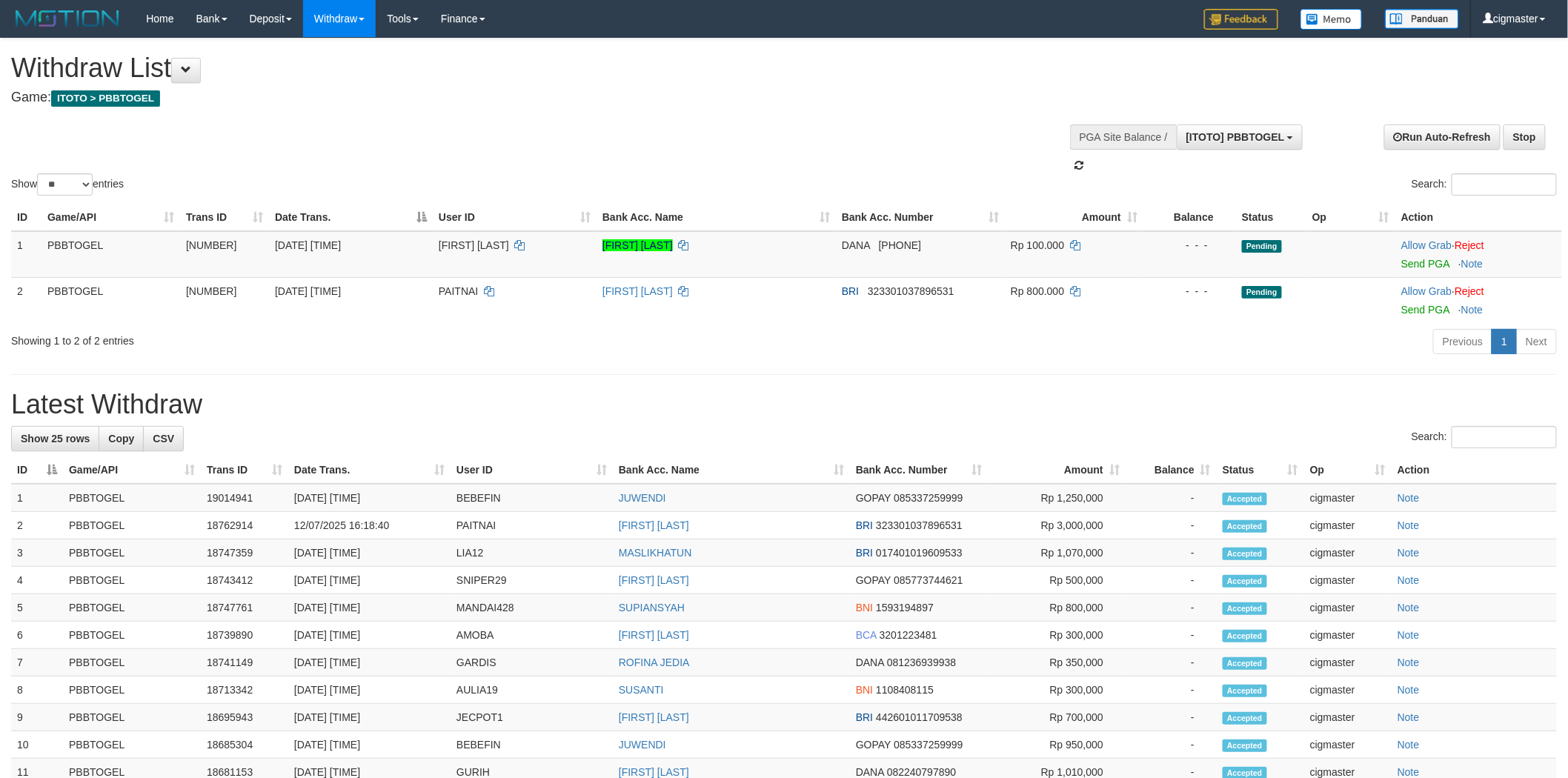 scroll, scrollTop: 13, scrollLeft: 0, axis: vertical 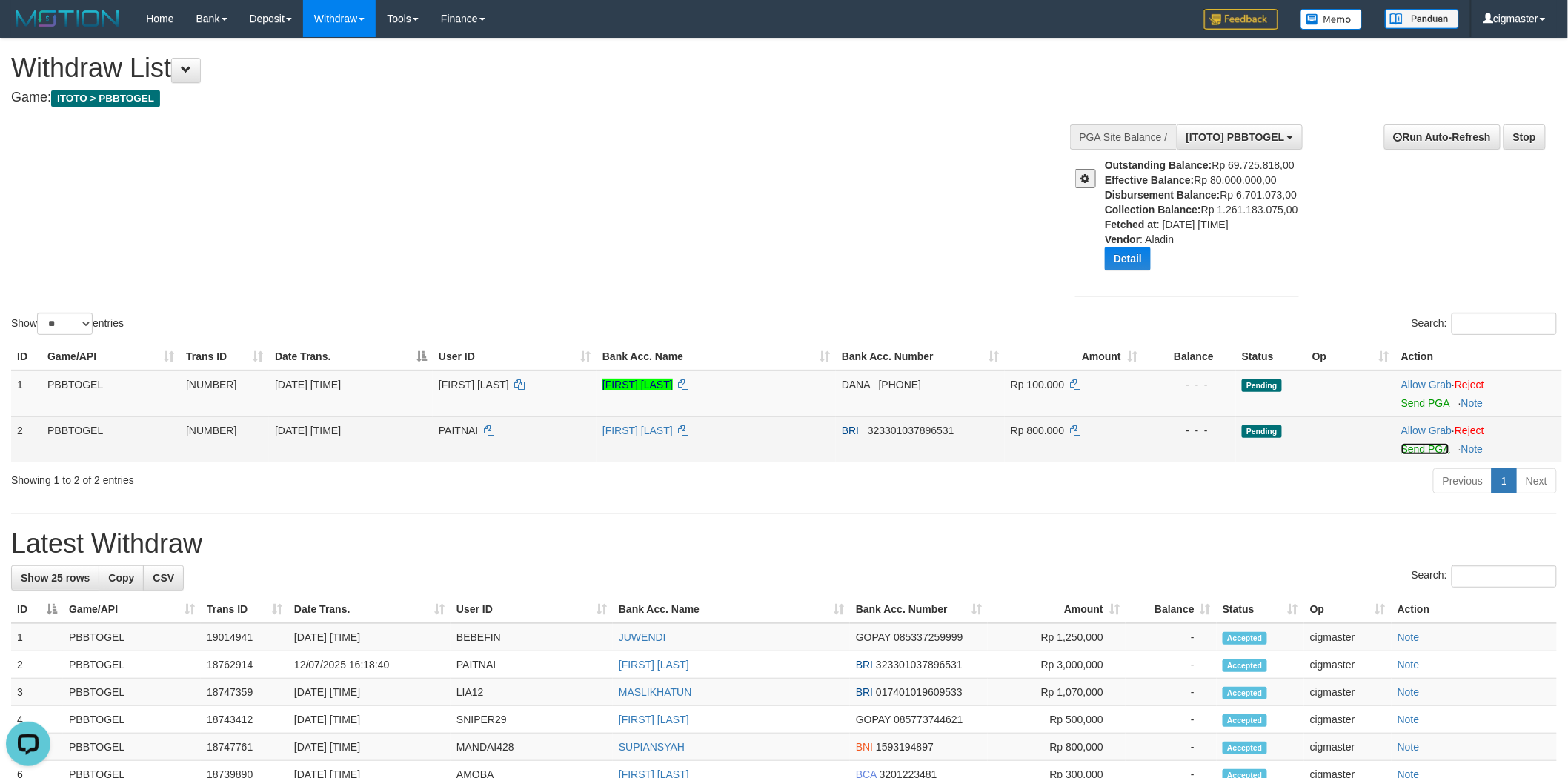 click on "Send PGA" at bounding box center (1425, 449) 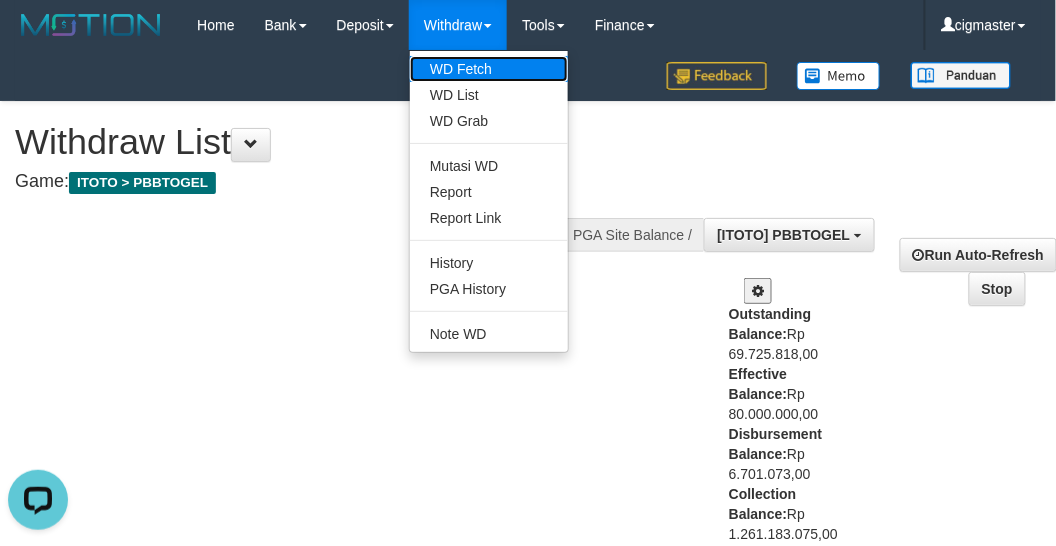 click on "WD Fetch" at bounding box center [489, 69] 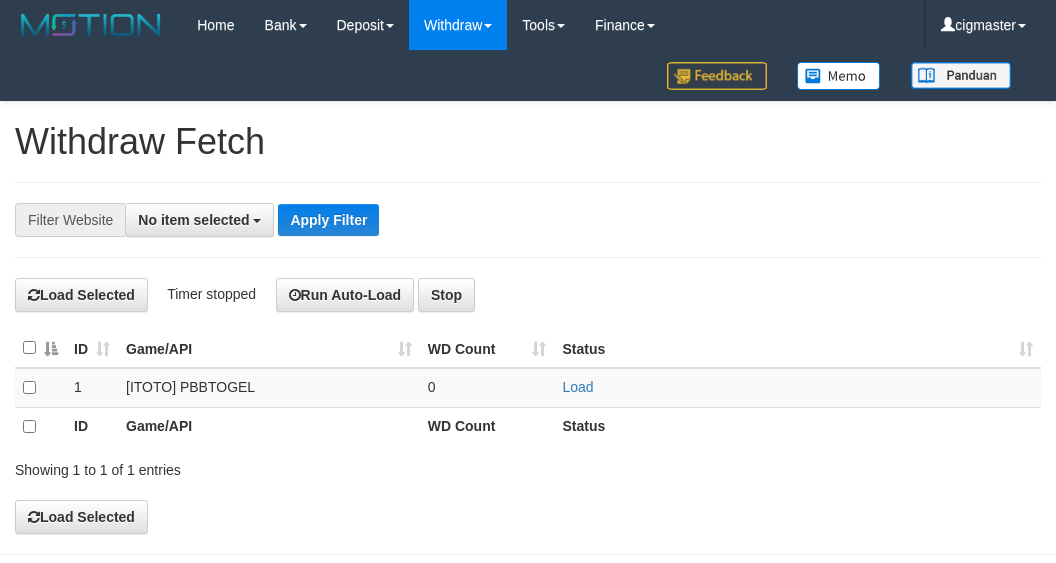 select 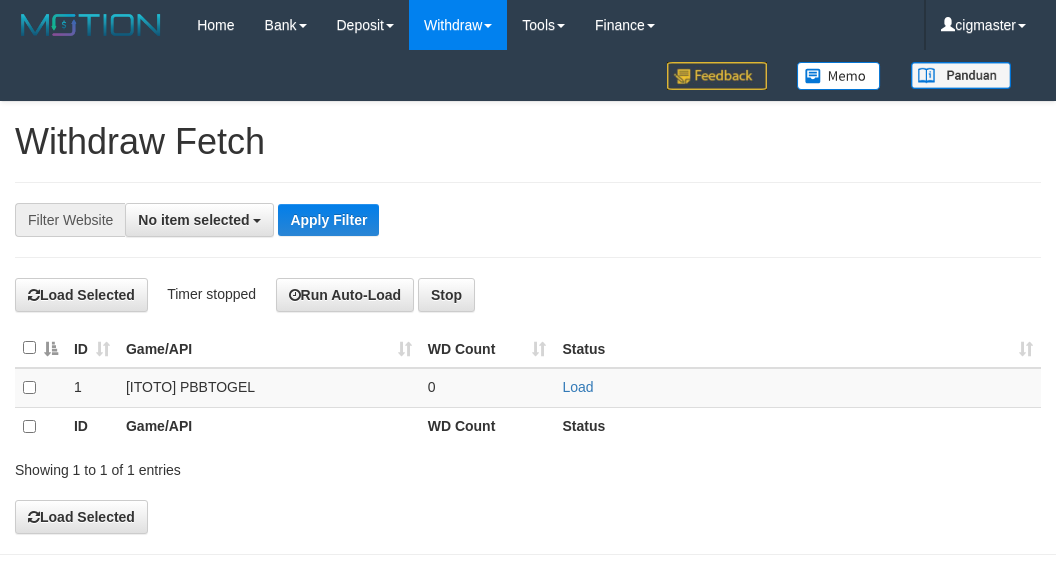 scroll, scrollTop: 0, scrollLeft: 0, axis: both 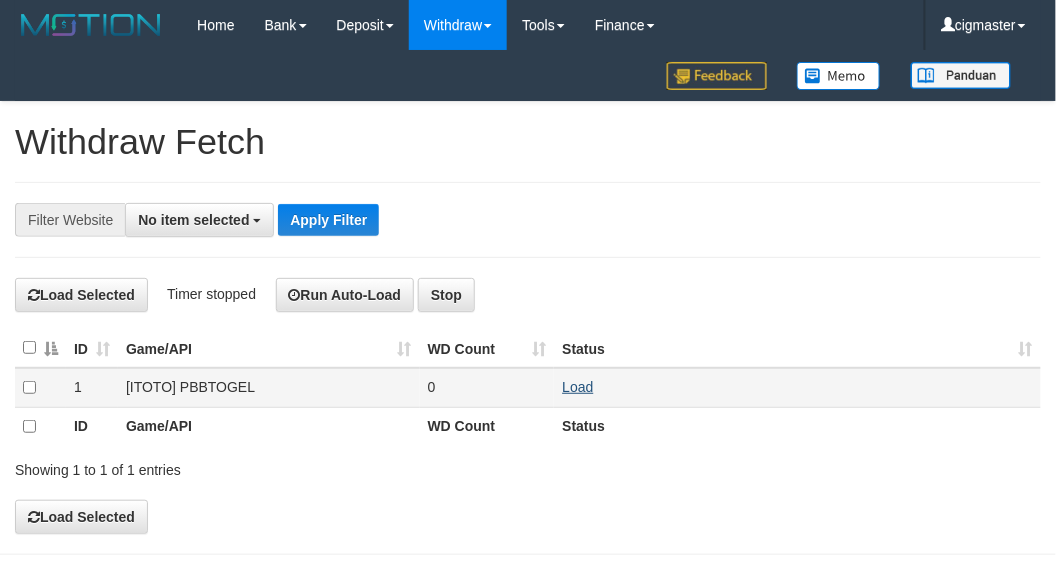 click on "Load" at bounding box center [797, 387] 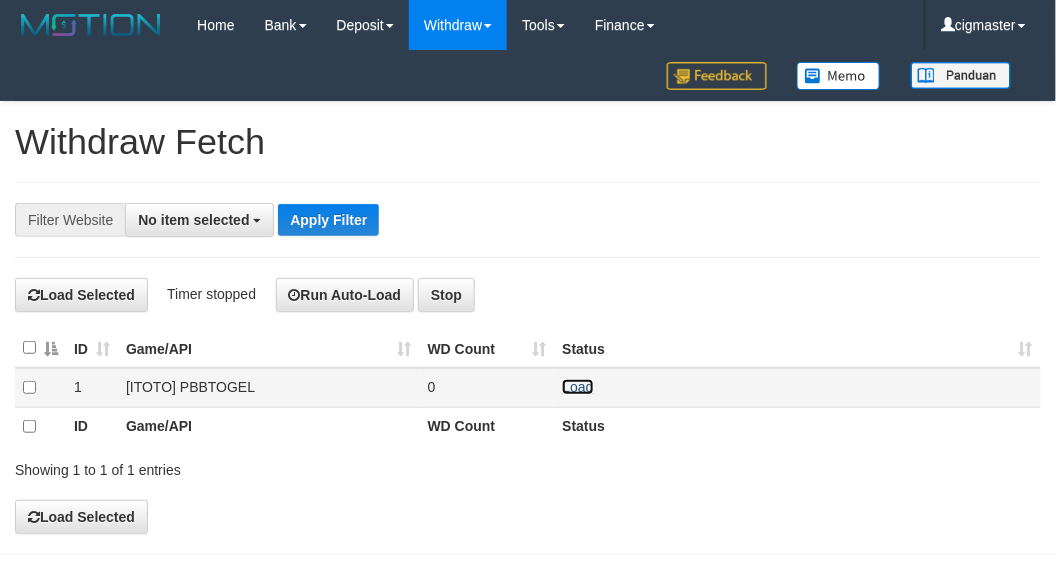 click on "Load" at bounding box center (577, 387) 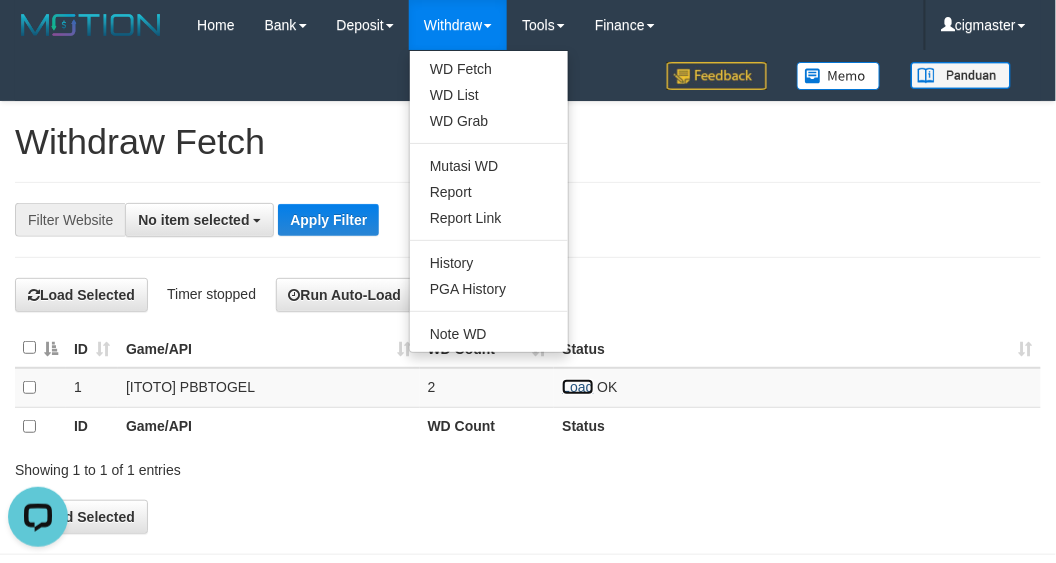 scroll, scrollTop: 0, scrollLeft: 0, axis: both 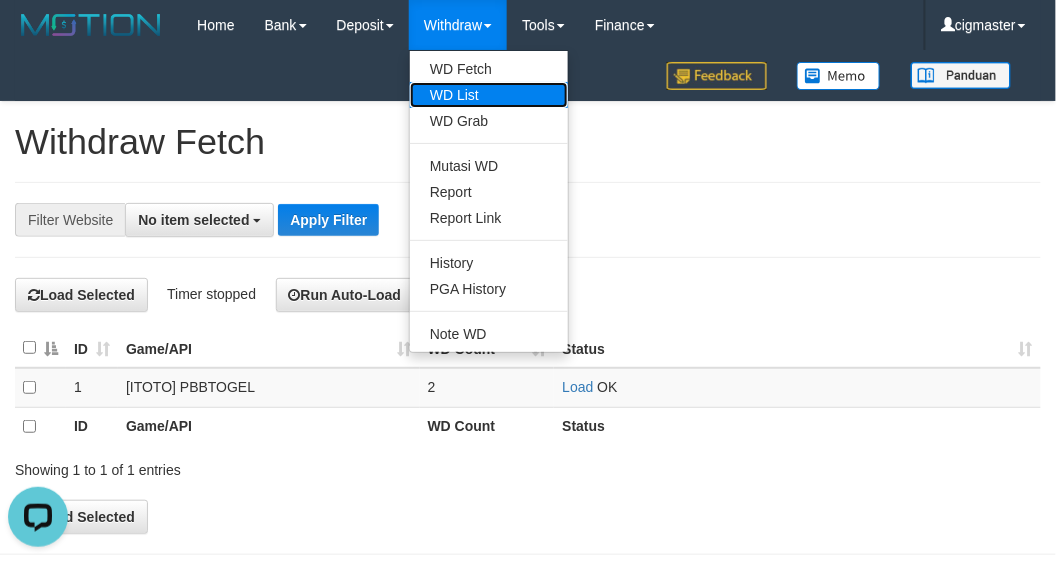 click on "WD List" at bounding box center (489, 95) 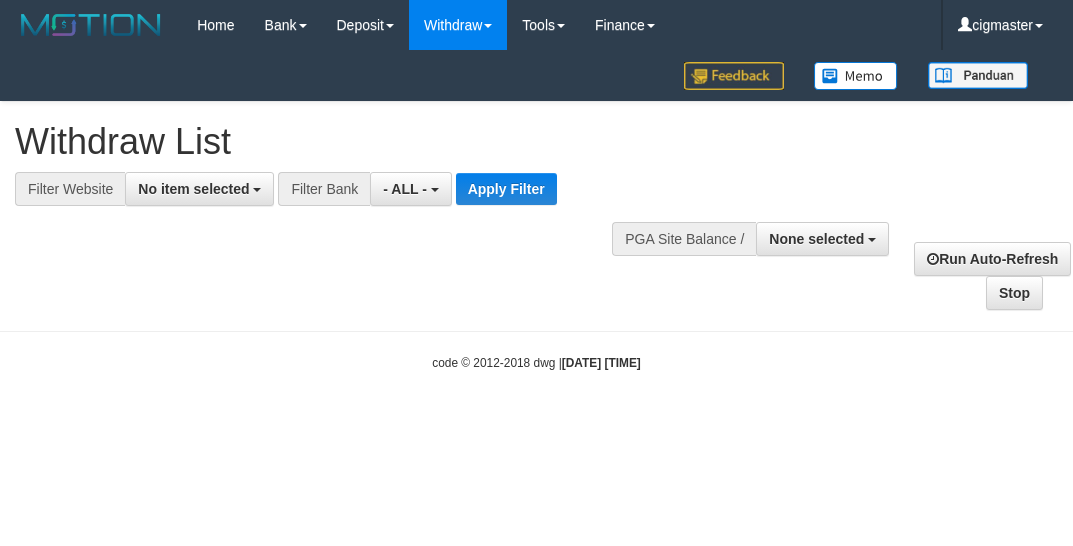 select 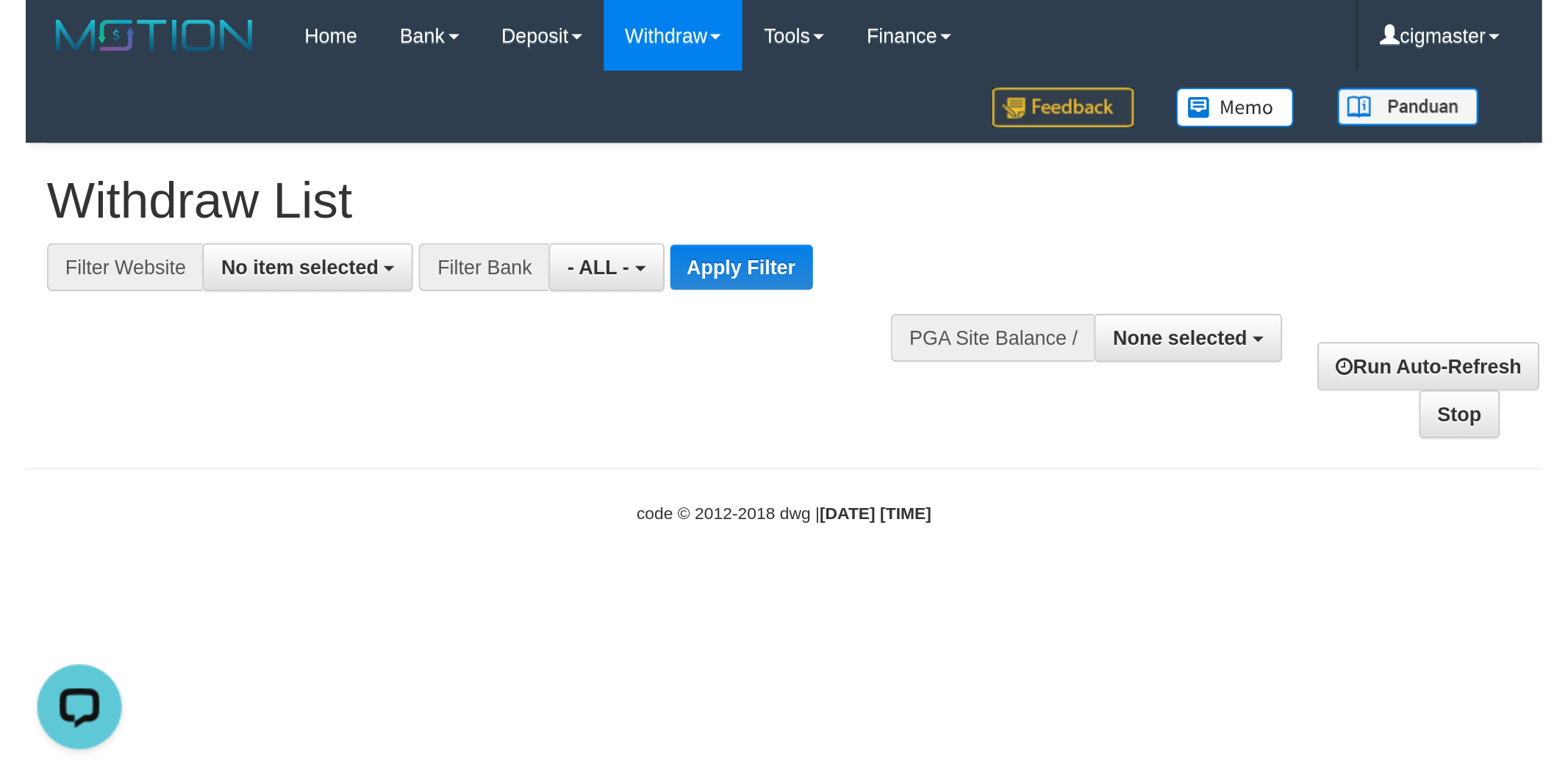 scroll, scrollTop: 0, scrollLeft: 0, axis: both 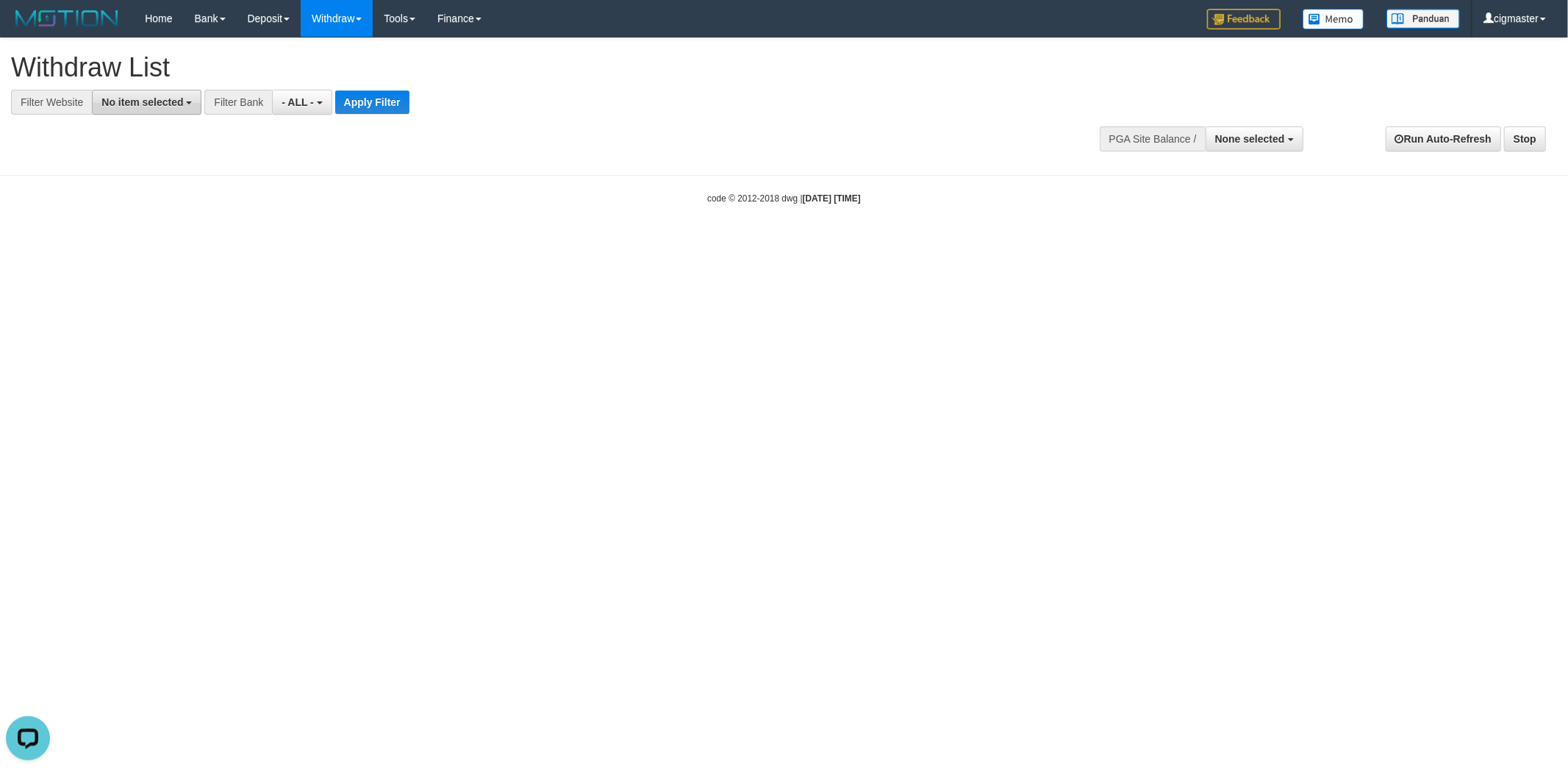 click on "No item selected" at bounding box center (142, 102) 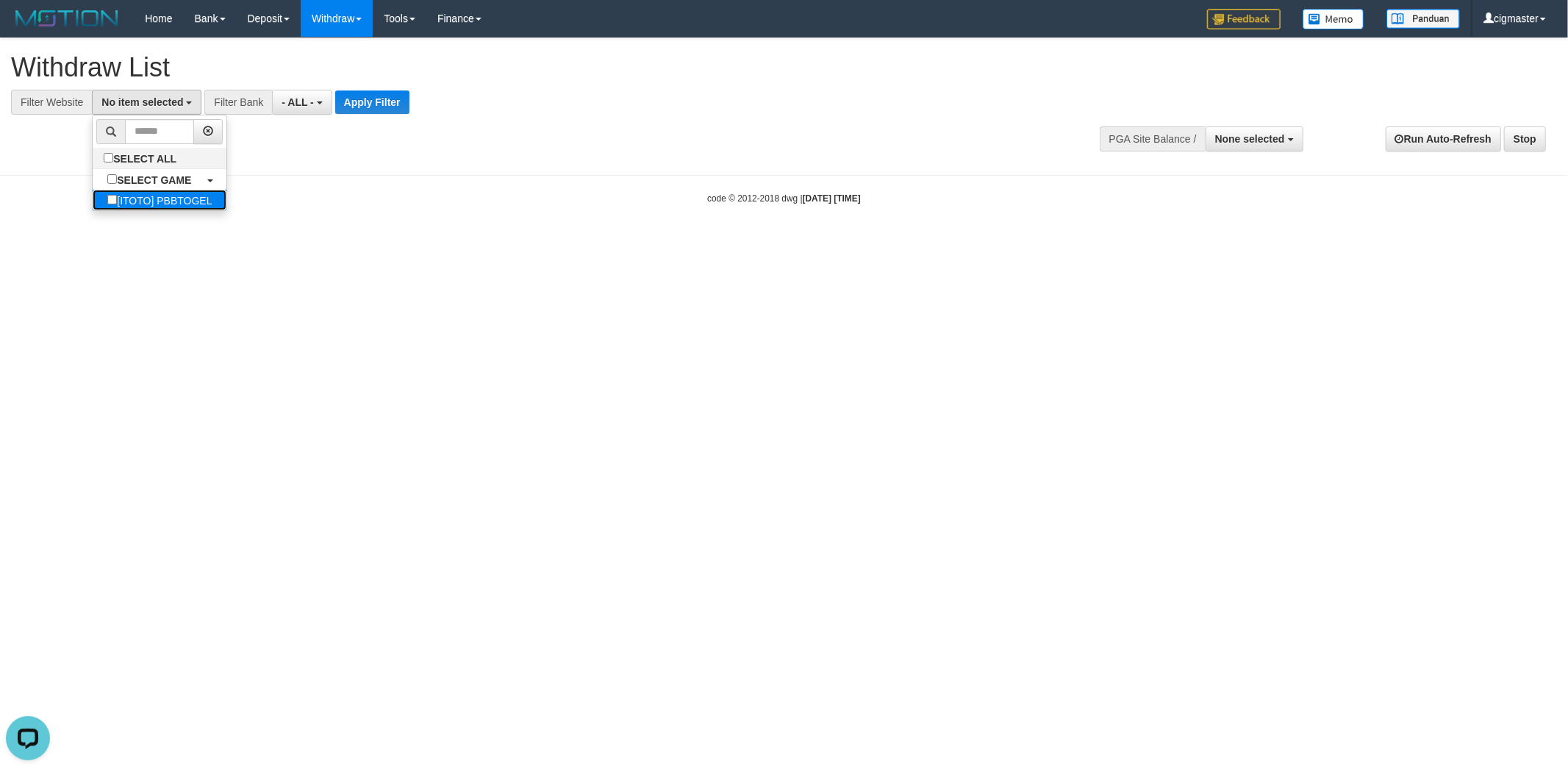 drag, startPoint x: 153, startPoint y: 202, endPoint x: 174, endPoint y: 202, distance: 21 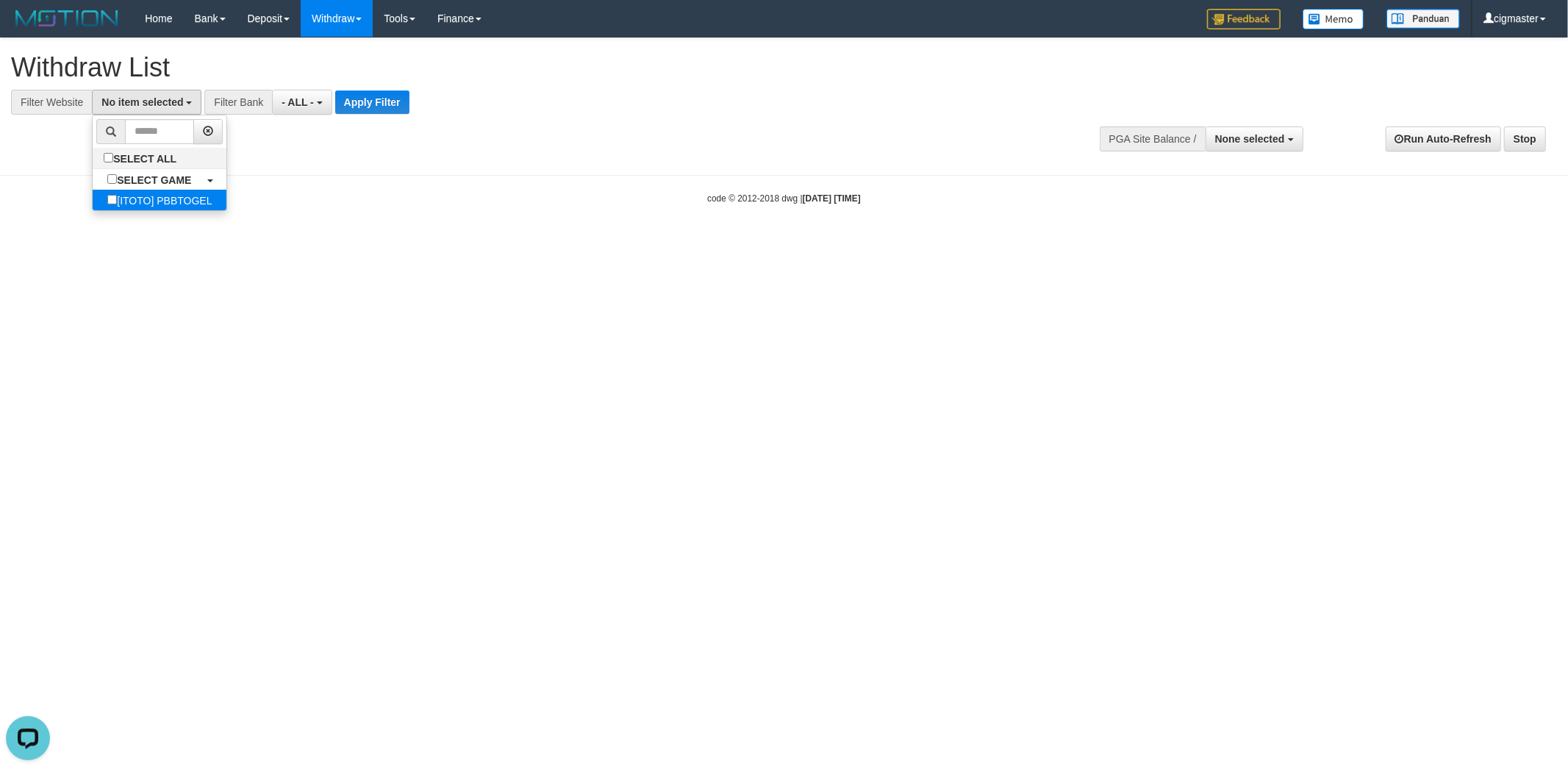 select on "****" 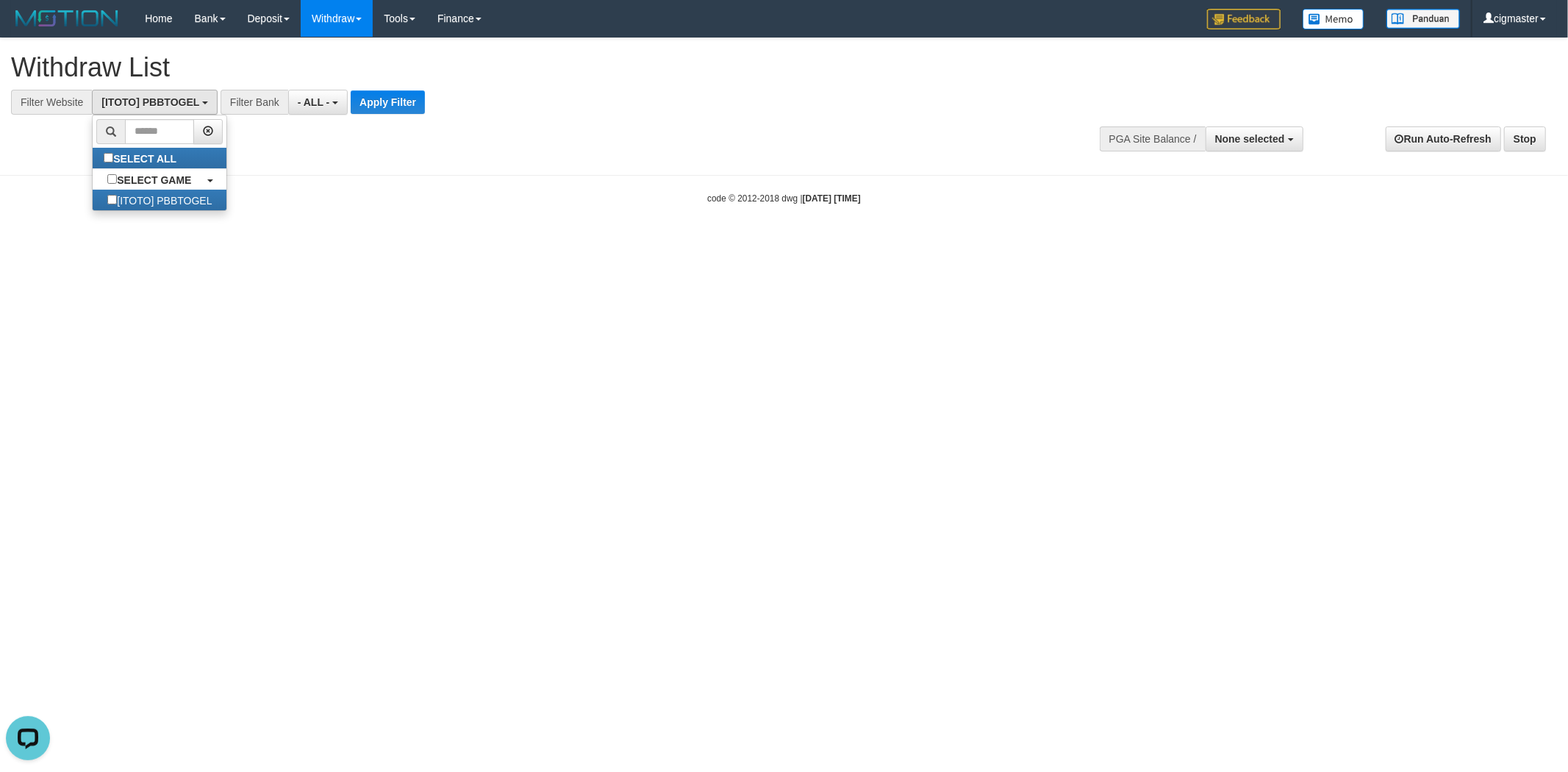 scroll, scrollTop: 12, scrollLeft: 0, axis: vertical 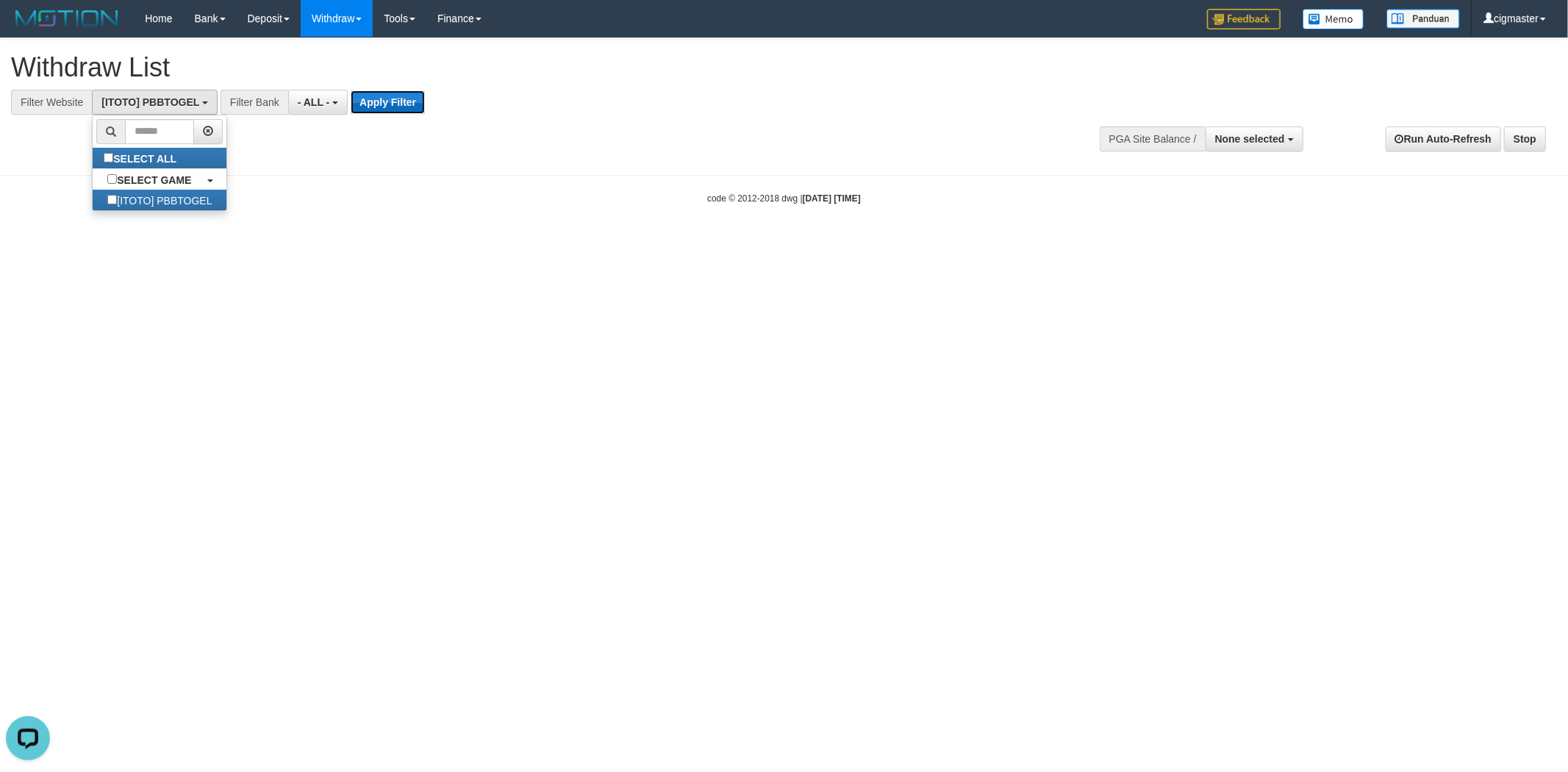 click on "Apply Filter" at bounding box center [387, 102] 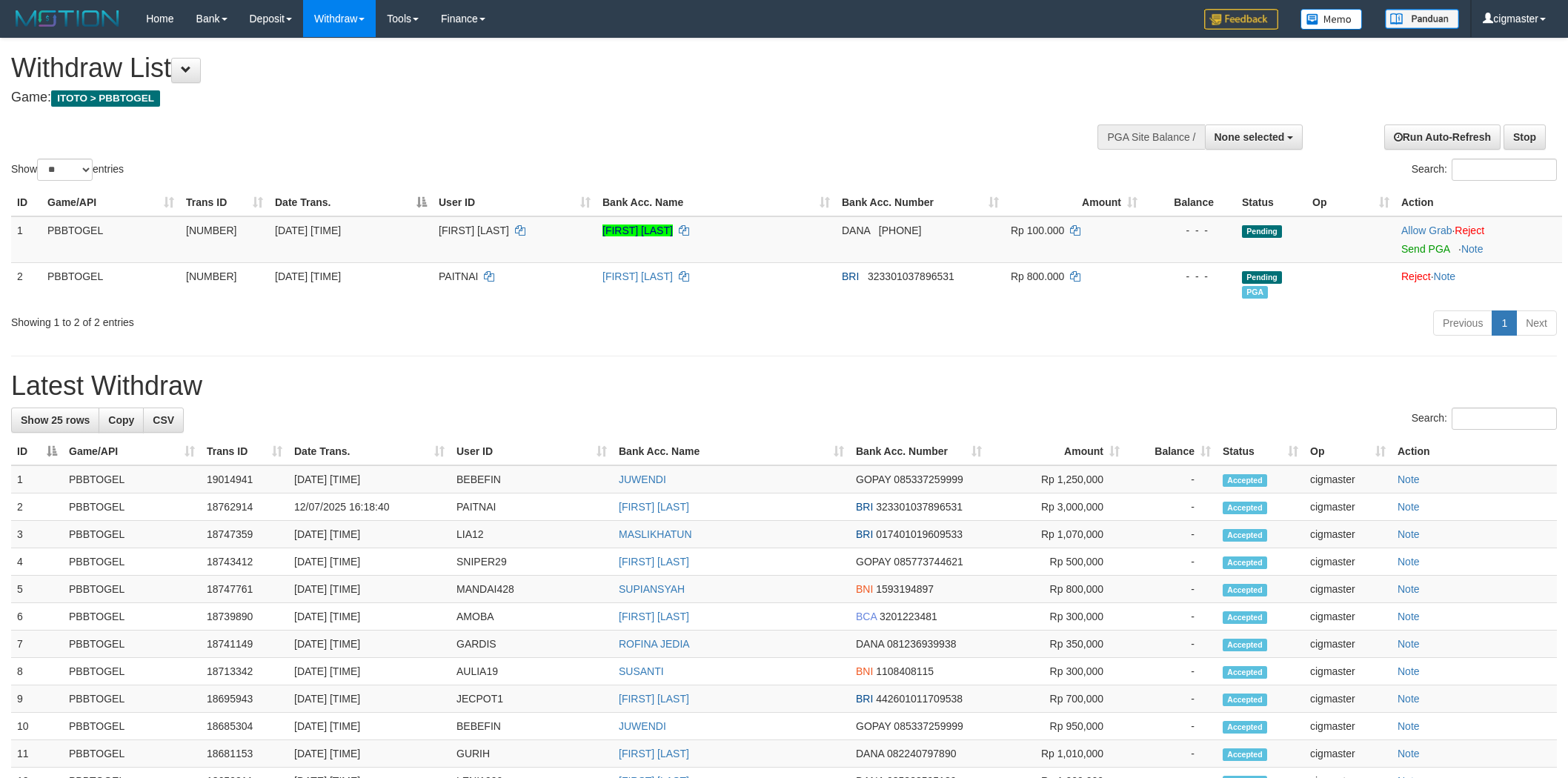 select 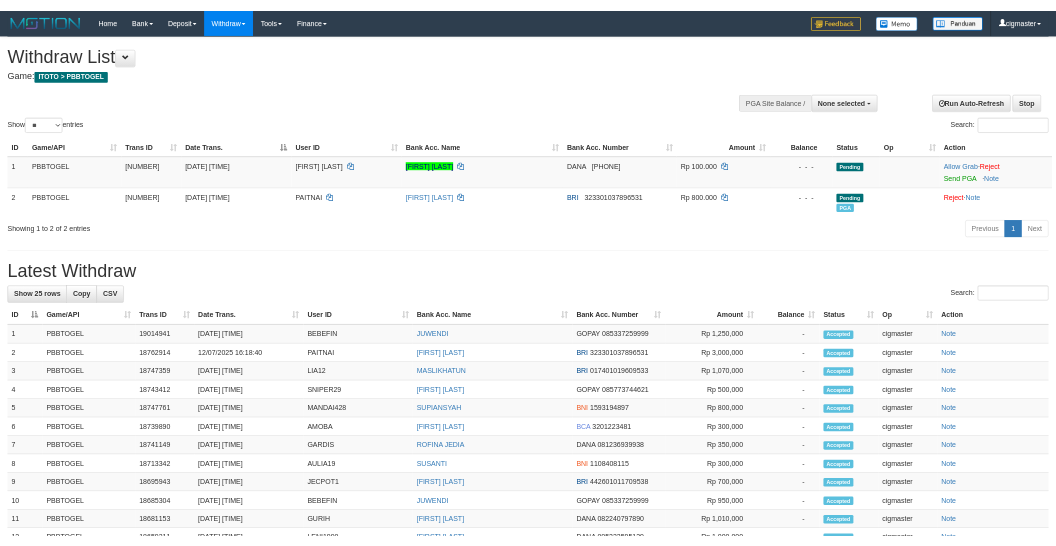 scroll, scrollTop: 0, scrollLeft: 0, axis: both 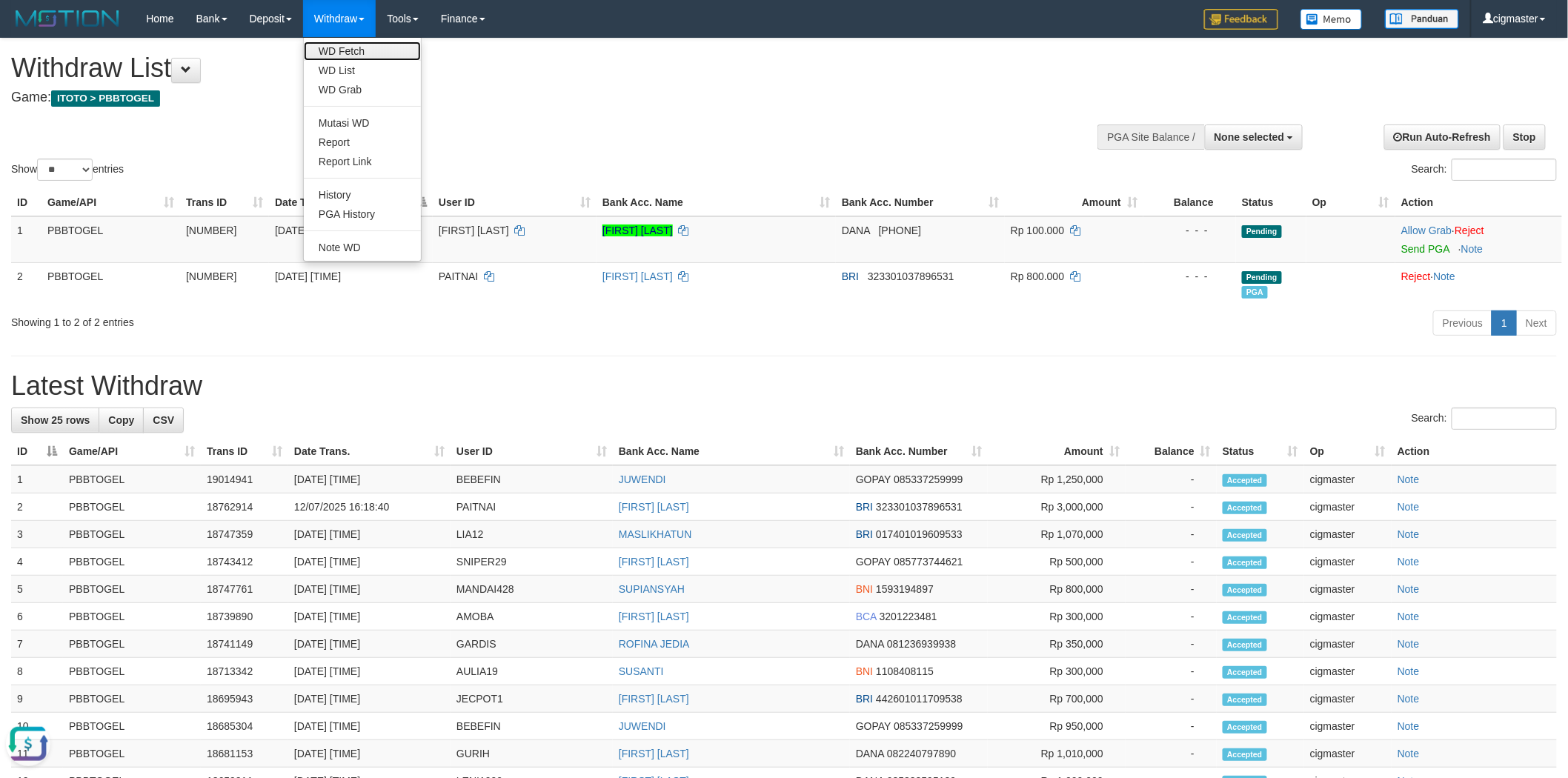 click on "WD Fetch" at bounding box center [362, 51] 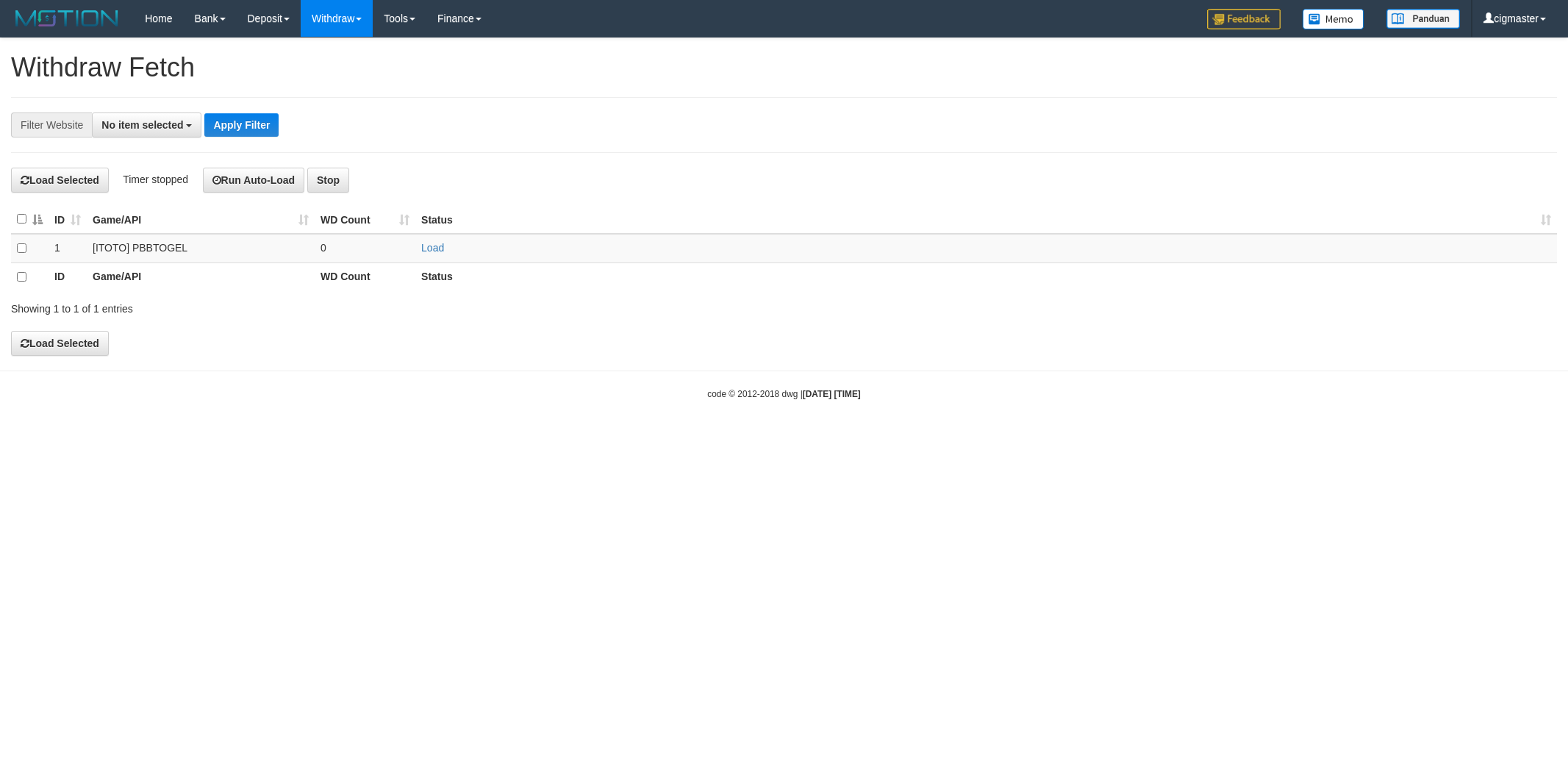select 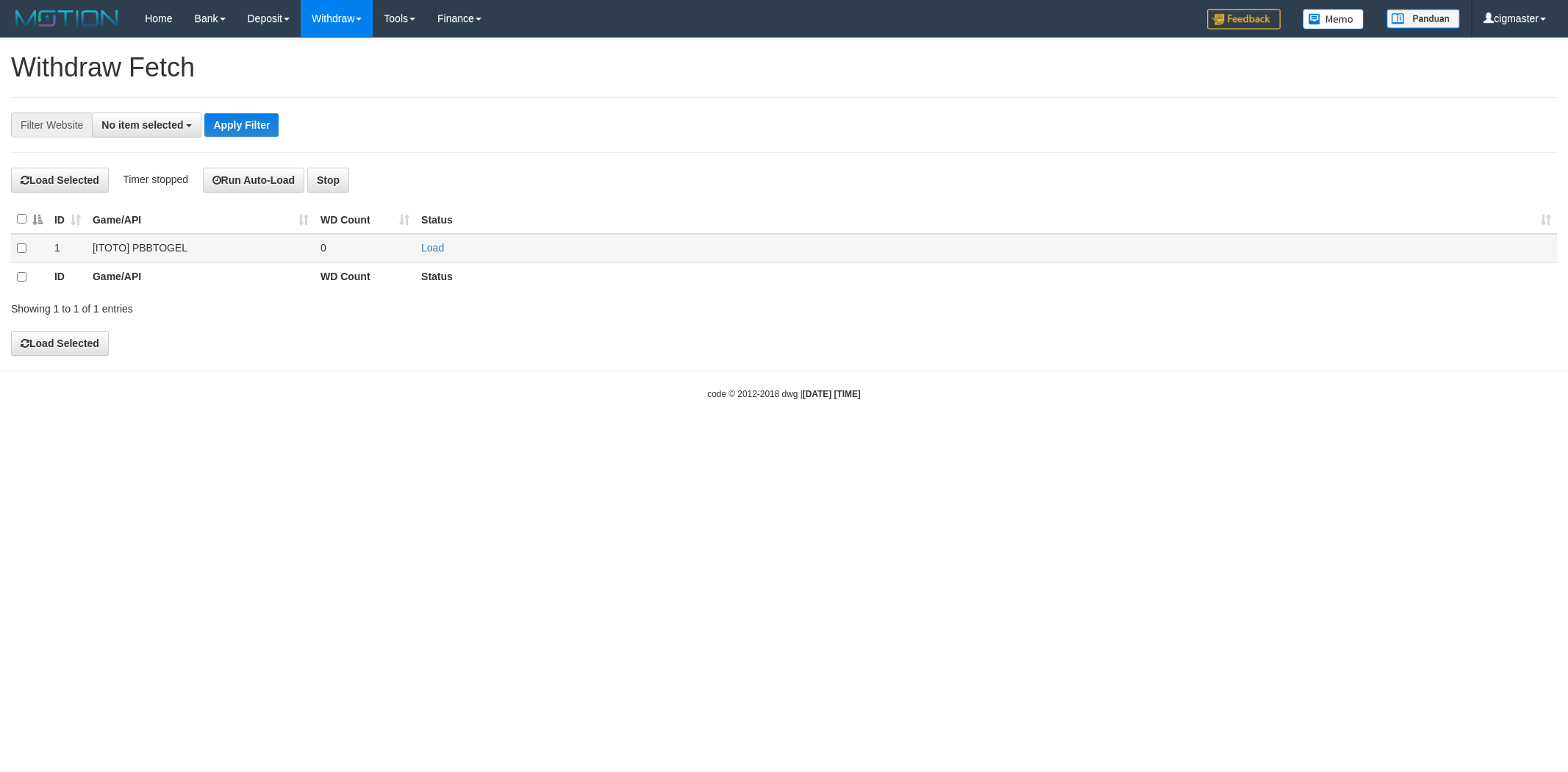 scroll, scrollTop: 0, scrollLeft: 0, axis: both 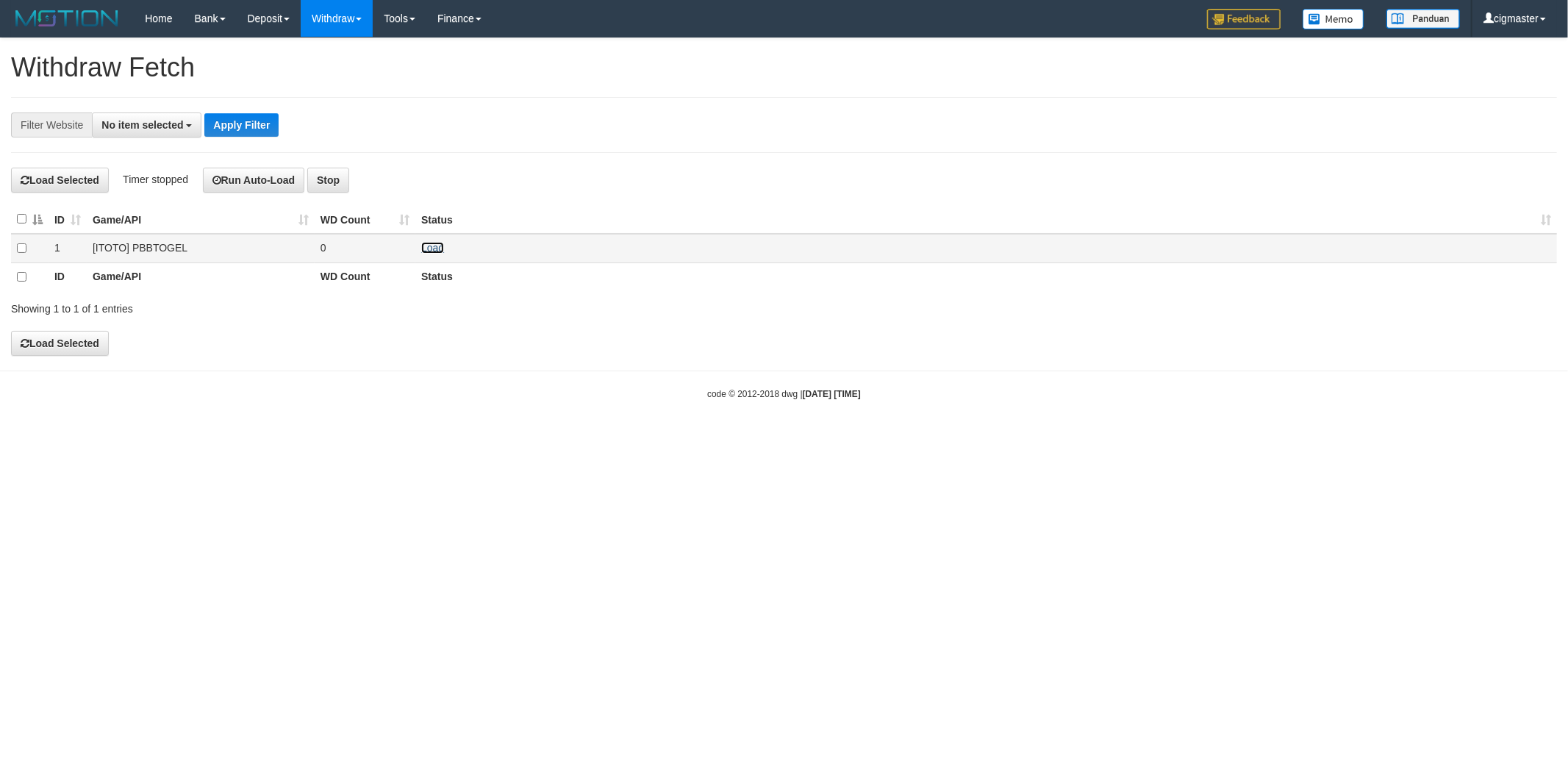 click on "Load" at bounding box center [432, 248] 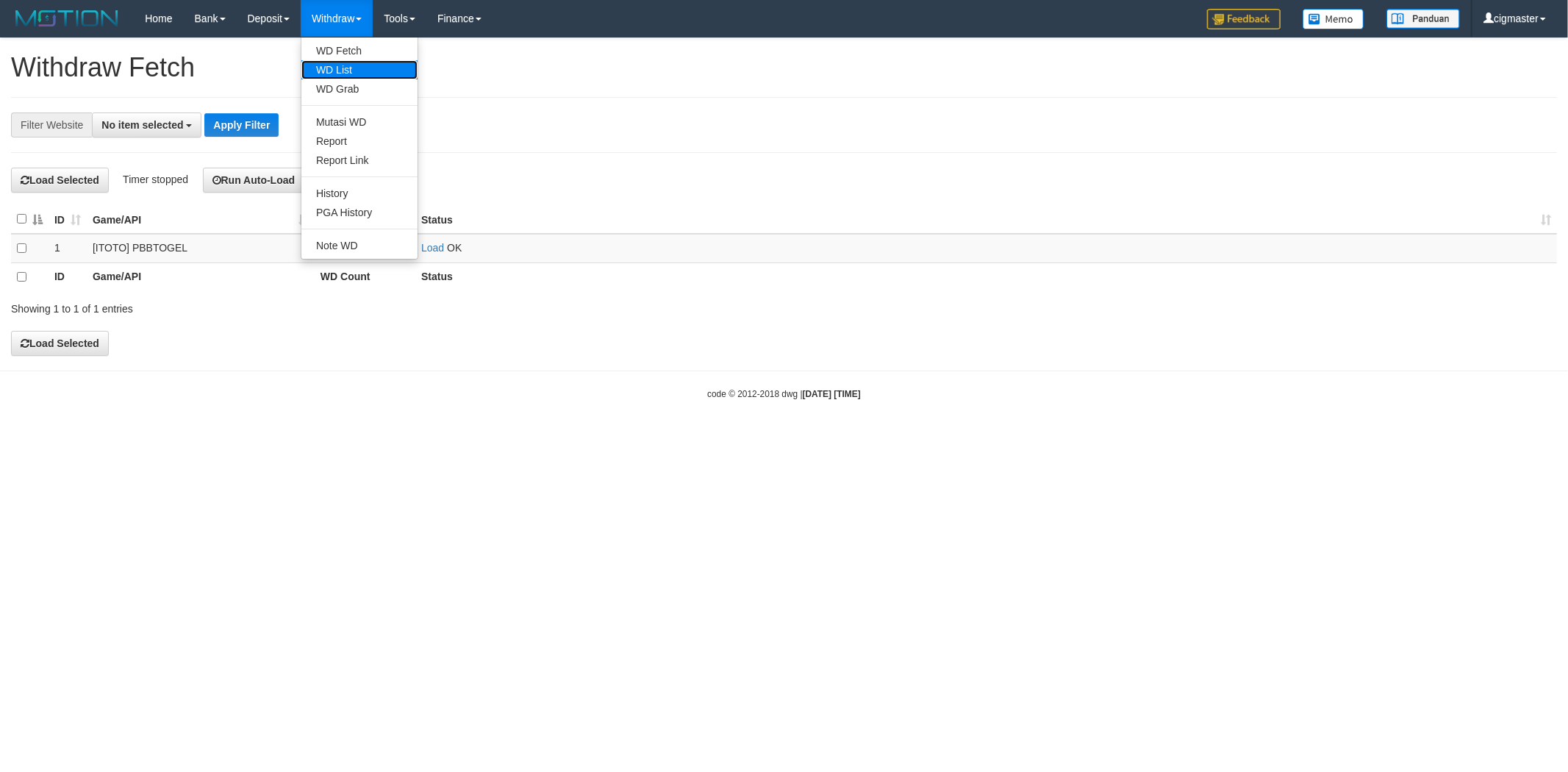 click on "WD List" at bounding box center (359, 70) 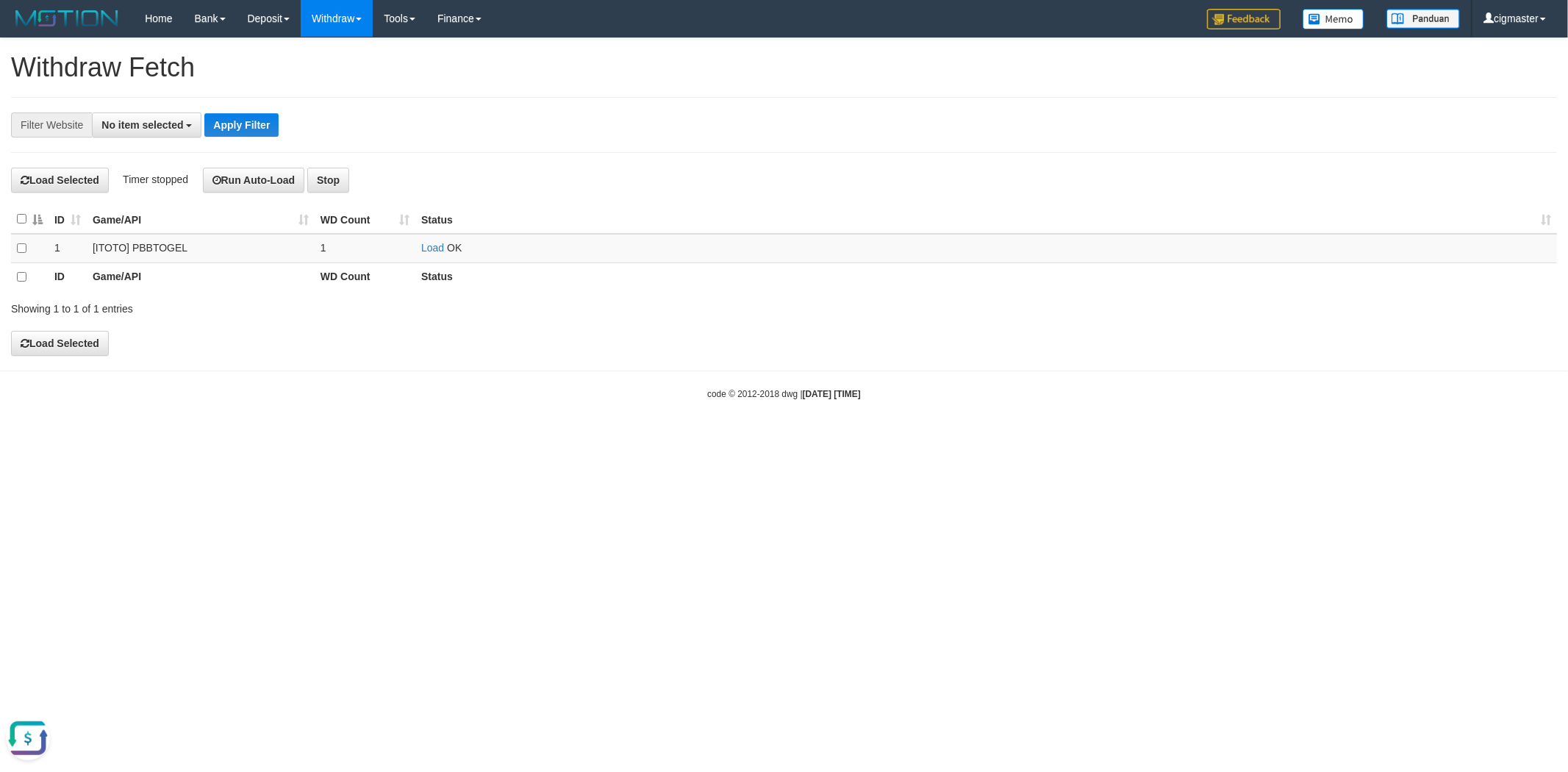 scroll, scrollTop: 0, scrollLeft: 0, axis: both 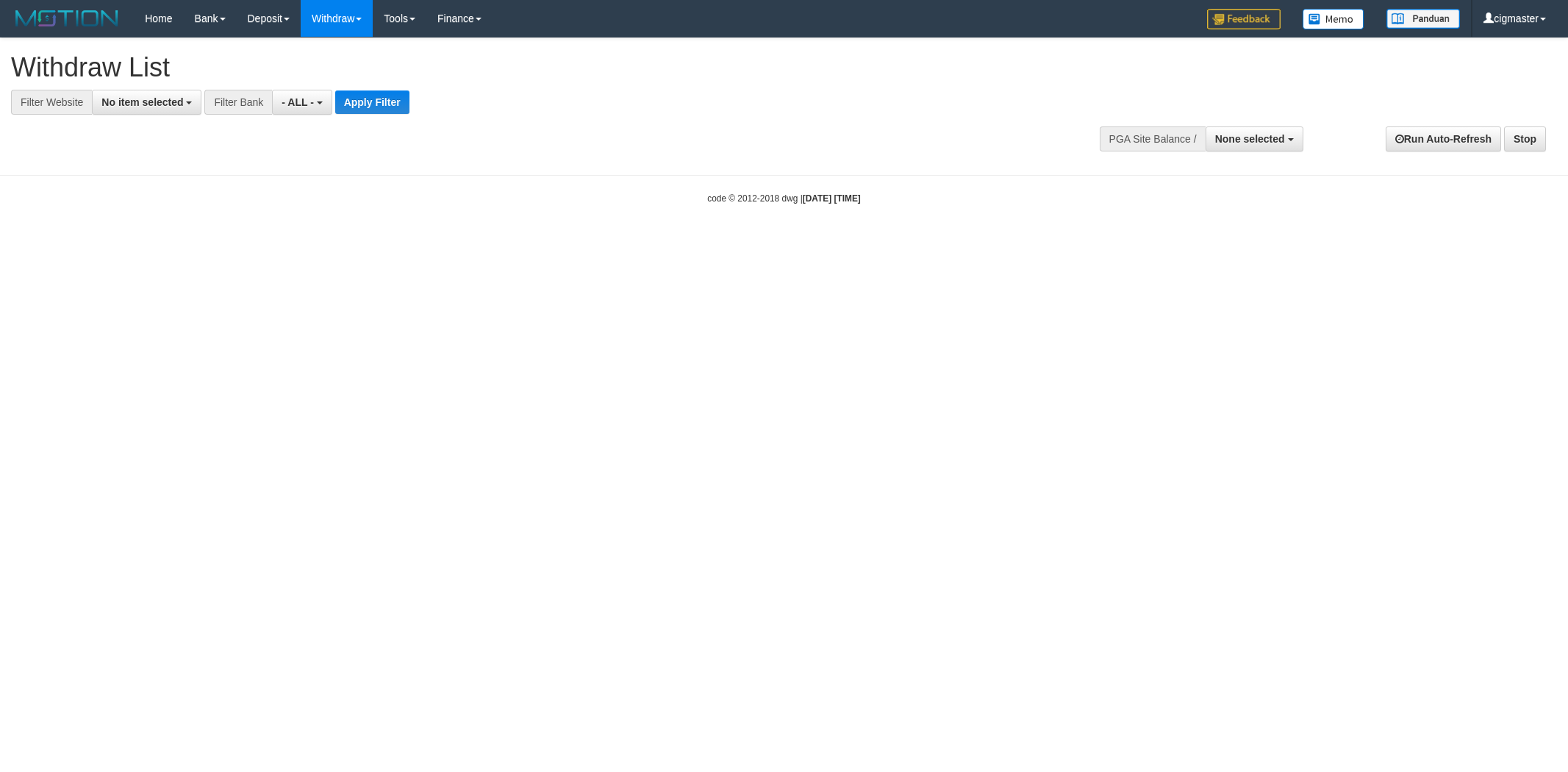 select 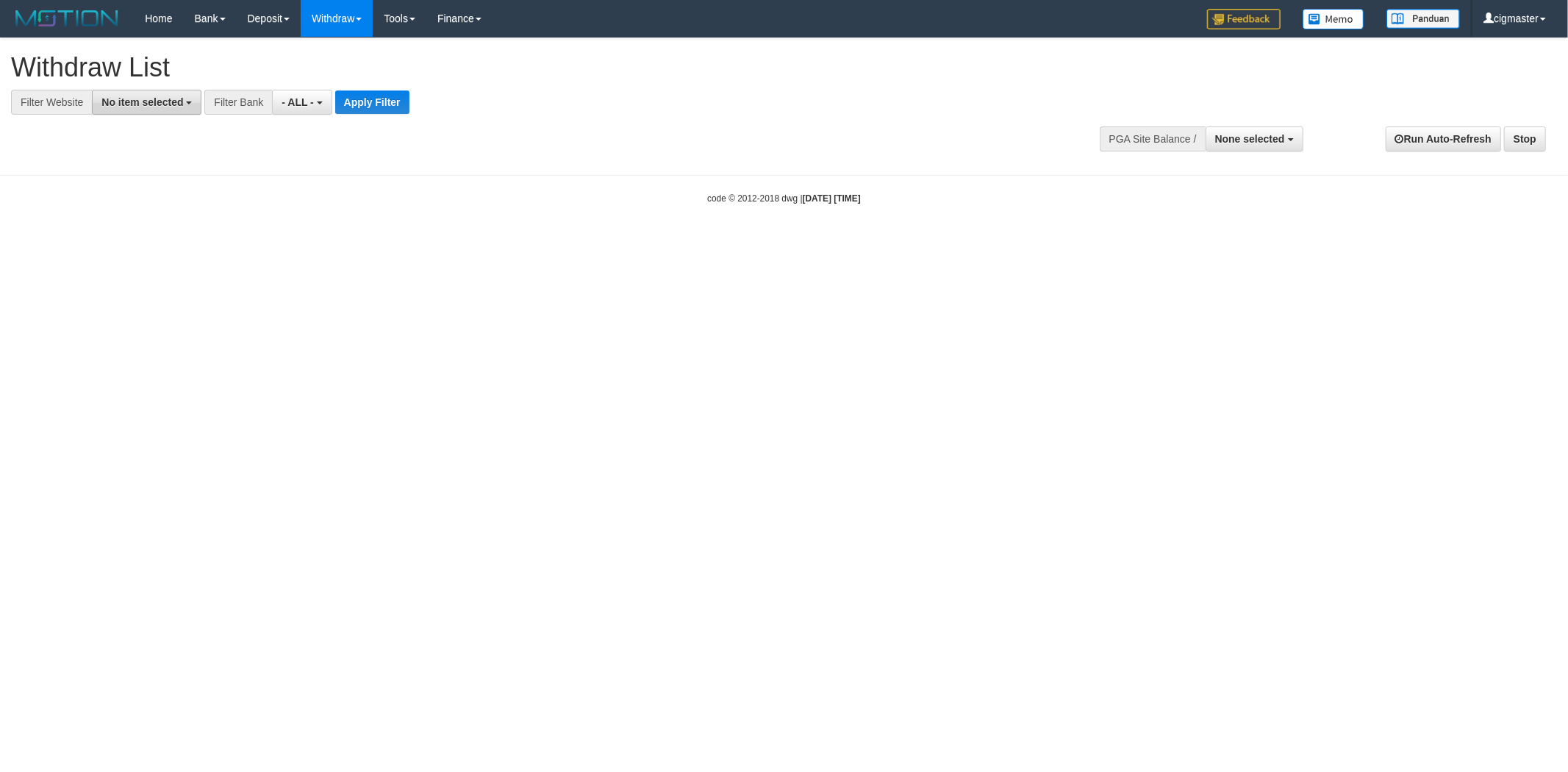 click on "No item selected" at bounding box center [142, 102] 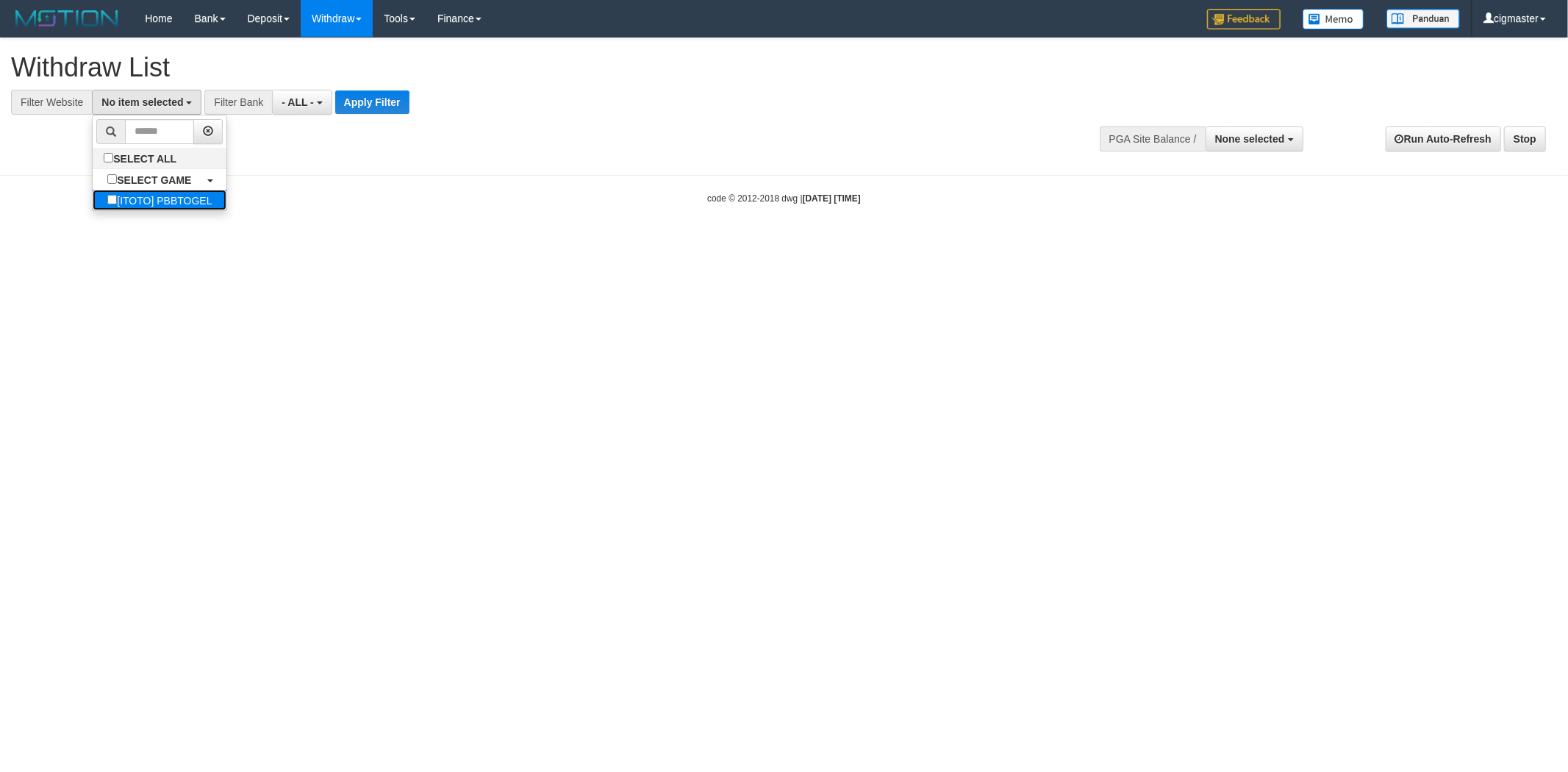 click on "[ITOTO] PBBTOGEL" at bounding box center [160, 200] 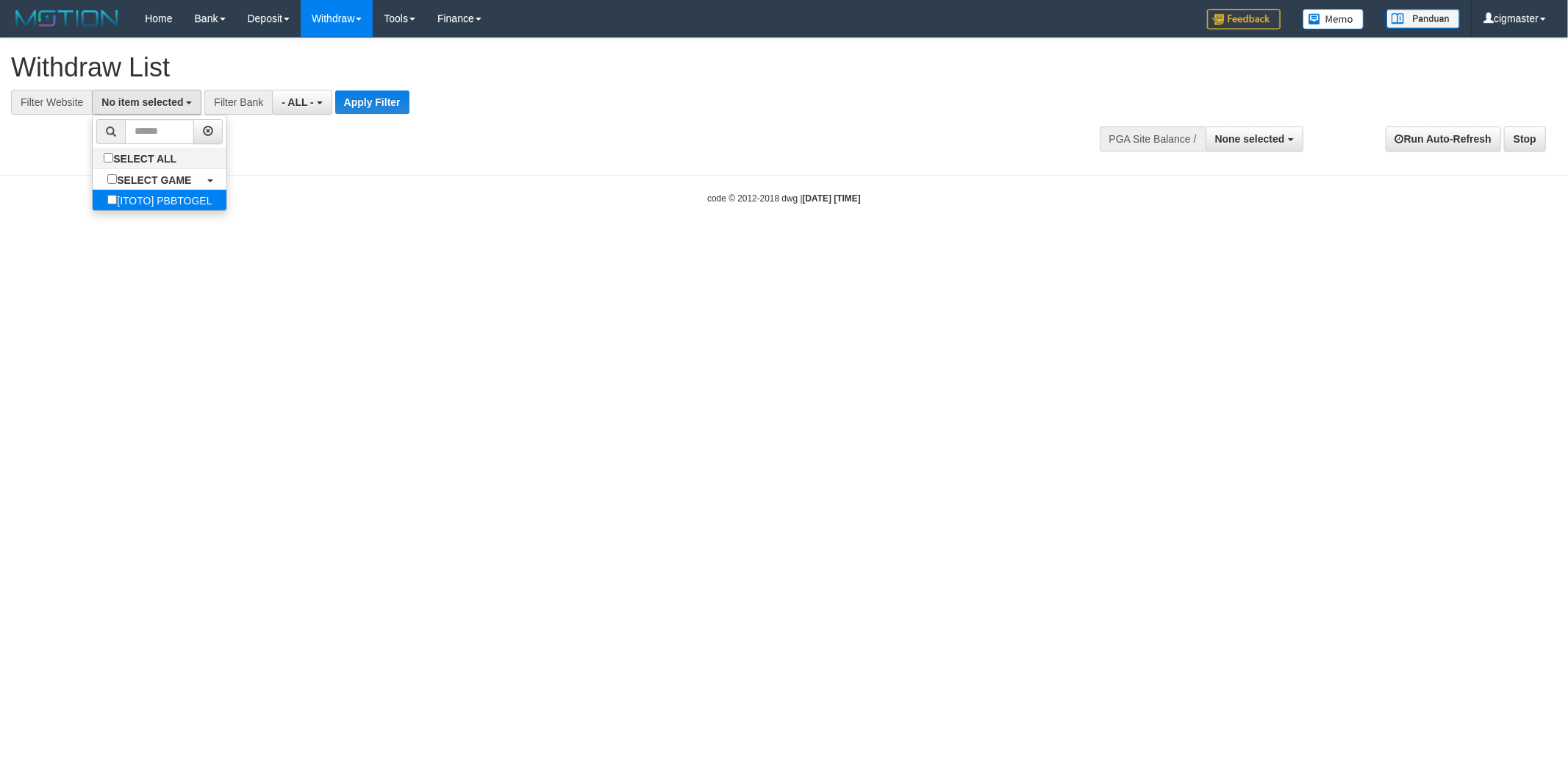select on "****" 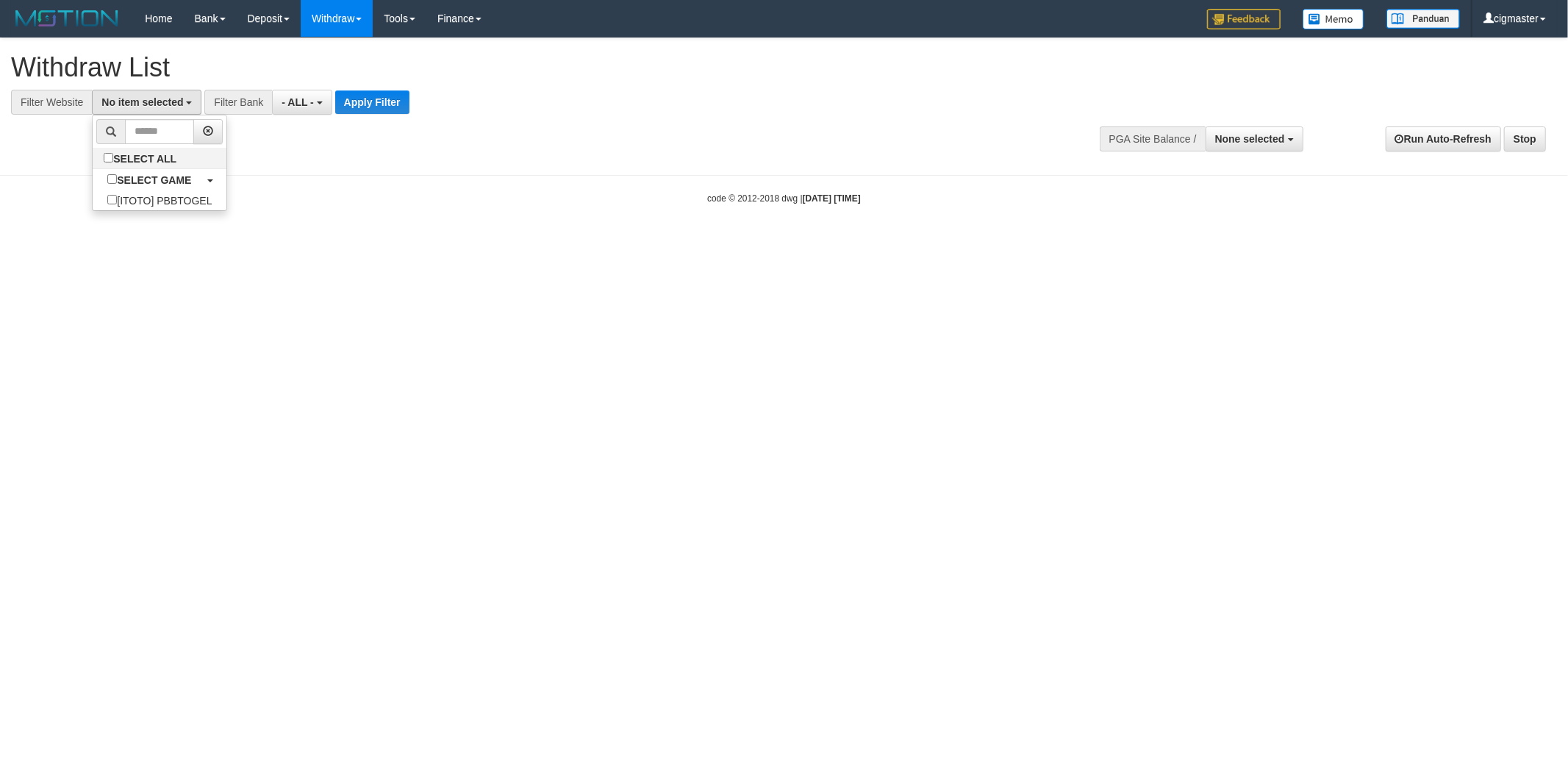 scroll, scrollTop: 12, scrollLeft: 0, axis: vertical 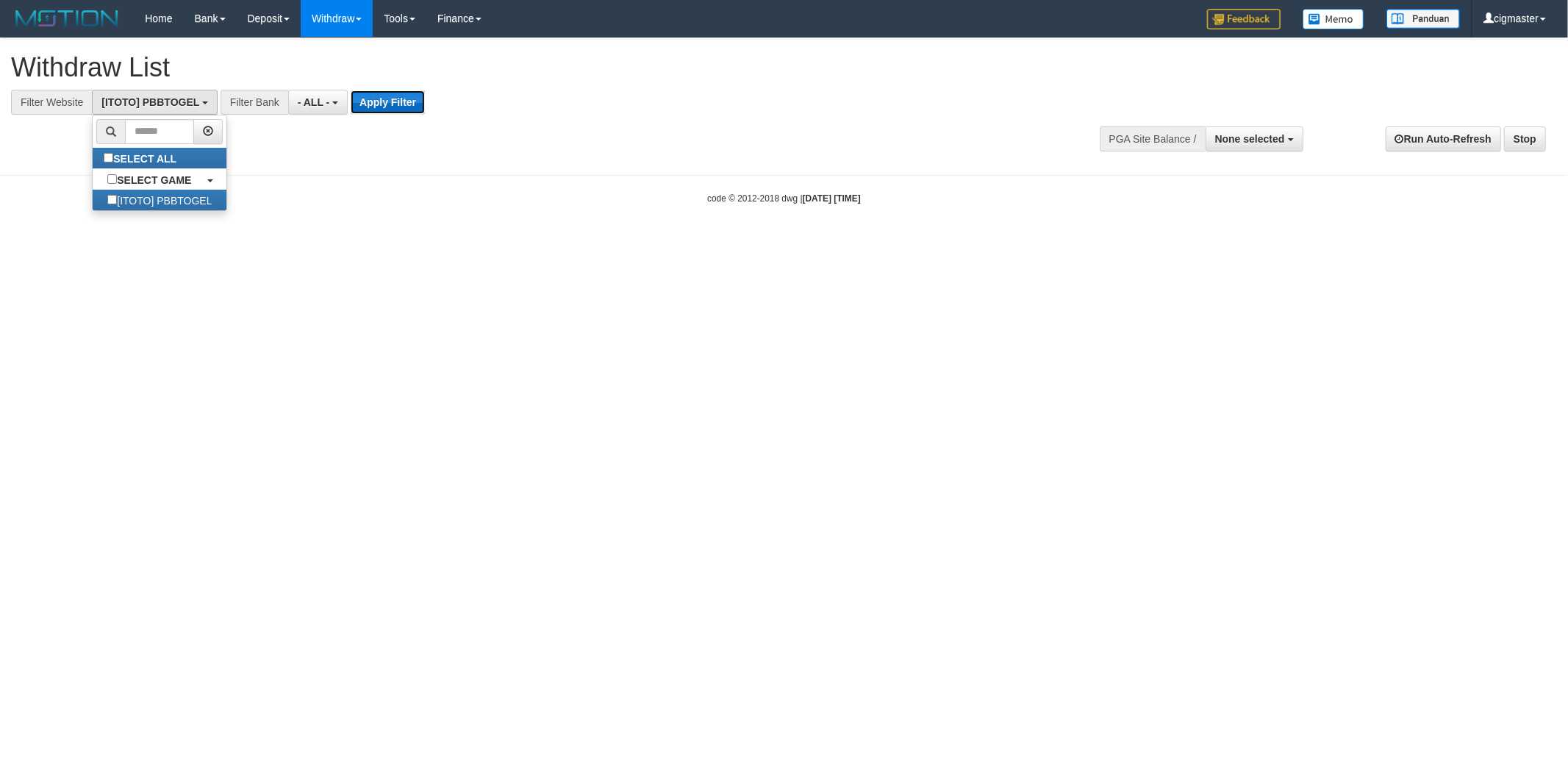 click on "Apply Filter" at bounding box center (387, 102) 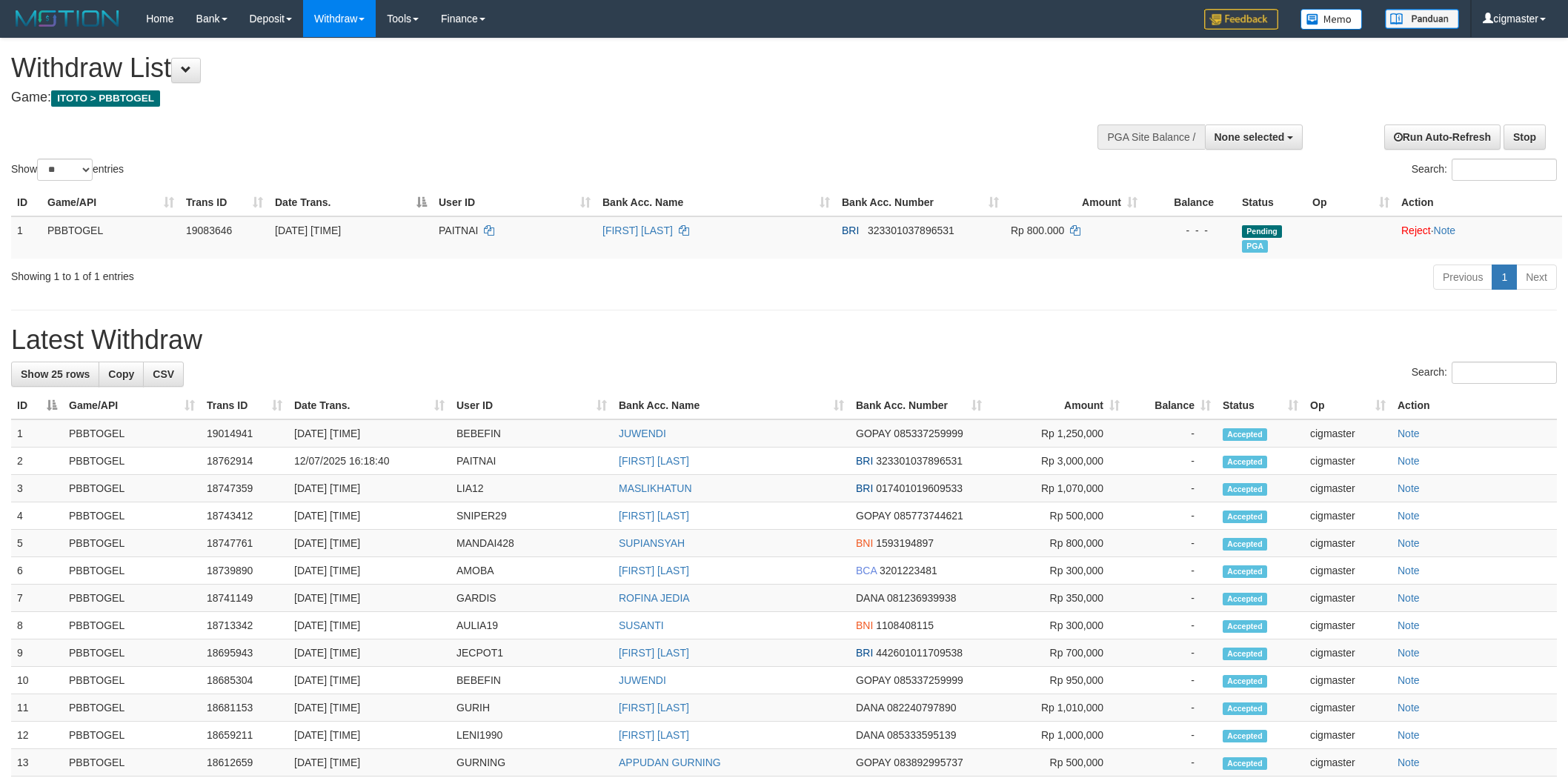 select 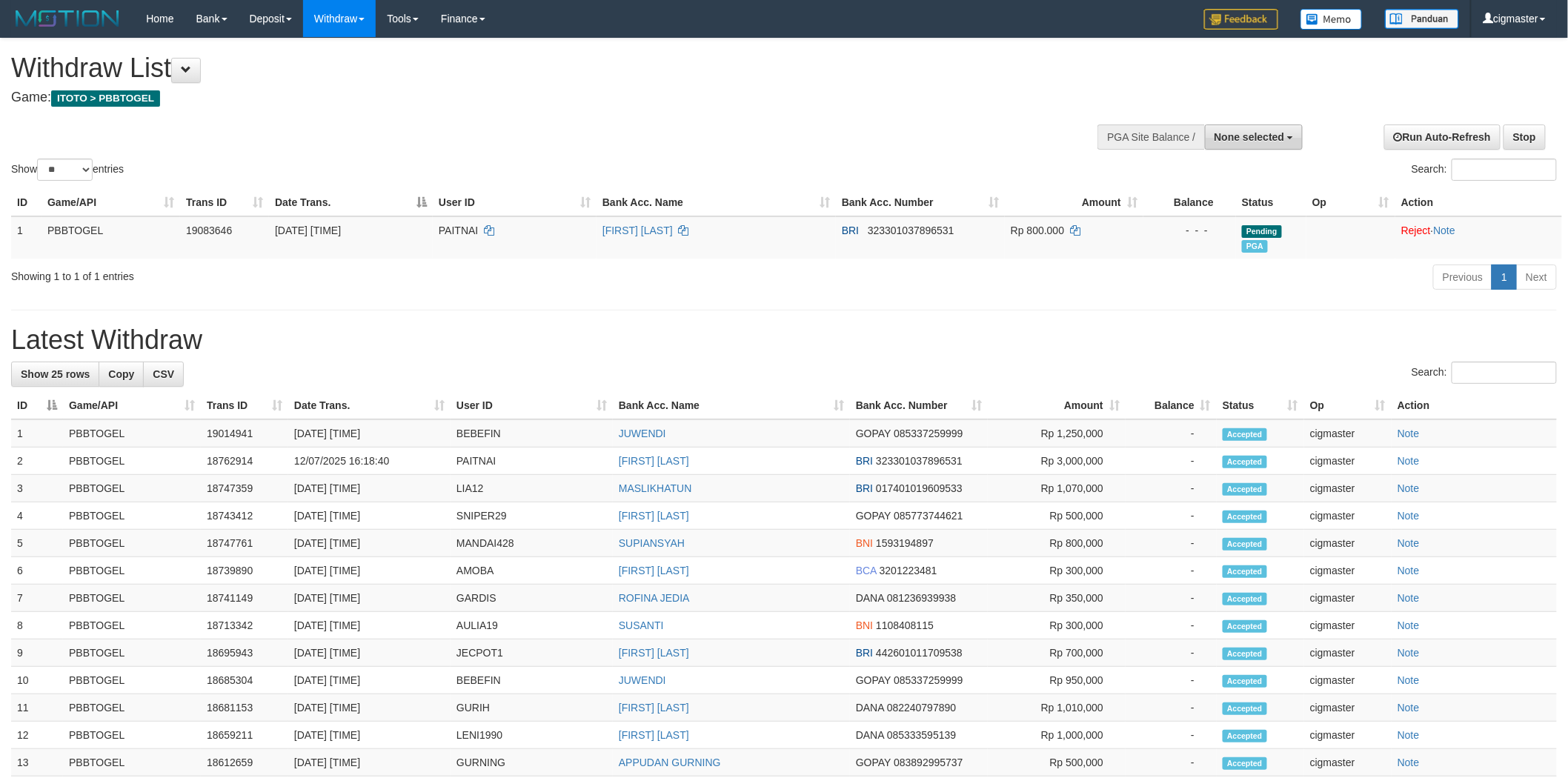 click on "None selected" at bounding box center [1249, 137] 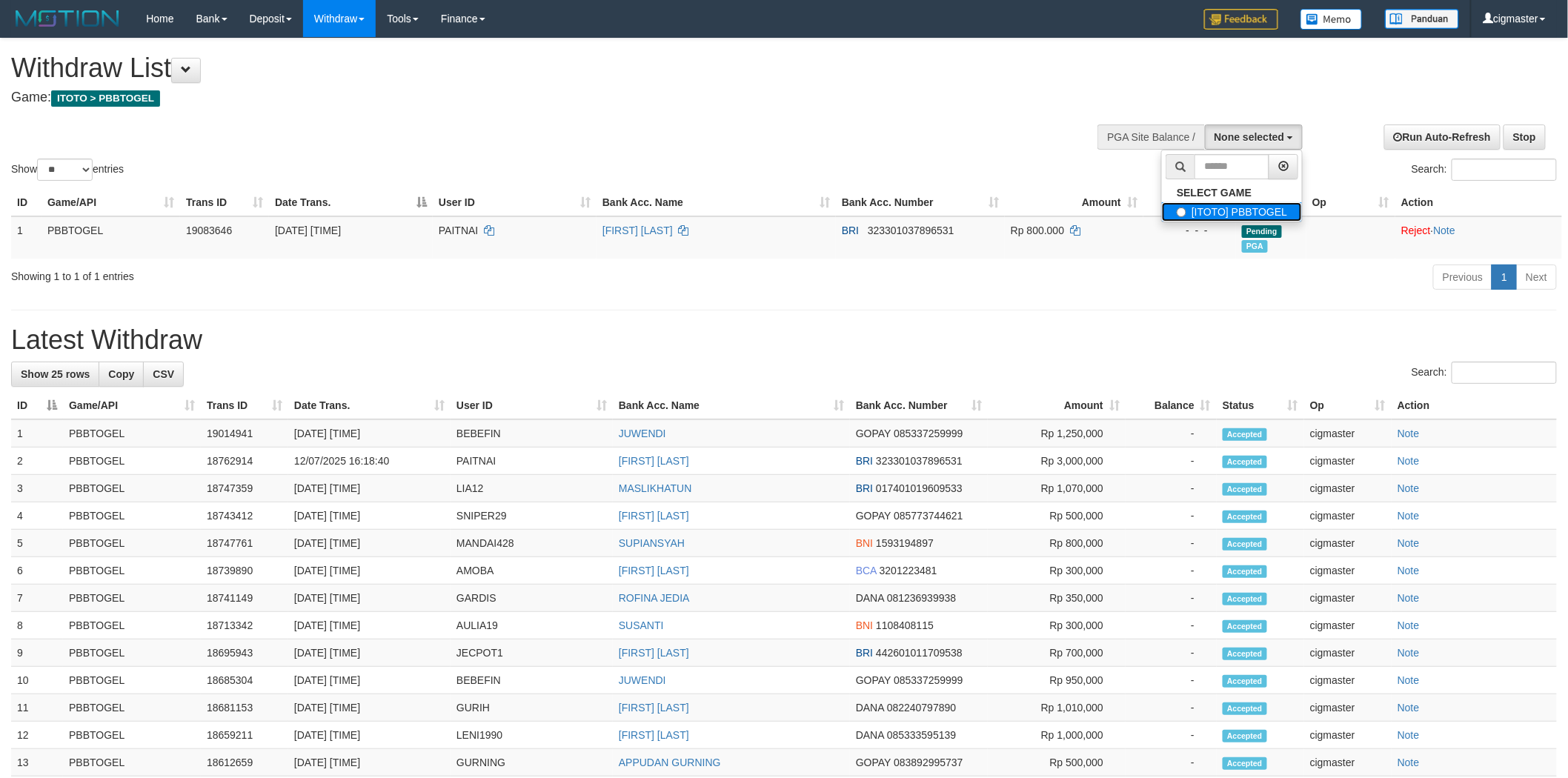 click on "[ITOTO] PBBTOGEL" at bounding box center (1232, 212) 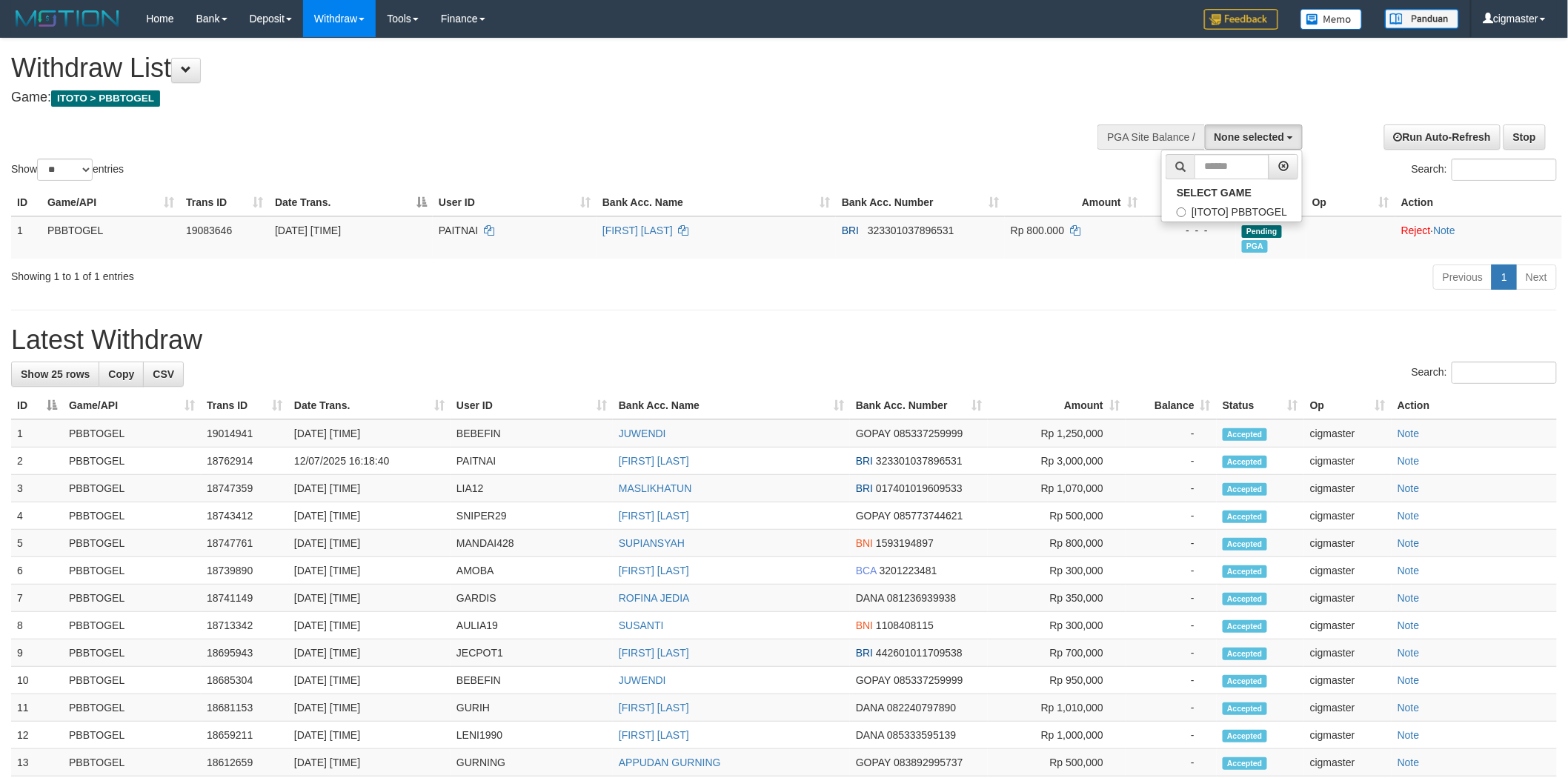 select on "****" 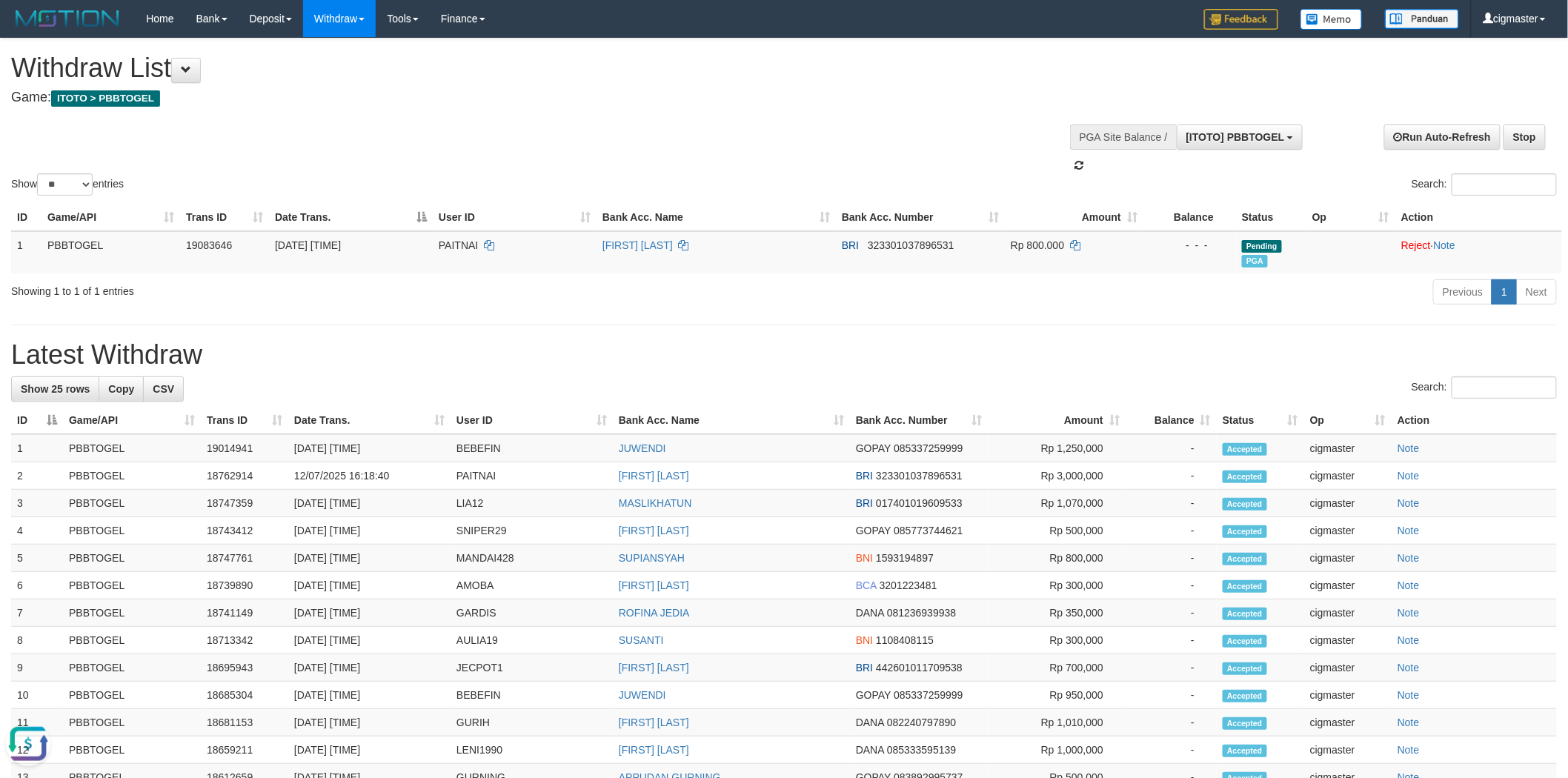 scroll, scrollTop: 0, scrollLeft: 0, axis: both 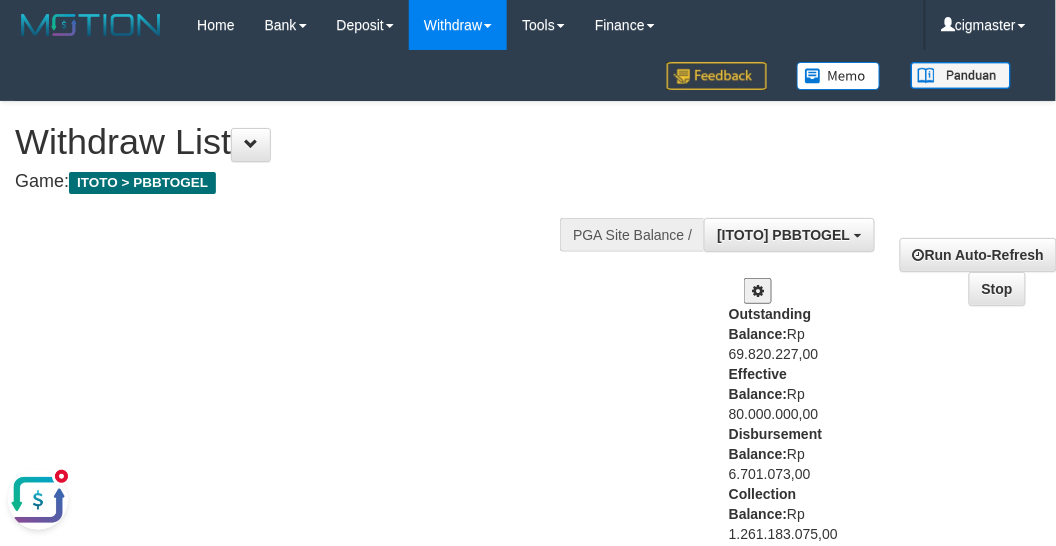 click at bounding box center (61, 475) 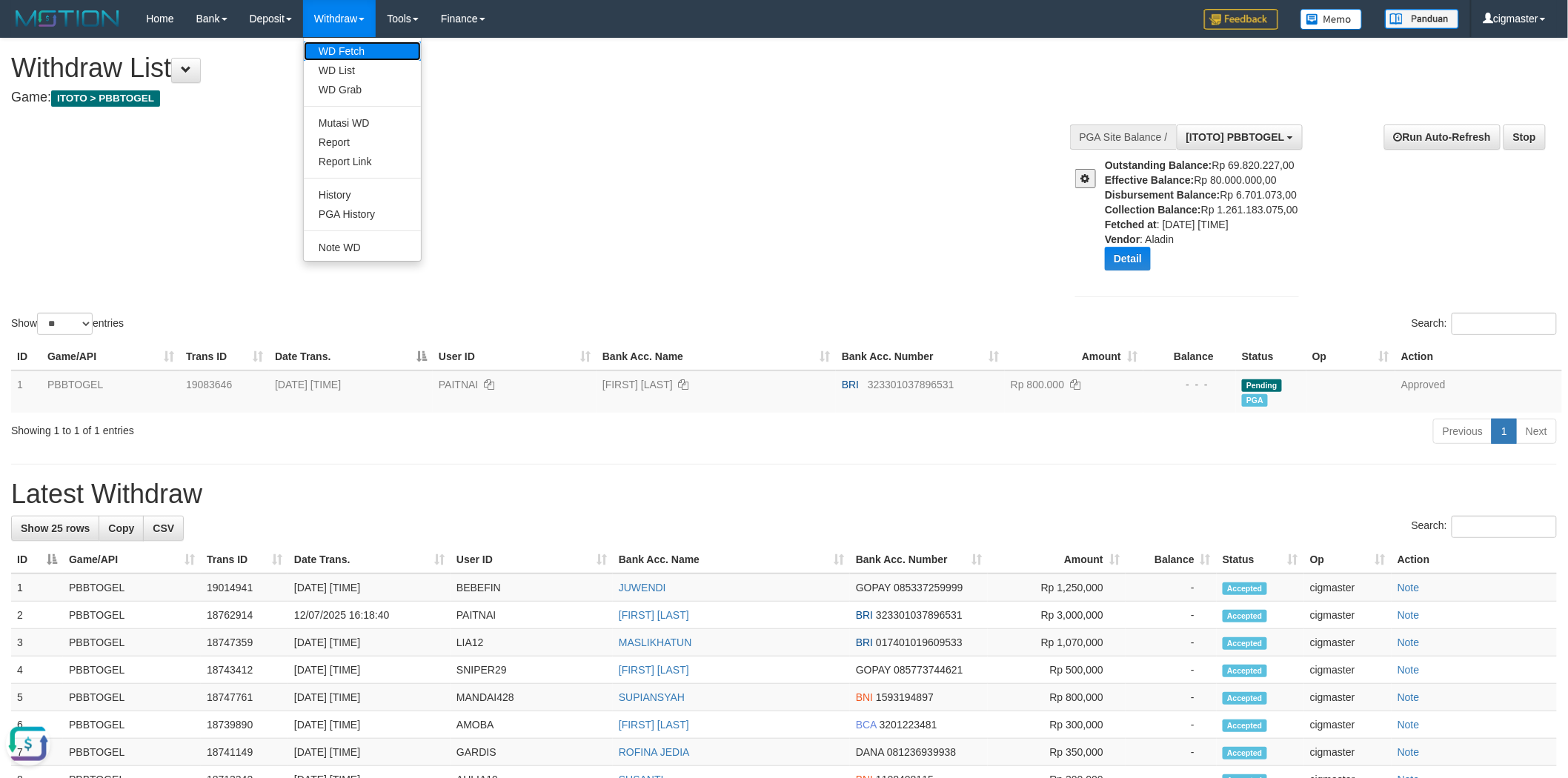 click on "WD Fetch" at bounding box center [362, 51] 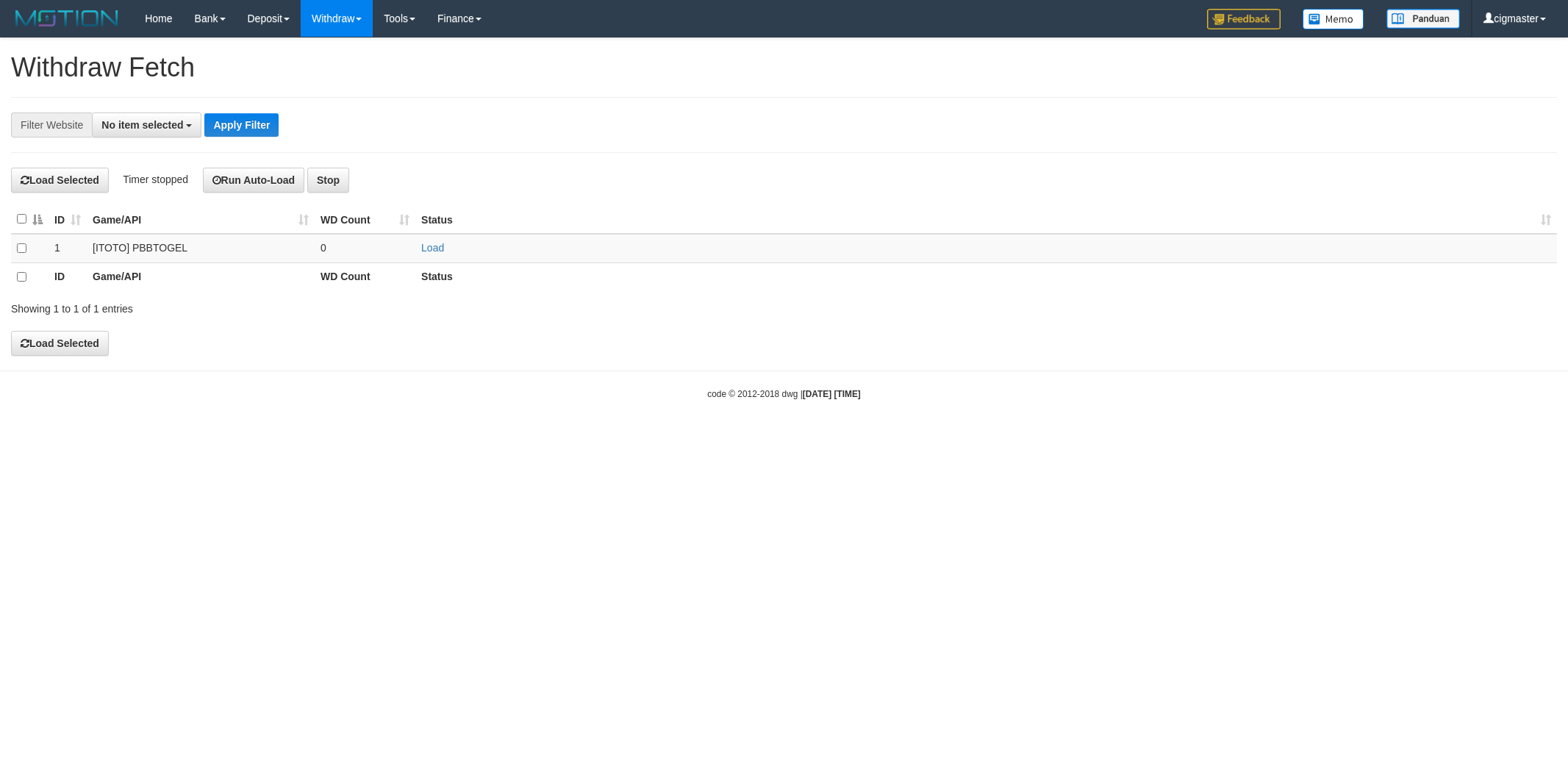 select 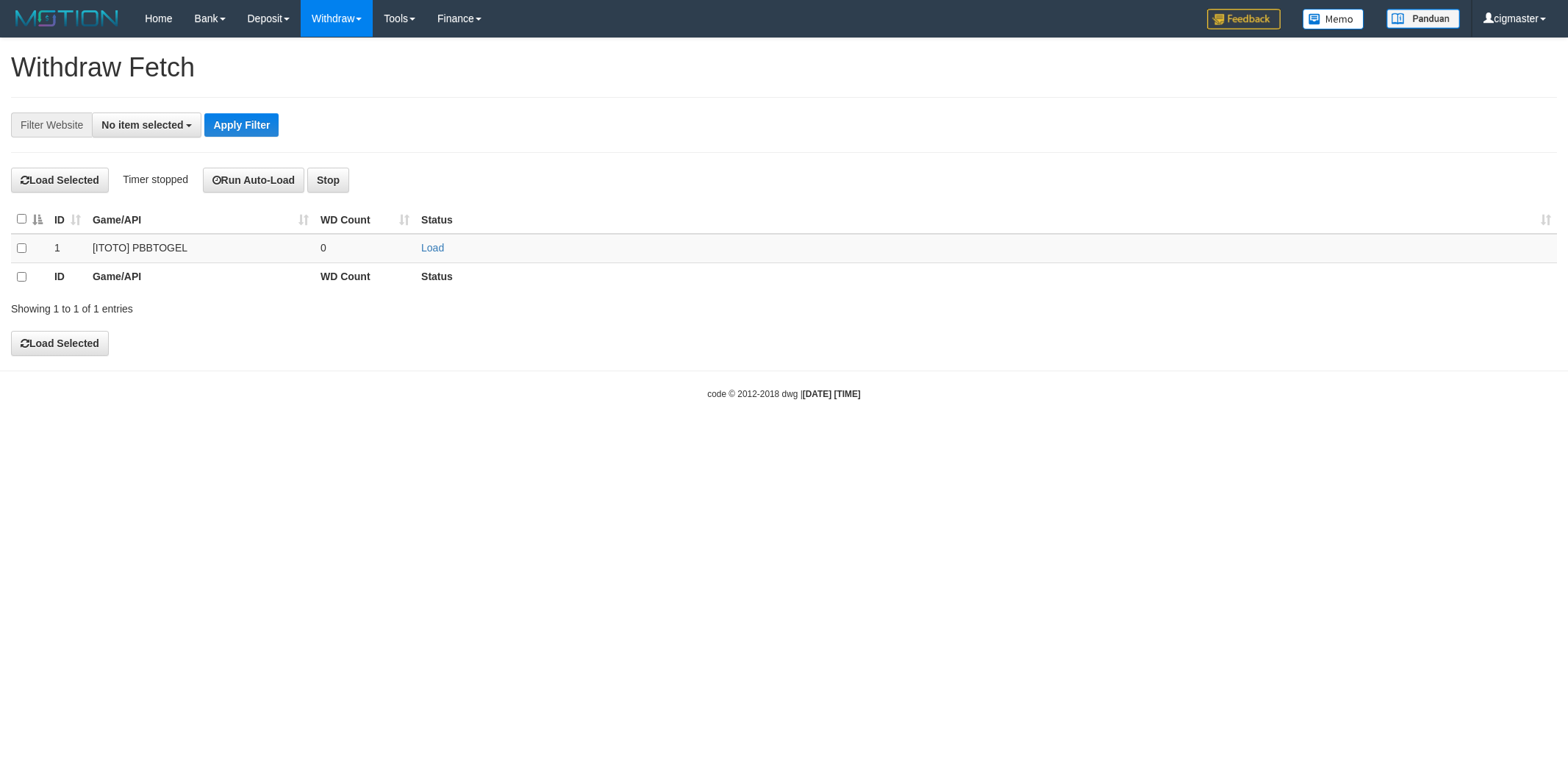 scroll, scrollTop: 0, scrollLeft: 0, axis: both 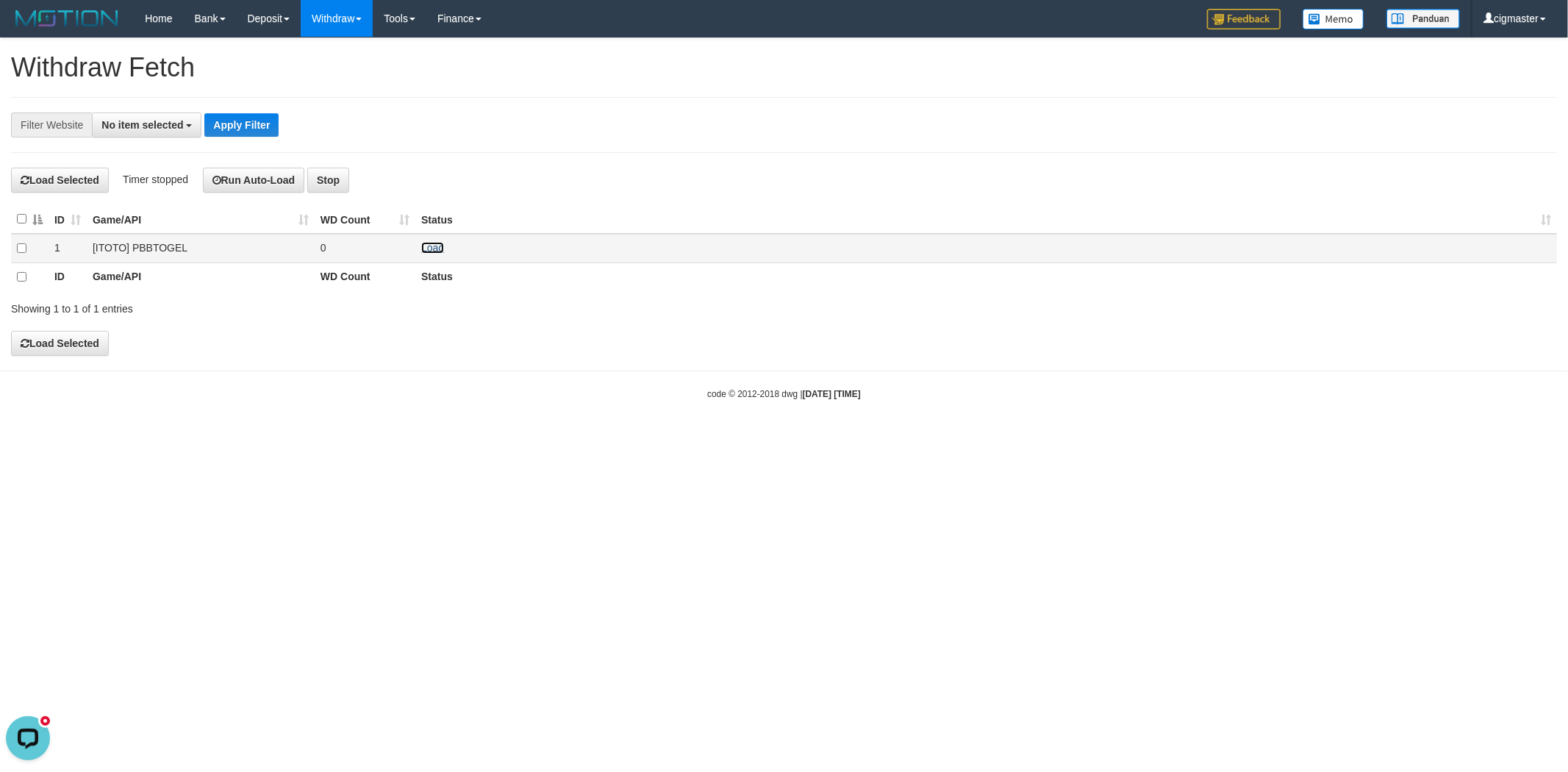 click on "Load" at bounding box center (432, 248) 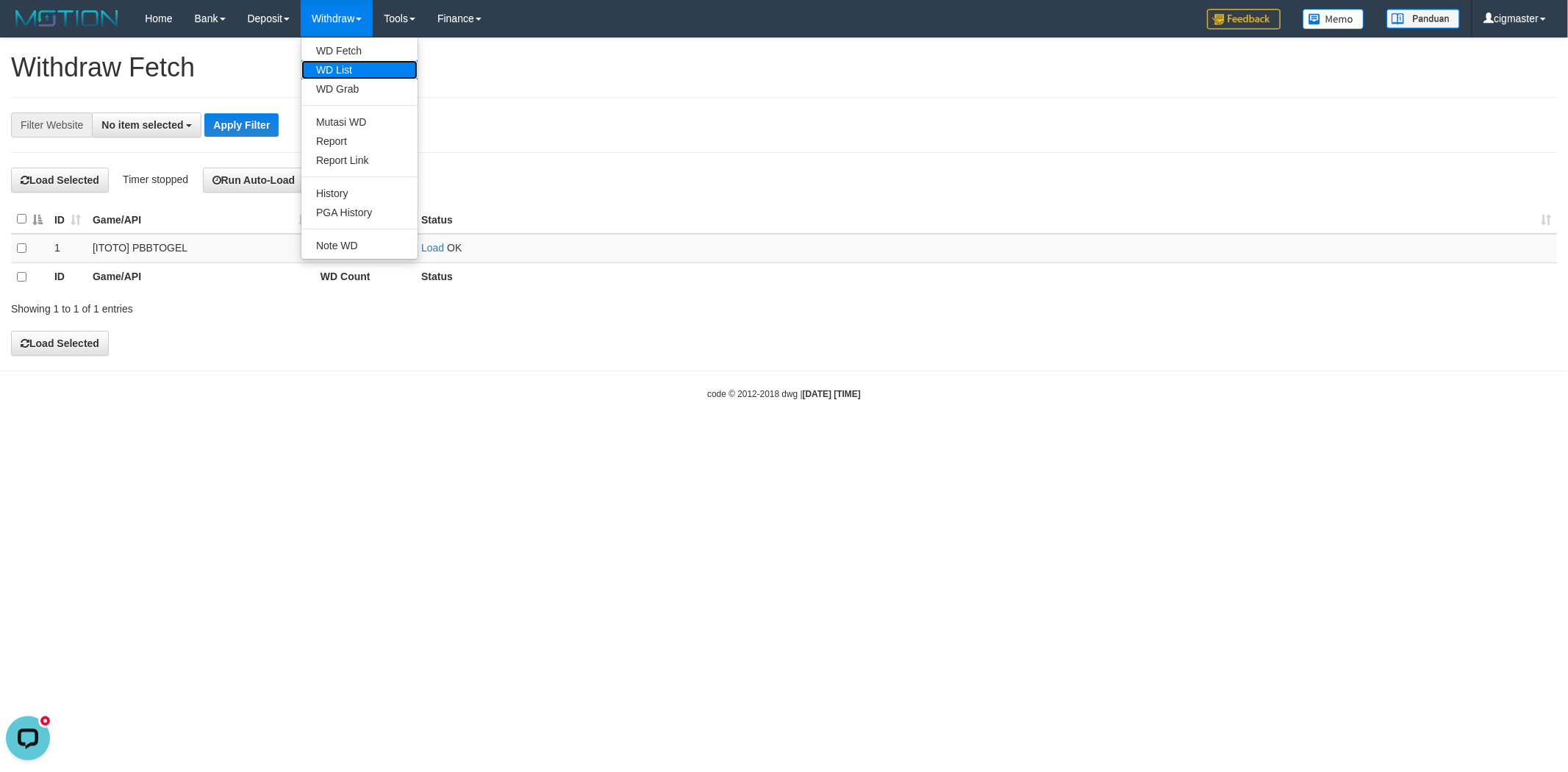 click on "WD List" at bounding box center [359, 70] 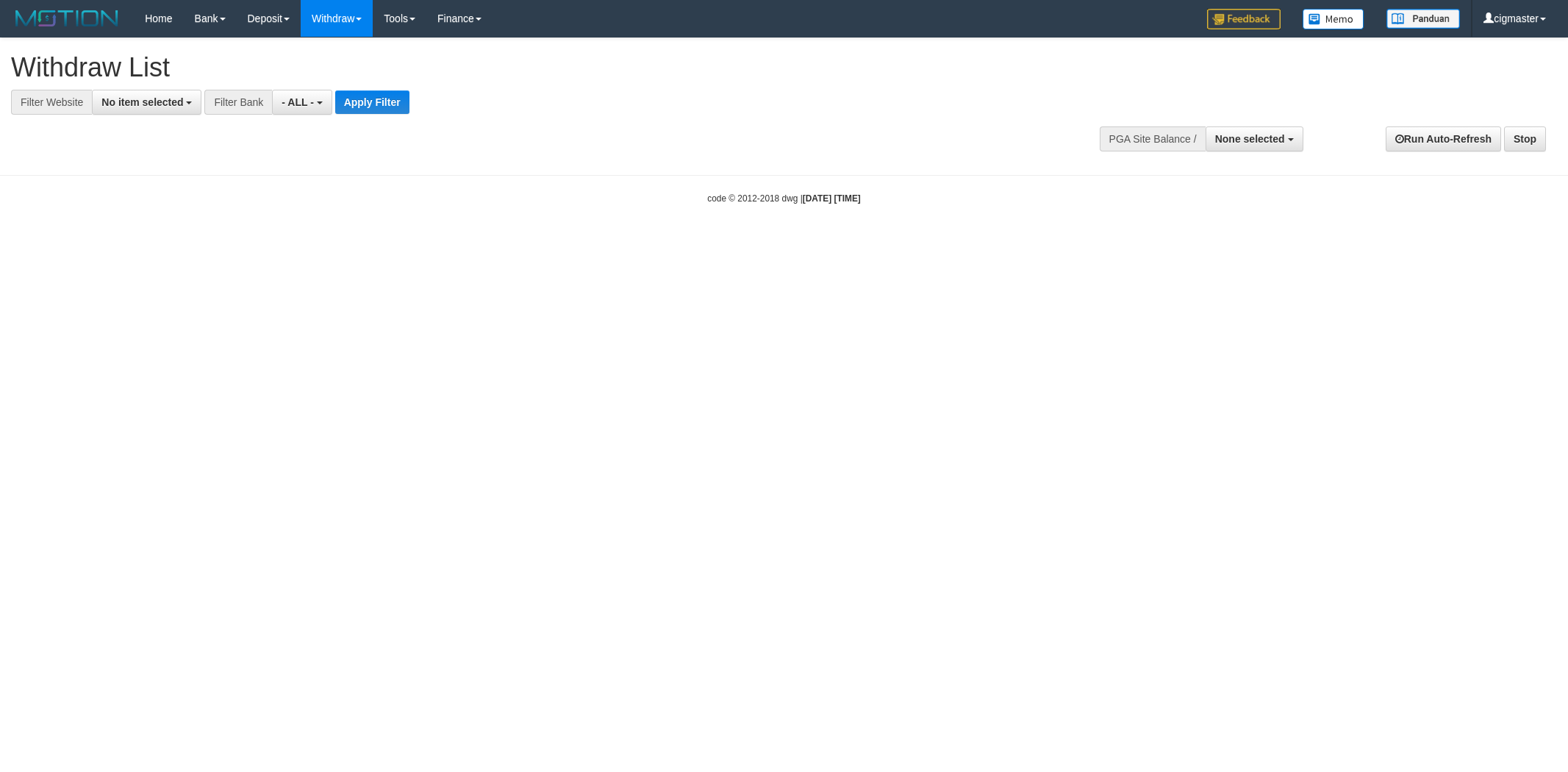 select 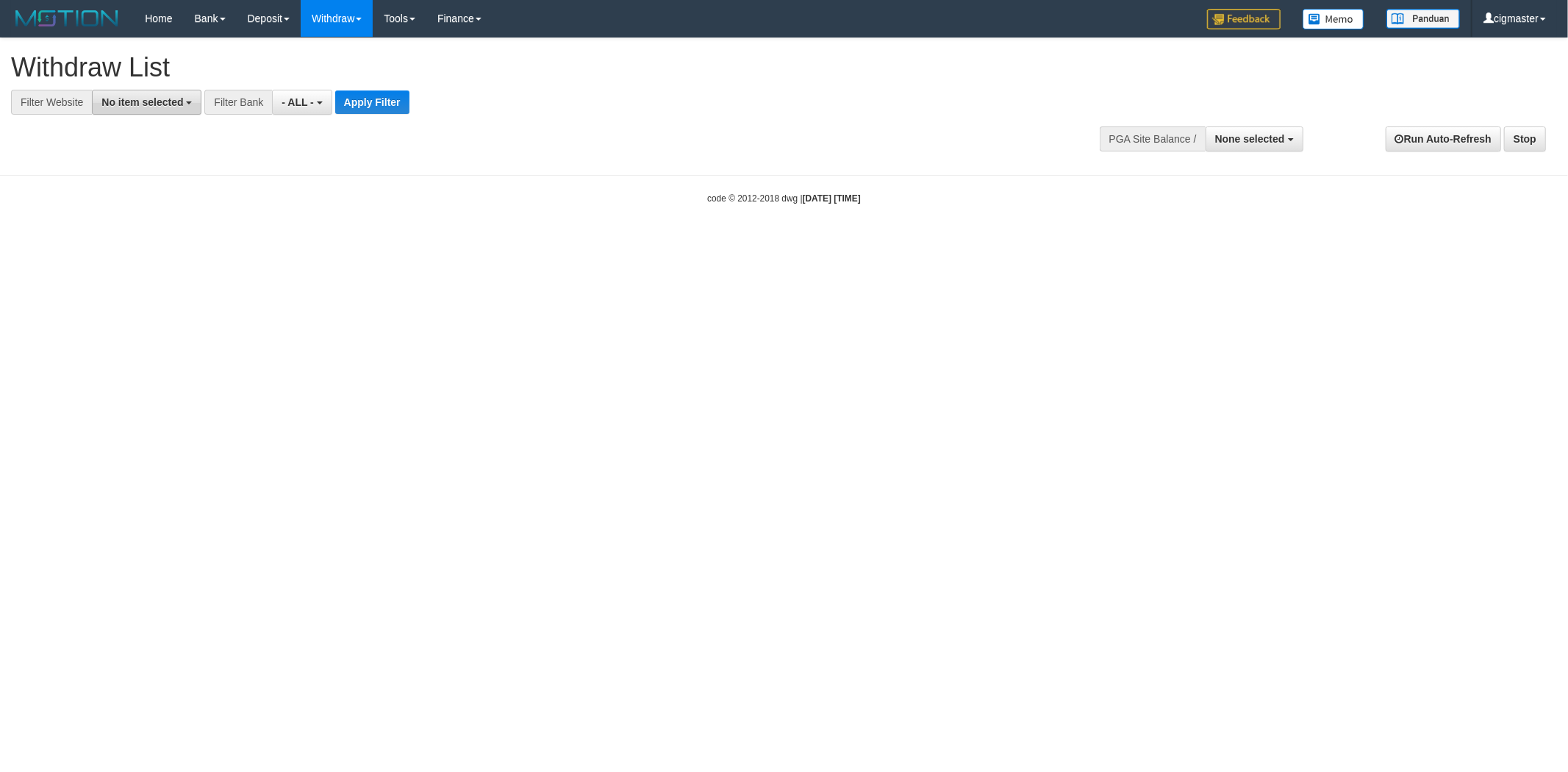 click on "No item selected" at bounding box center (142, 102) 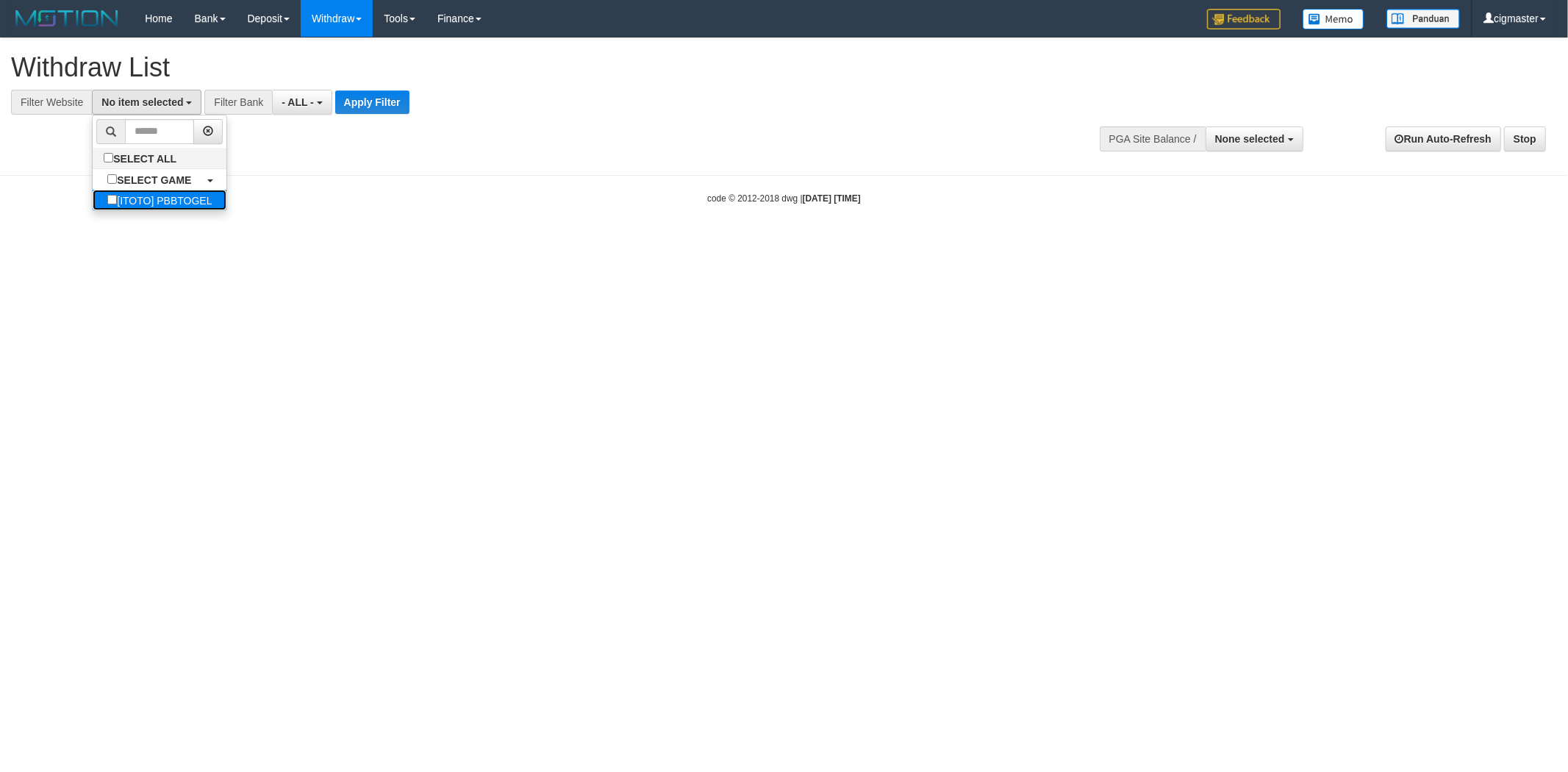click on "[ITOTO] PBBTOGEL" at bounding box center [160, 200] 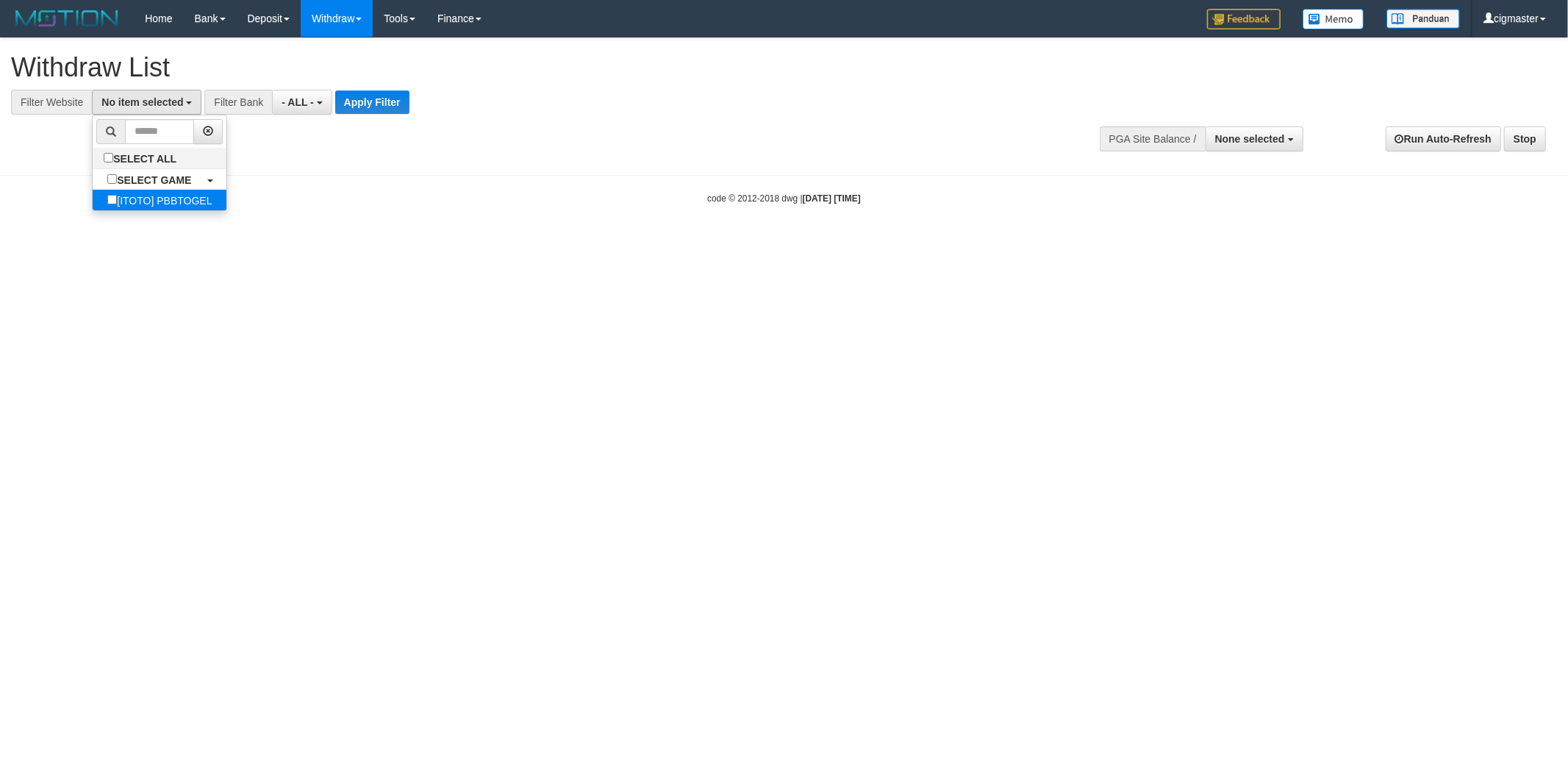 select on "****" 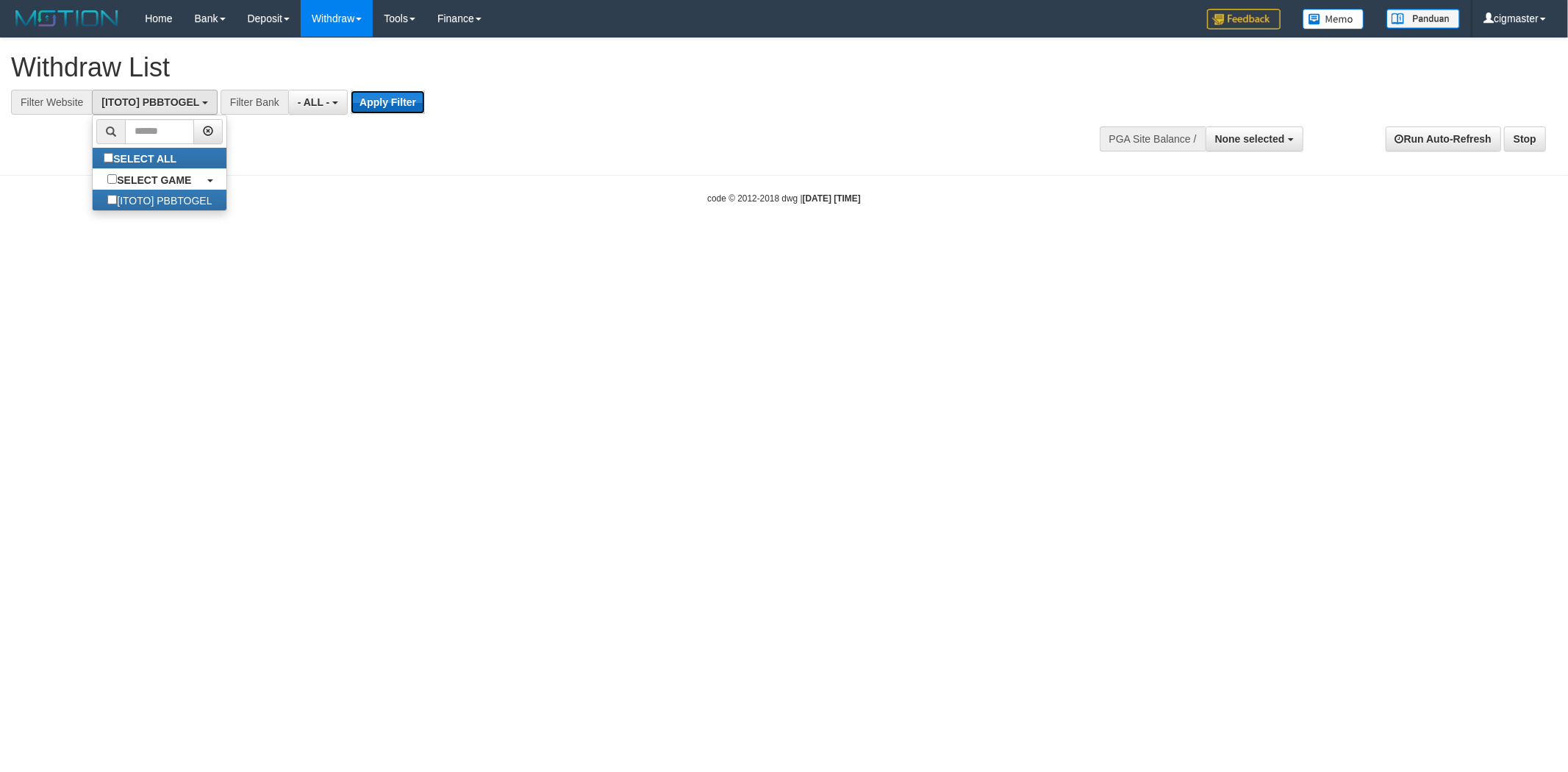 click on "Apply Filter" at bounding box center (387, 102) 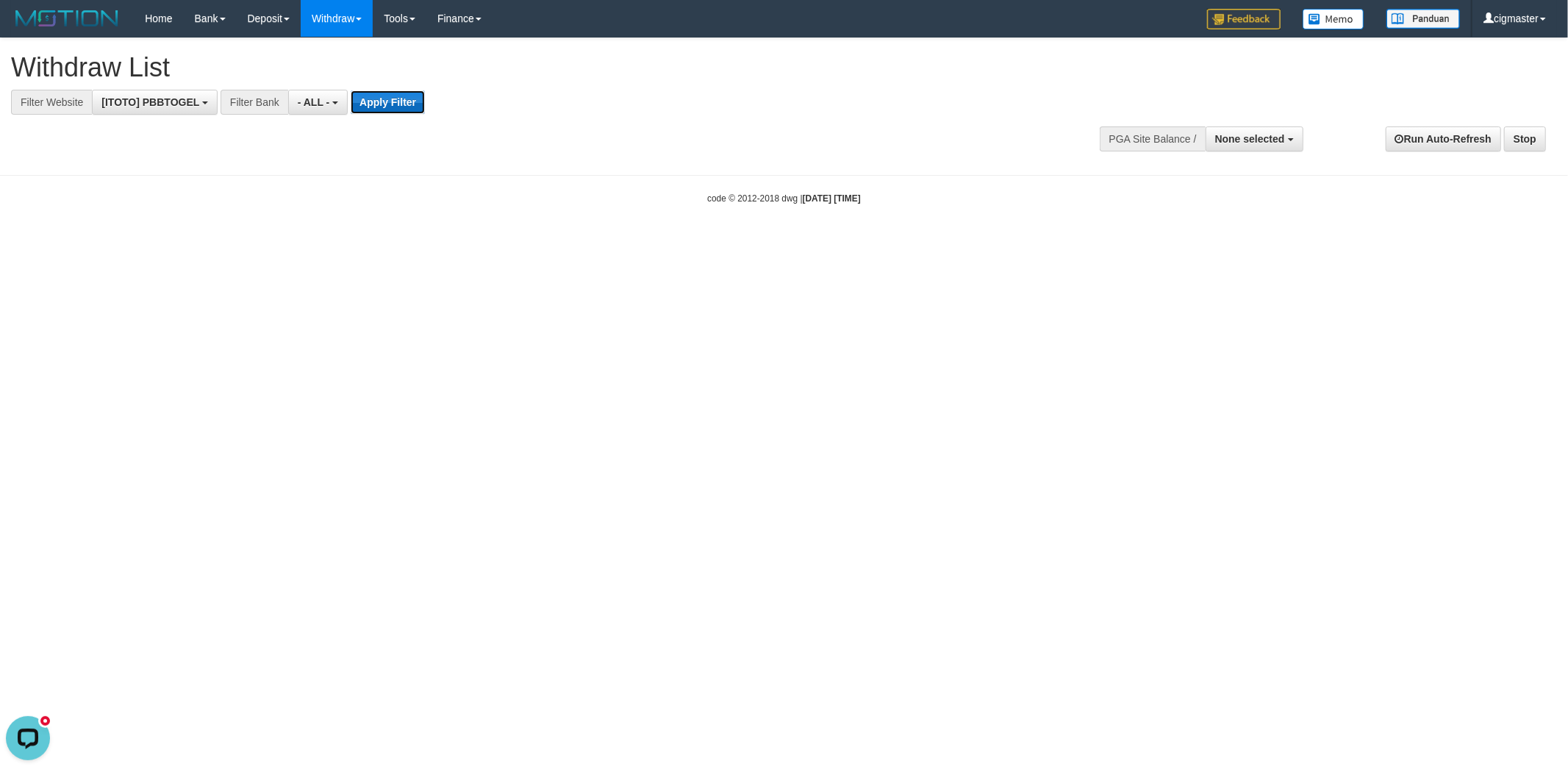 scroll, scrollTop: 0, scrollLeft: 0, axis: both 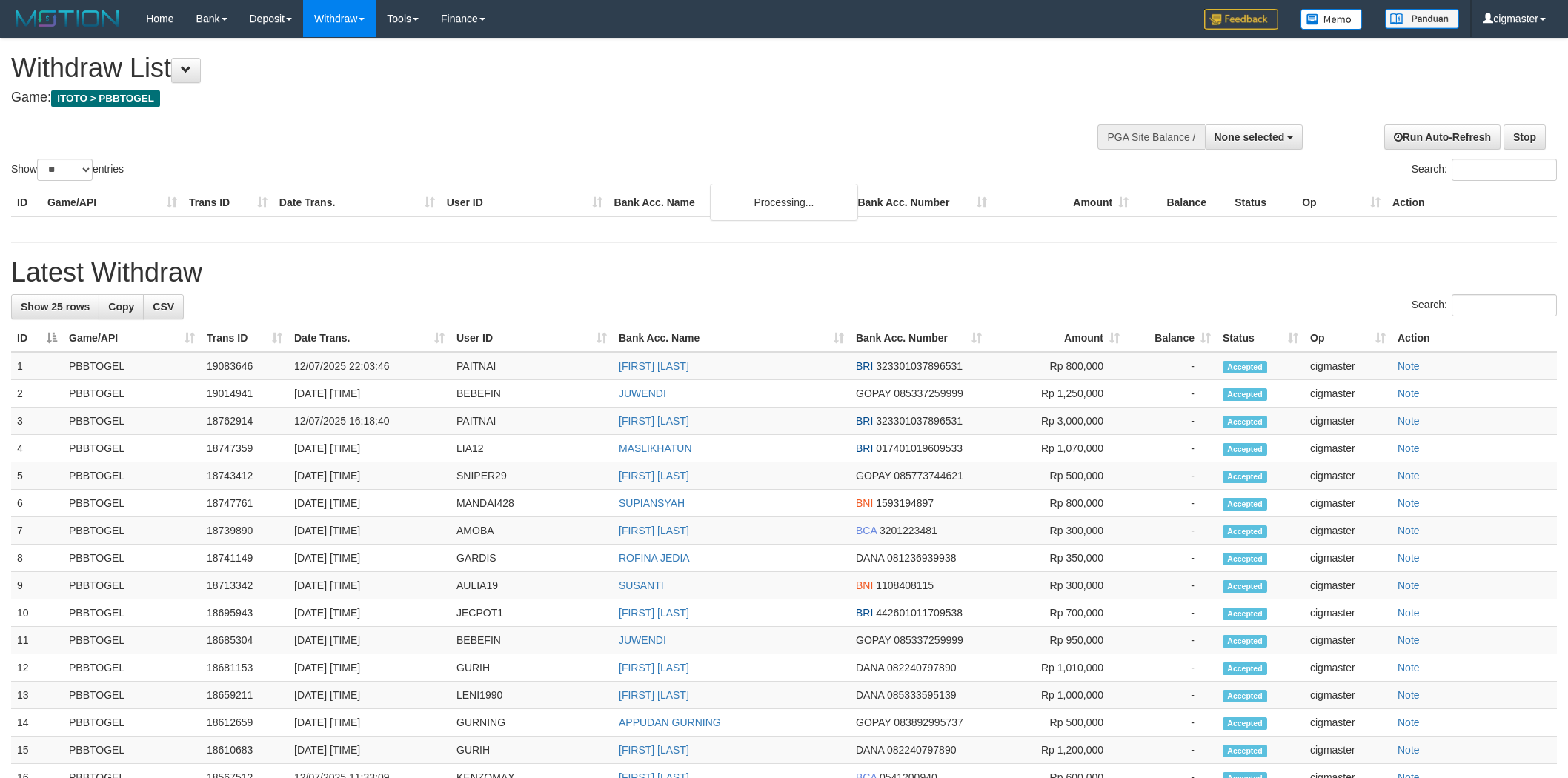 select 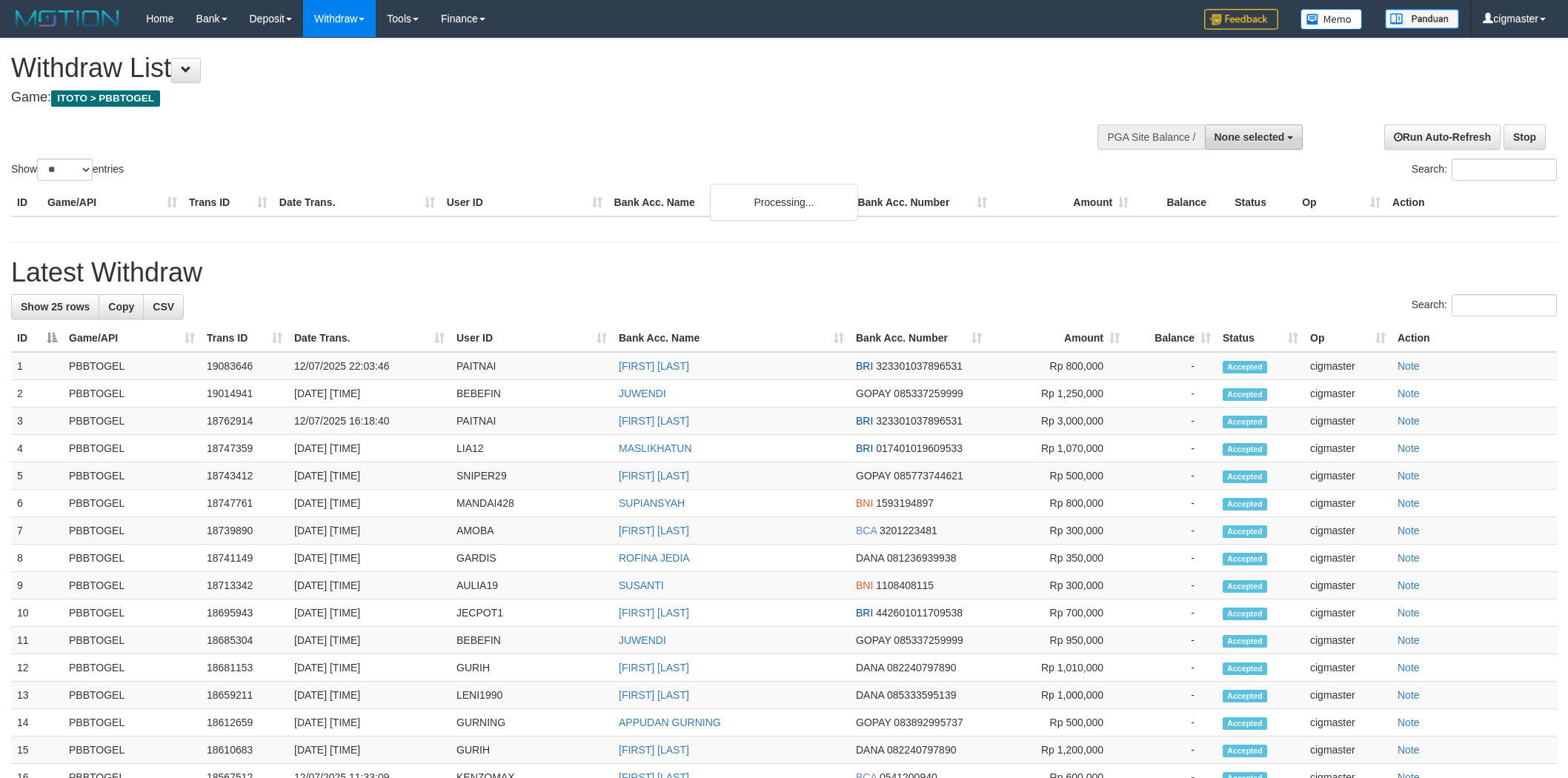 scroll, scrollTop: 0, scrollLeft: 0, axis: both 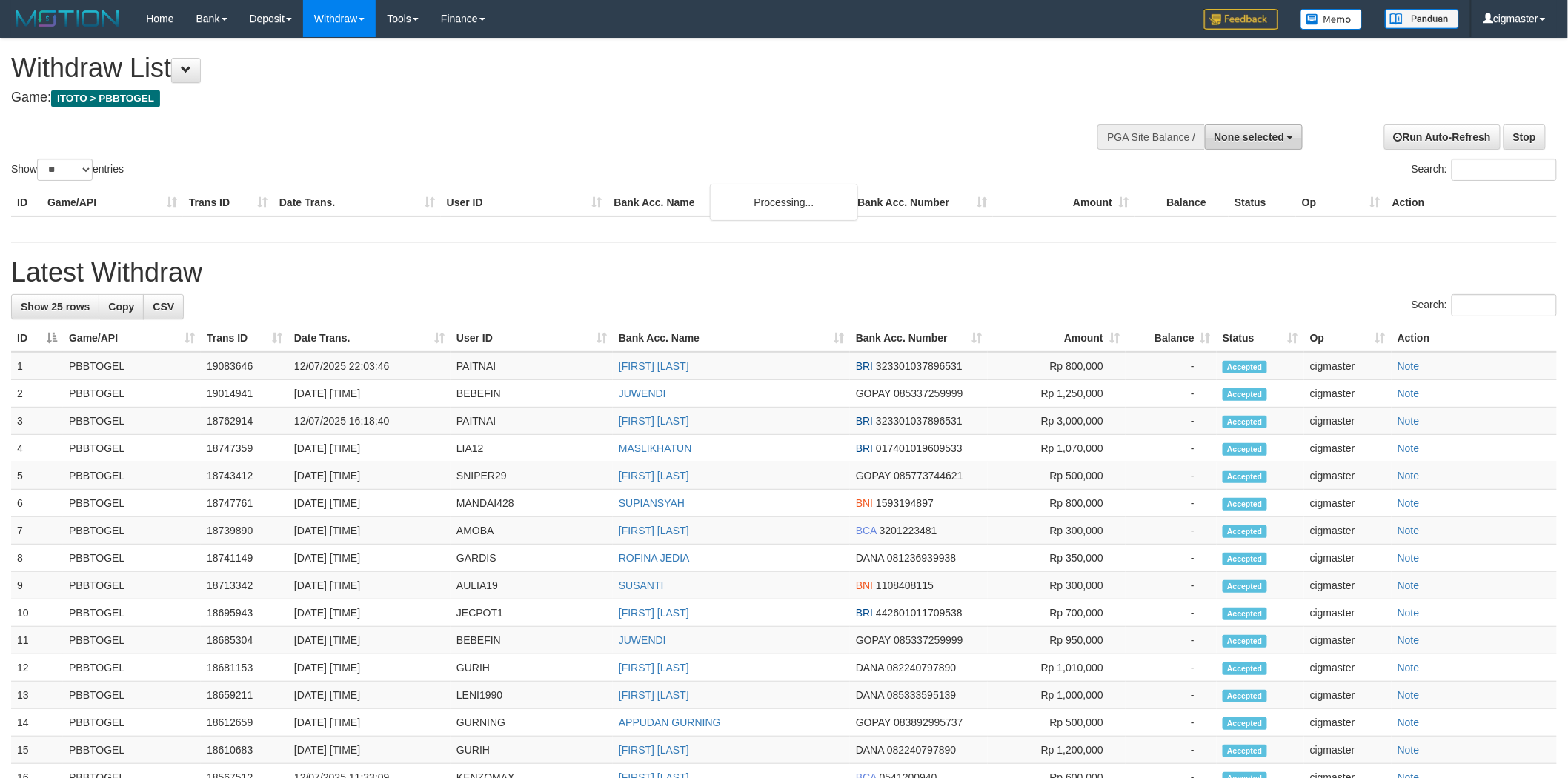 click on "None selected" at bounding box center (1254, 137) 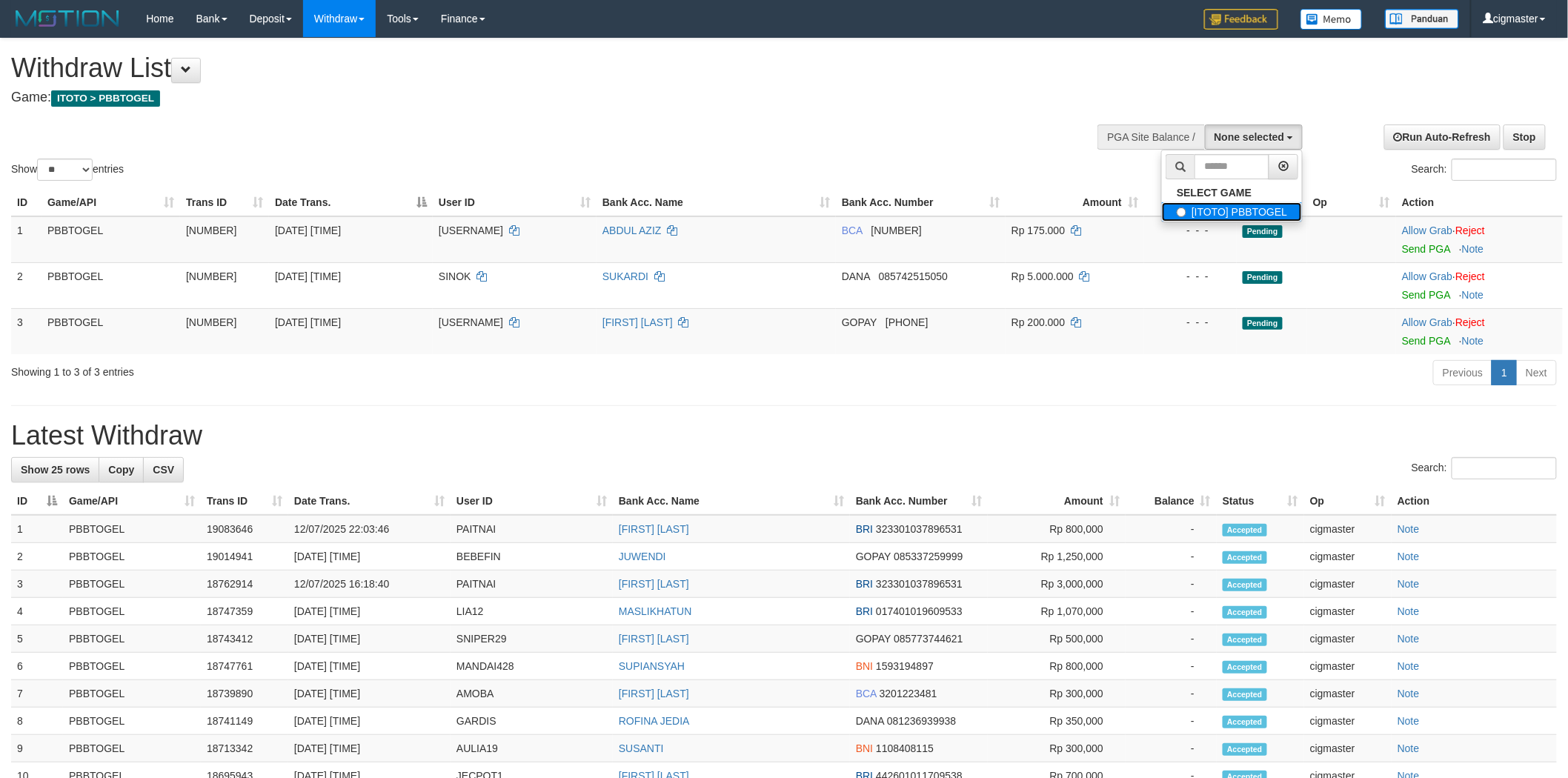 click on "[ITOTO] PBBTOGEL" at bounding box center [1232, 212] 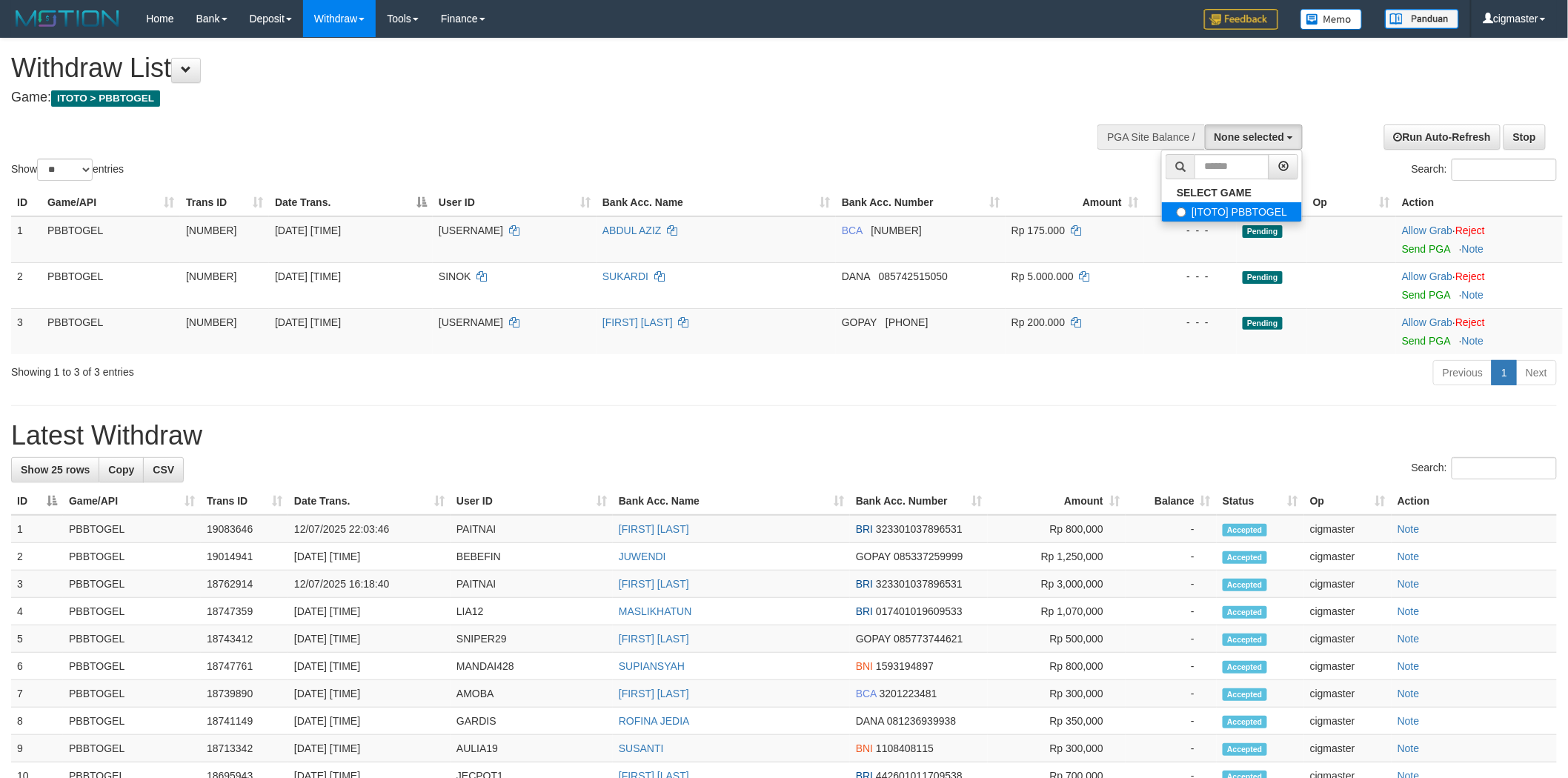 select on "****" 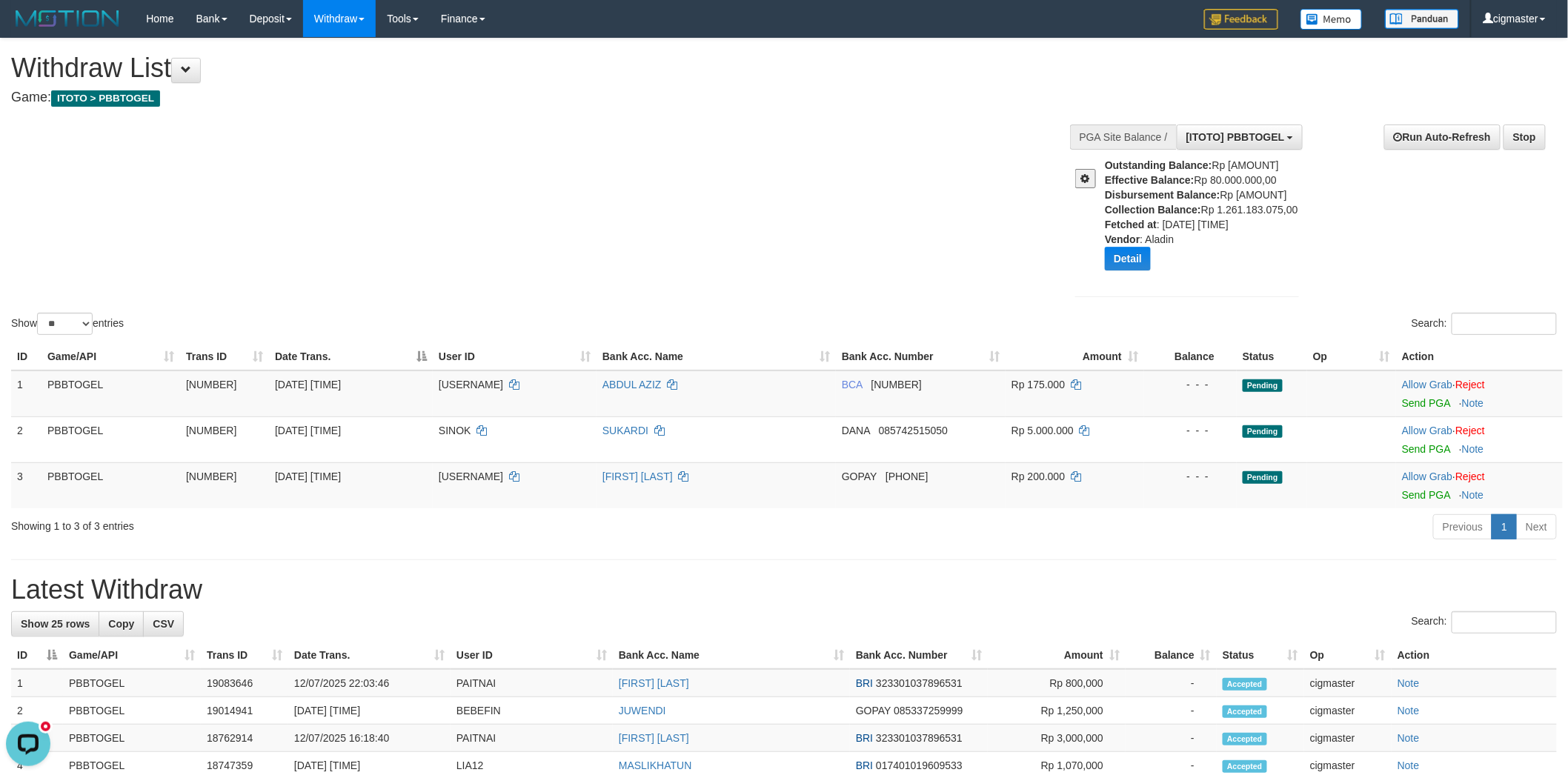 scroll, scrollTop: 0, scrollLeft: 0, axis: both 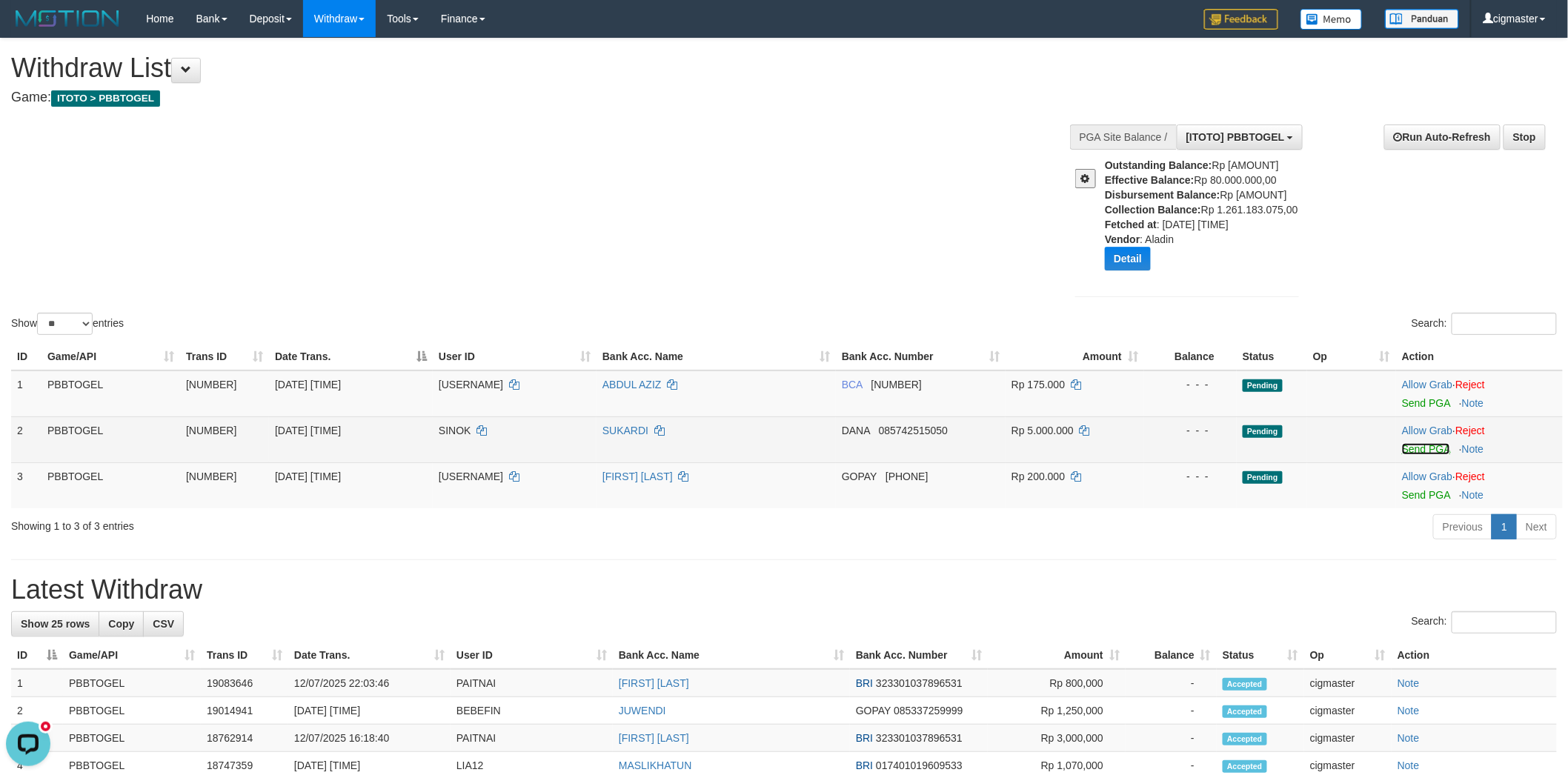 click on "Send PGA" at bounding box center (1426, 449) 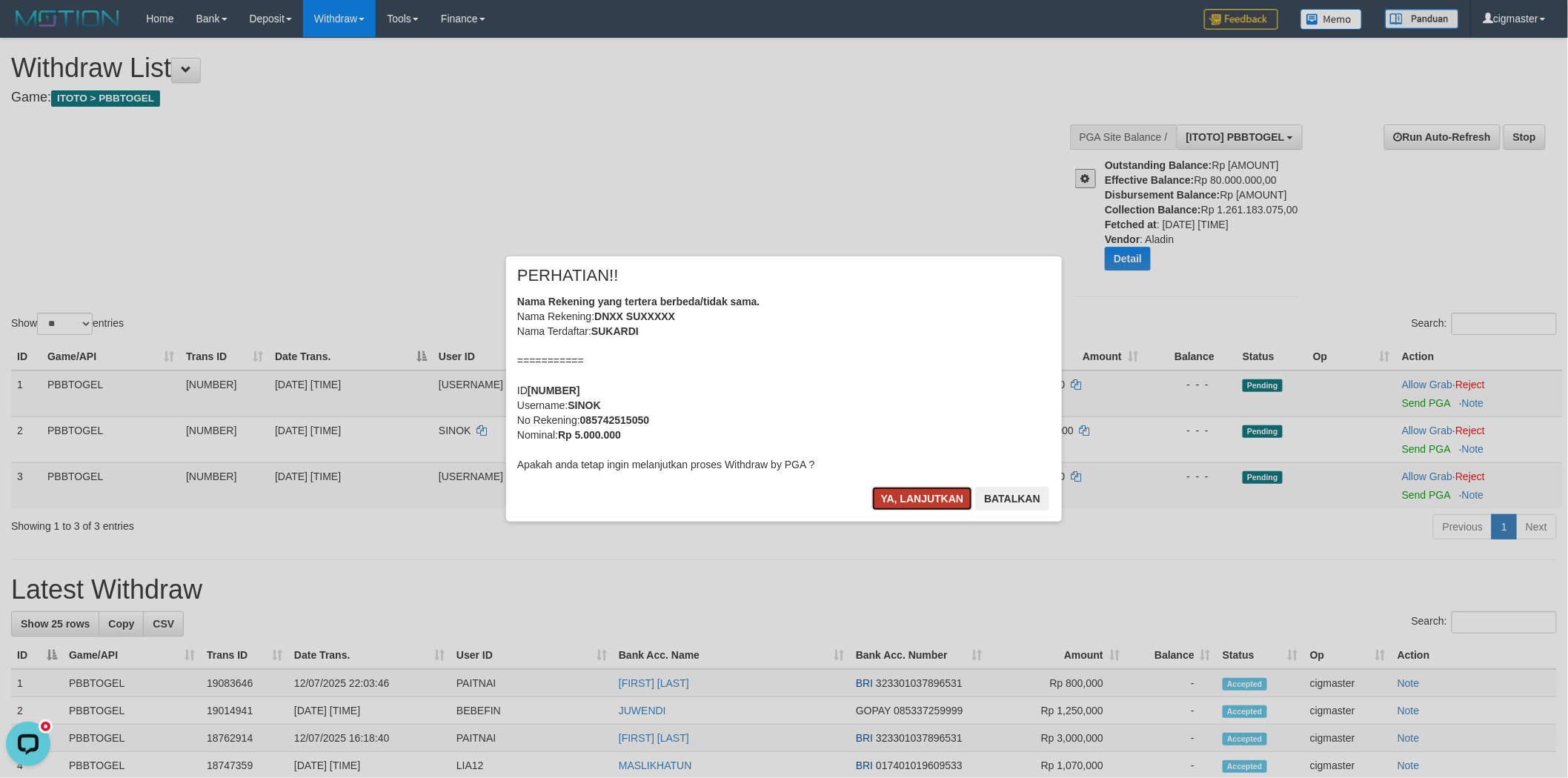 click on "Ya, lanjutkan" at bounding box center [923, 499] 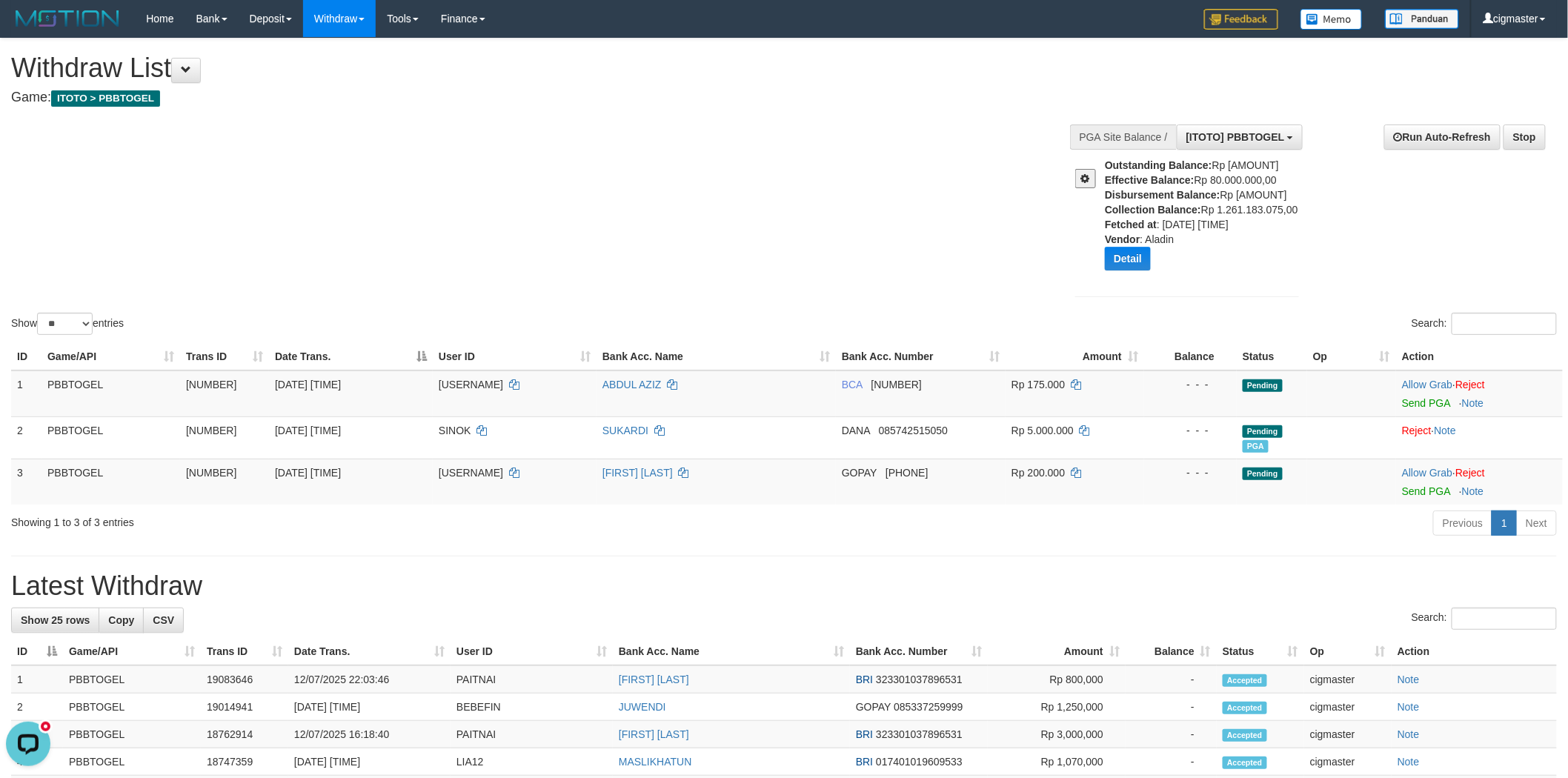 click at bounding box center [1086, 179] 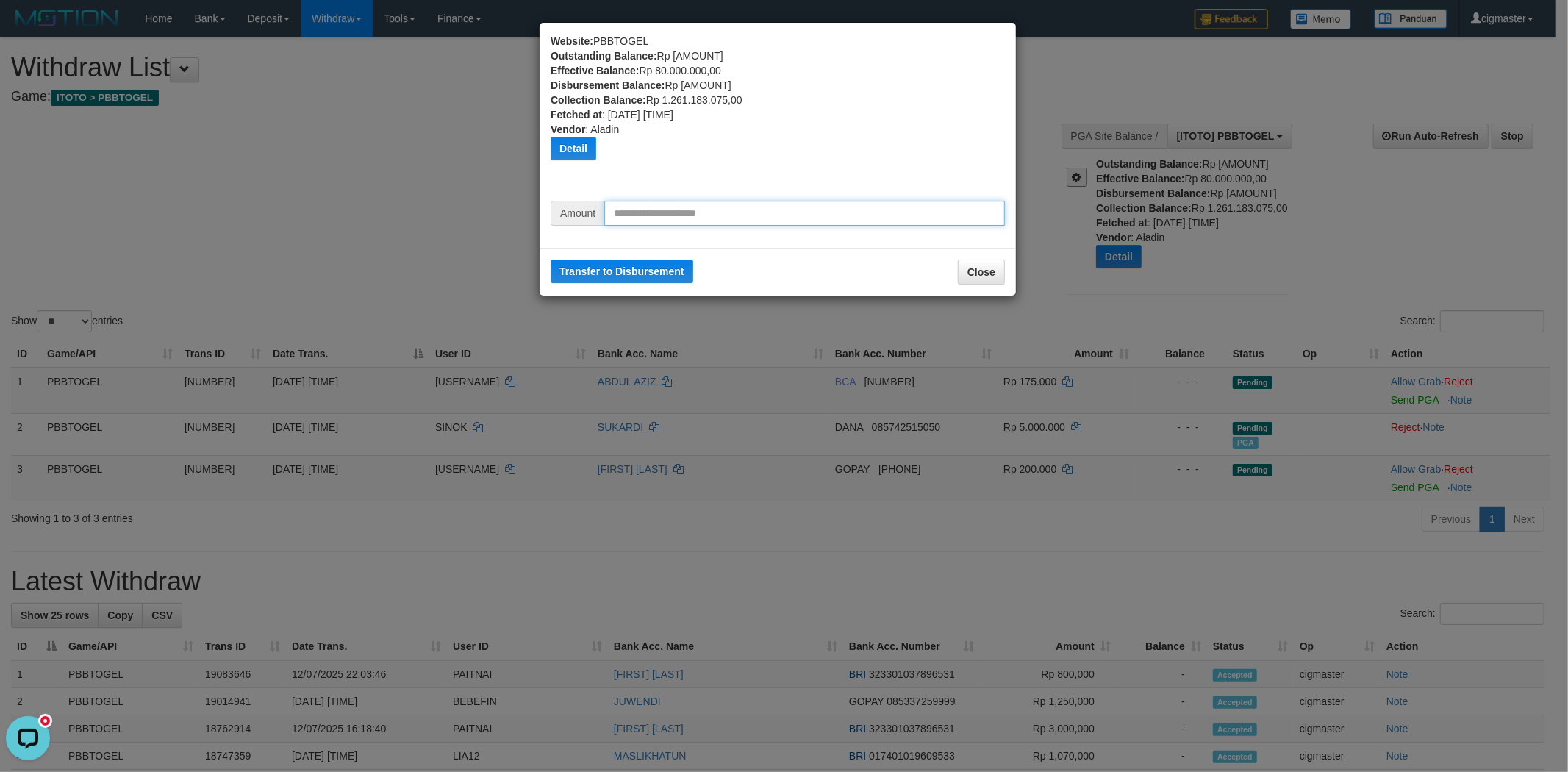 click at bounding box center [804, 213] 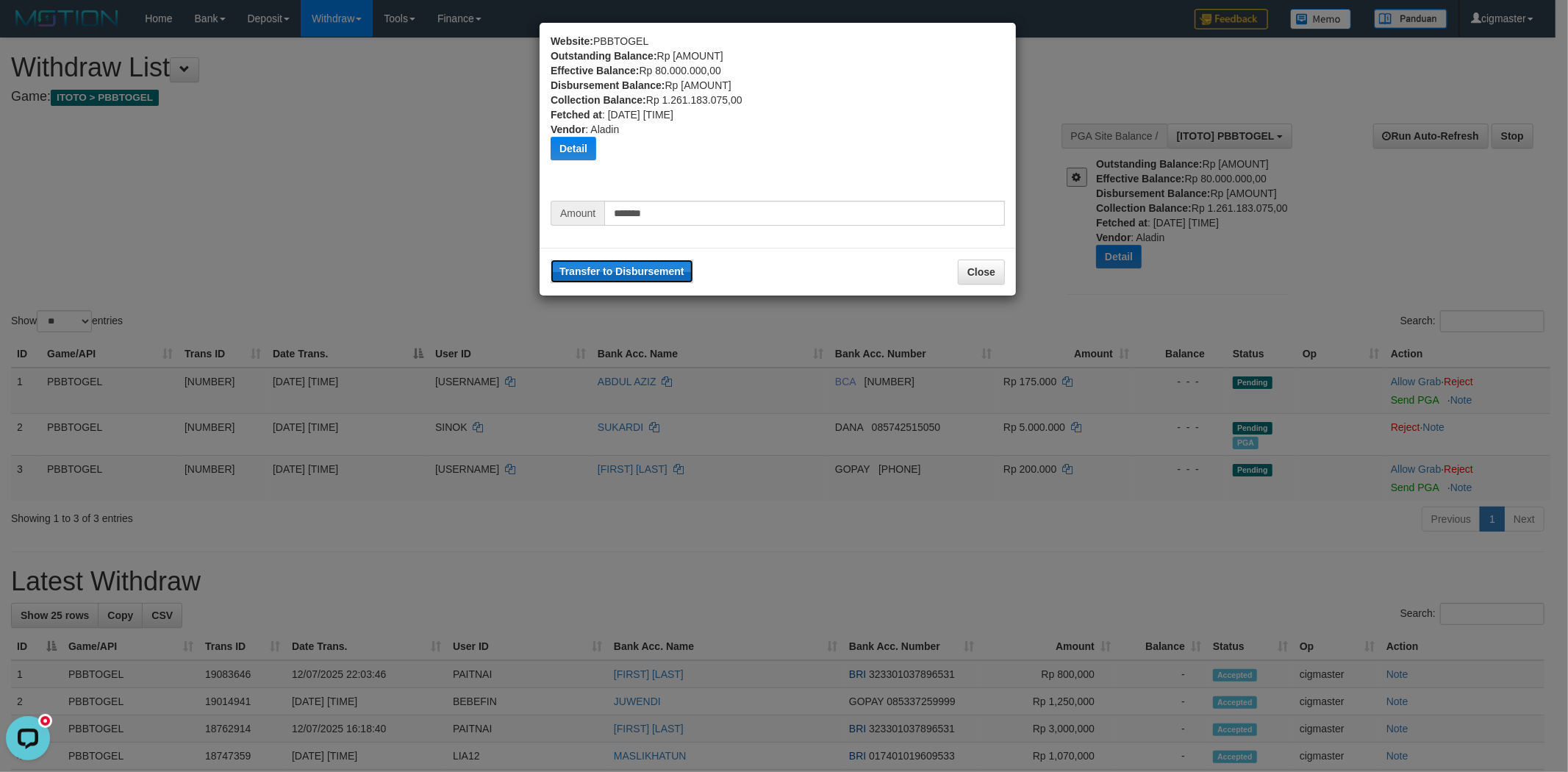 click on "Transfer to Disbursement" at bounding box center [622, 271] 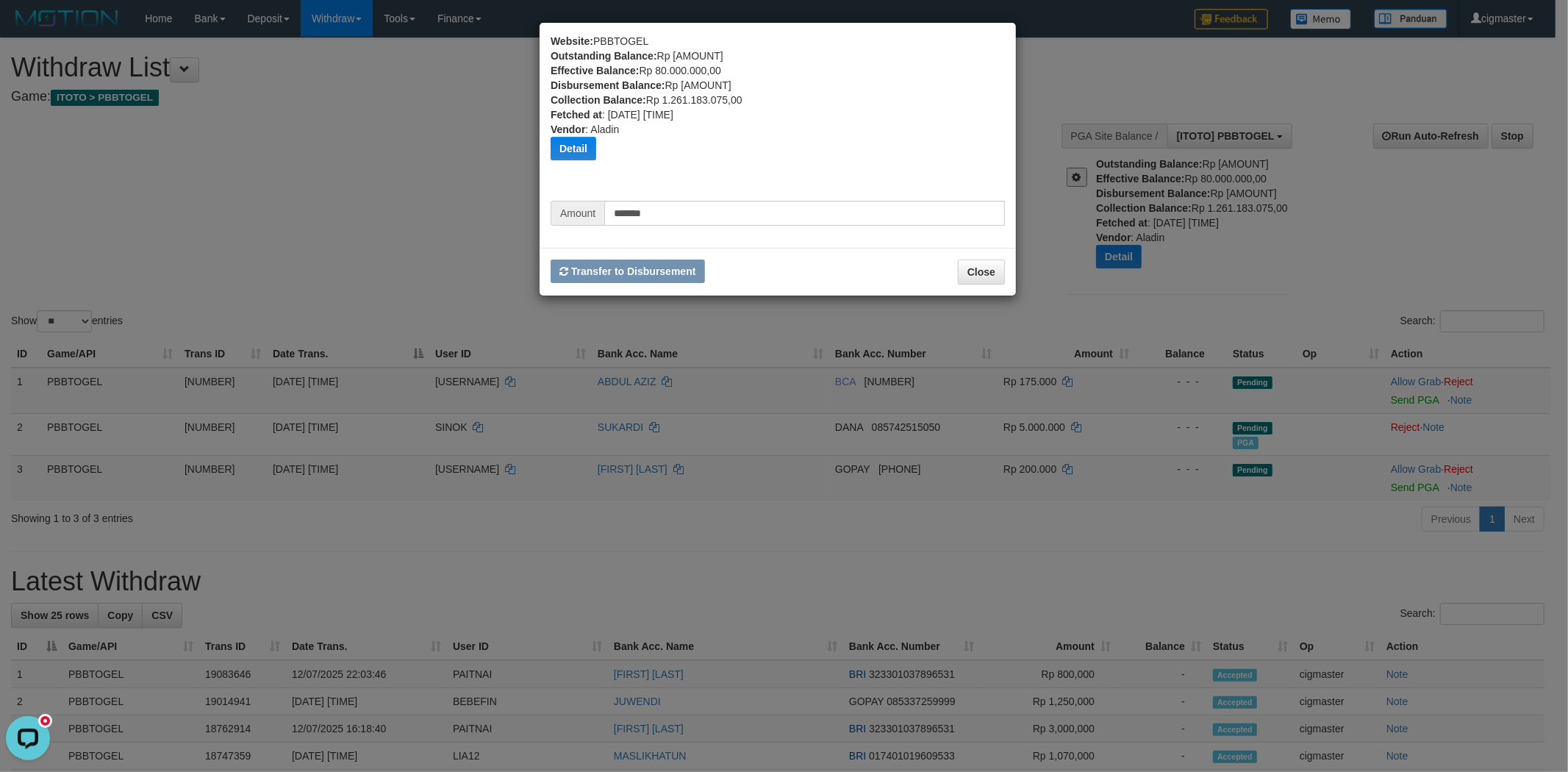 type 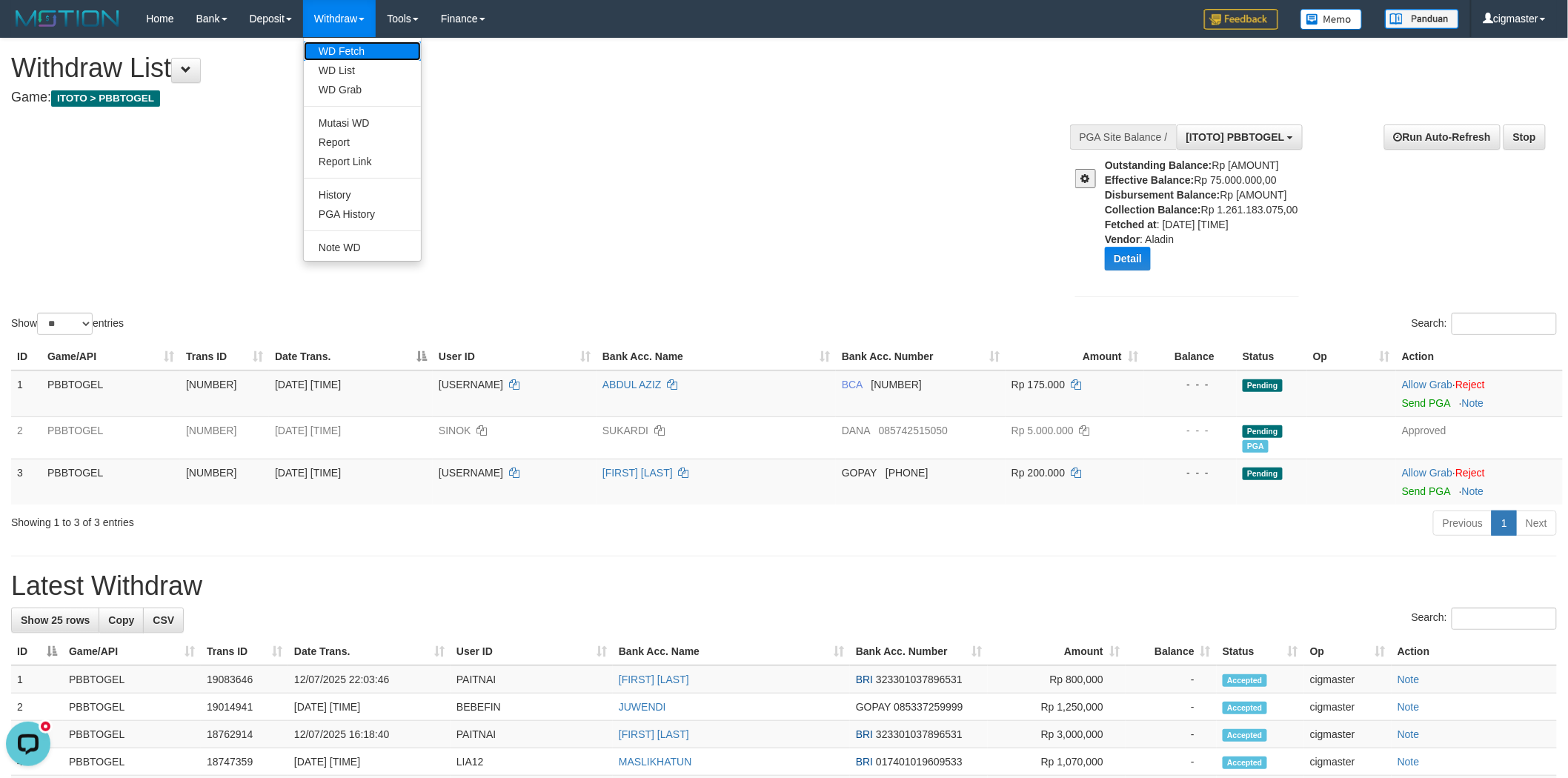 click on "WD Fetch" at bounding box center [362, 51] 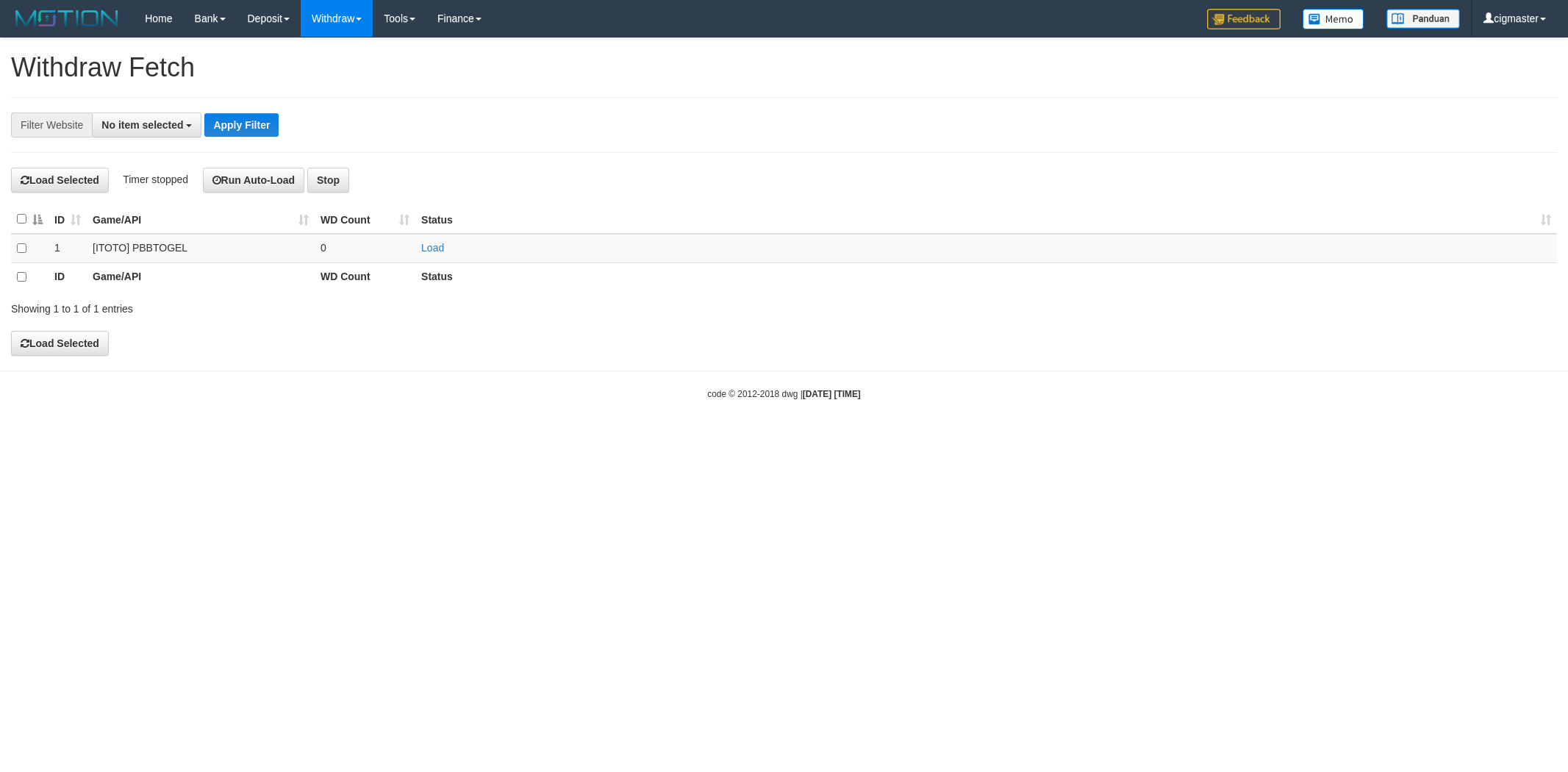 select 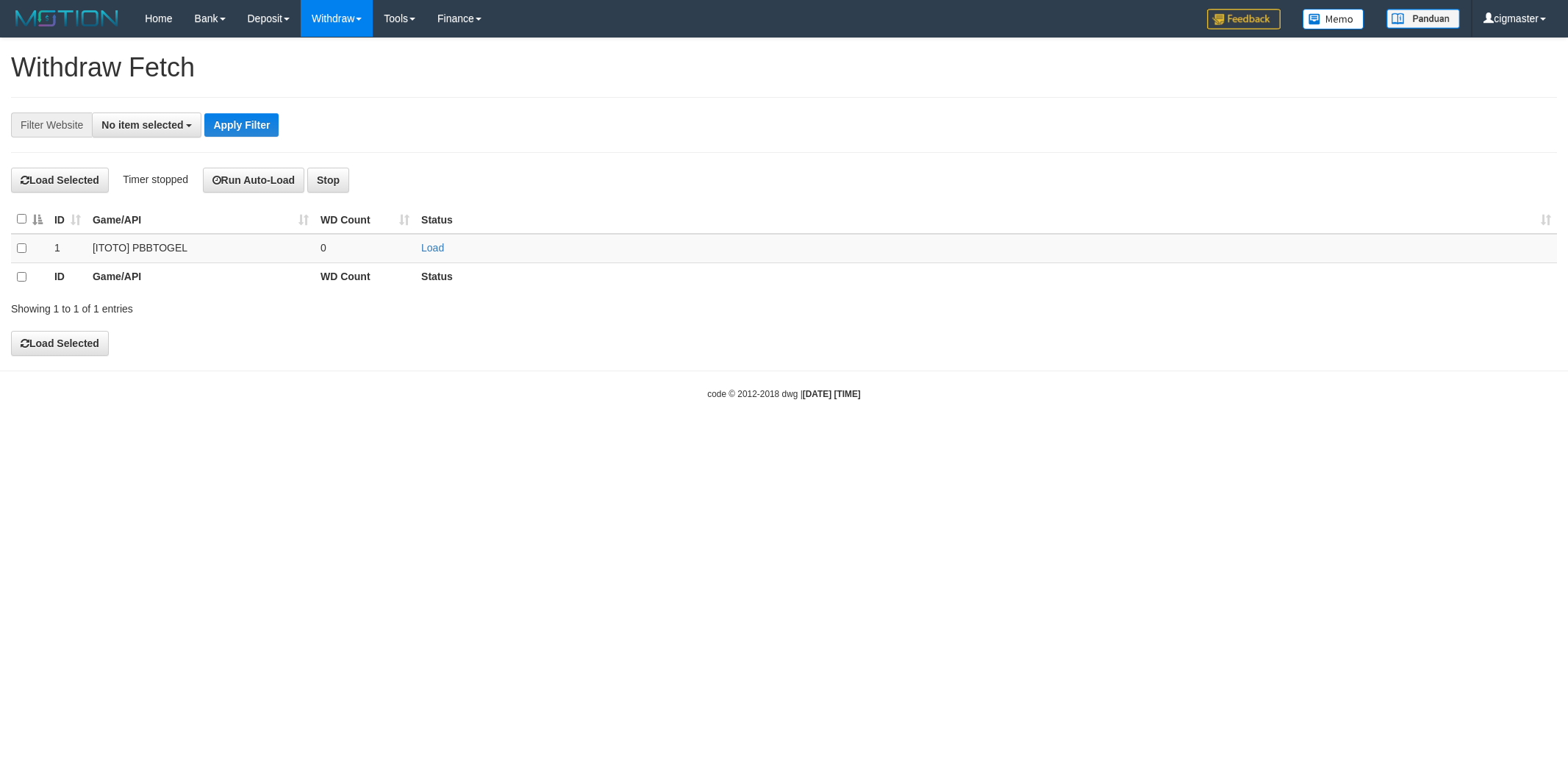 scroll, scrollTop: 0, scrollLeft: 0, axis: both 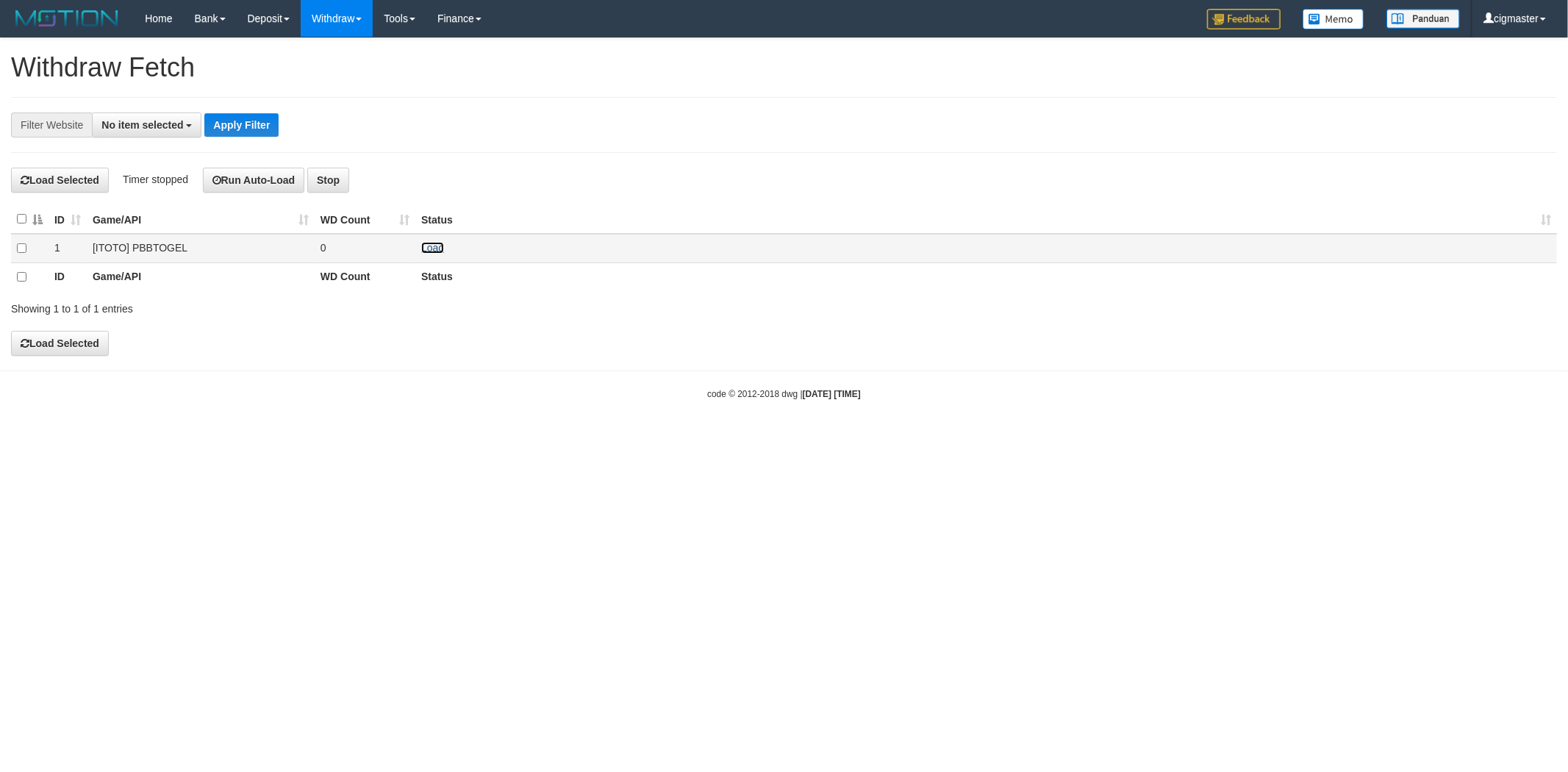 click on "Load" at bounding box center (432, 248) 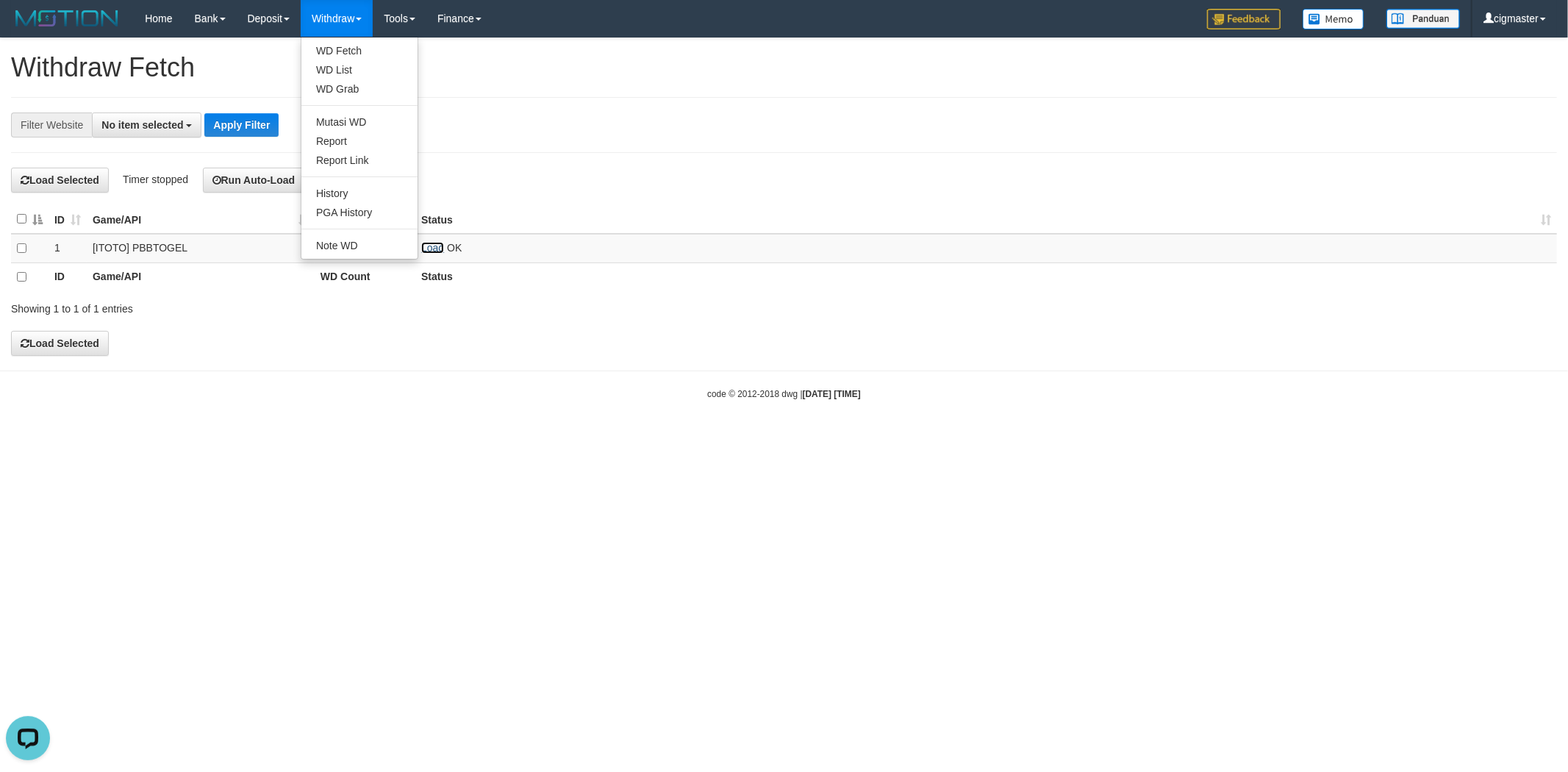 scroll, scrollTop: 0, scrollLeft: 0, axis: both 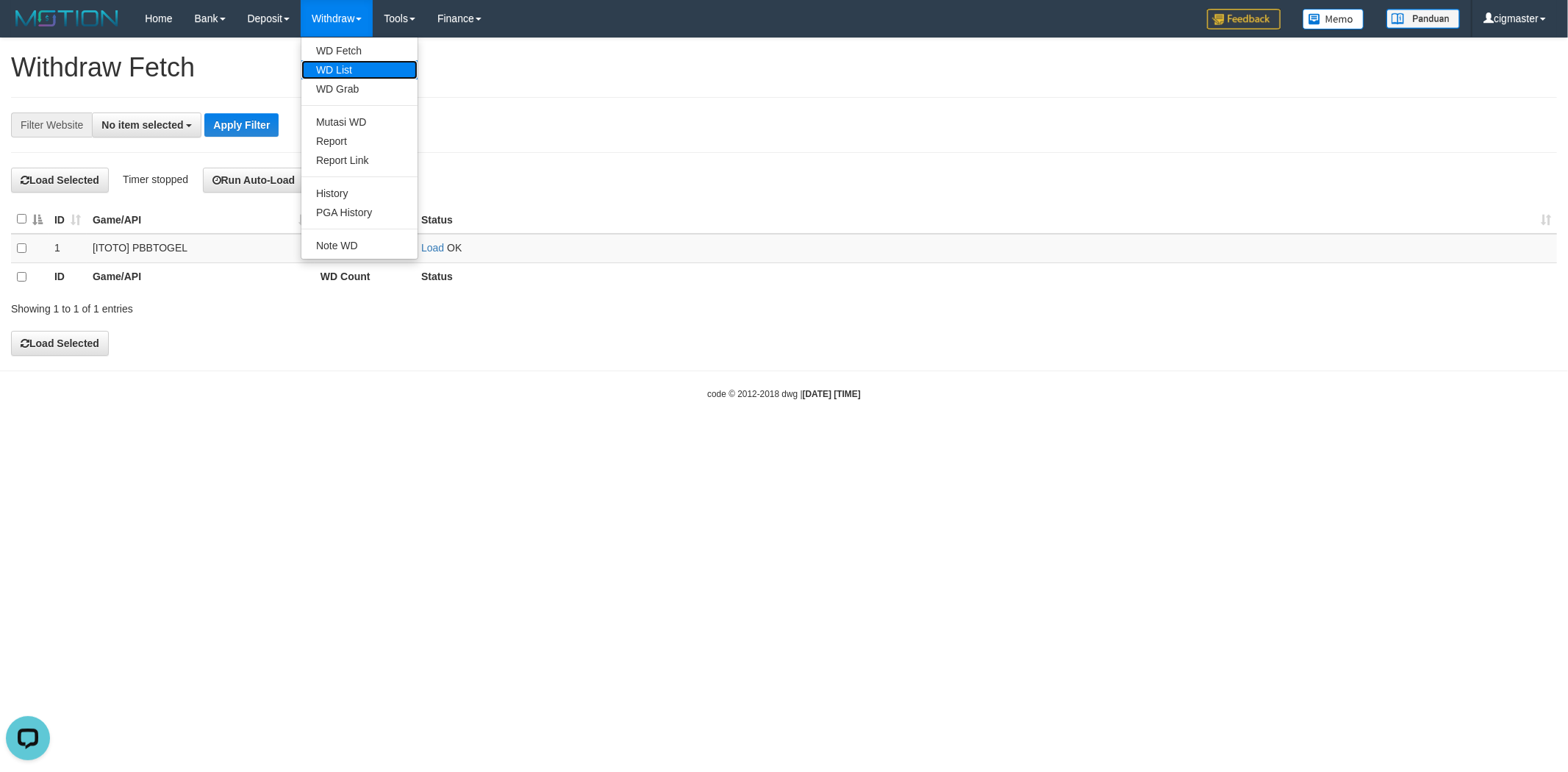 click on "WD List" at bounding box center (359, 70) 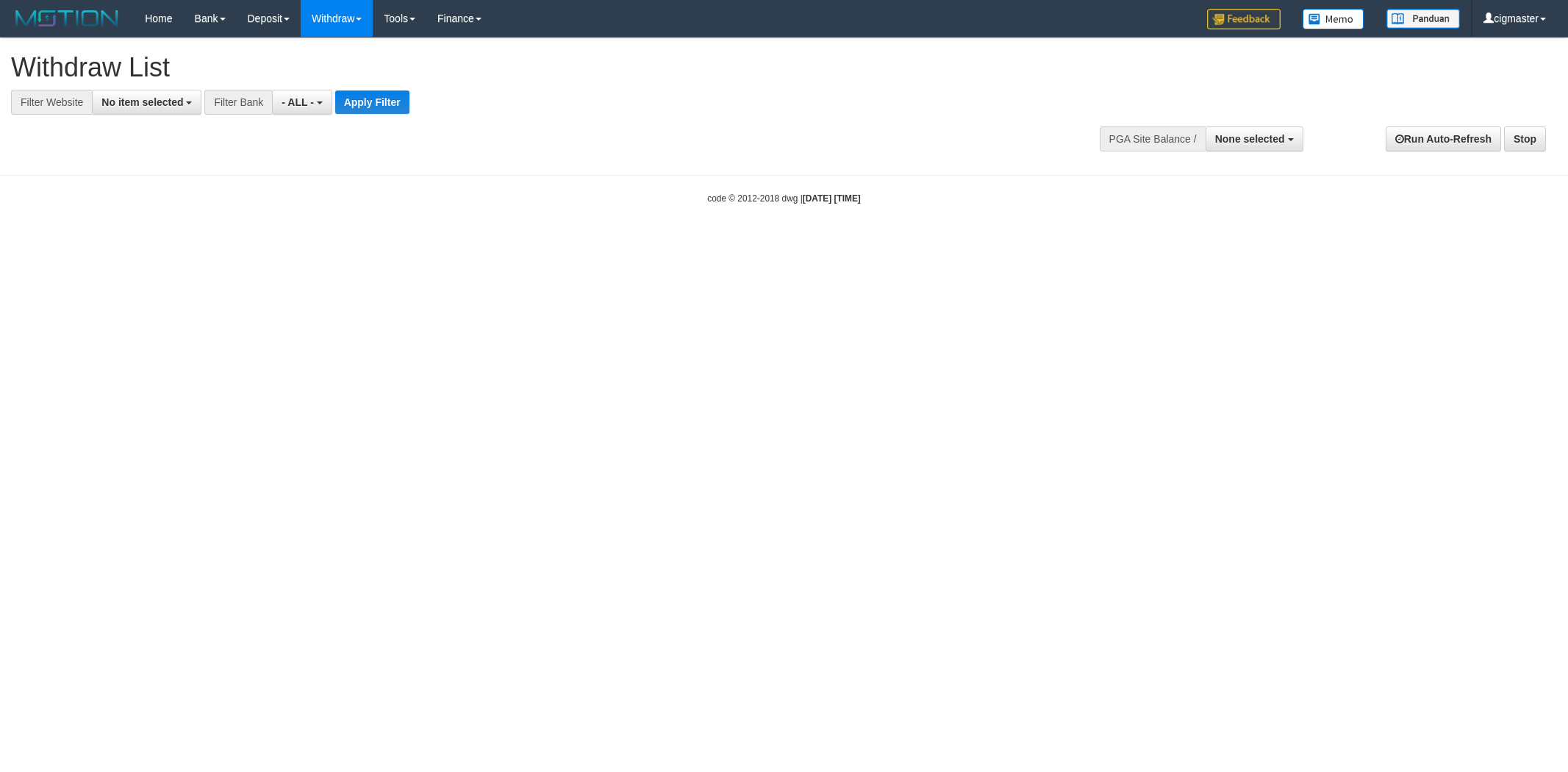 select 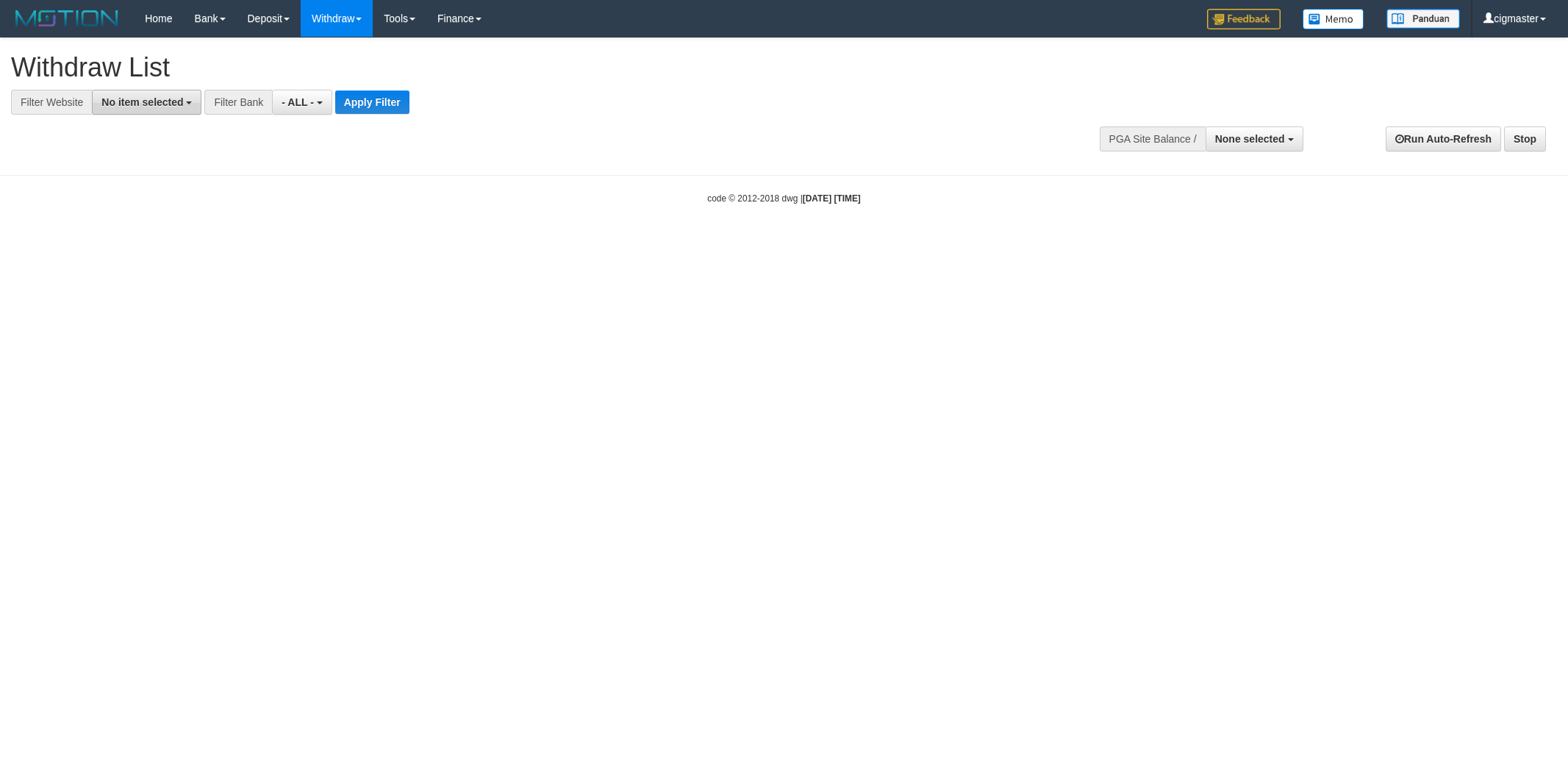 scroll, scrollTop: 0, scrollLeft: 0, axis: both 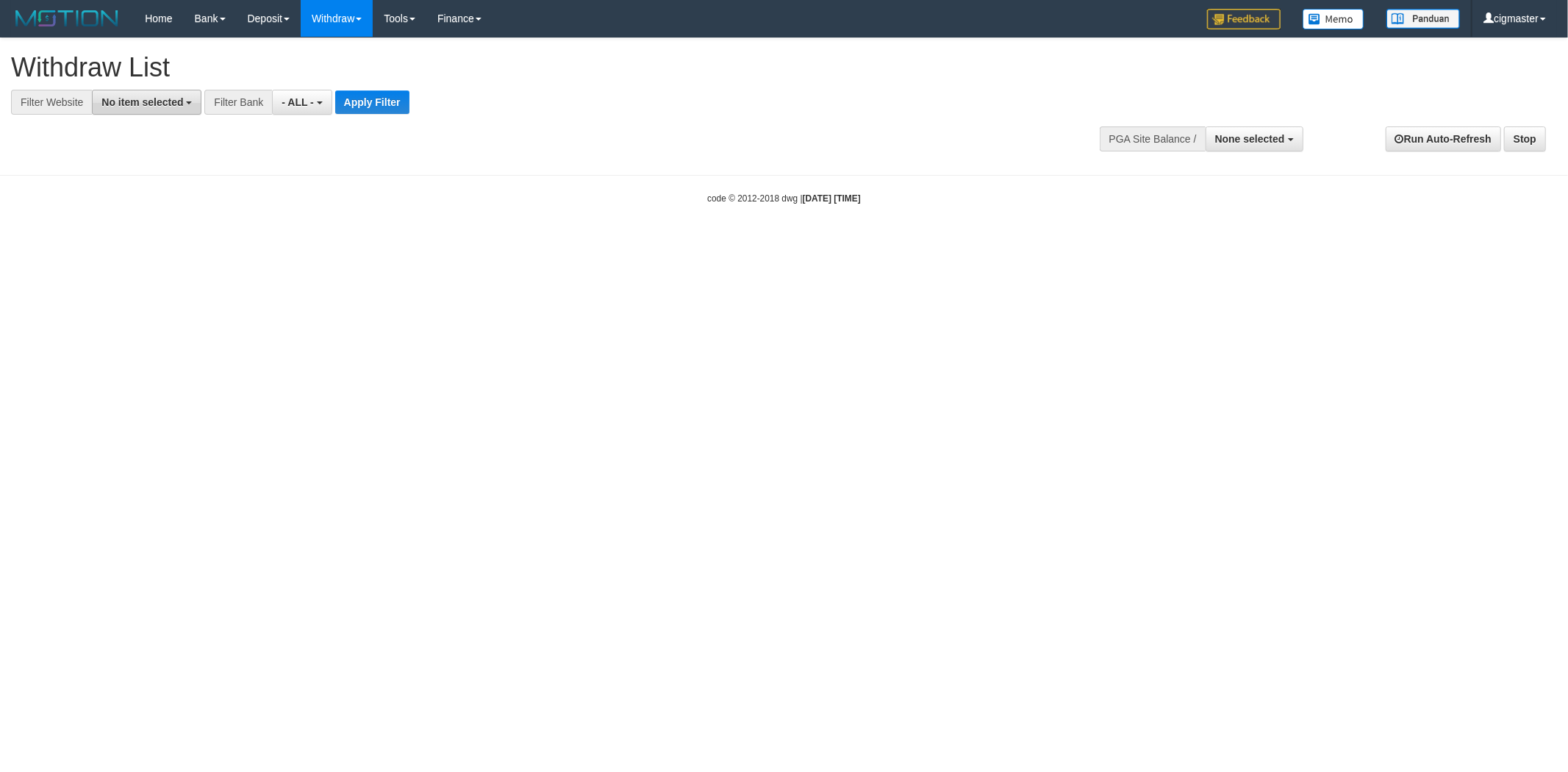 click on "No item selected" at bounding box center (142, 102) 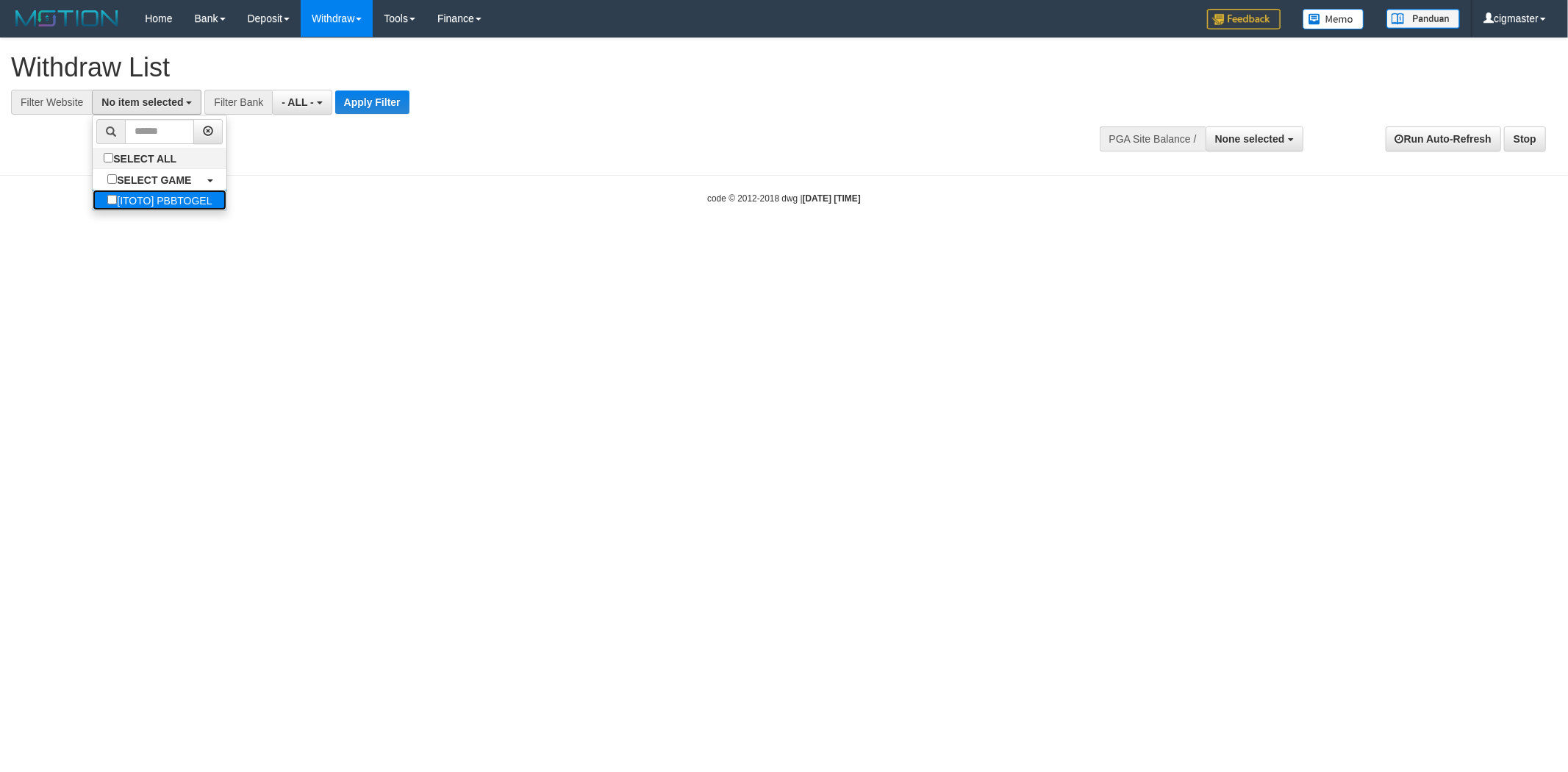 click on "[ITOTO] PBBTOGEL" at bounding box center (160, 200) 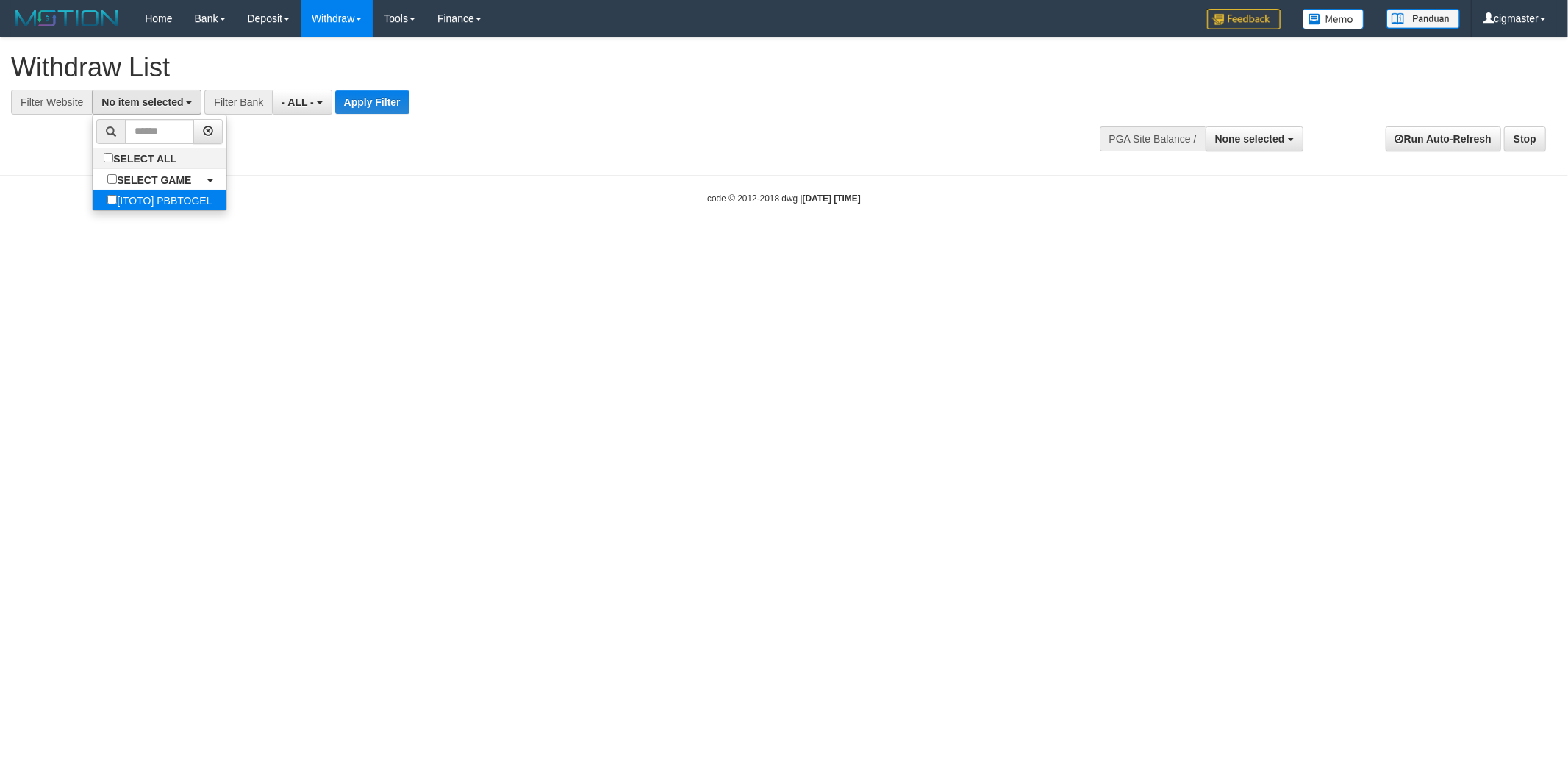 select on "****" 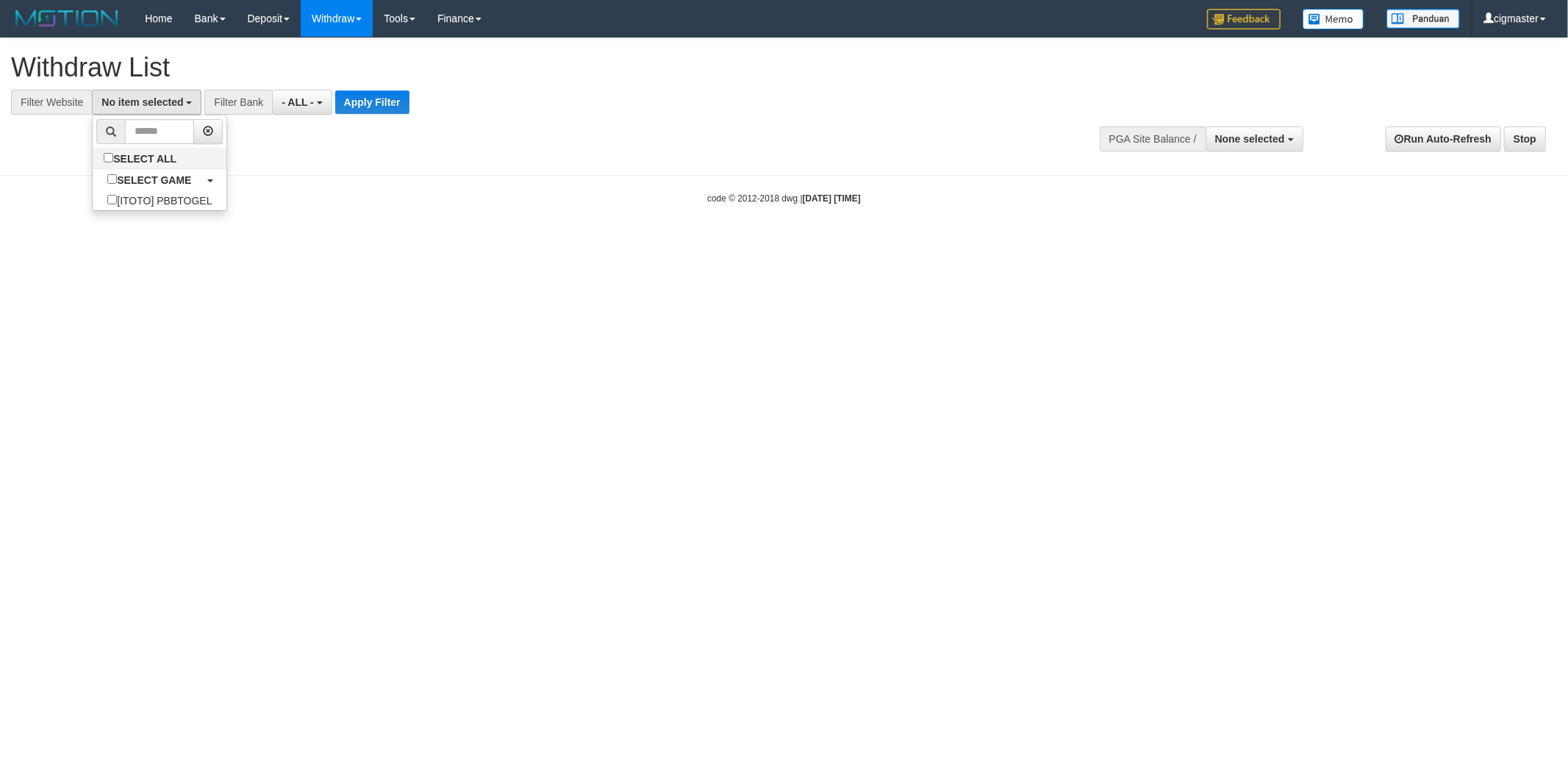 scroll, scrollTop: 12, scrollLeft: 0, axis: vertical 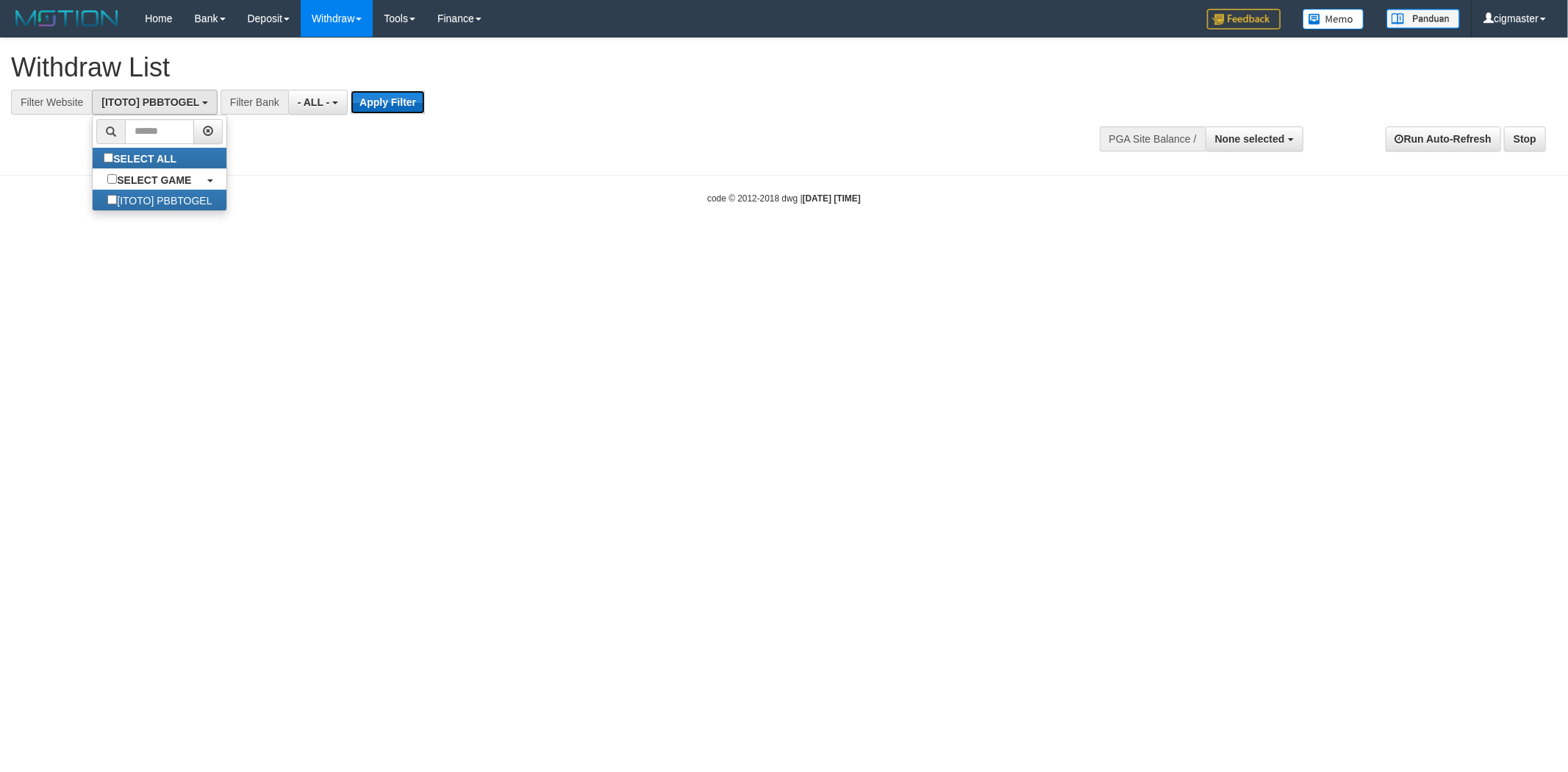 click on "Apply Filter" at bounding box center [387, 102] 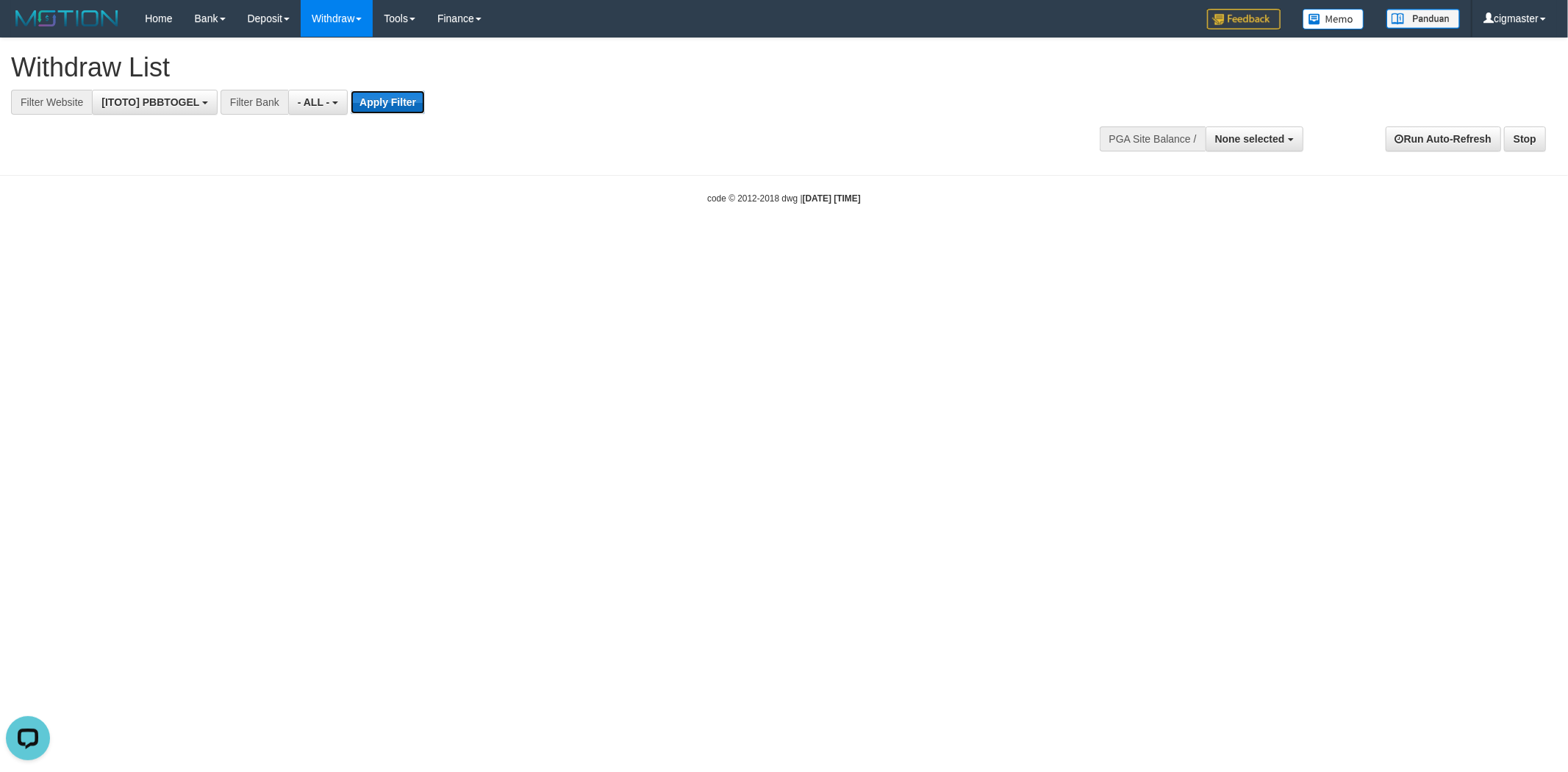 scroll, scrollTop: 0, scrollLeft: 0, axis: both 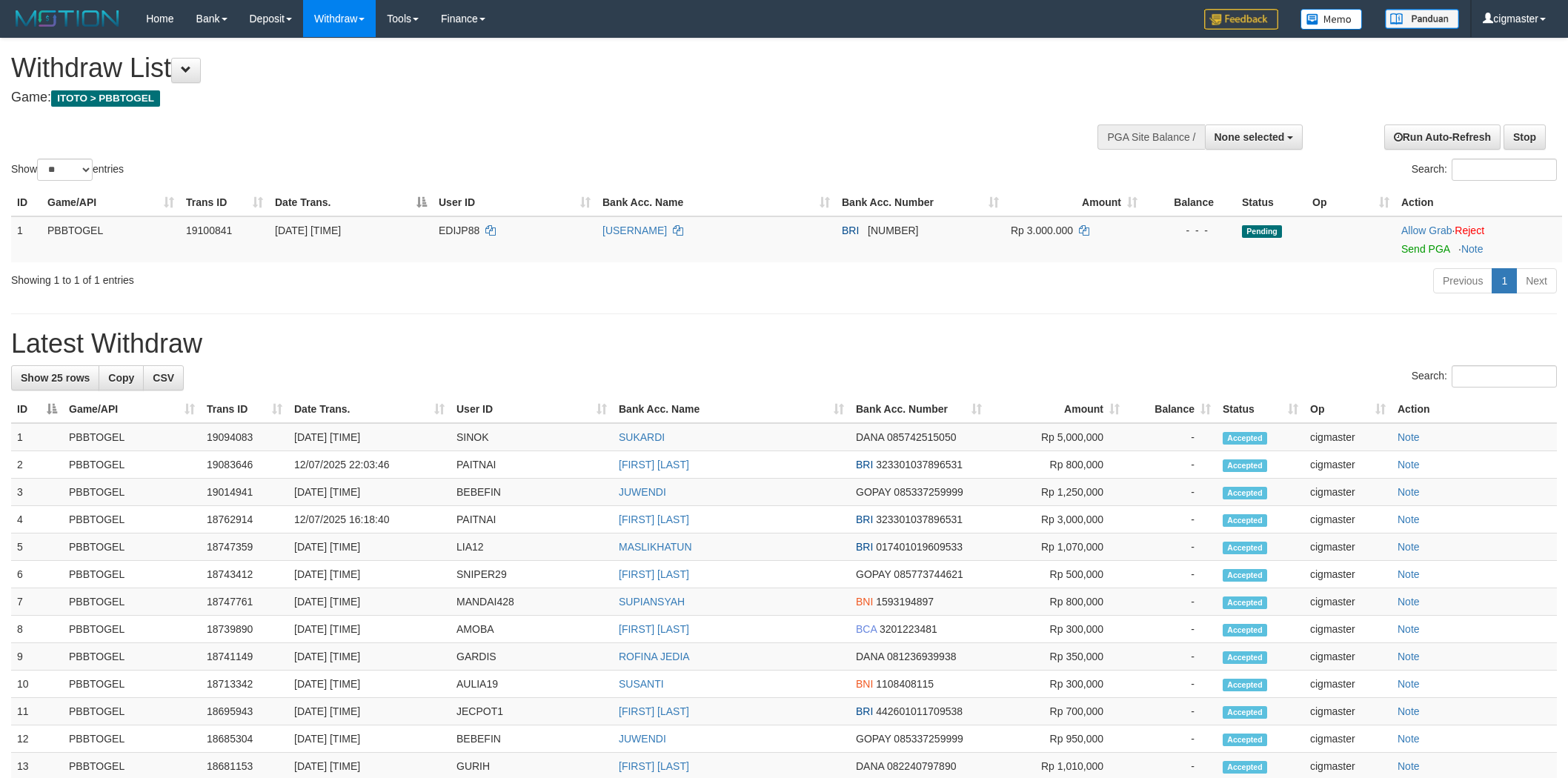 select 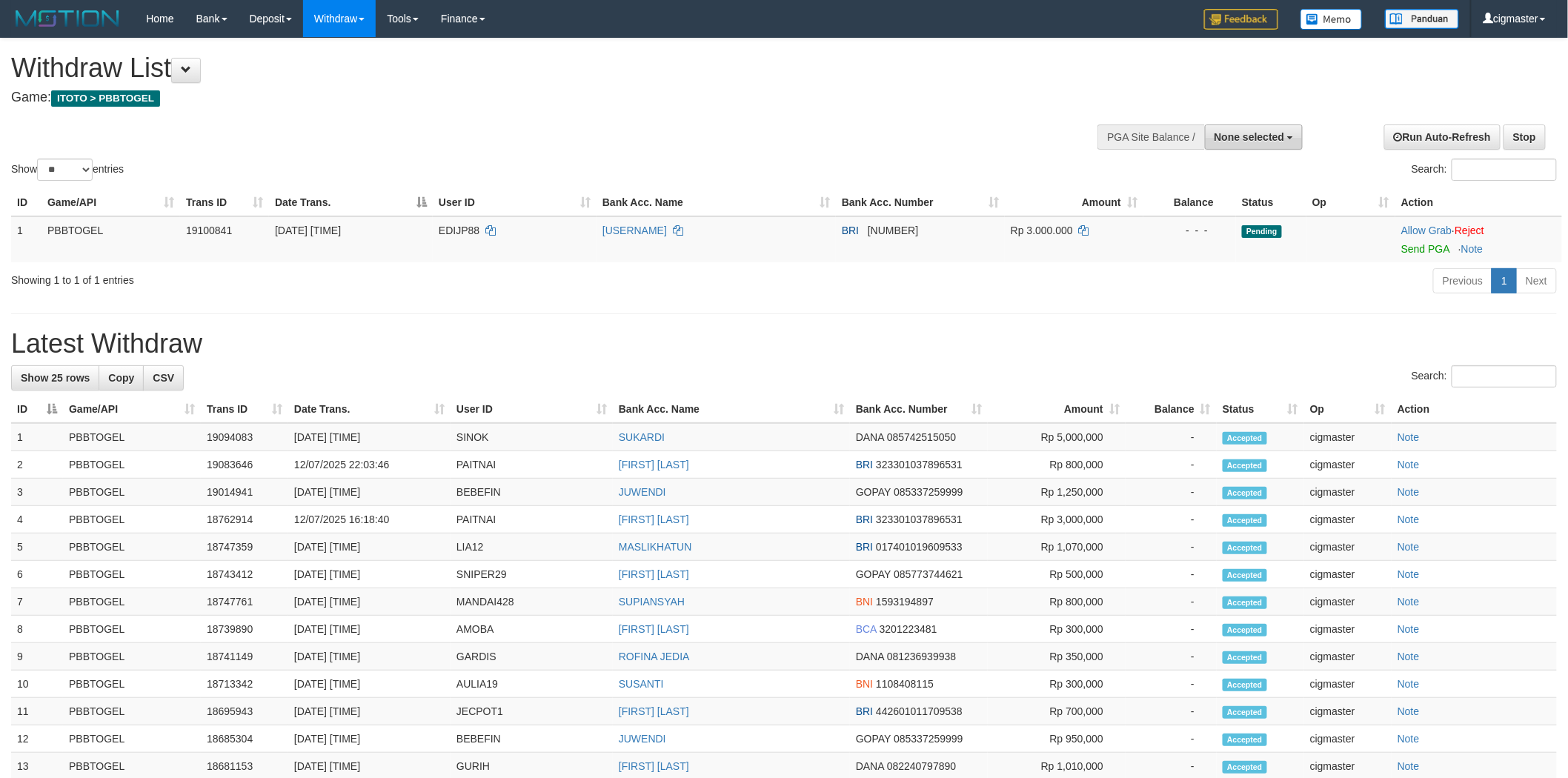 click on "None selected" at bounding box center (1254, 137) 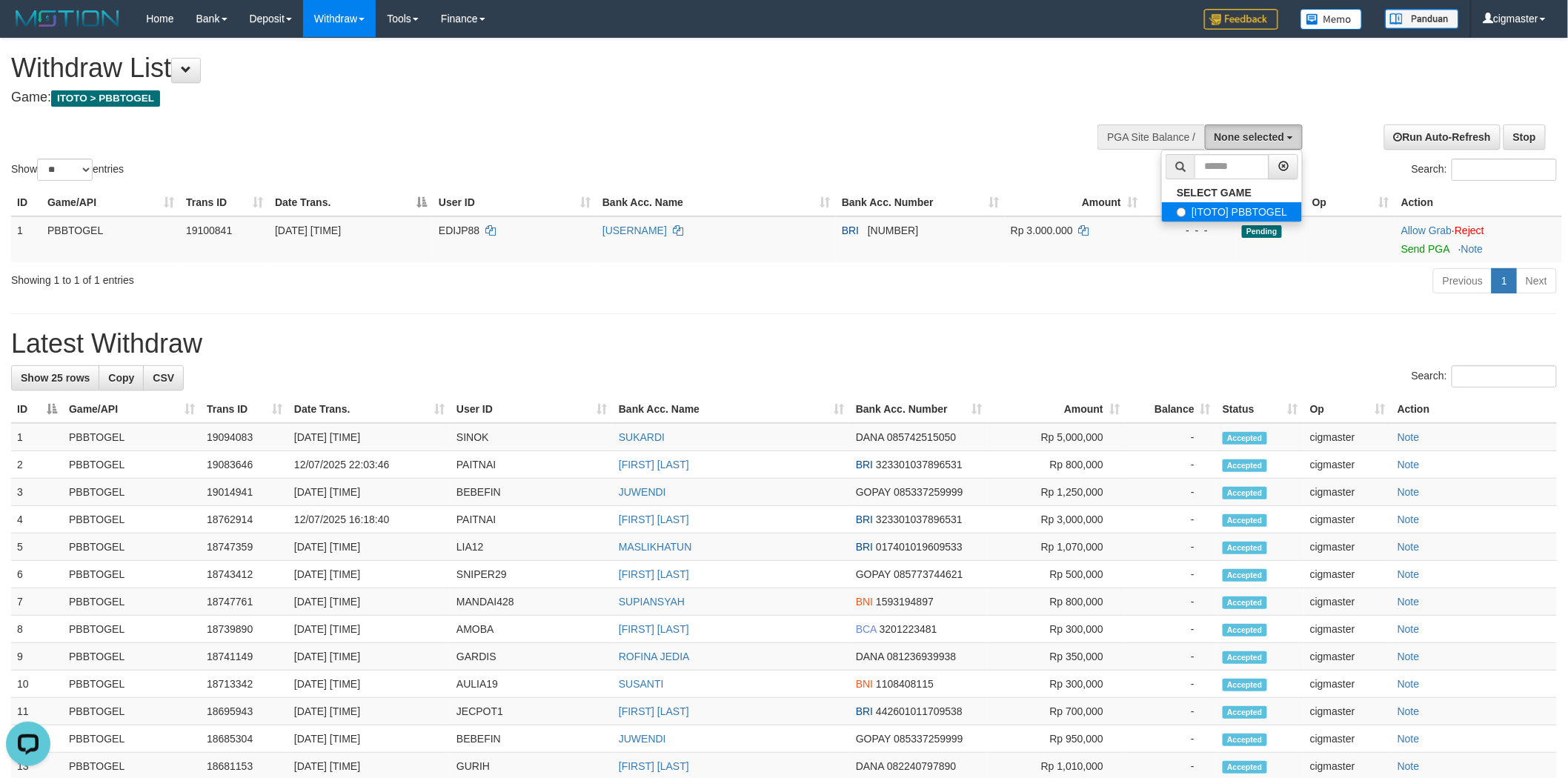 scroll, scrollTop: 0, scrollLeft: 0, axis: both 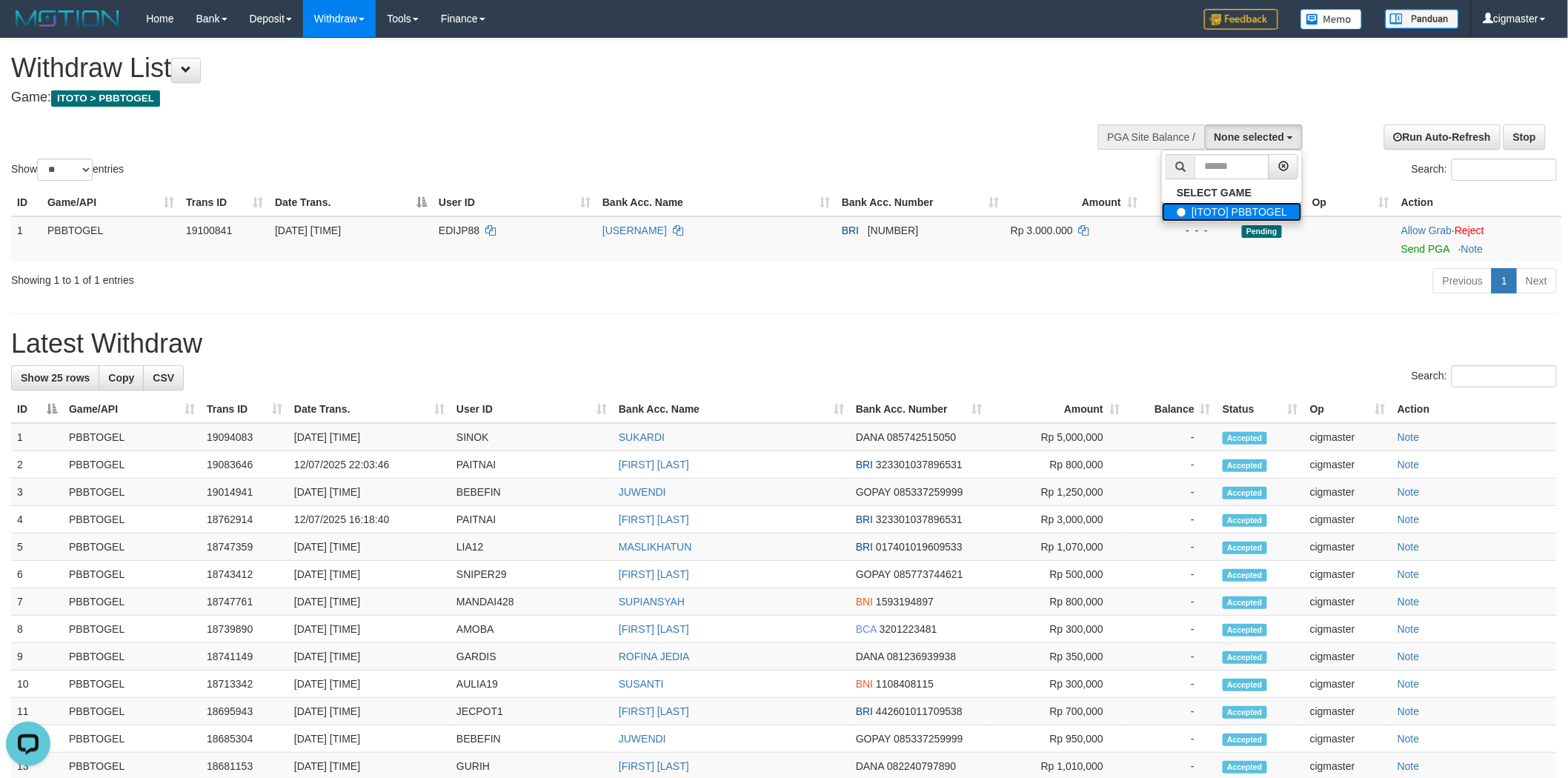 click on "[ITOTO] PBBTOGEL" at bounding box center [1232, 212] 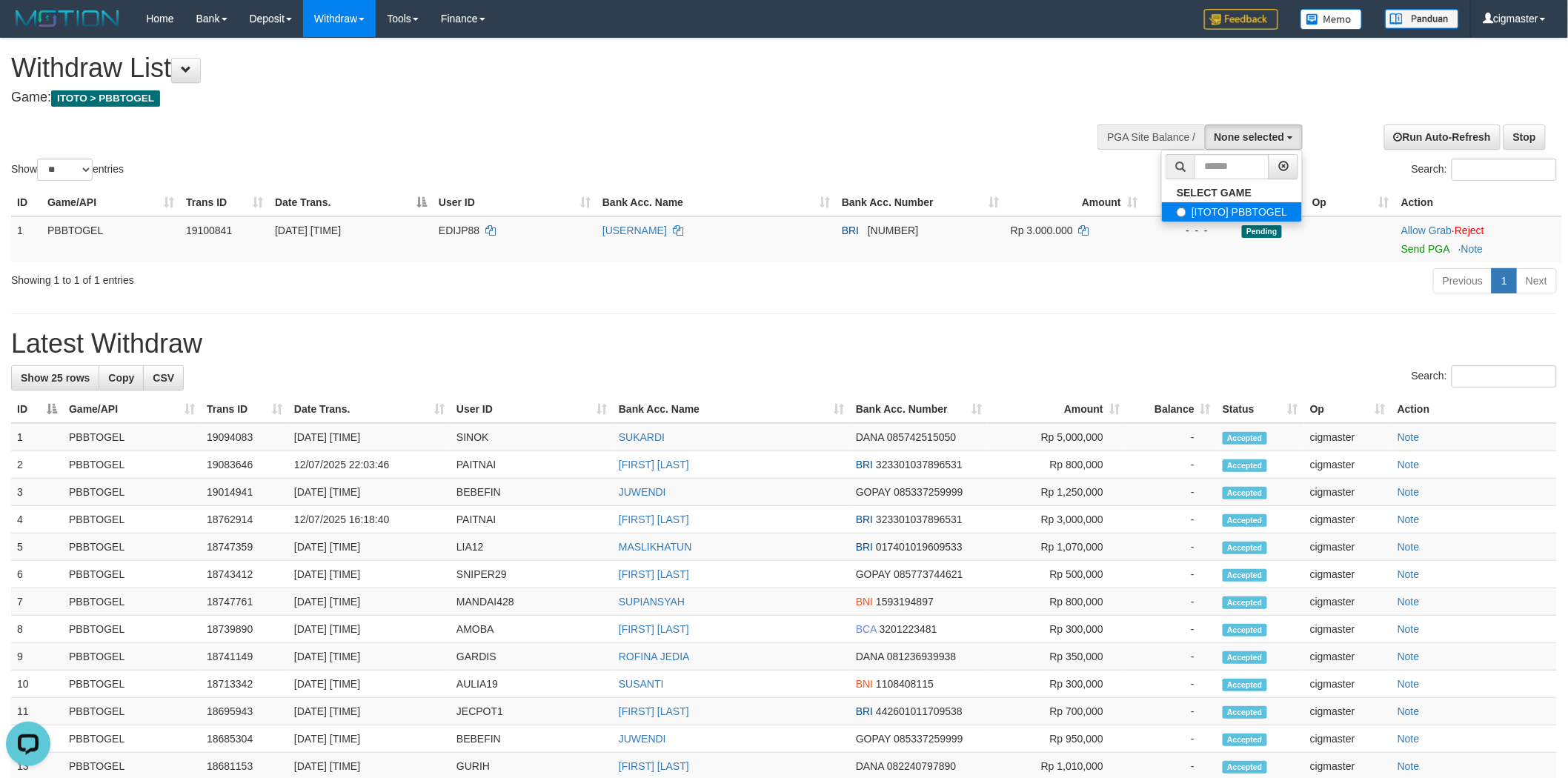 select on "****" 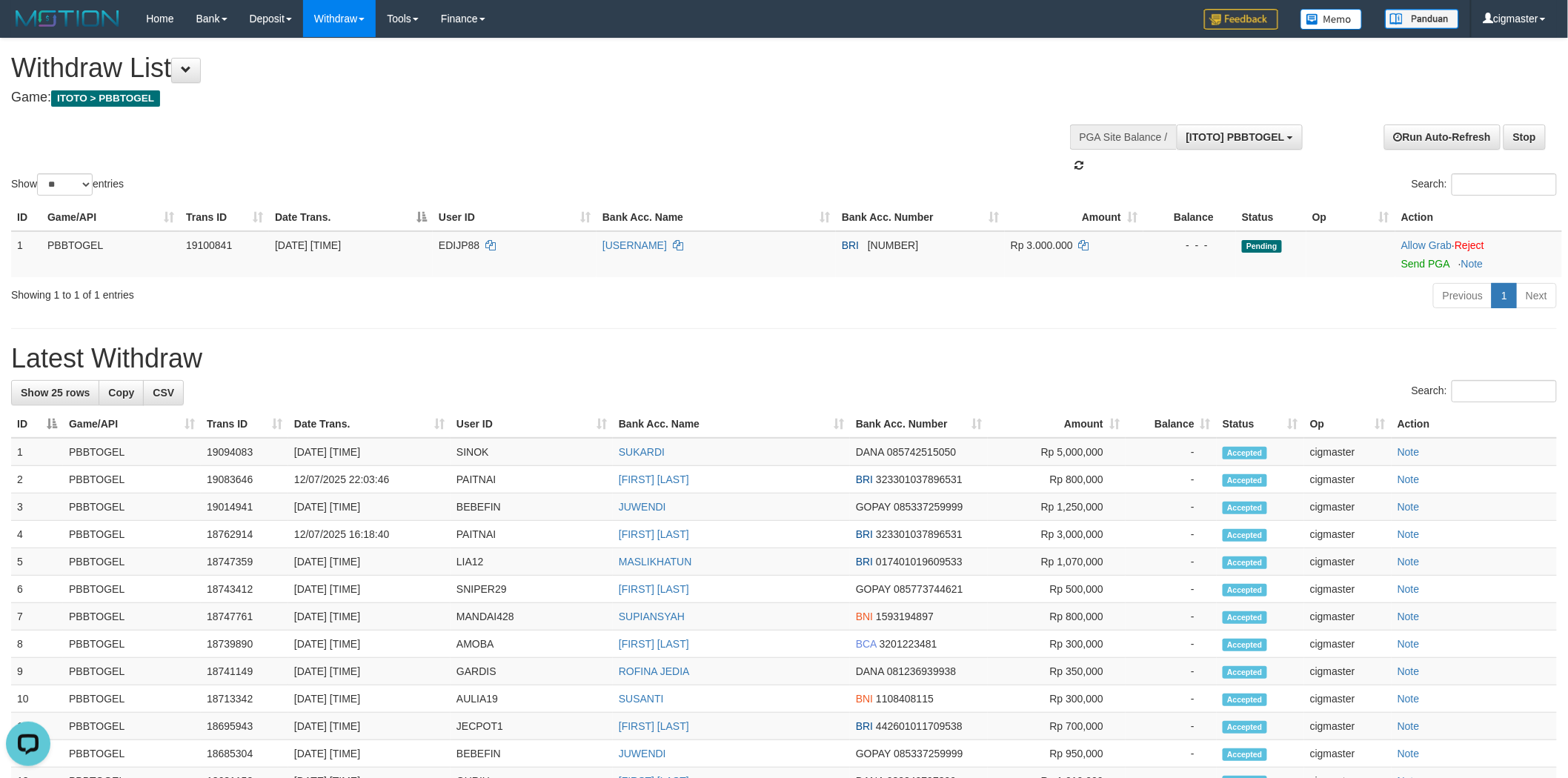 scroll, scrollTop: 13, scrollLeft: 0, axis: vertical 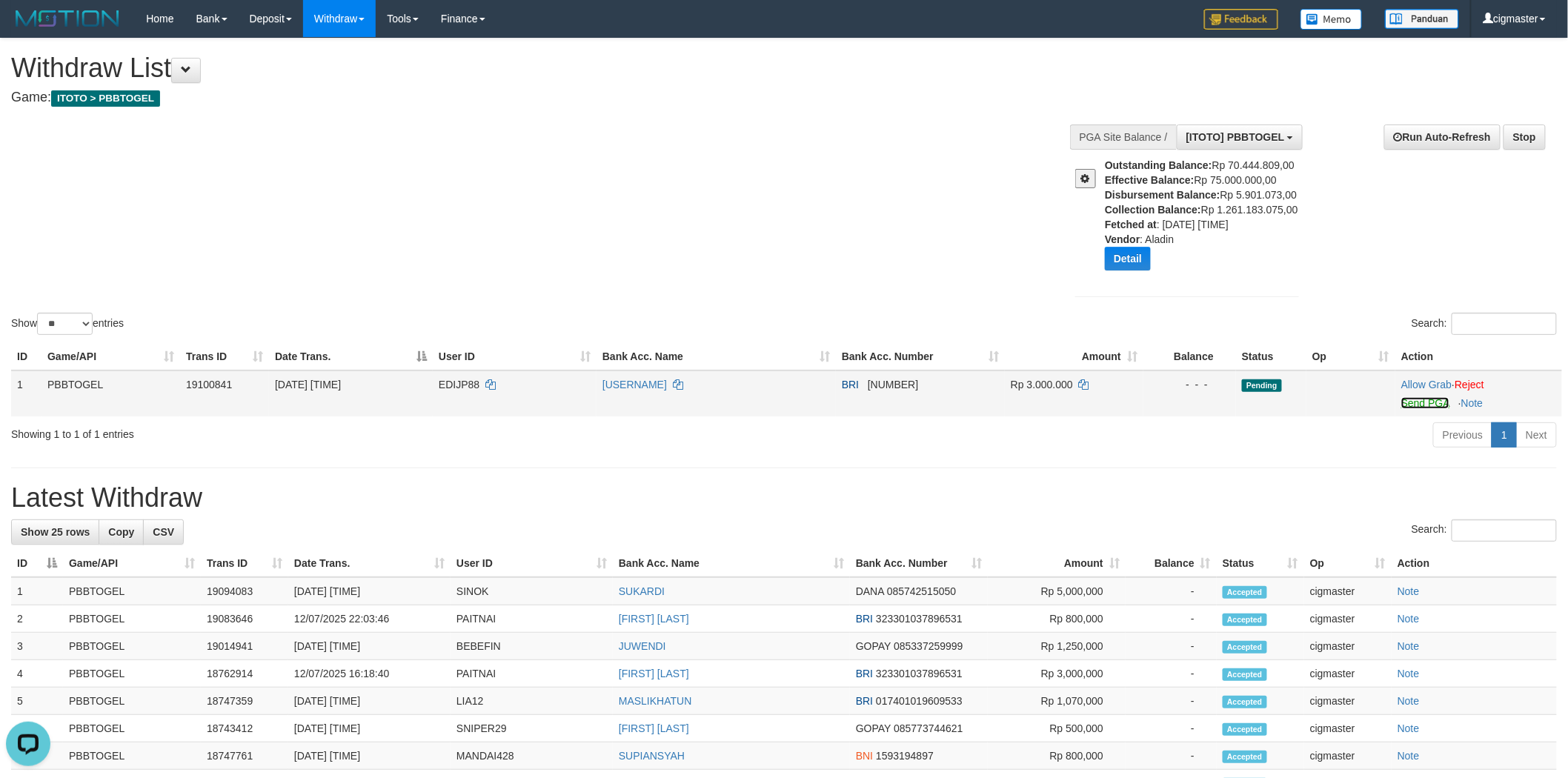 click on "Send PGA" at bounding box center [1425, 403] 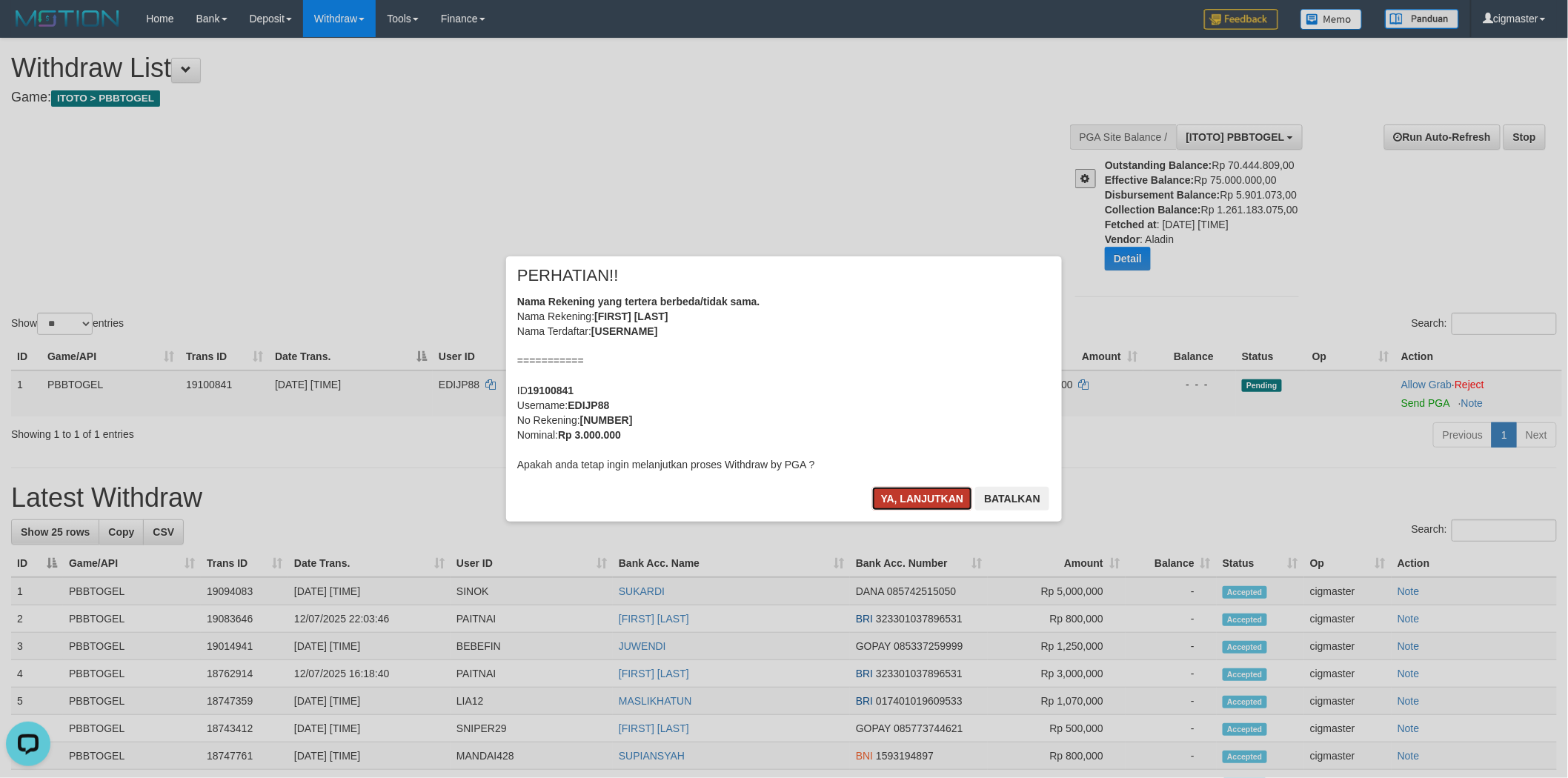 click on "Ya, lanjutkan" at bounding box center [923, 499] 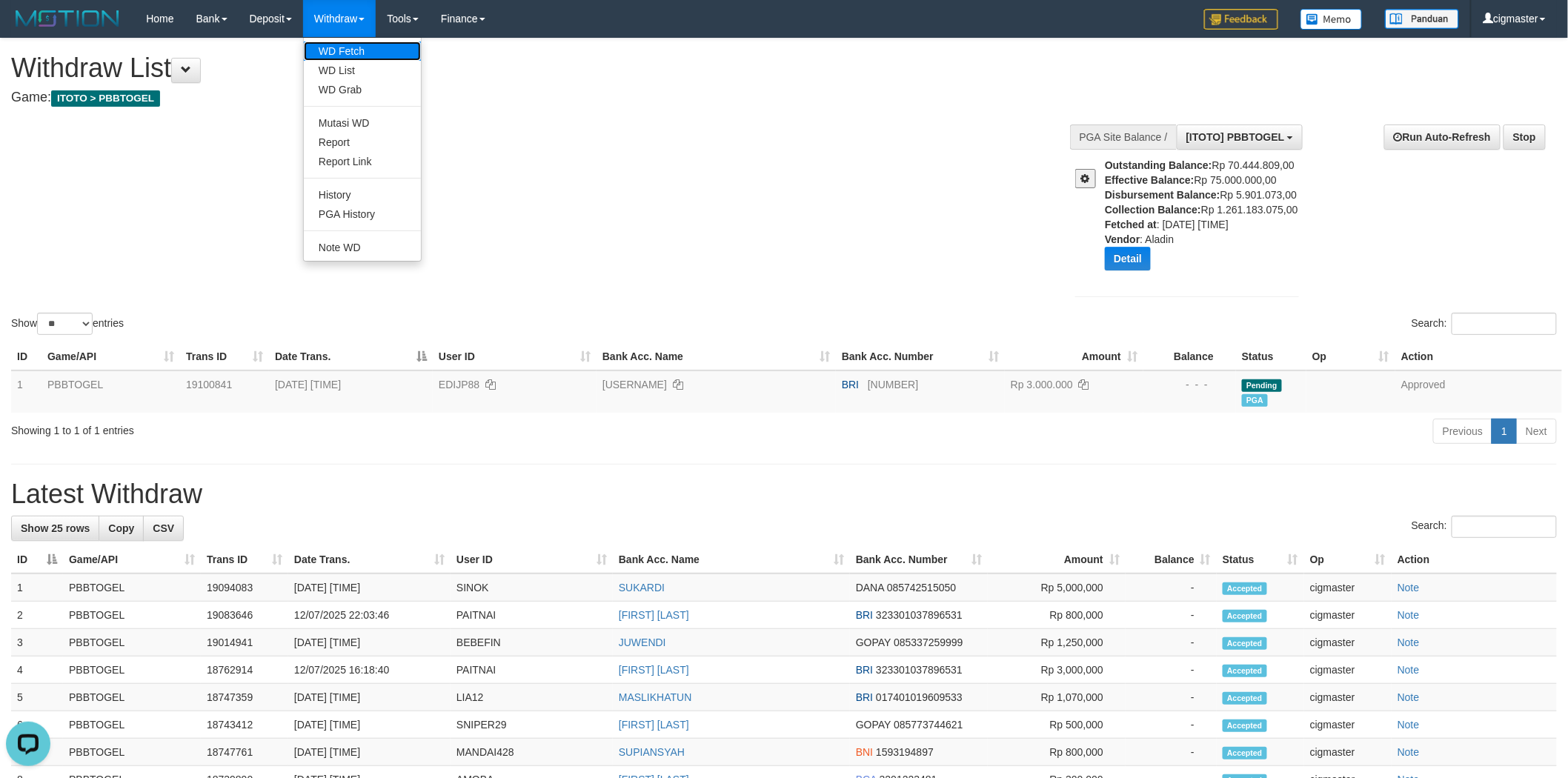 click on "WD Fetch" at bounding box center [362, 51] 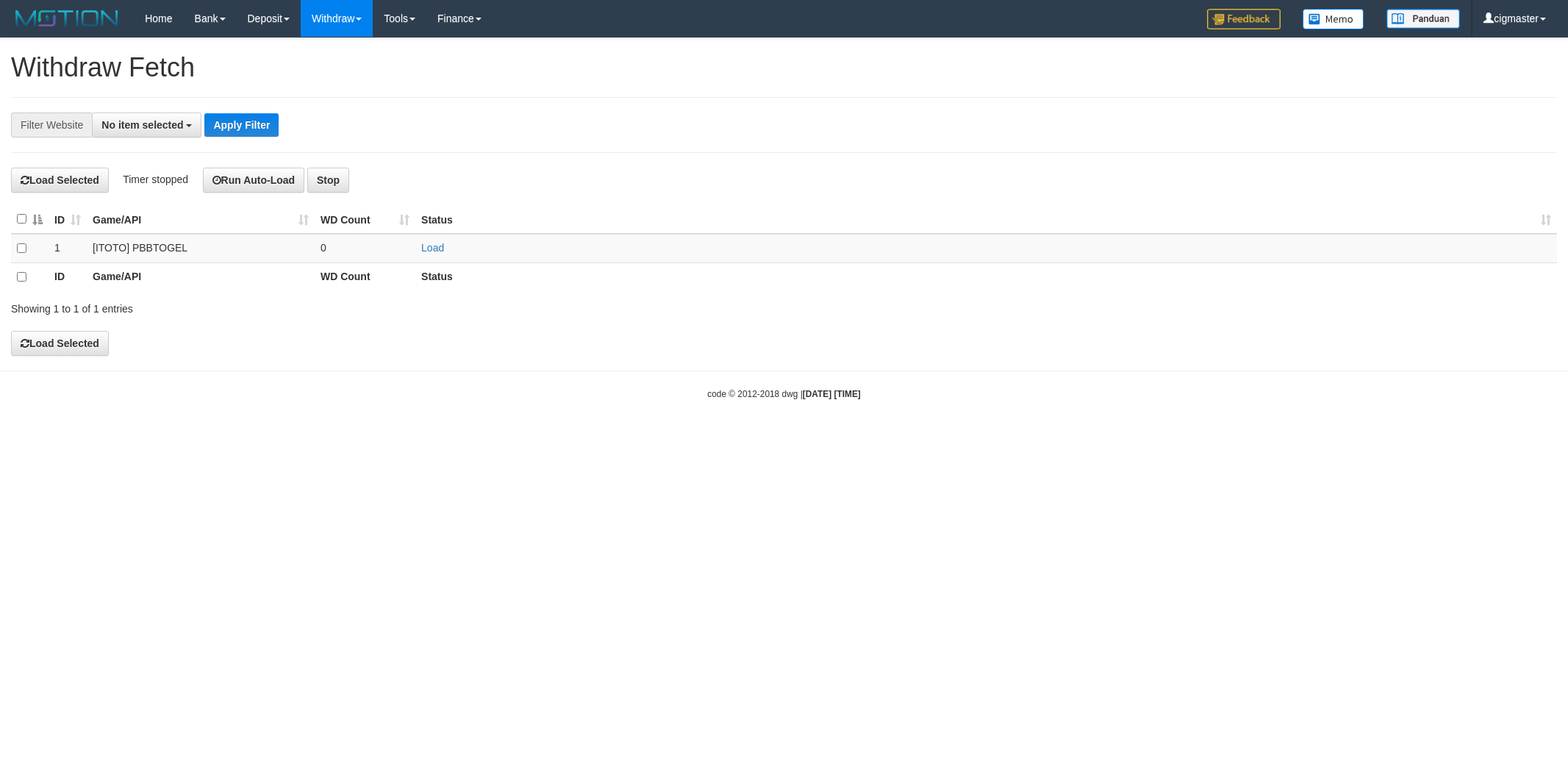 select 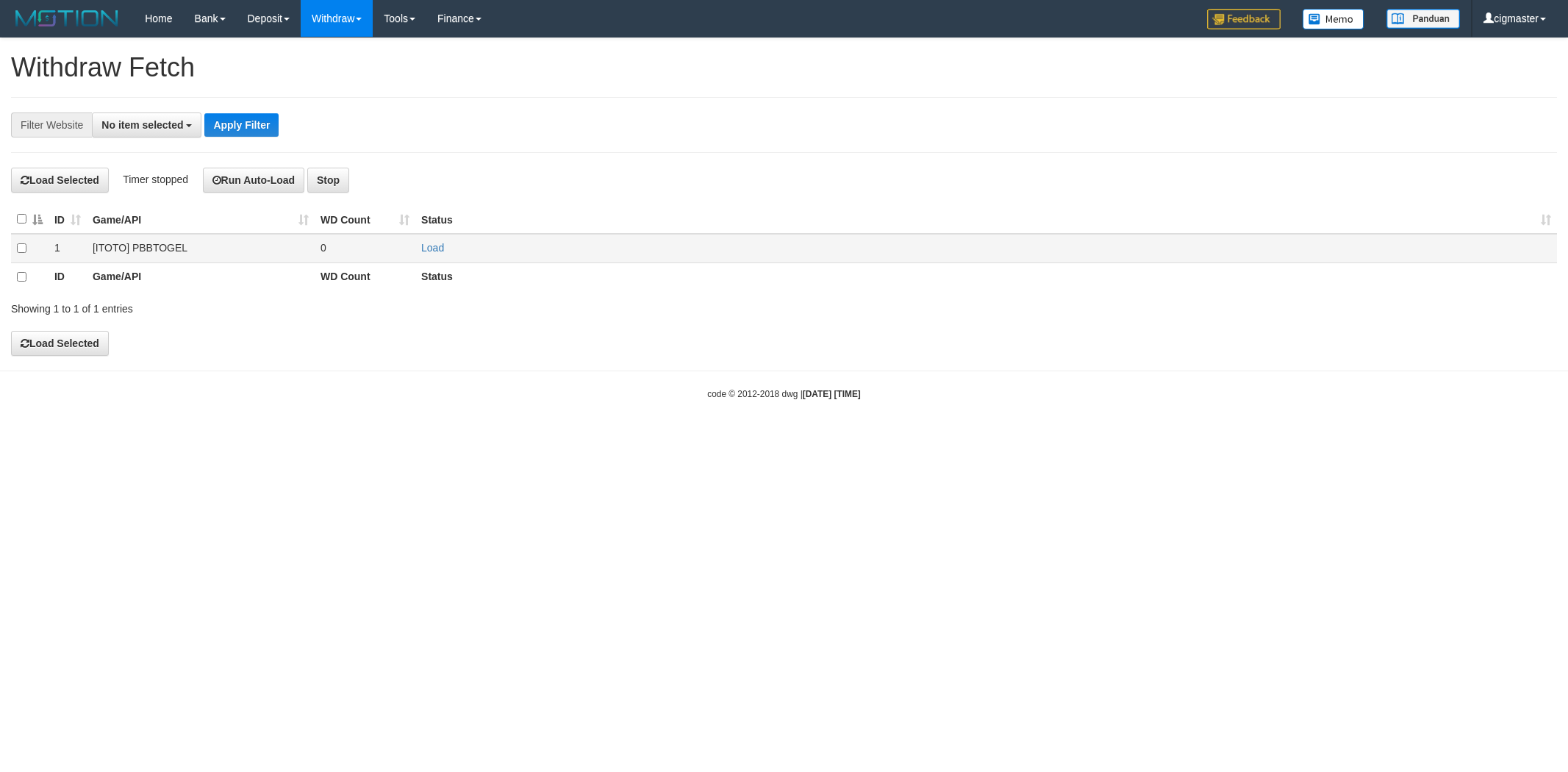 scroll, scrollTop: 0, scrollLeft: 0, axis: both 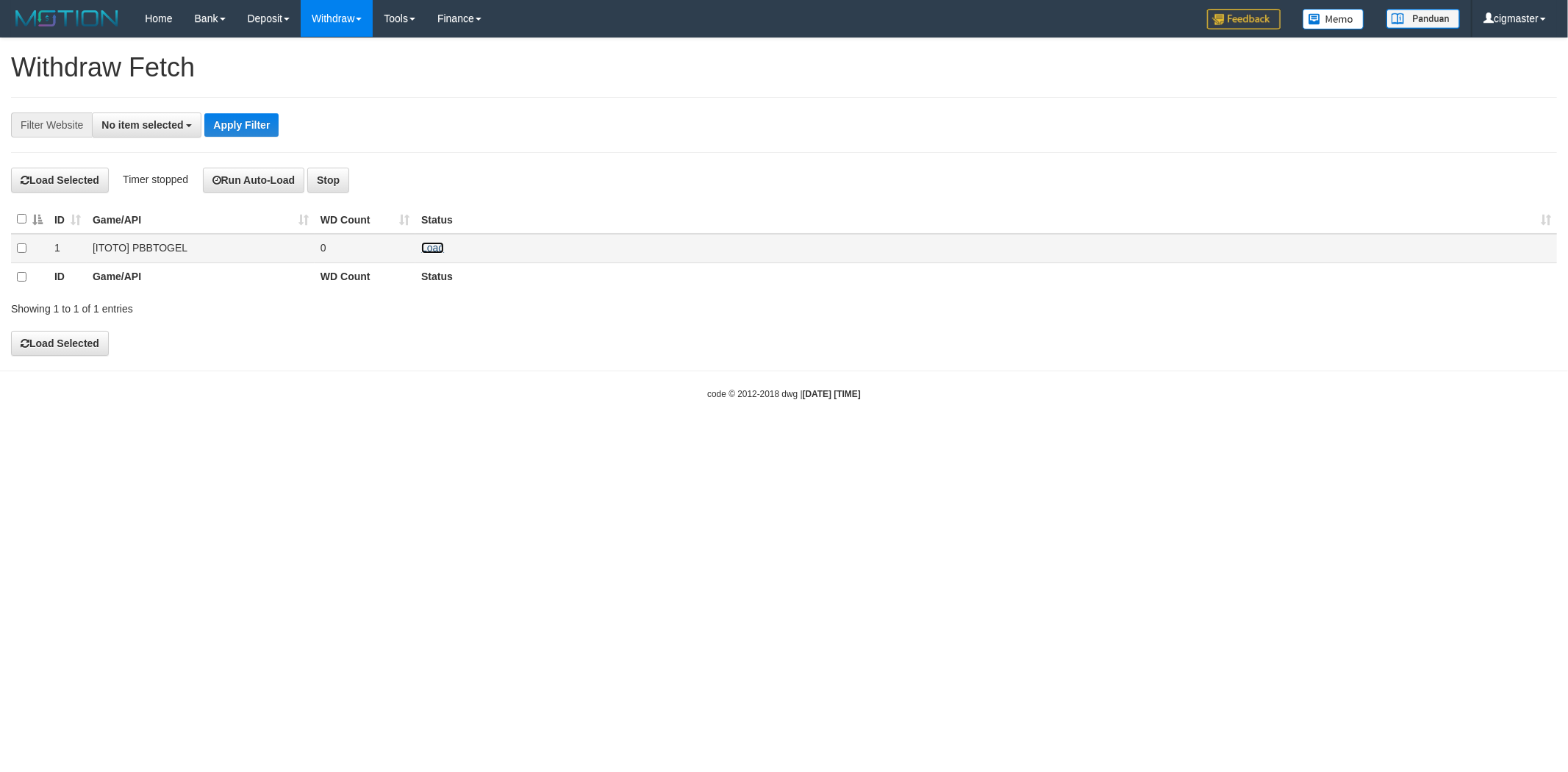 click on "Load" at bounding box center (432, 248) 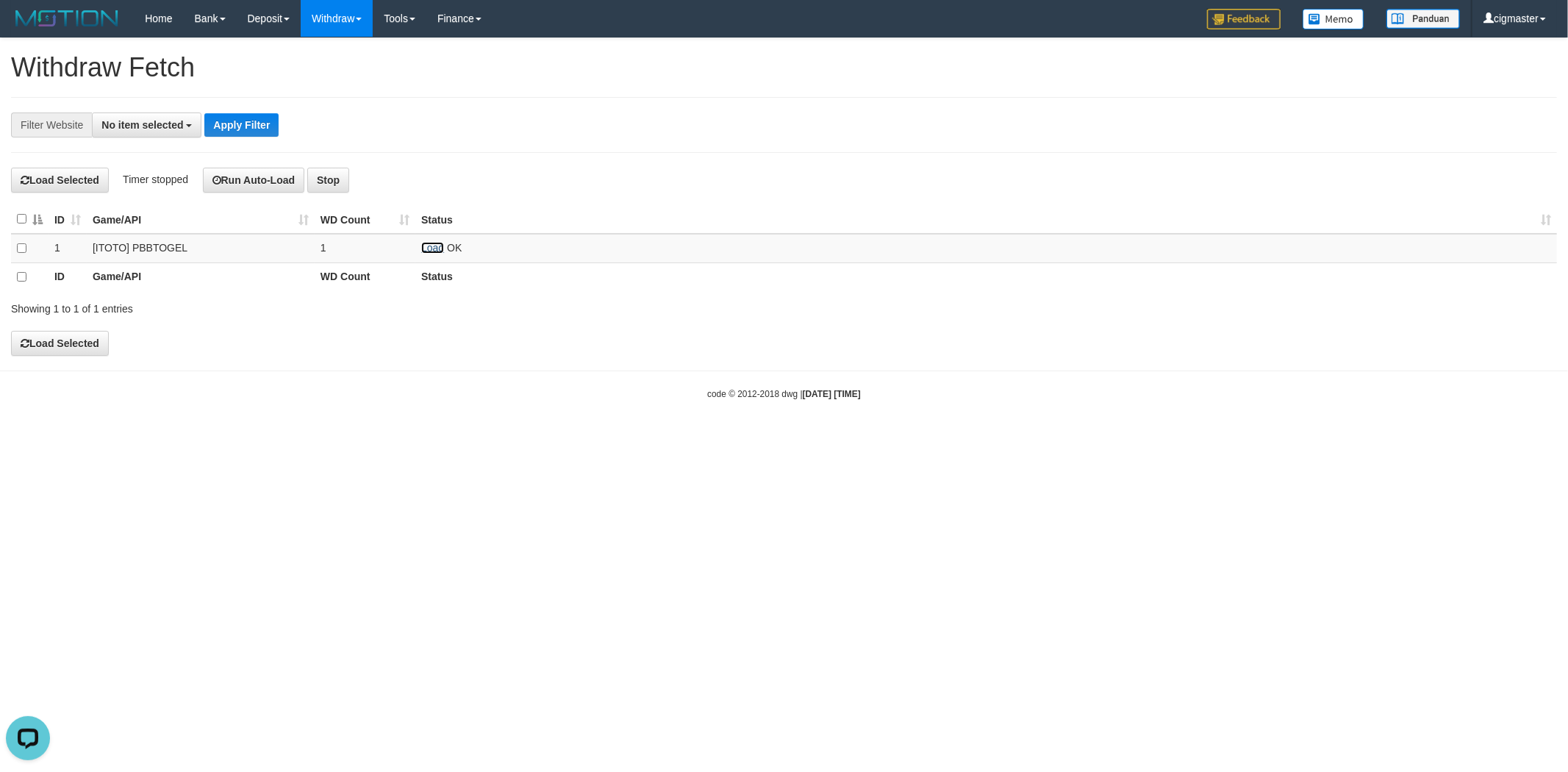 scroll, scrollTop: 0, scrollLeft: 0, axis: both 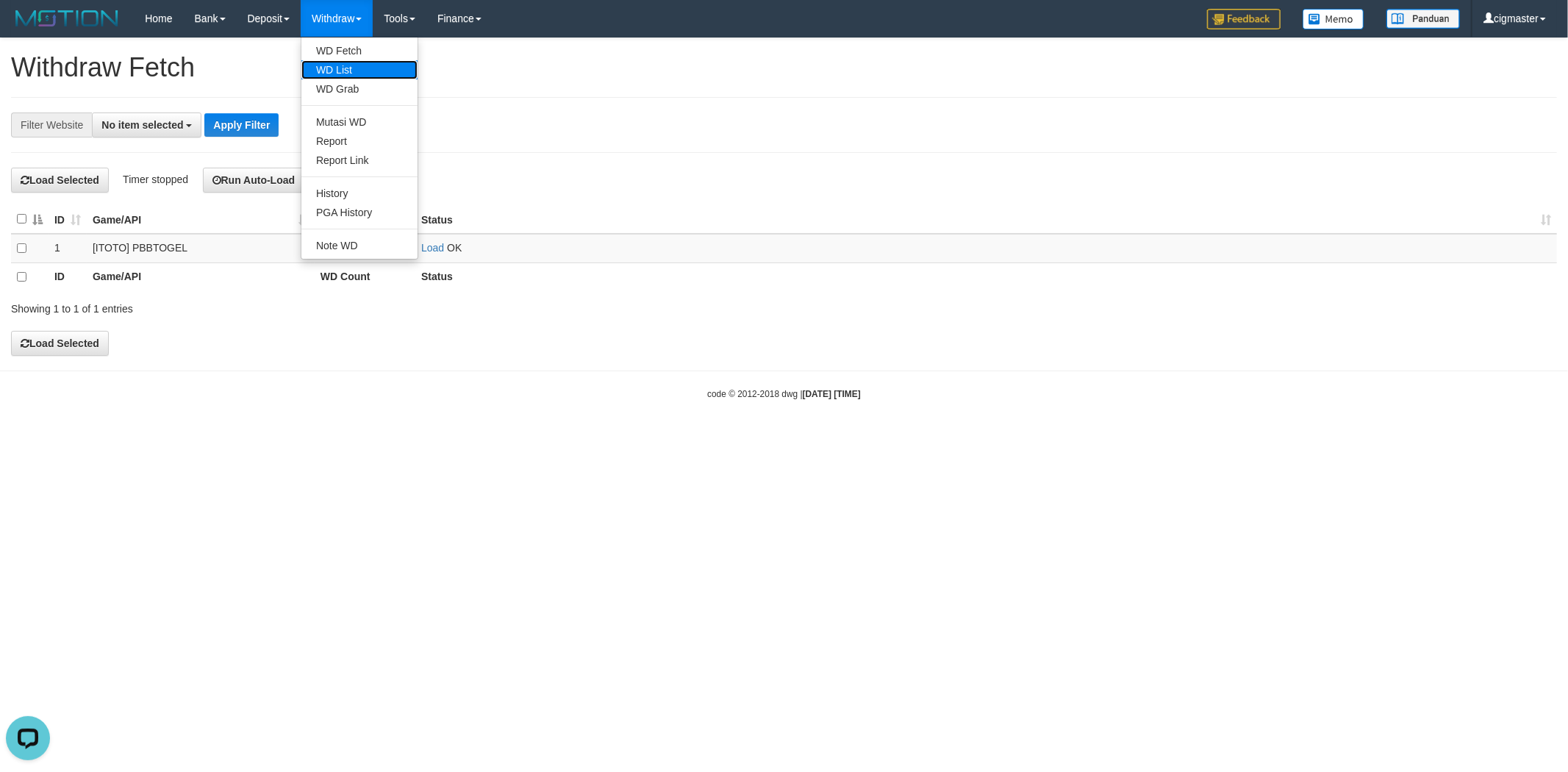 click on "WD List" at bounding box center [359, 70] 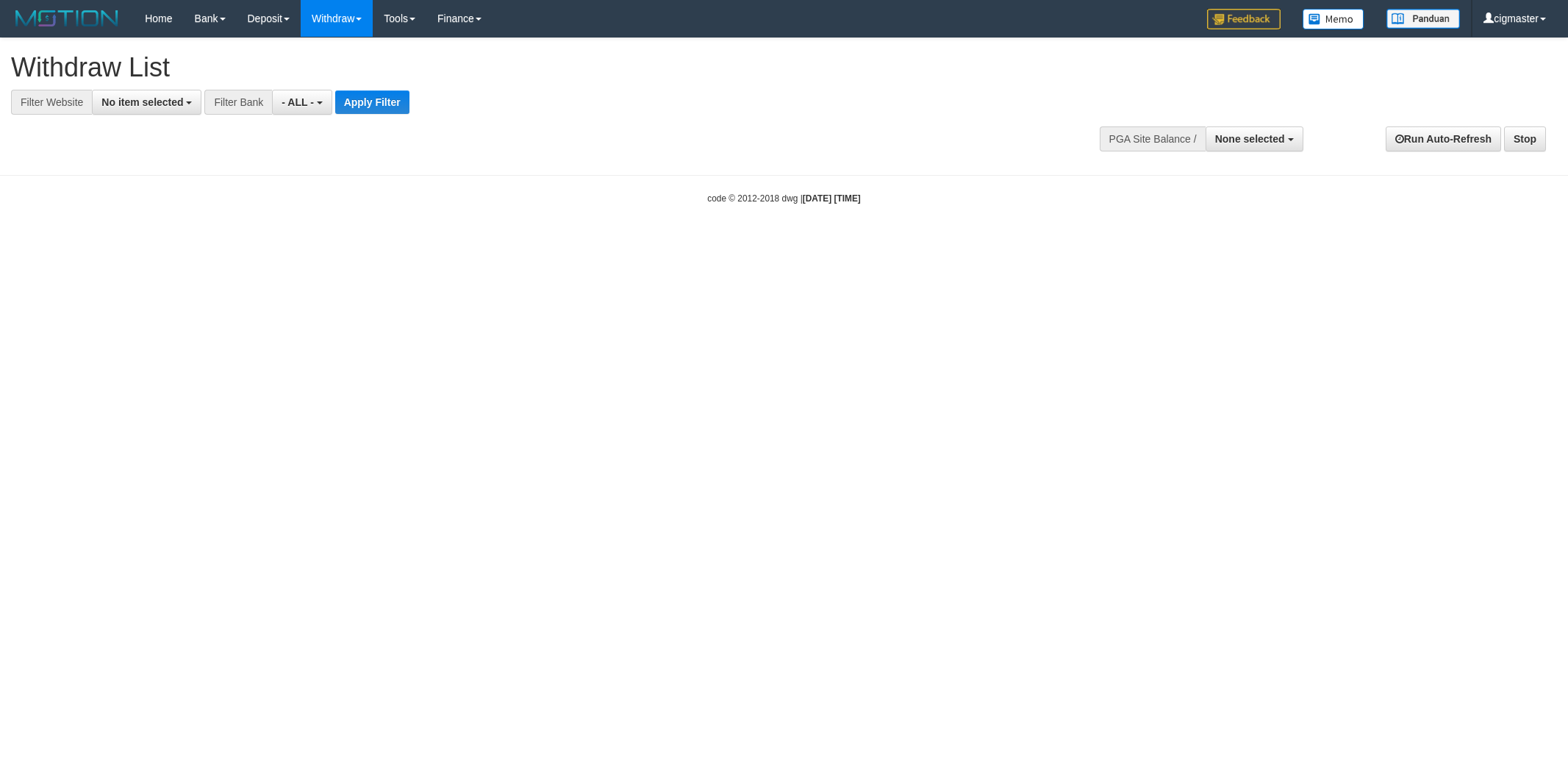 select 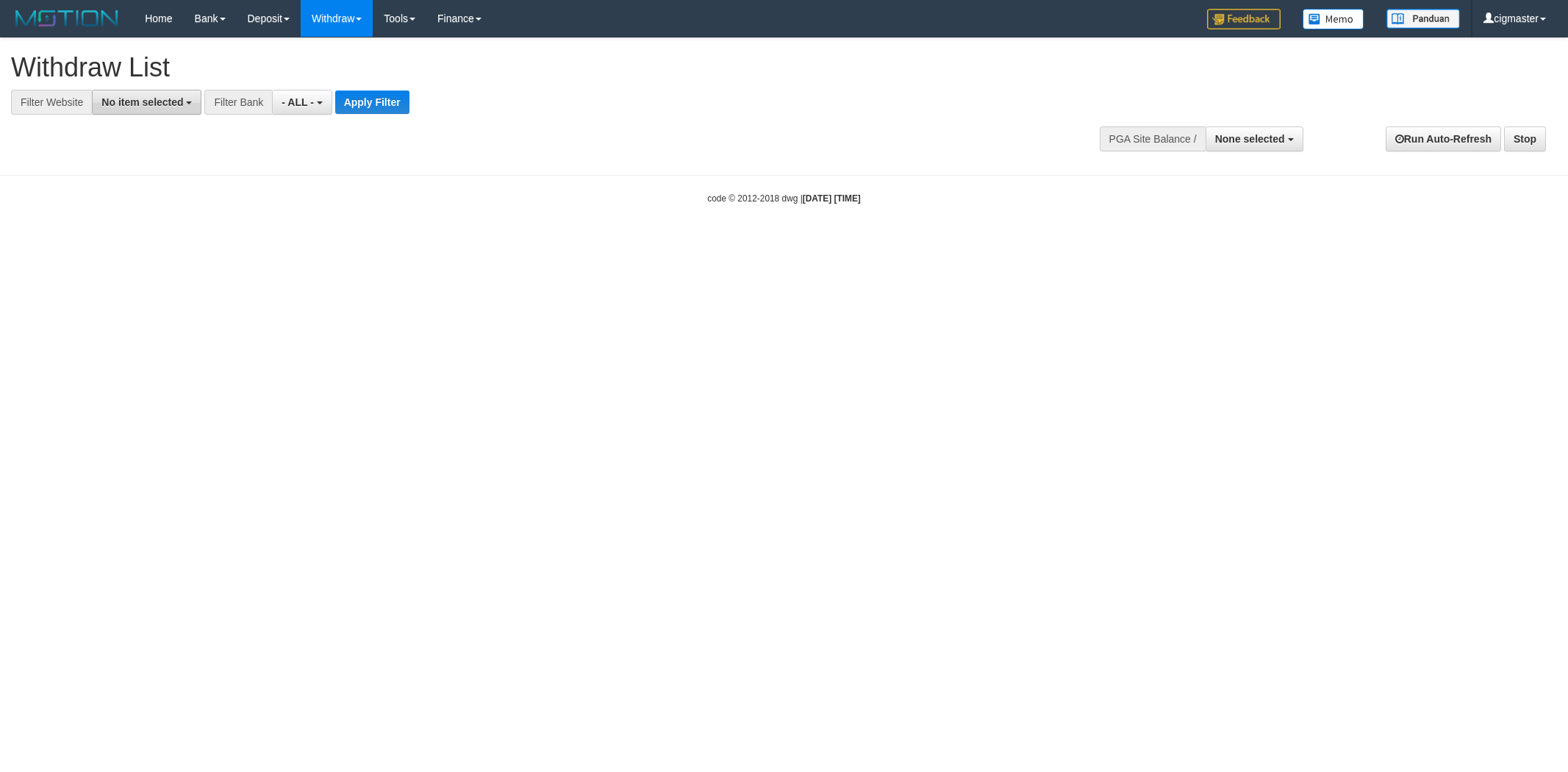 scroll, scrollTop: 0, scrollLeft: 0, axis: both 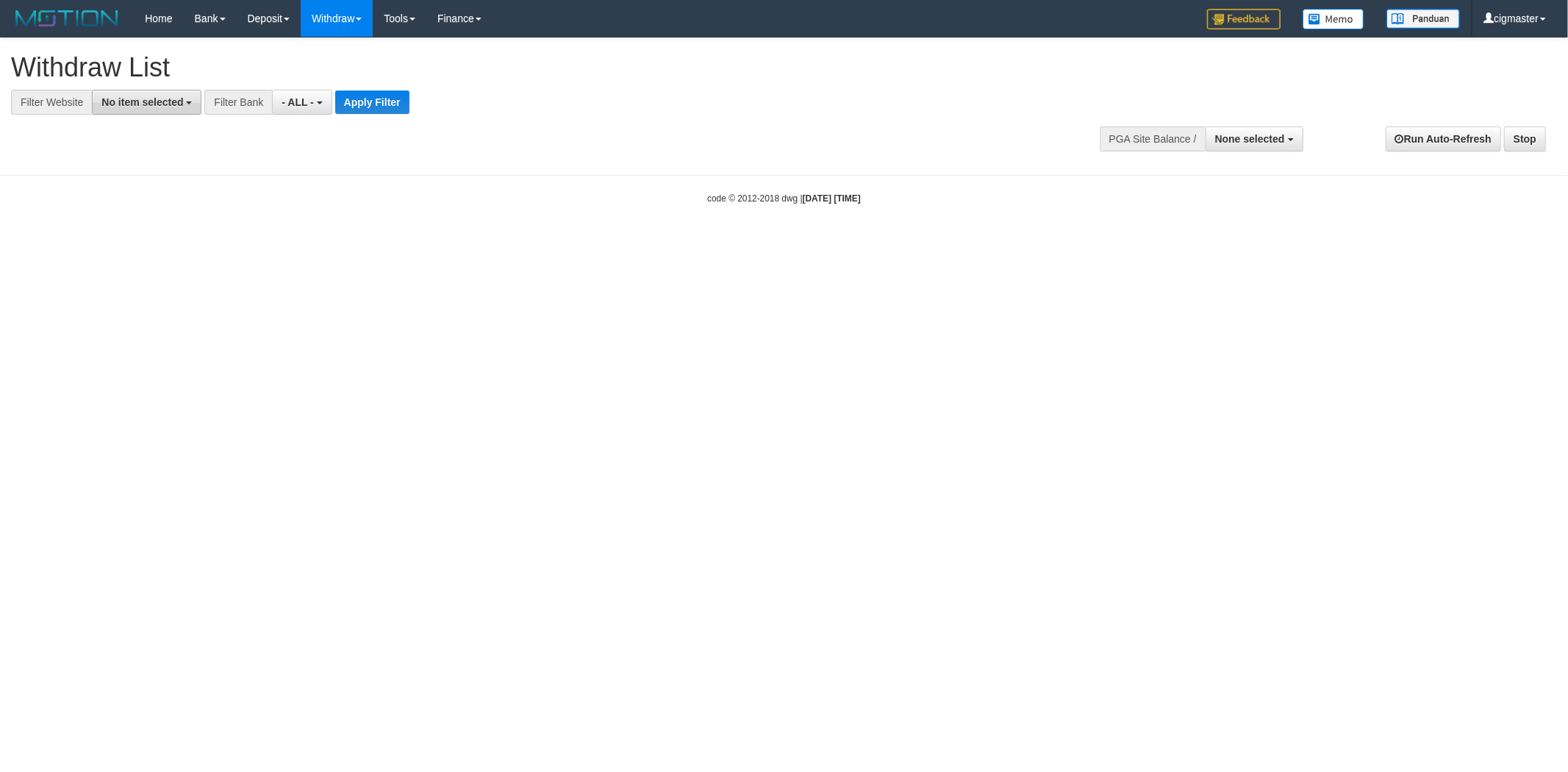 click on "No item selected" at bounding box center [142, 102] 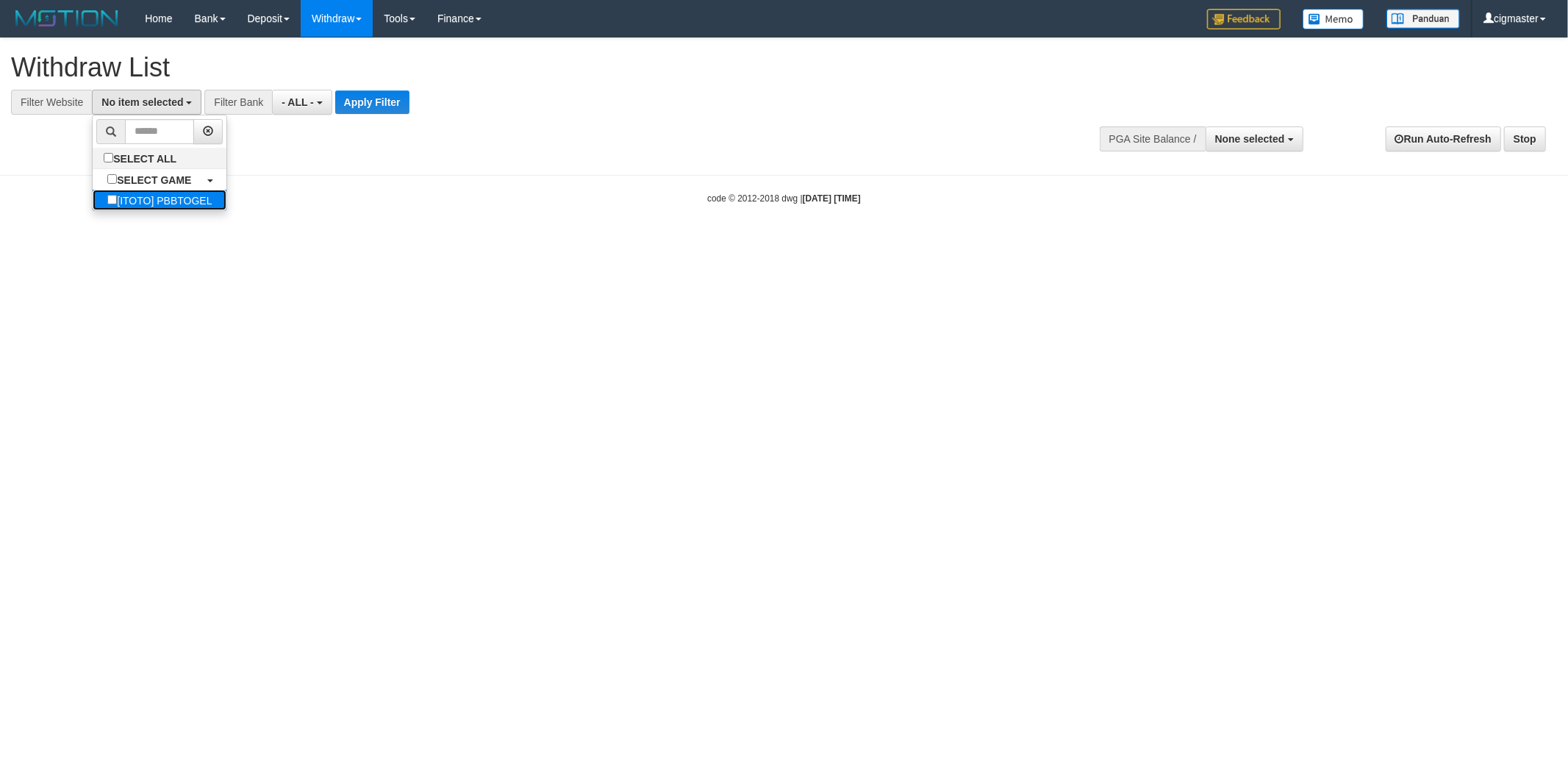 click on "[ITOTO] PBBTOGEL" at bounding box center [160, 200] 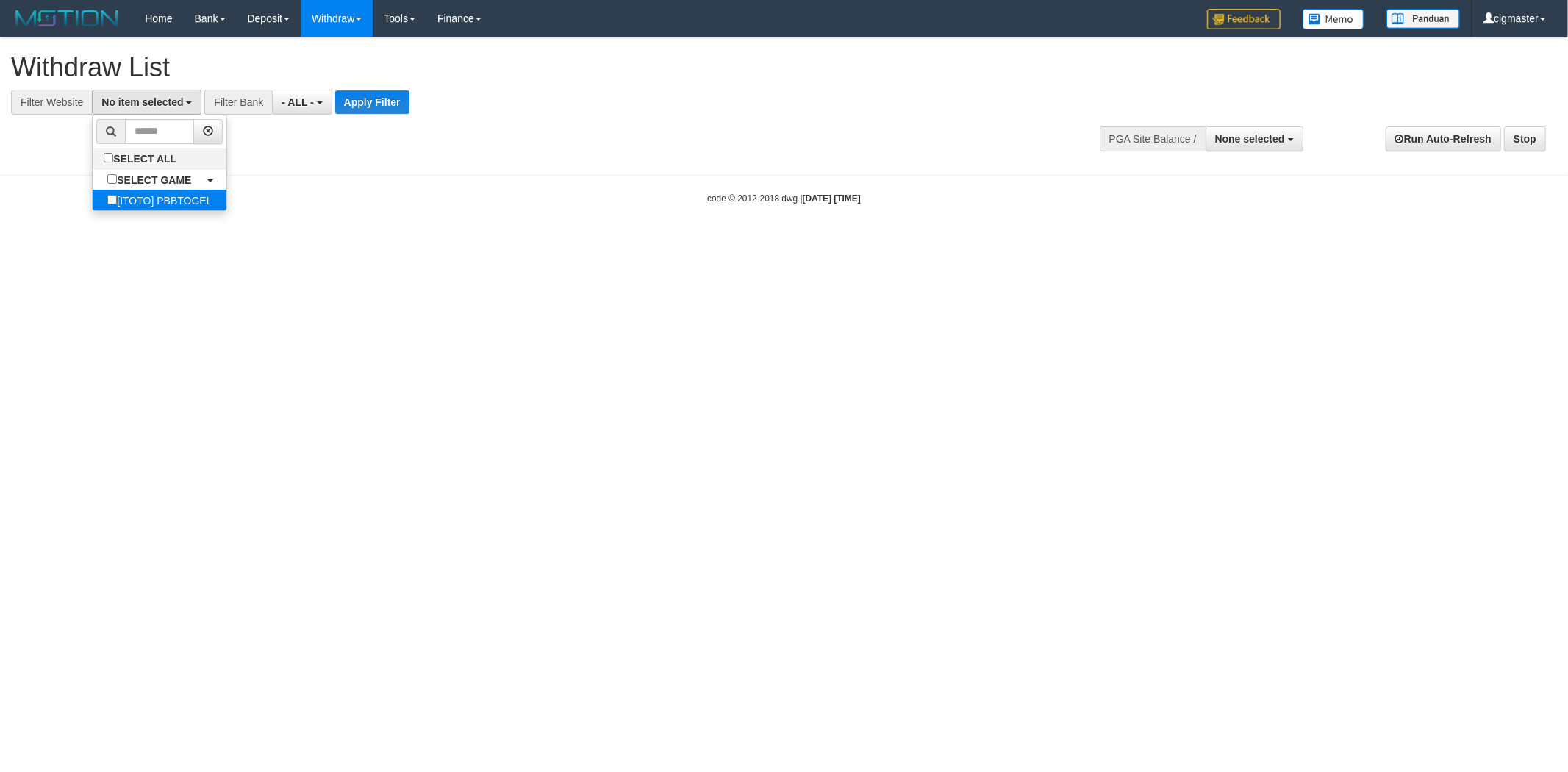 select on "****" 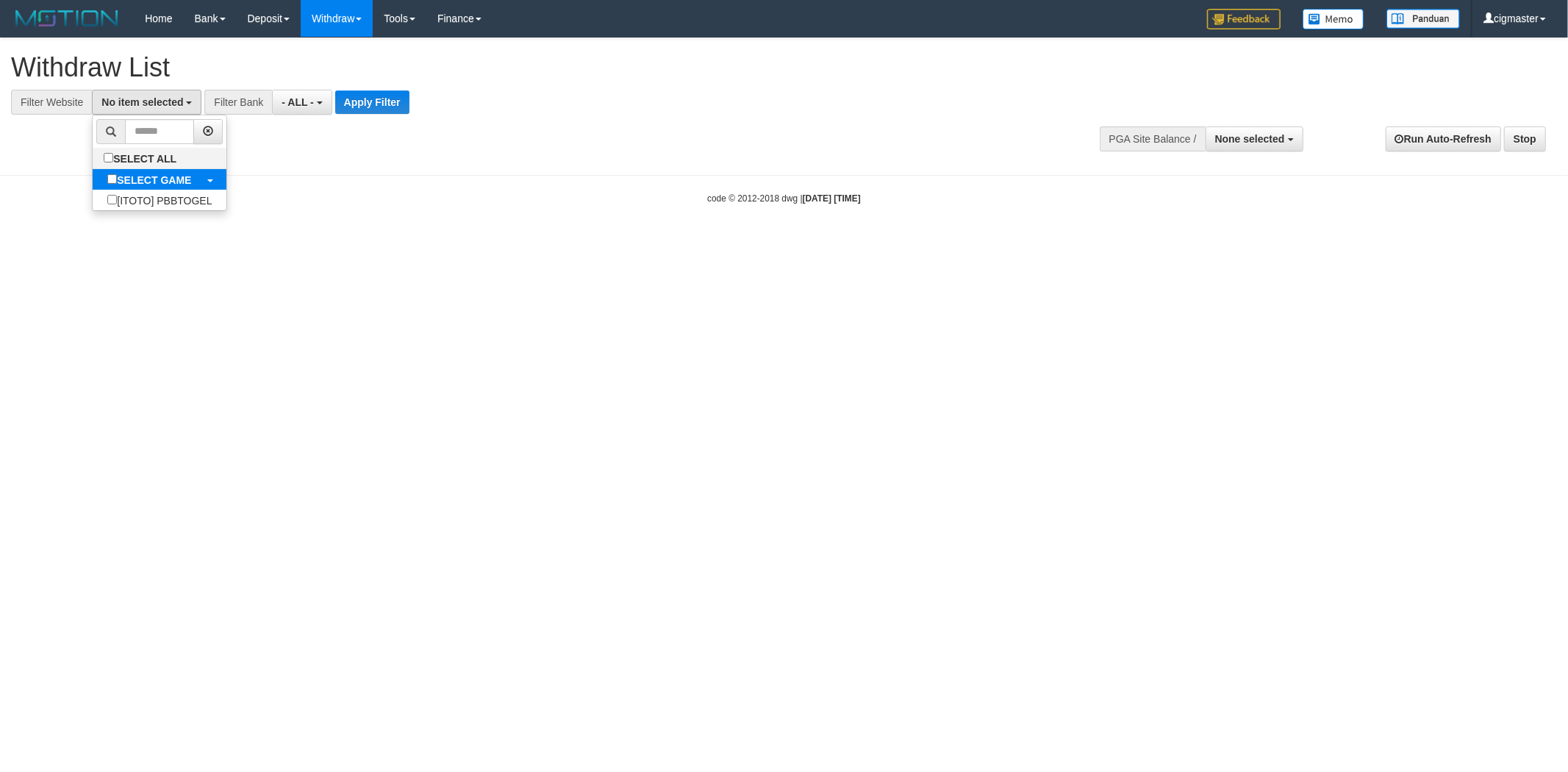 scroll, scrollTop: 12, scrollLeft: 0, axis: vertical 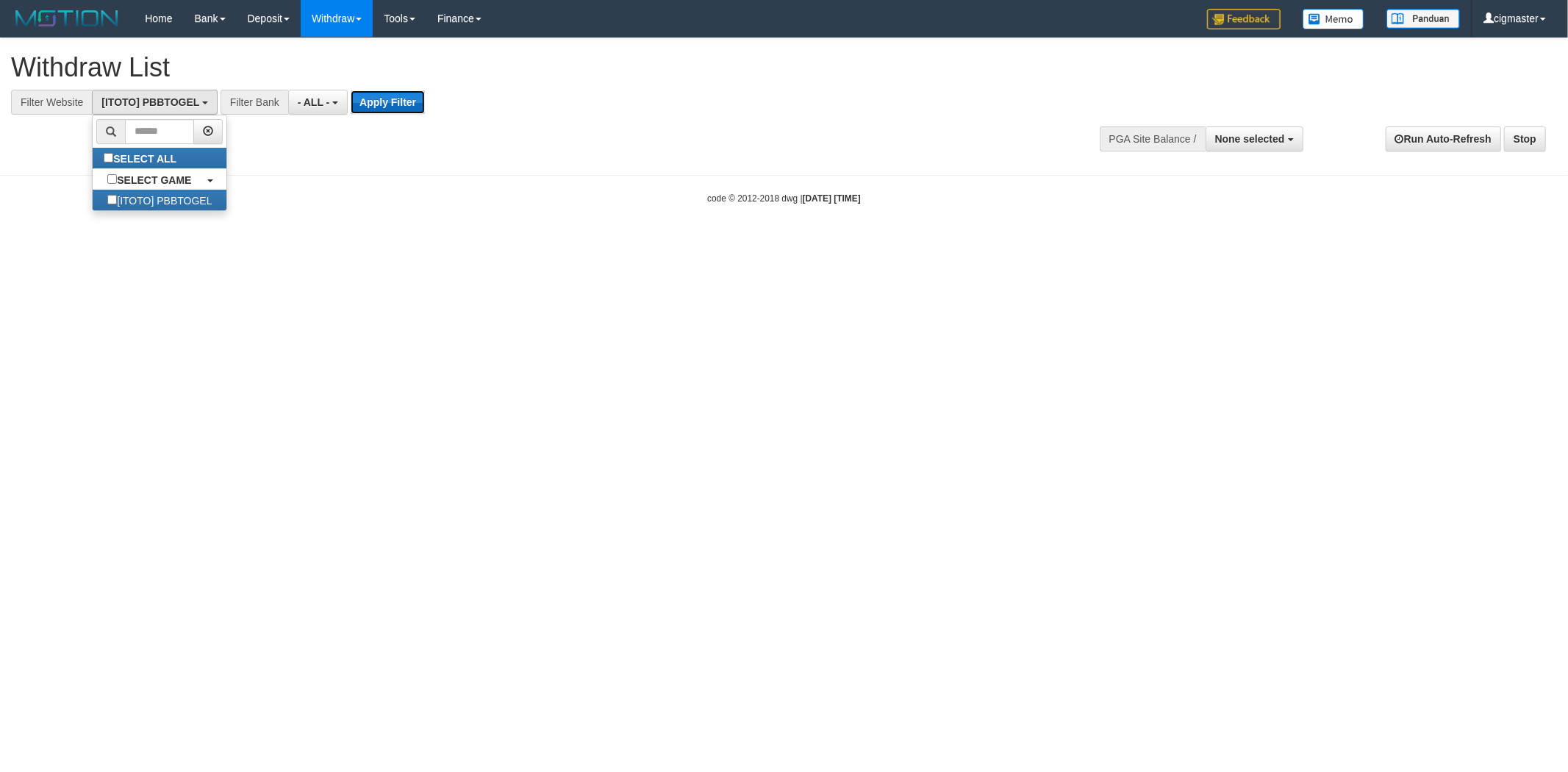 click on "Apply Filter" at bounding box center (387, 102) 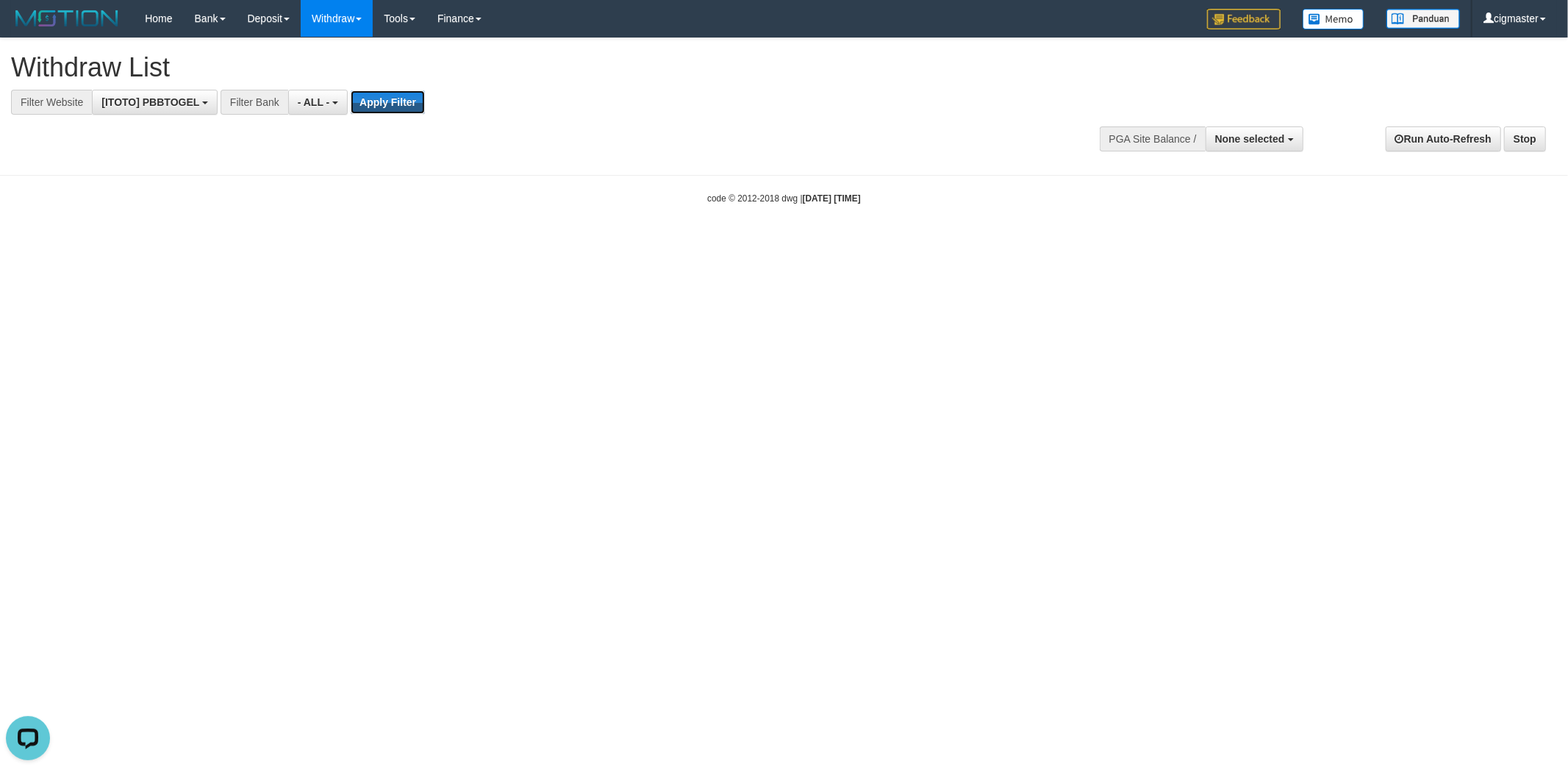 scroll, scrollTop: 0, scrollLeft: 0, axis: both 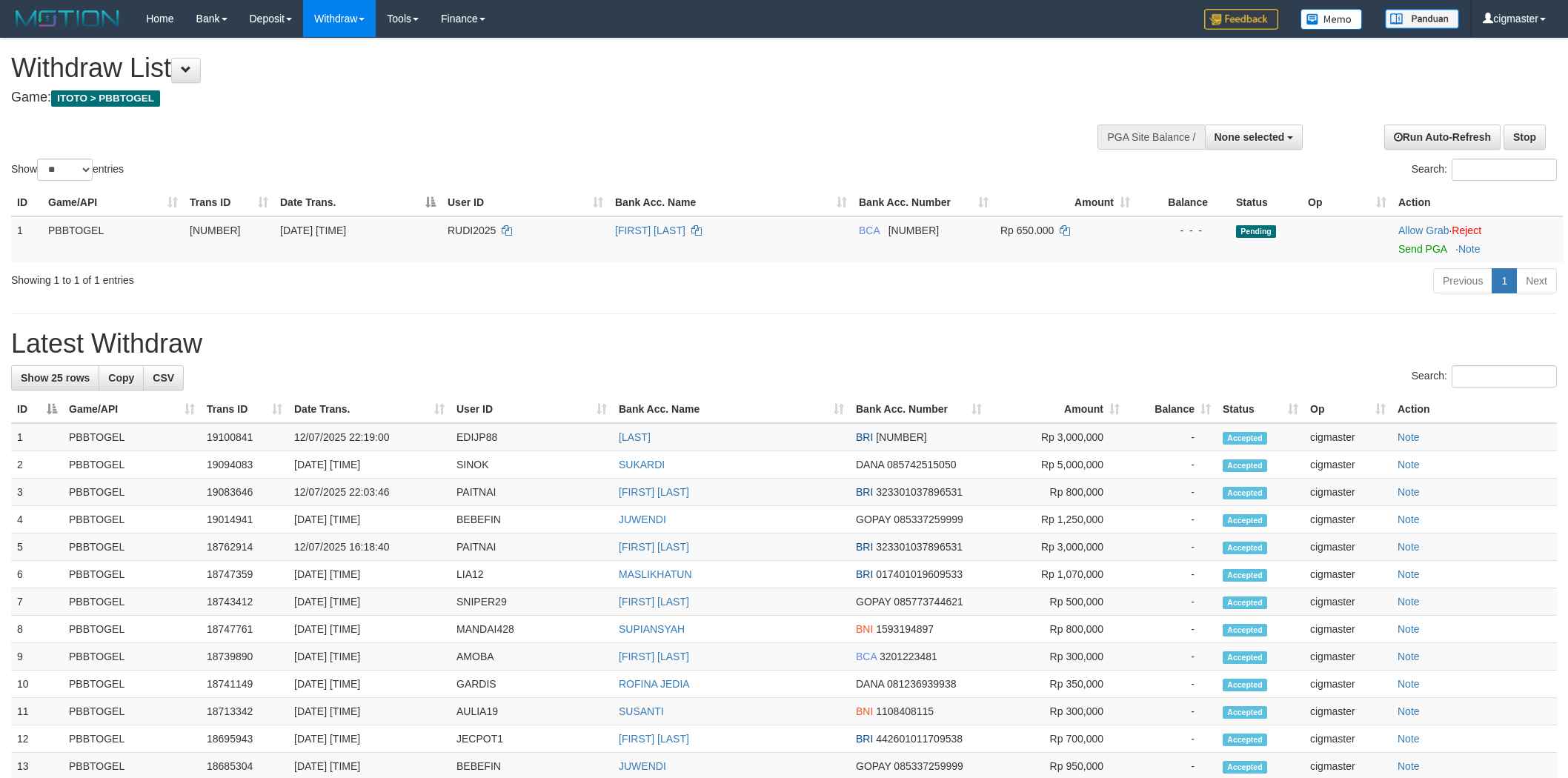 select 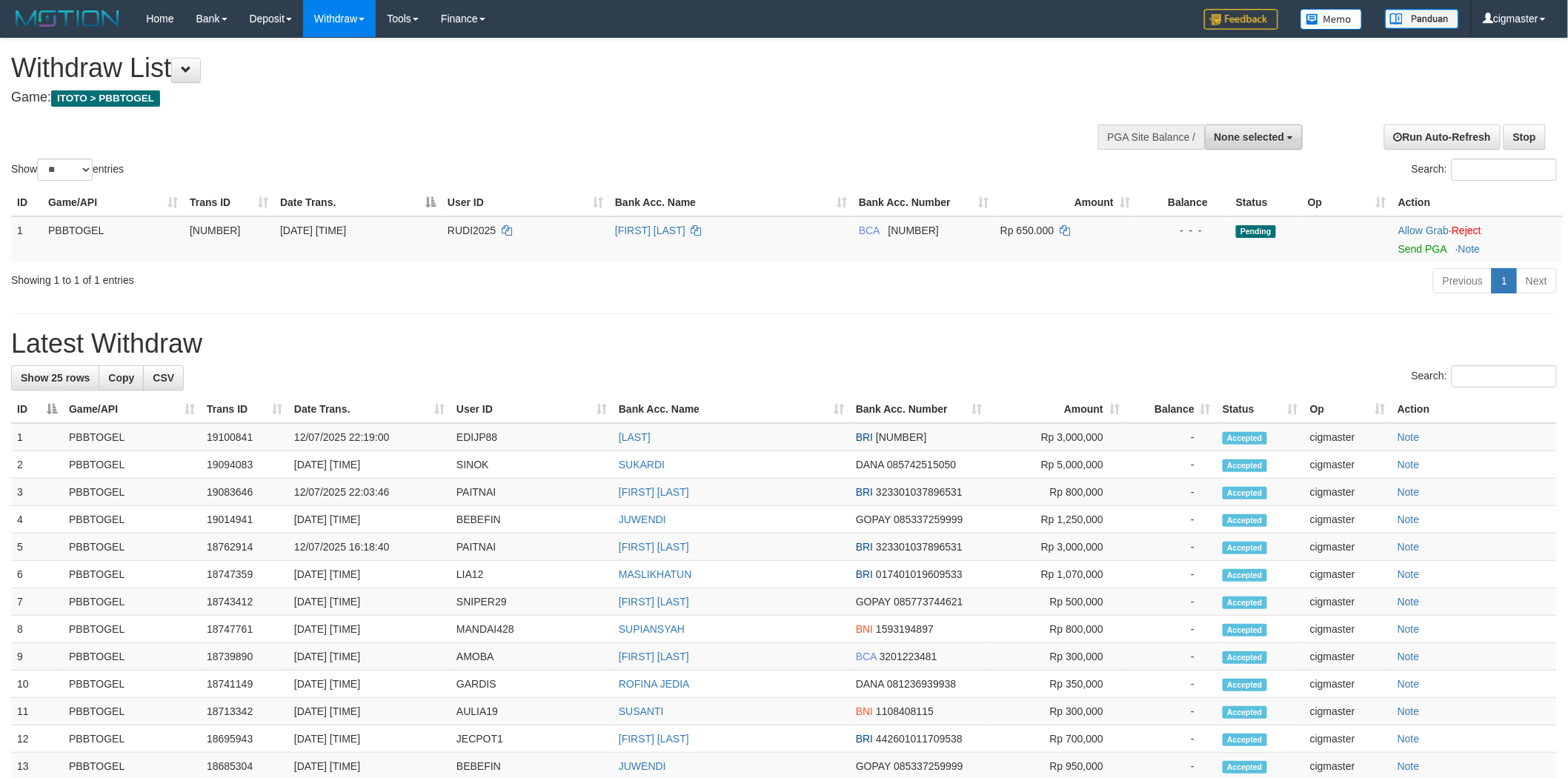click on "None selected" at bounding box center [1249, 137] 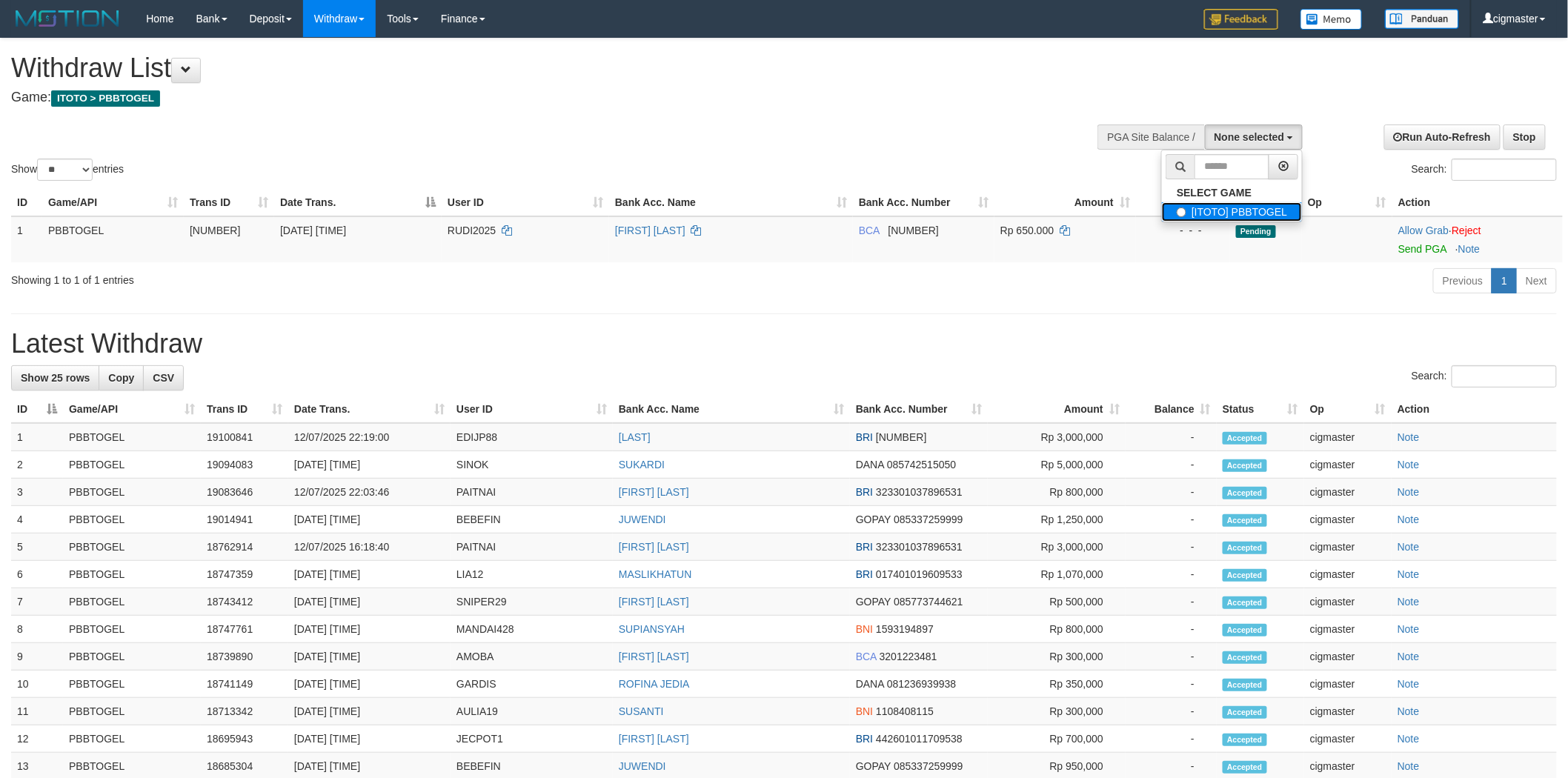 click on "[ITOTO] PBBTOGEL" at bounding box center [1232, 212] 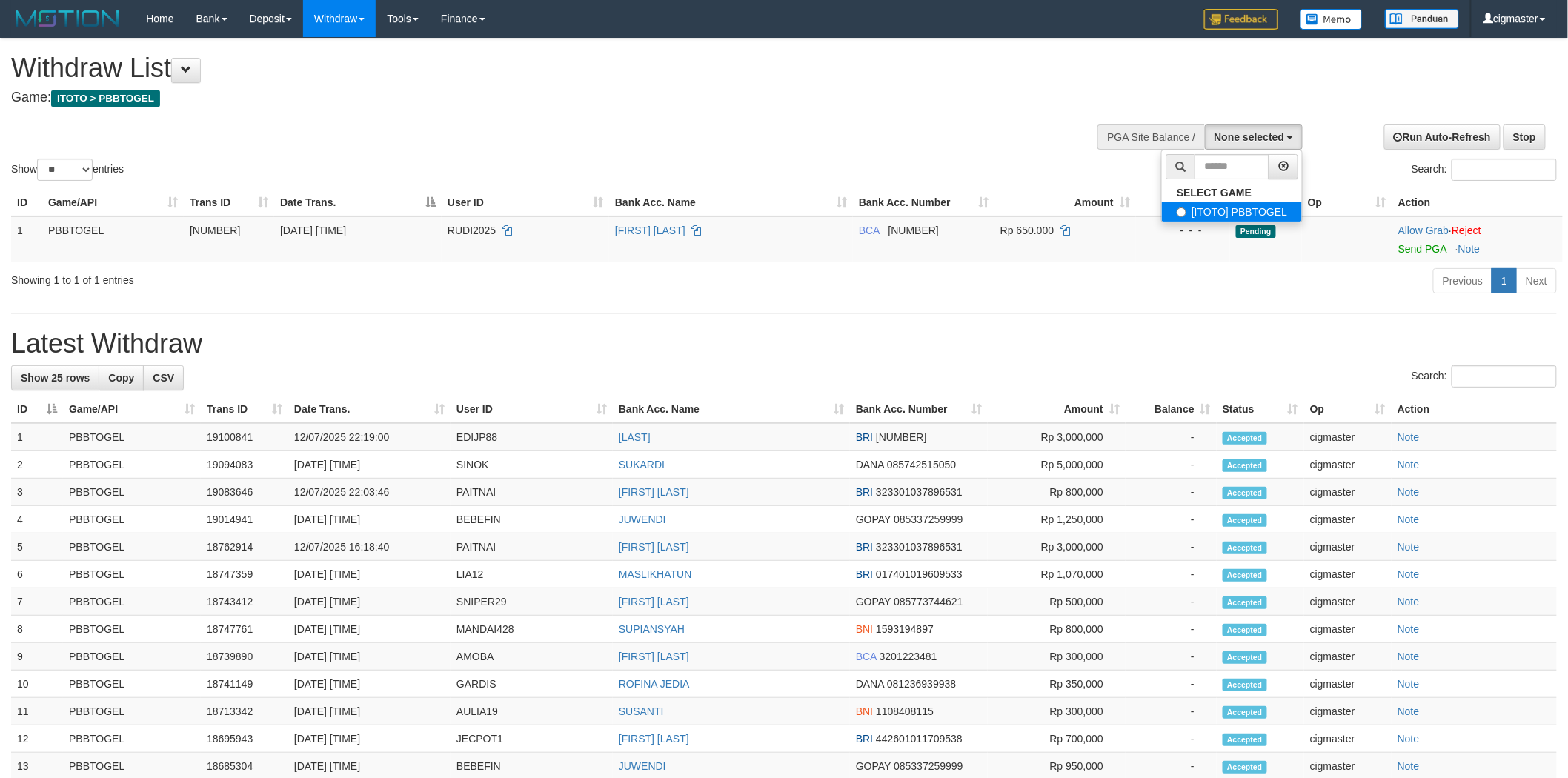 select on "****" 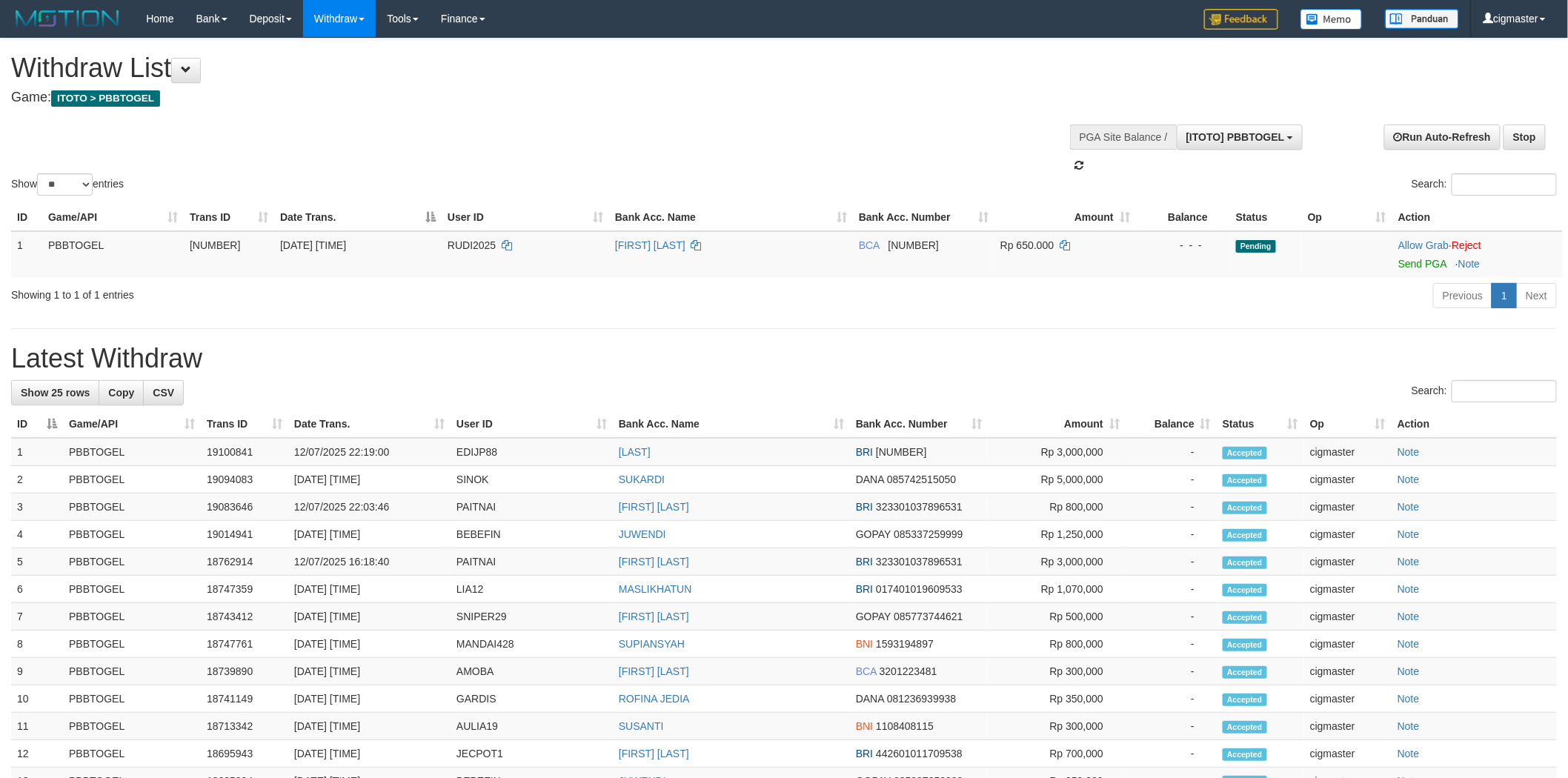 scroll, scrollTop: 13, scrollLeft: 0, axis: vertical 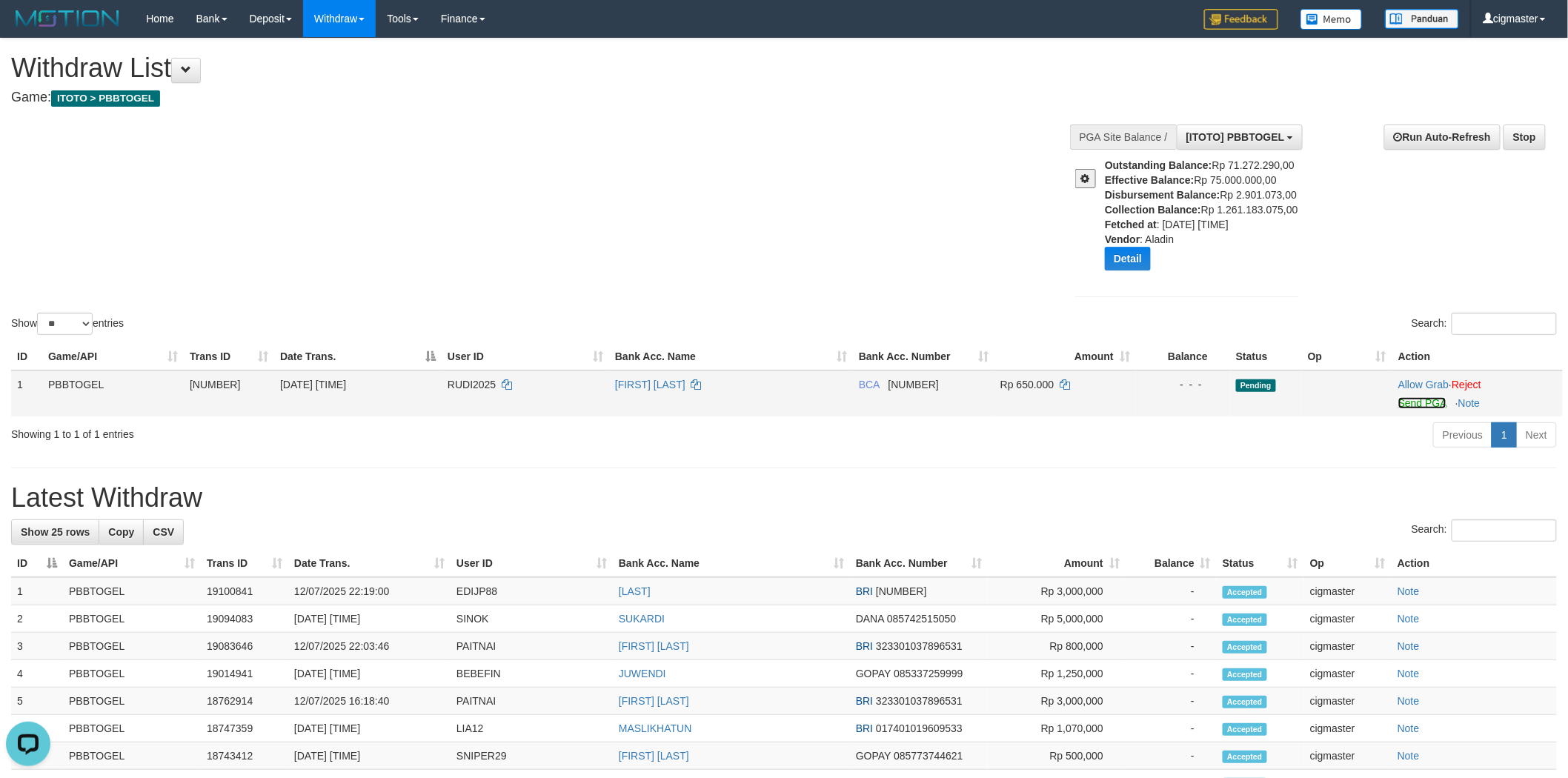 click on "Send PGA" at bounding box center [1422, 403] 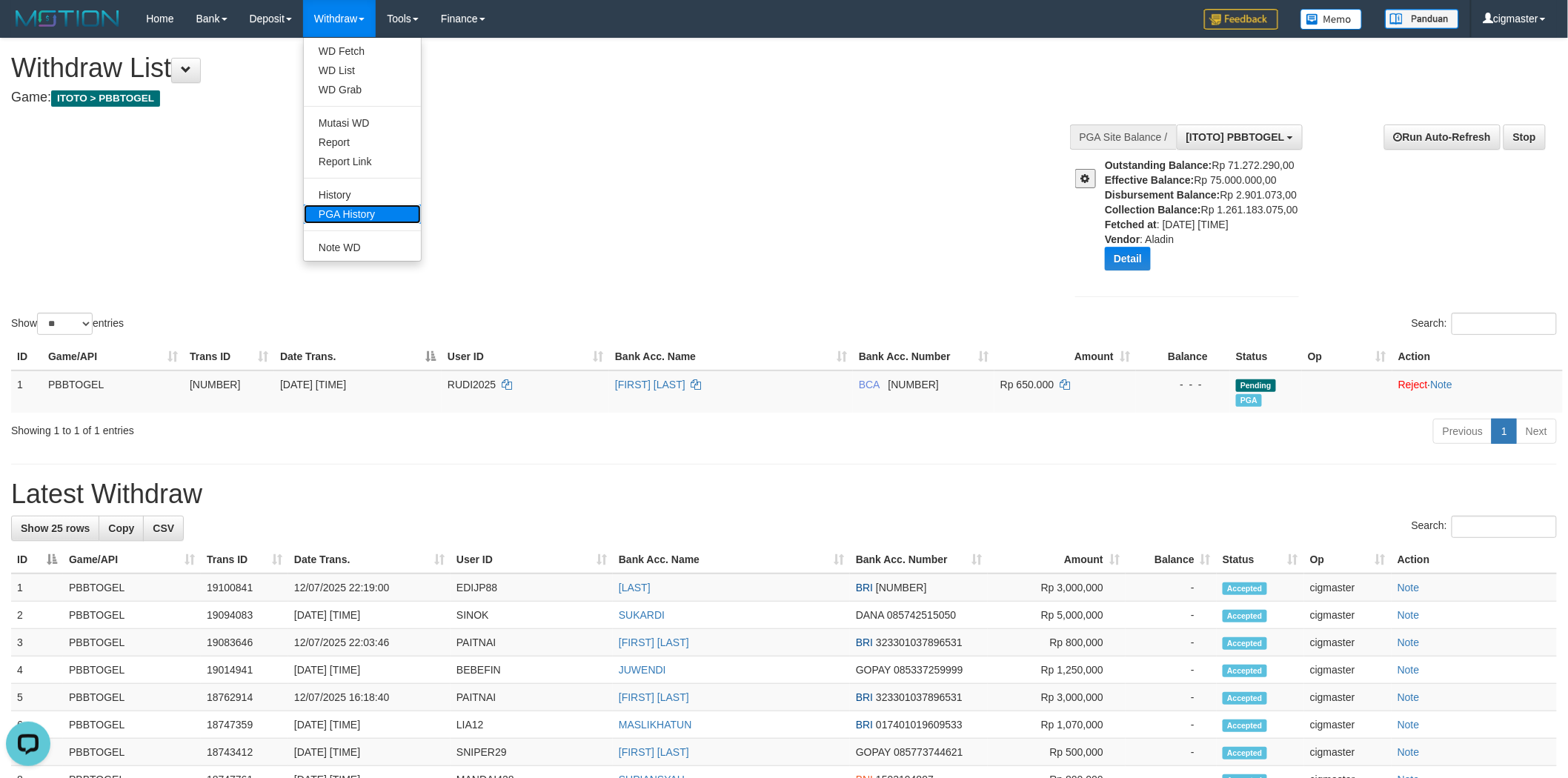 click on "PGA History" at bounding box center (362, 214) 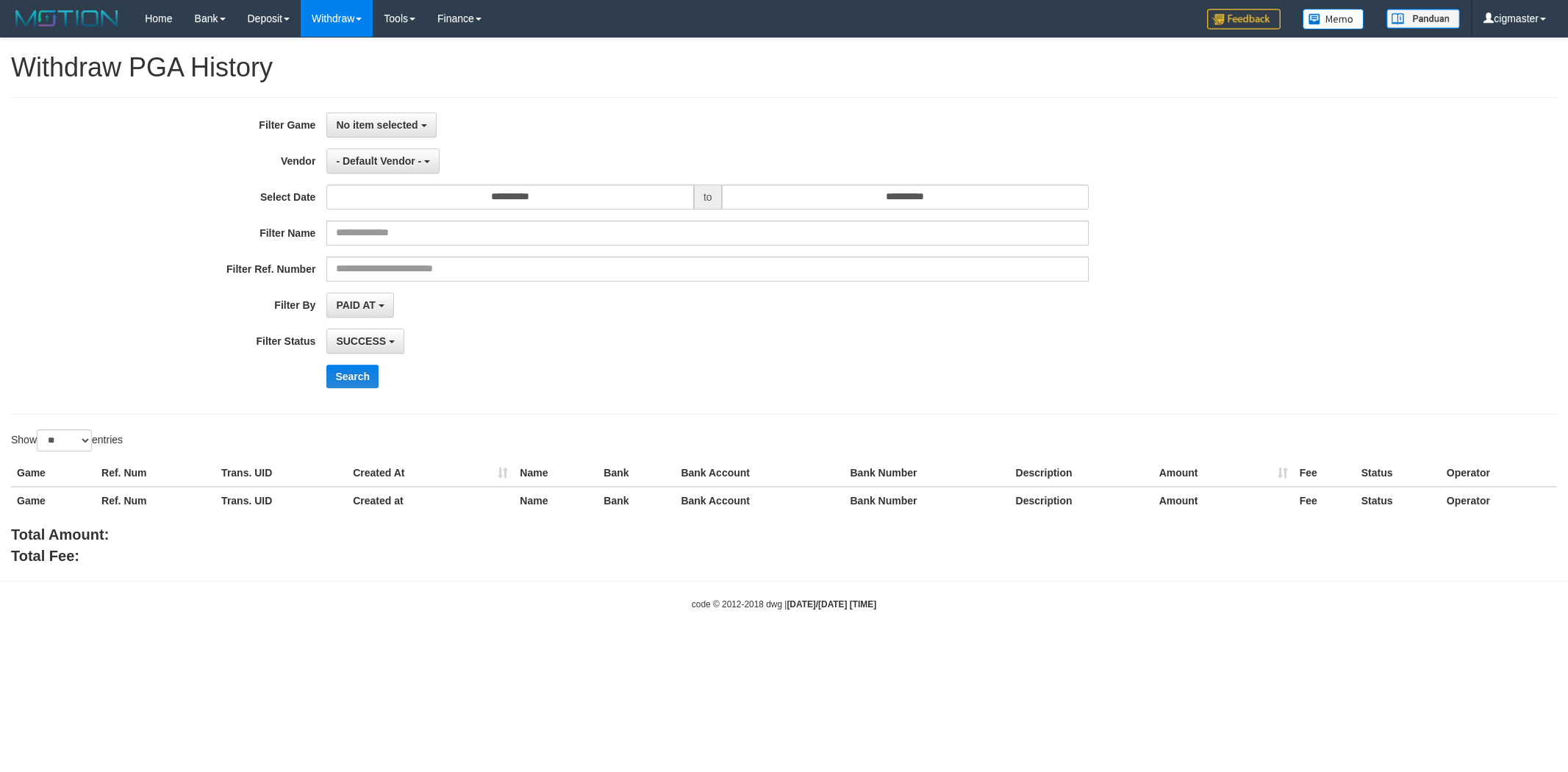 select 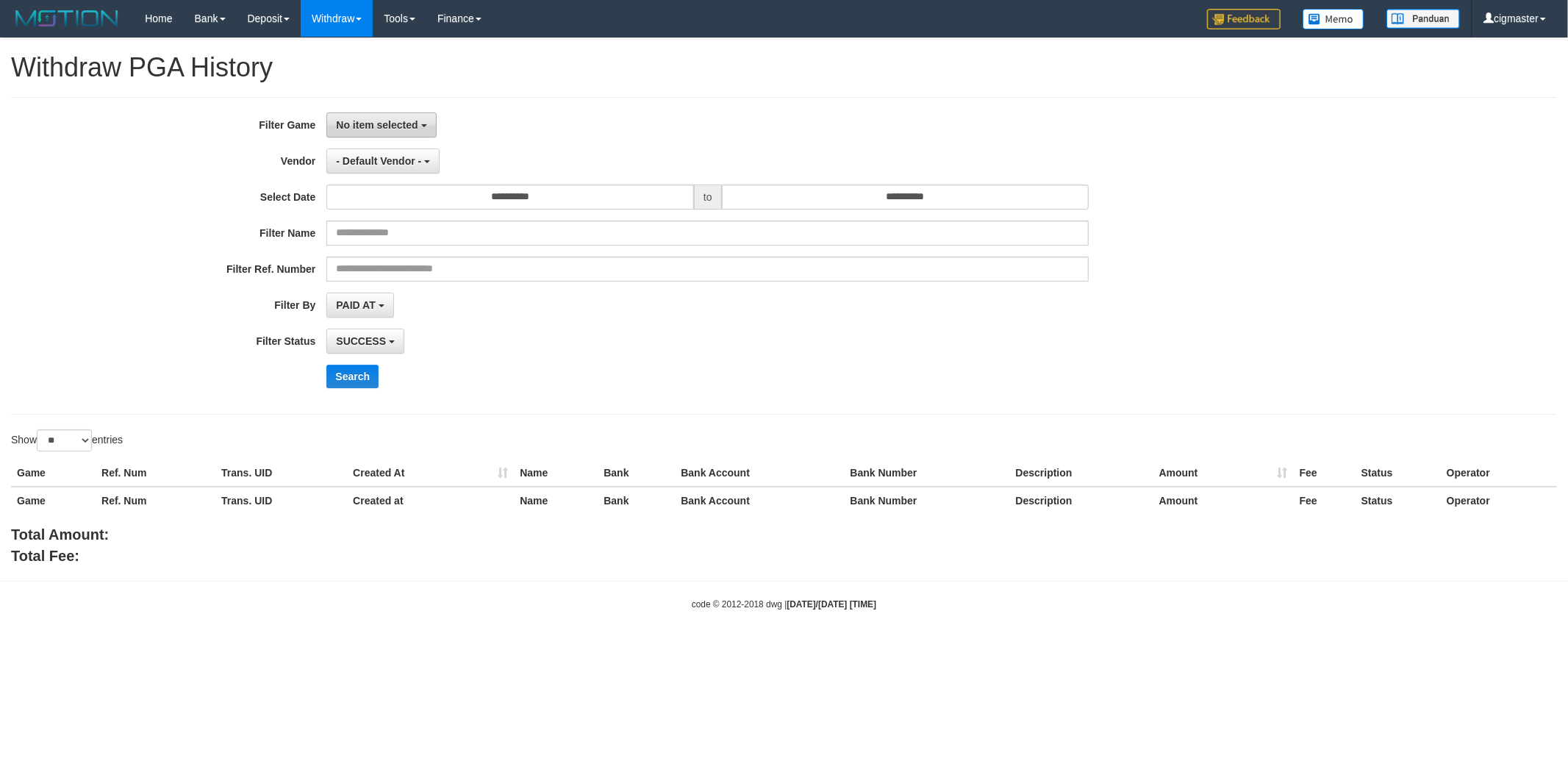 click on "No item selected" at bounding box center (376, 125) 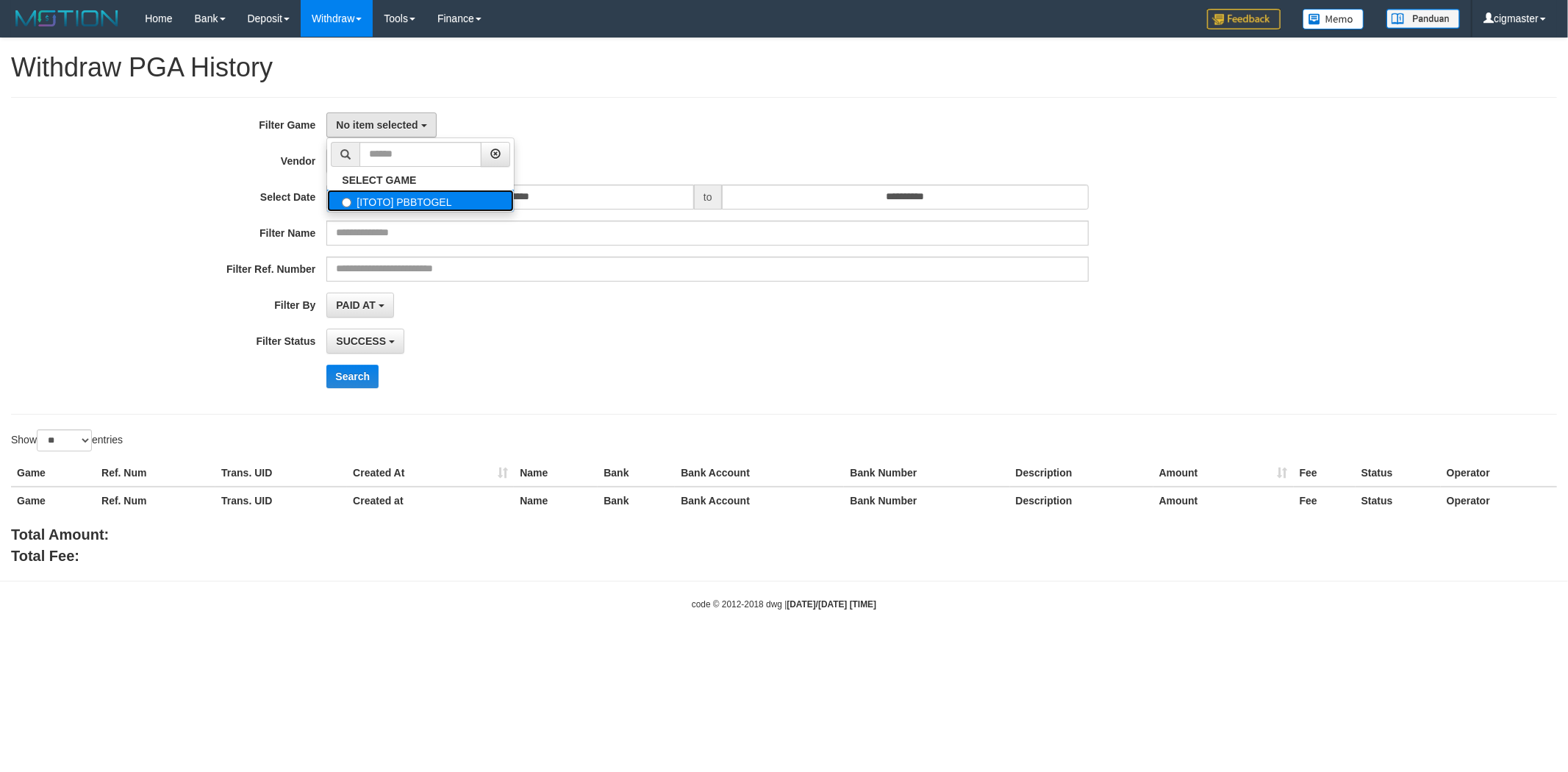 click on "[ITOTO] PBBTOGEL" at bounding box center [420, 201] 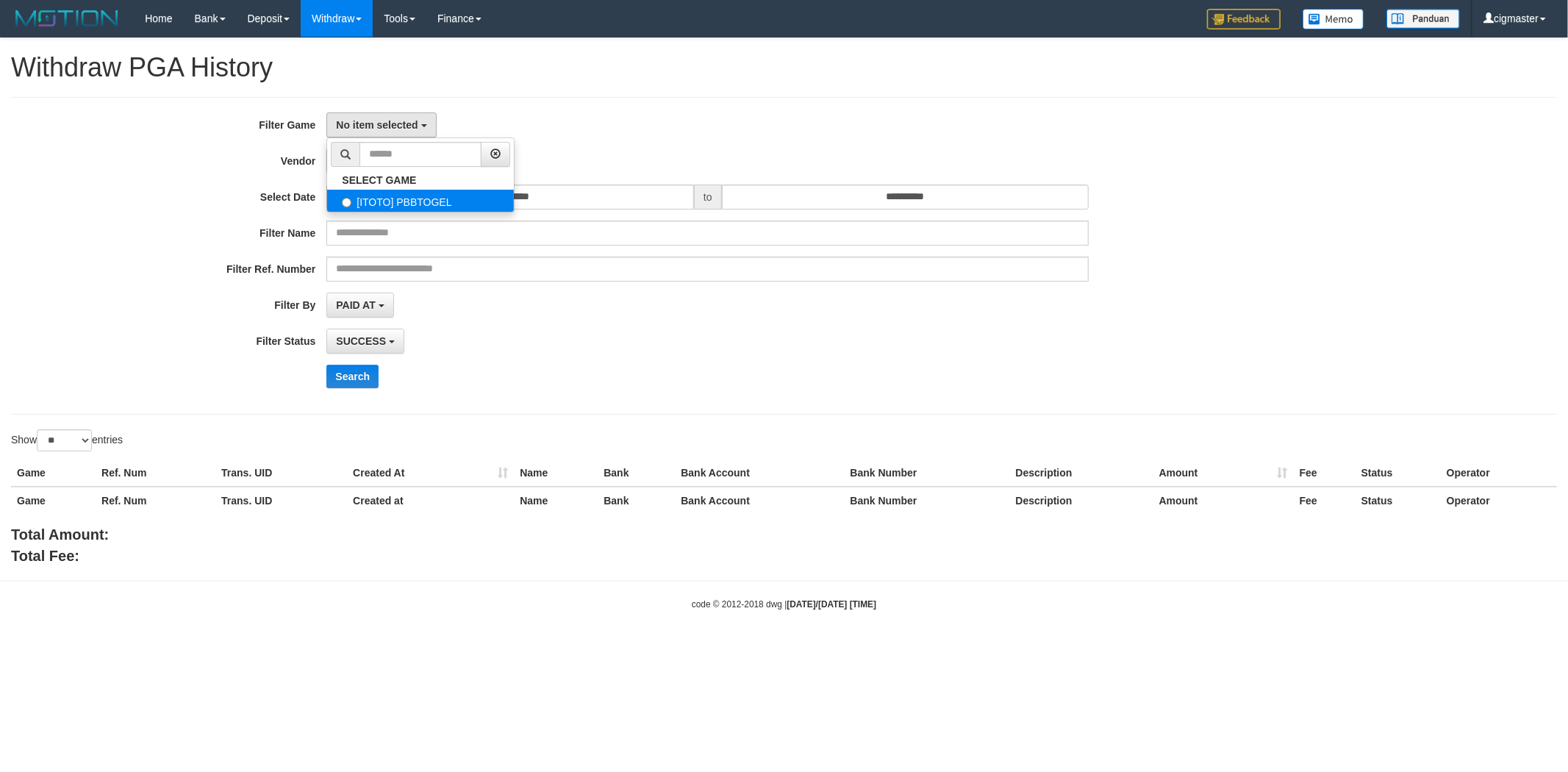 select on "****" 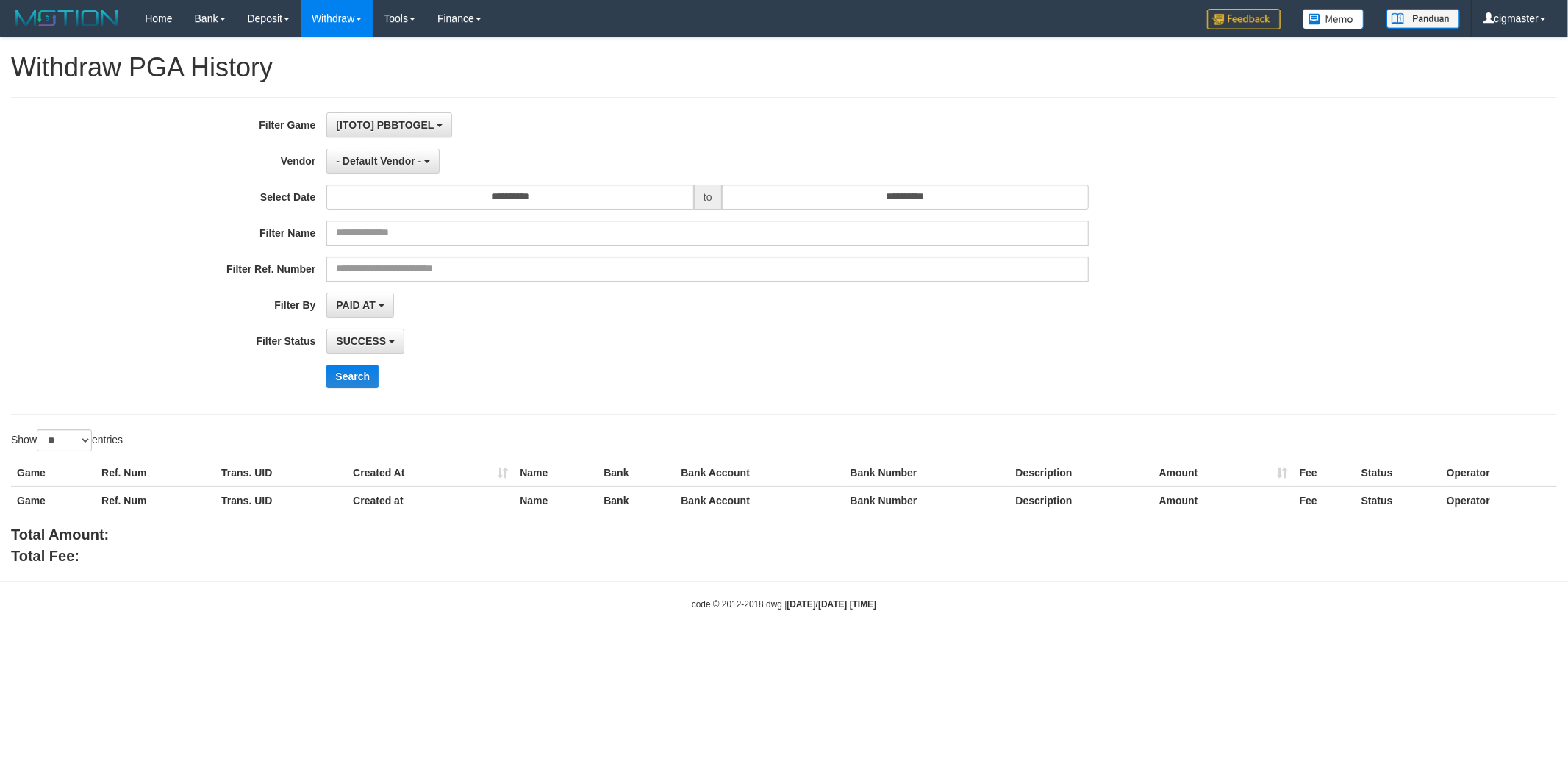scroll, scrollTop: 12, scrollLeft: 0, axis: vertical 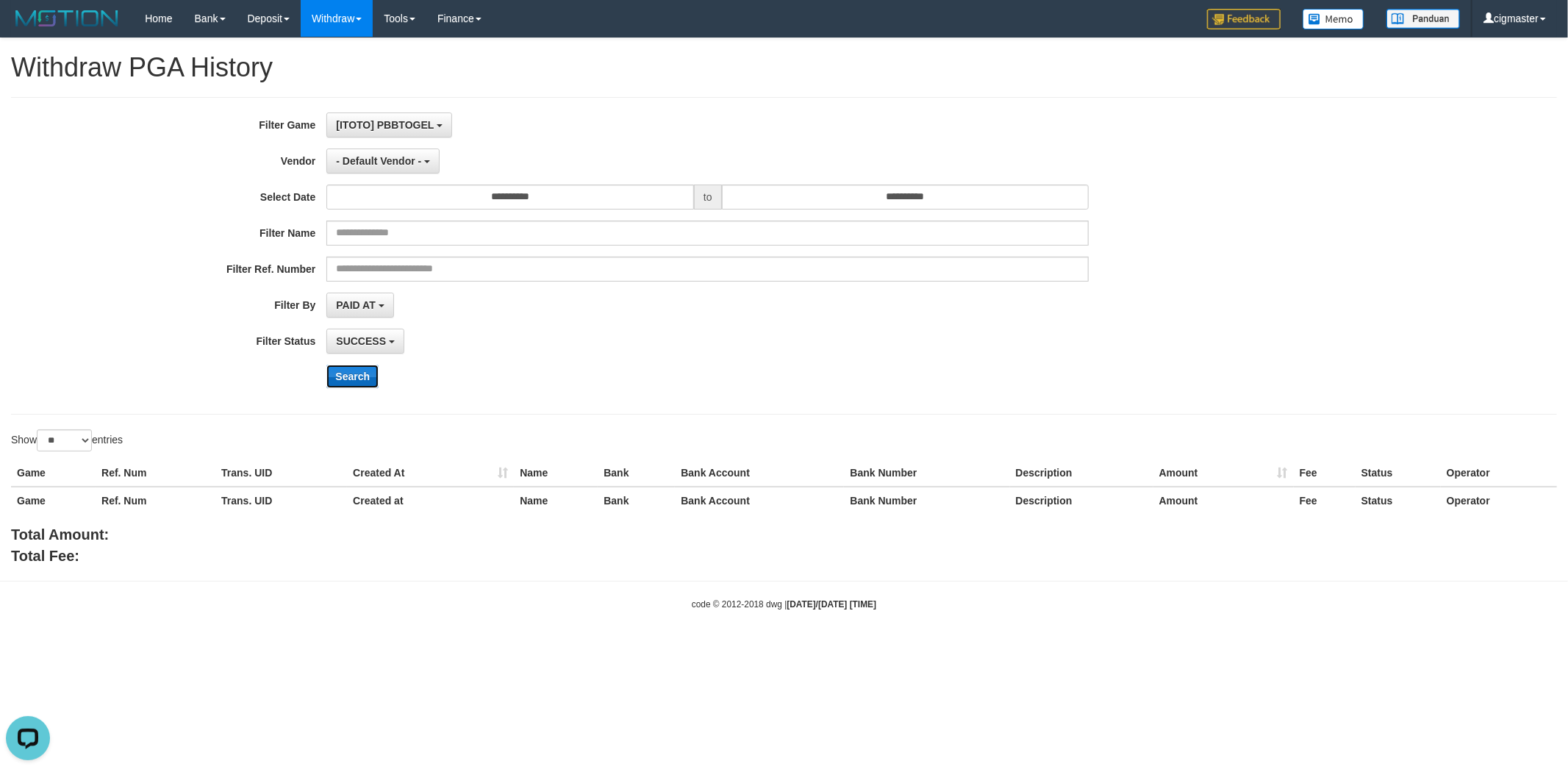 click on "Search" at bounding box center [352, 376] 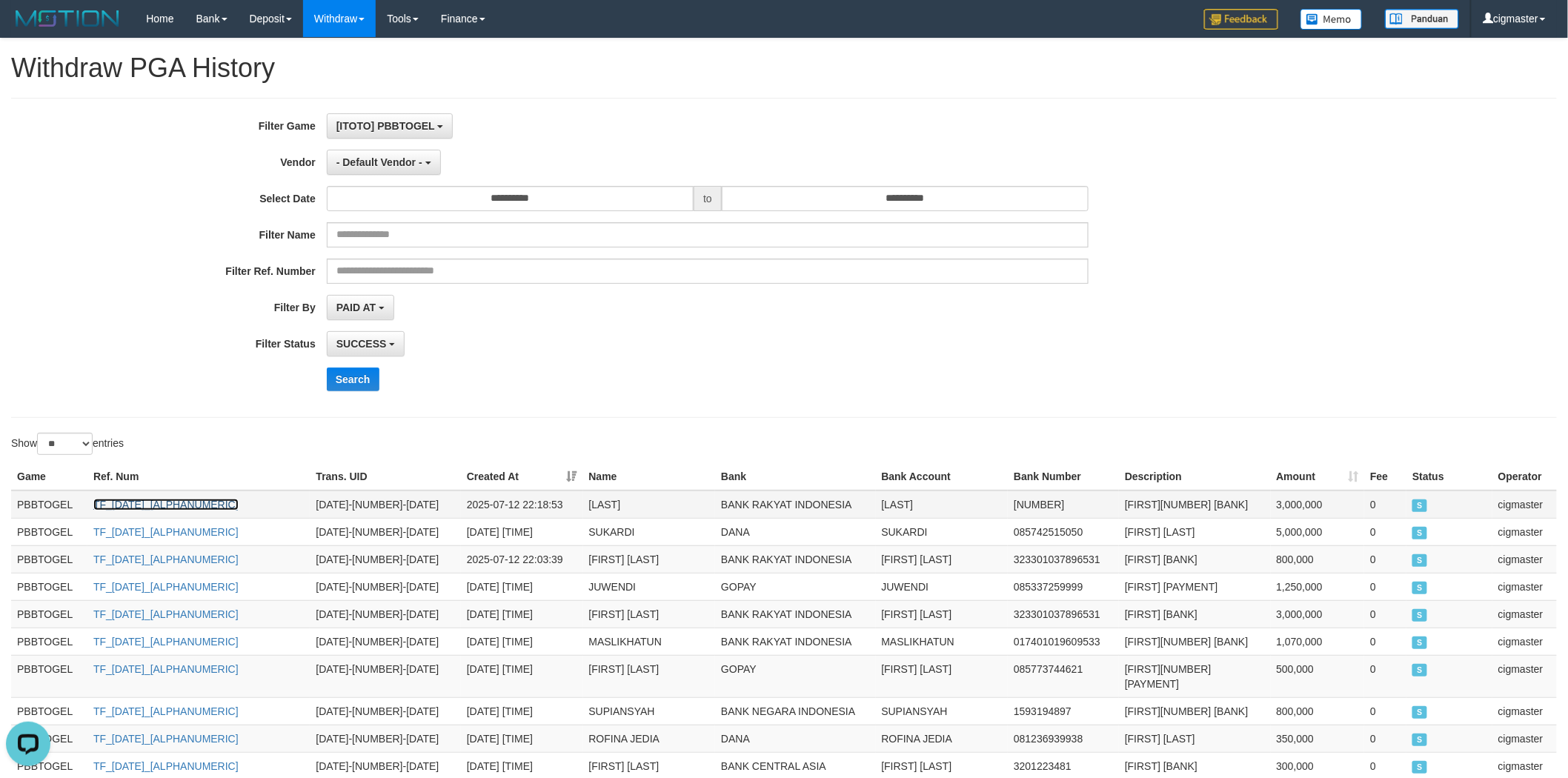click on "TF_250712_PY421398C0AB453D9PVX" at bounding box center (166, 505) 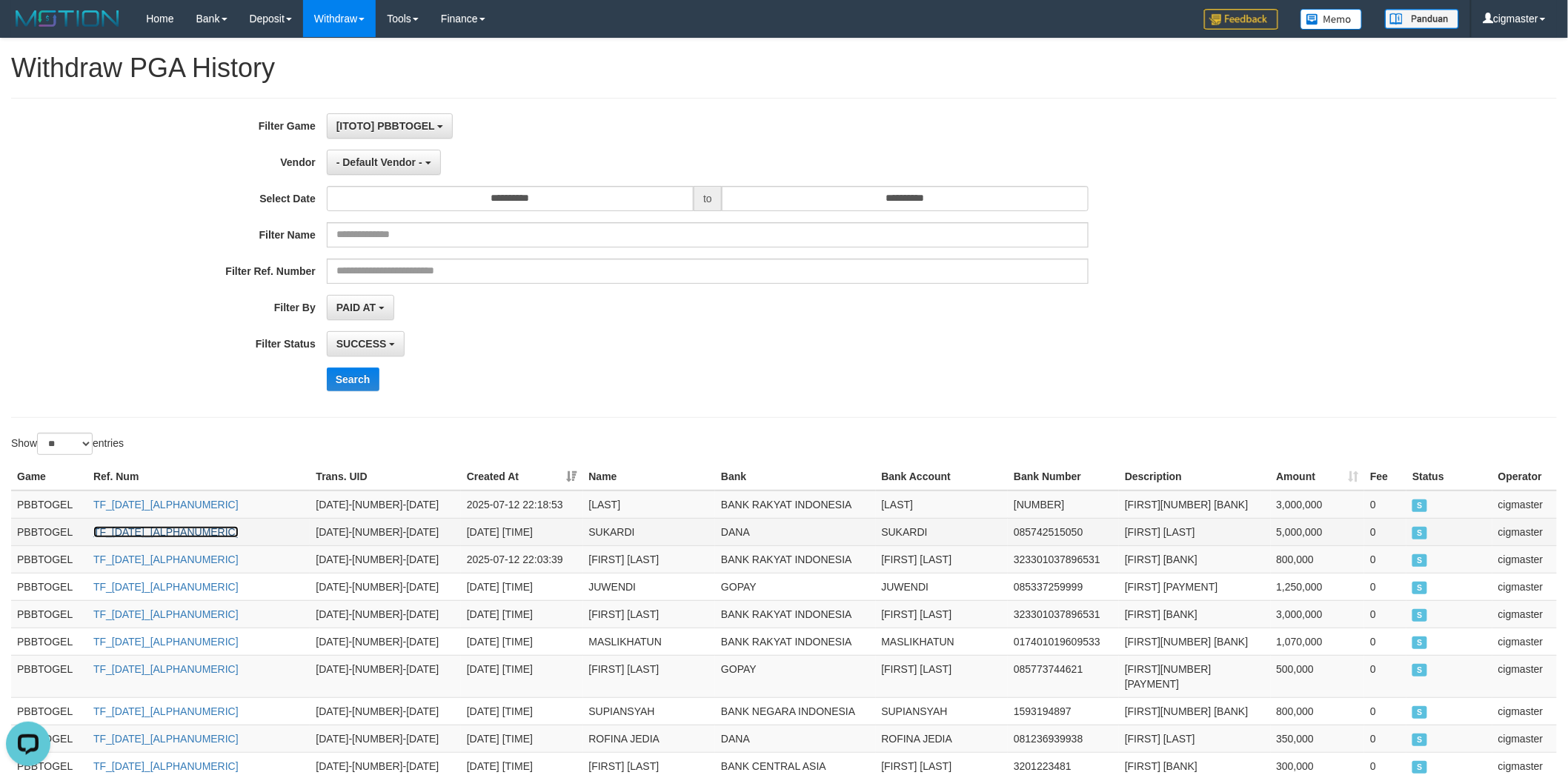 click on "TF_250712_PY48CA35FB0F434SMLFD" at bounding box center (166, 532) 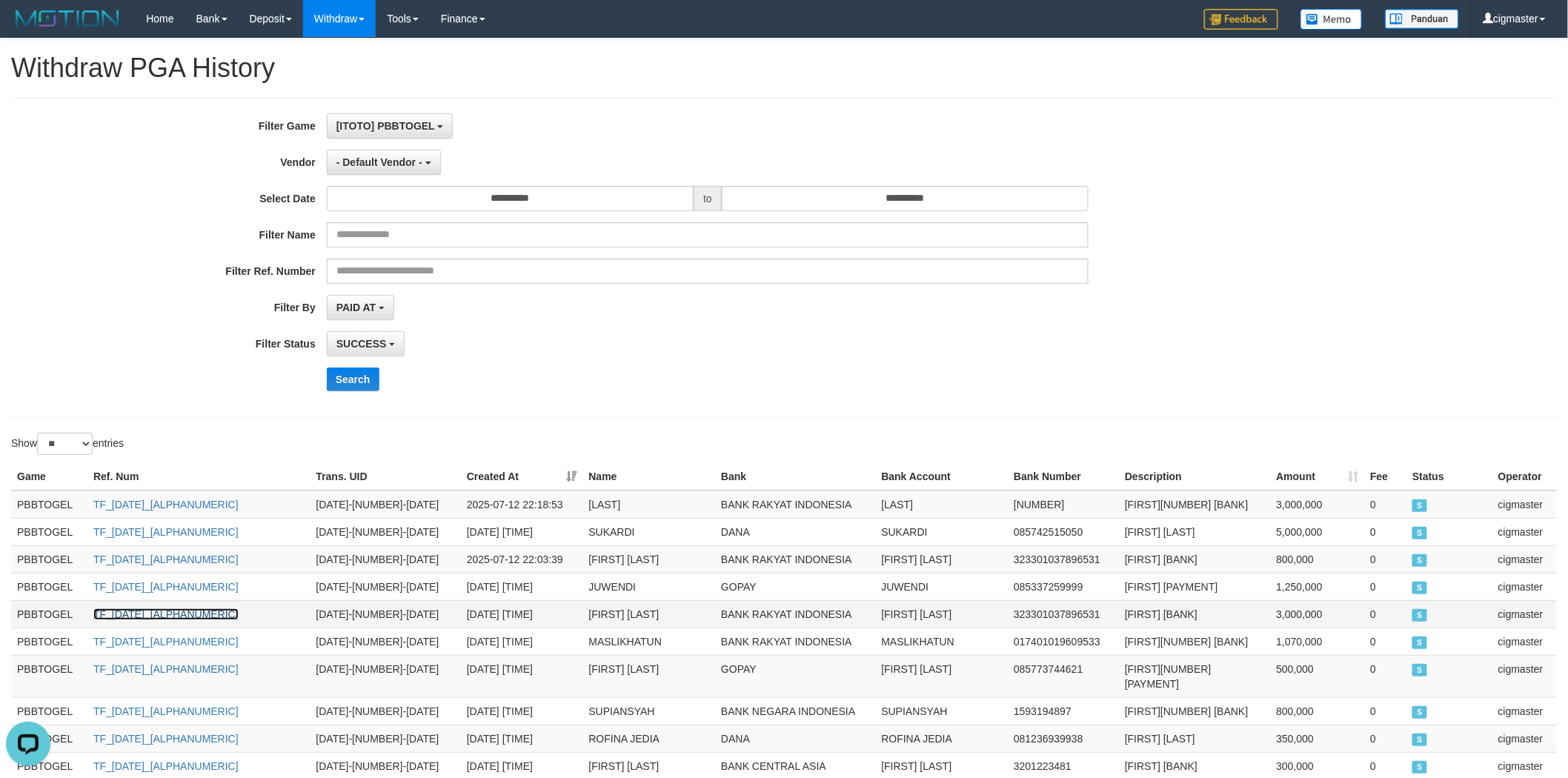 click on "TF_250712_PY4B0F4FB3ABC33AL5RK" at bounding box center [166, 614] 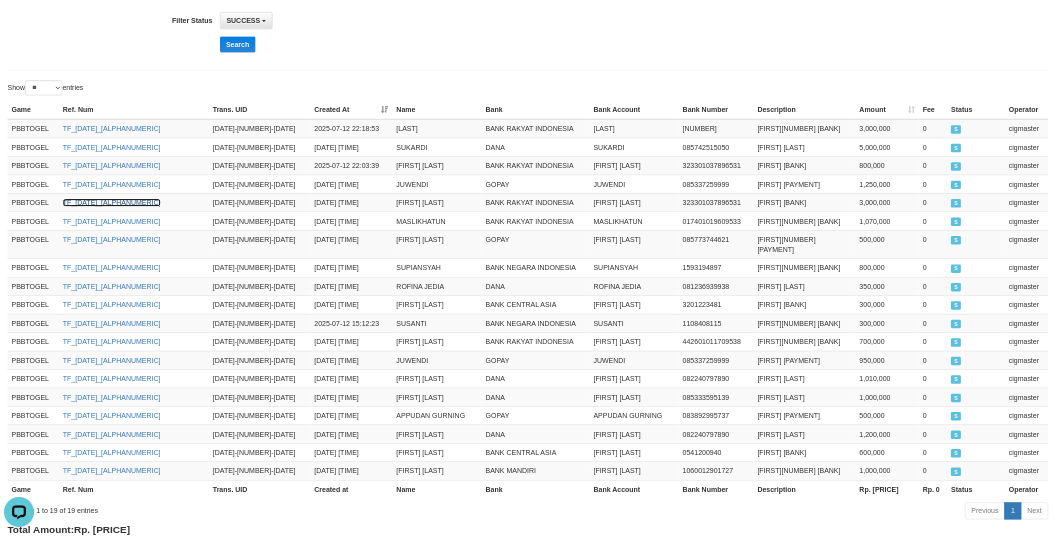 scroll, scrollTop: 494, scrollLeft: 0, axis: vertical 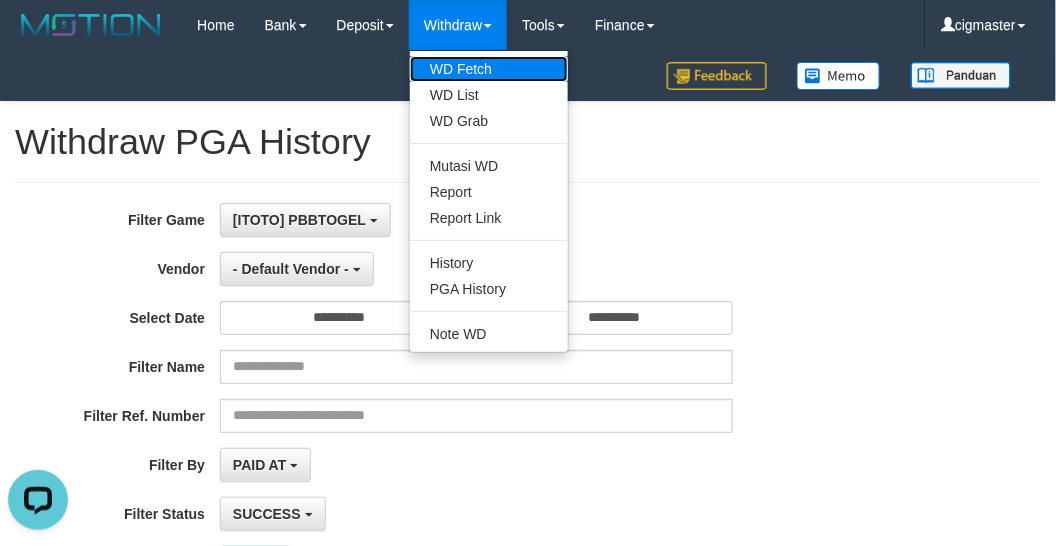 click on "WD Fetch" at bounding box center (489, 69) 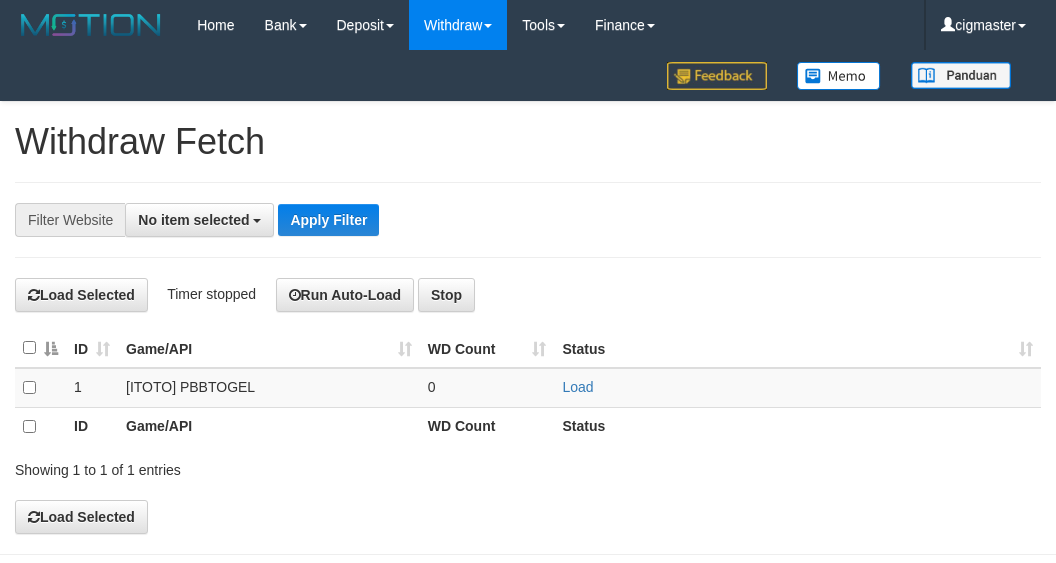 select 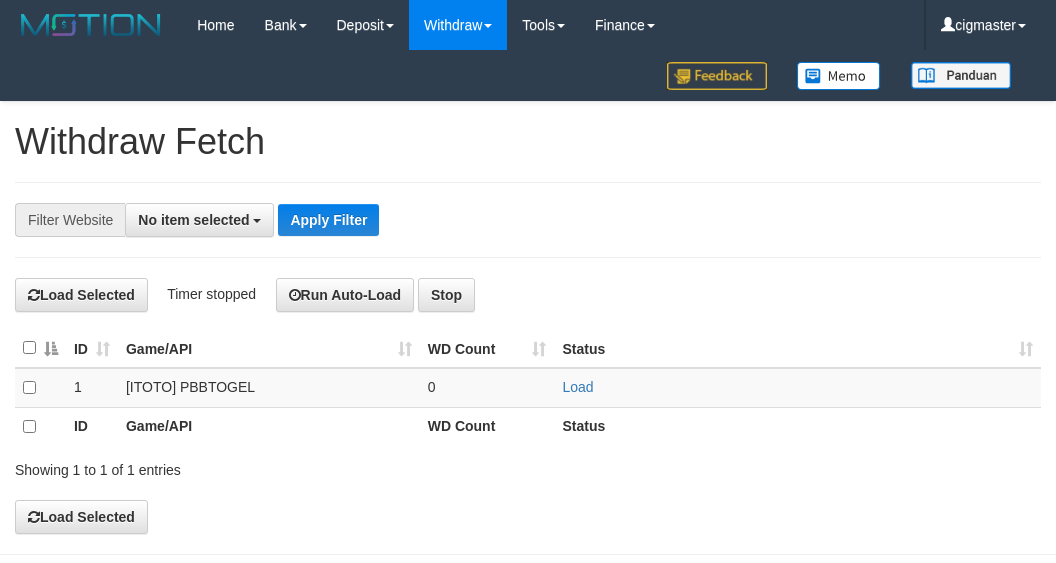 scroll, scrollTop: 0, scrollLeft: 0, axis: both 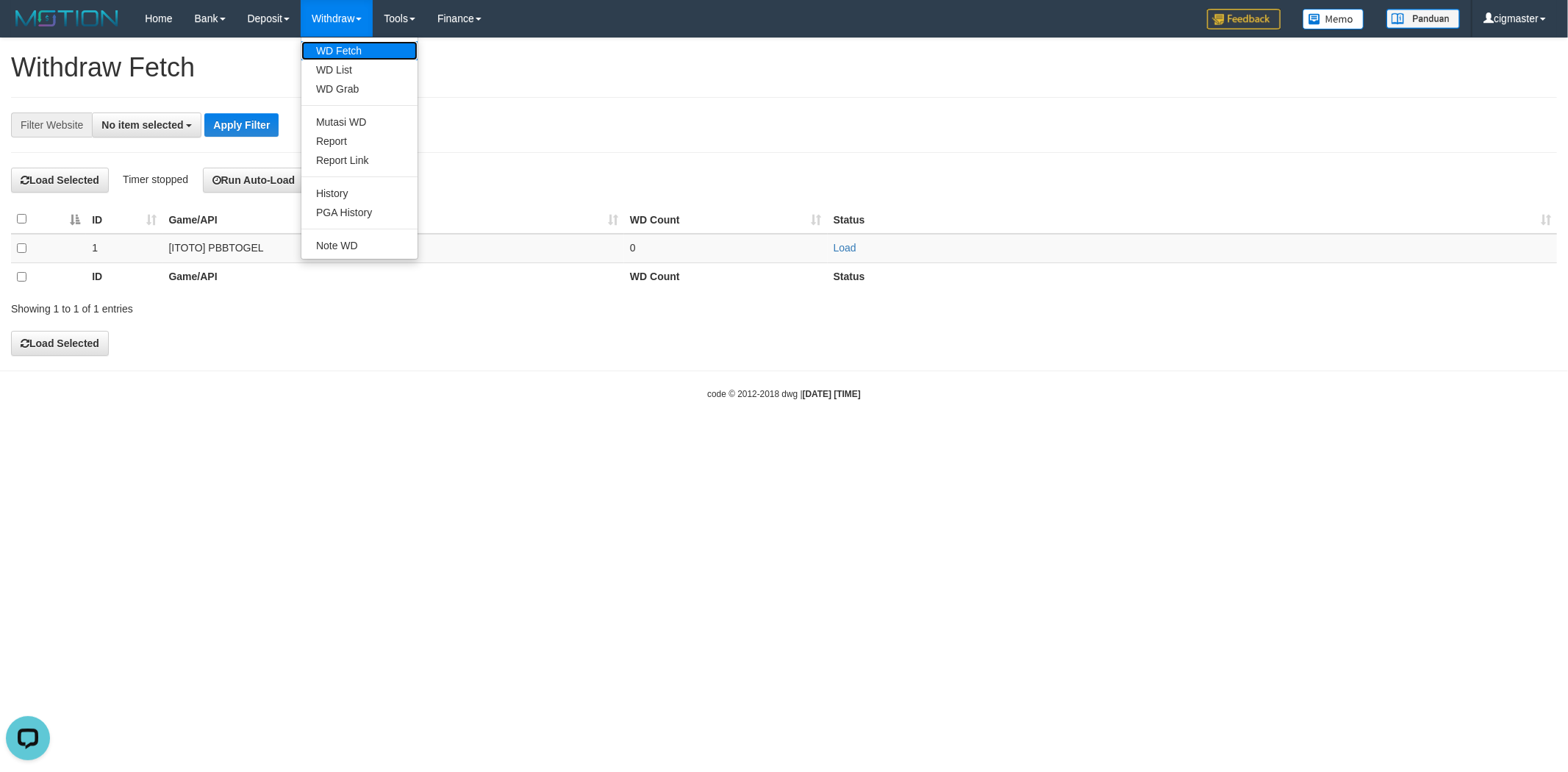 click on "WD Fetch" at bounding box center (359, 51) 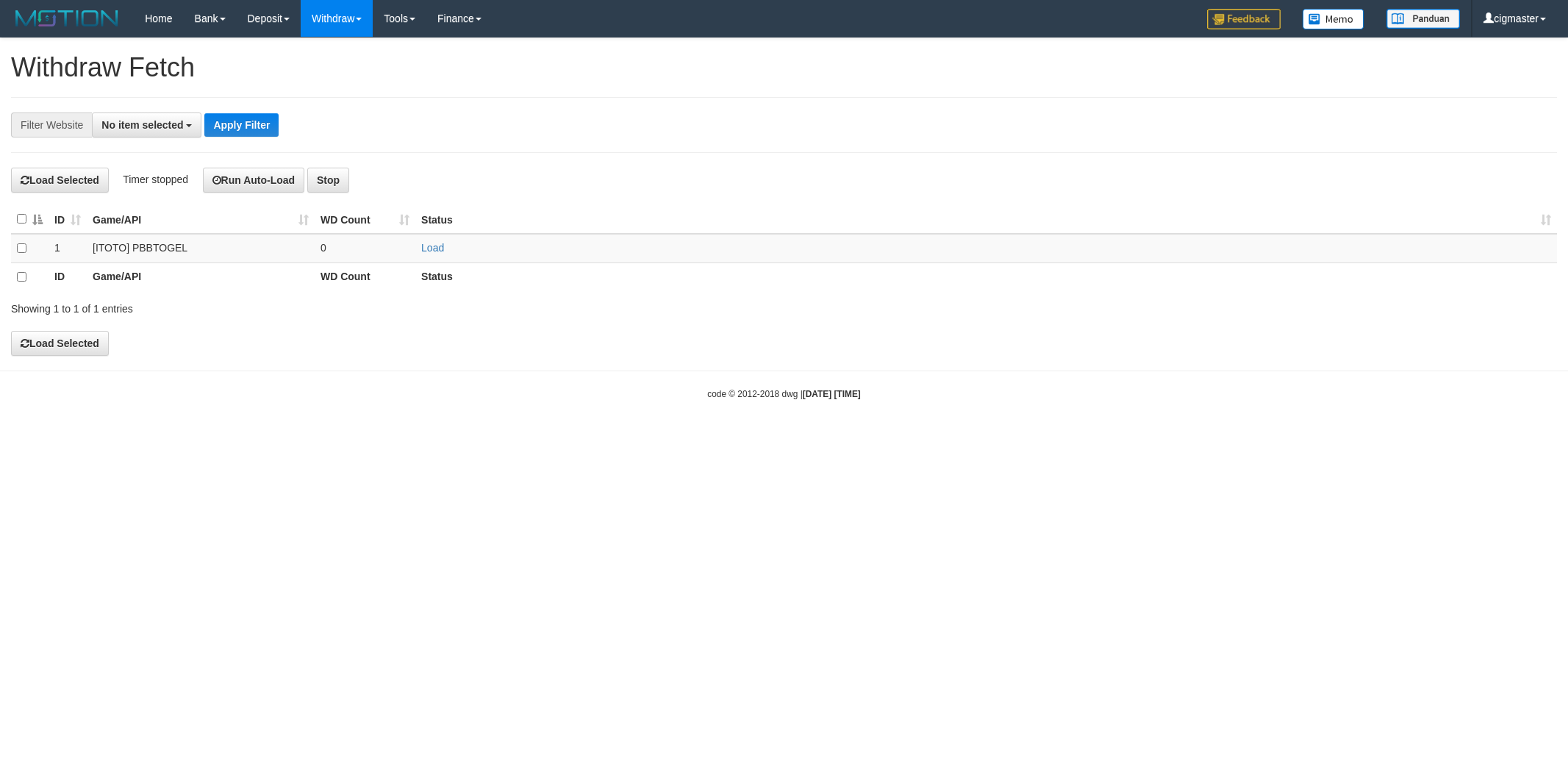 select 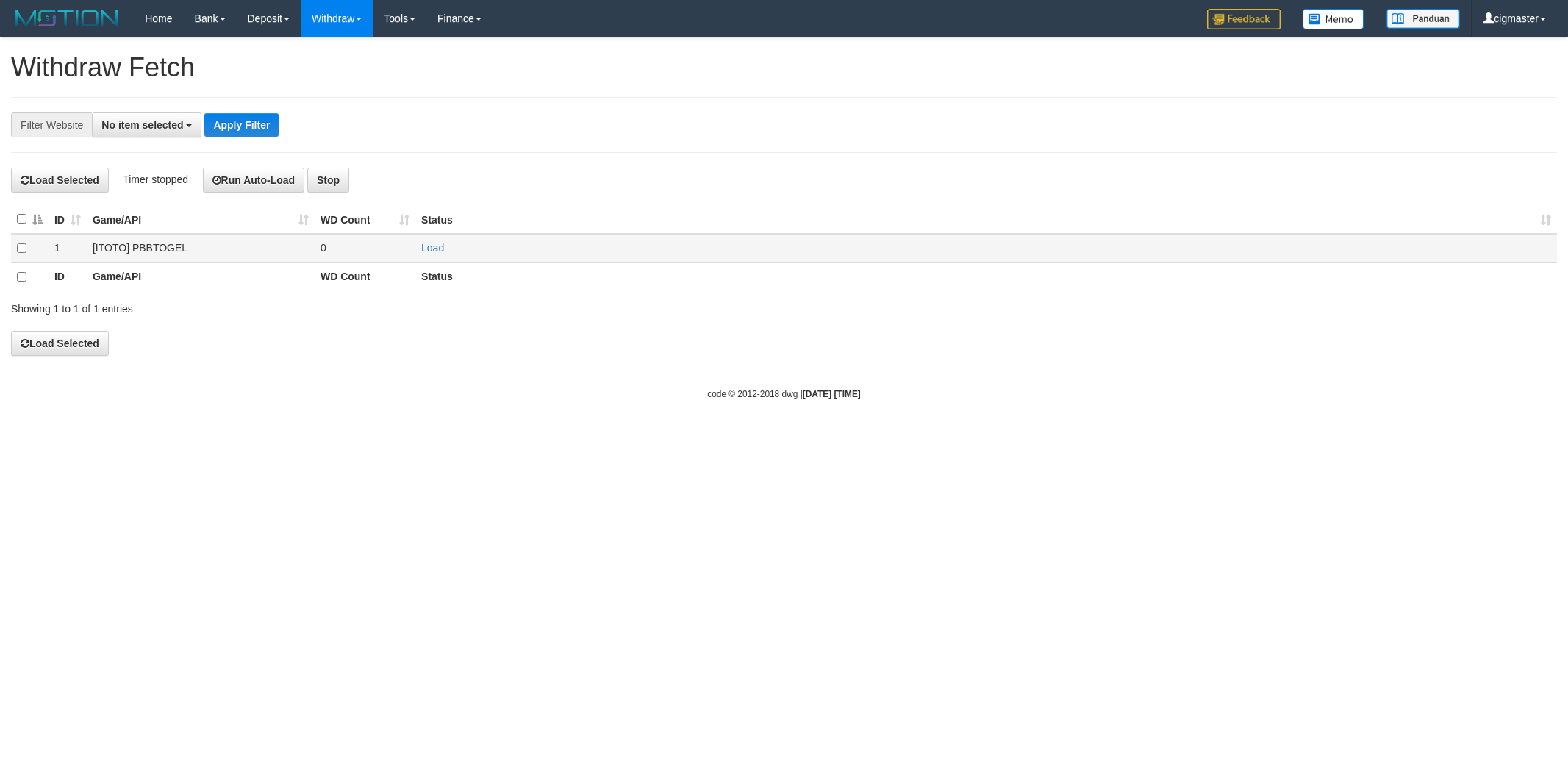 scroll, scrollTop: 0, scrollLeft: 0, axis: both 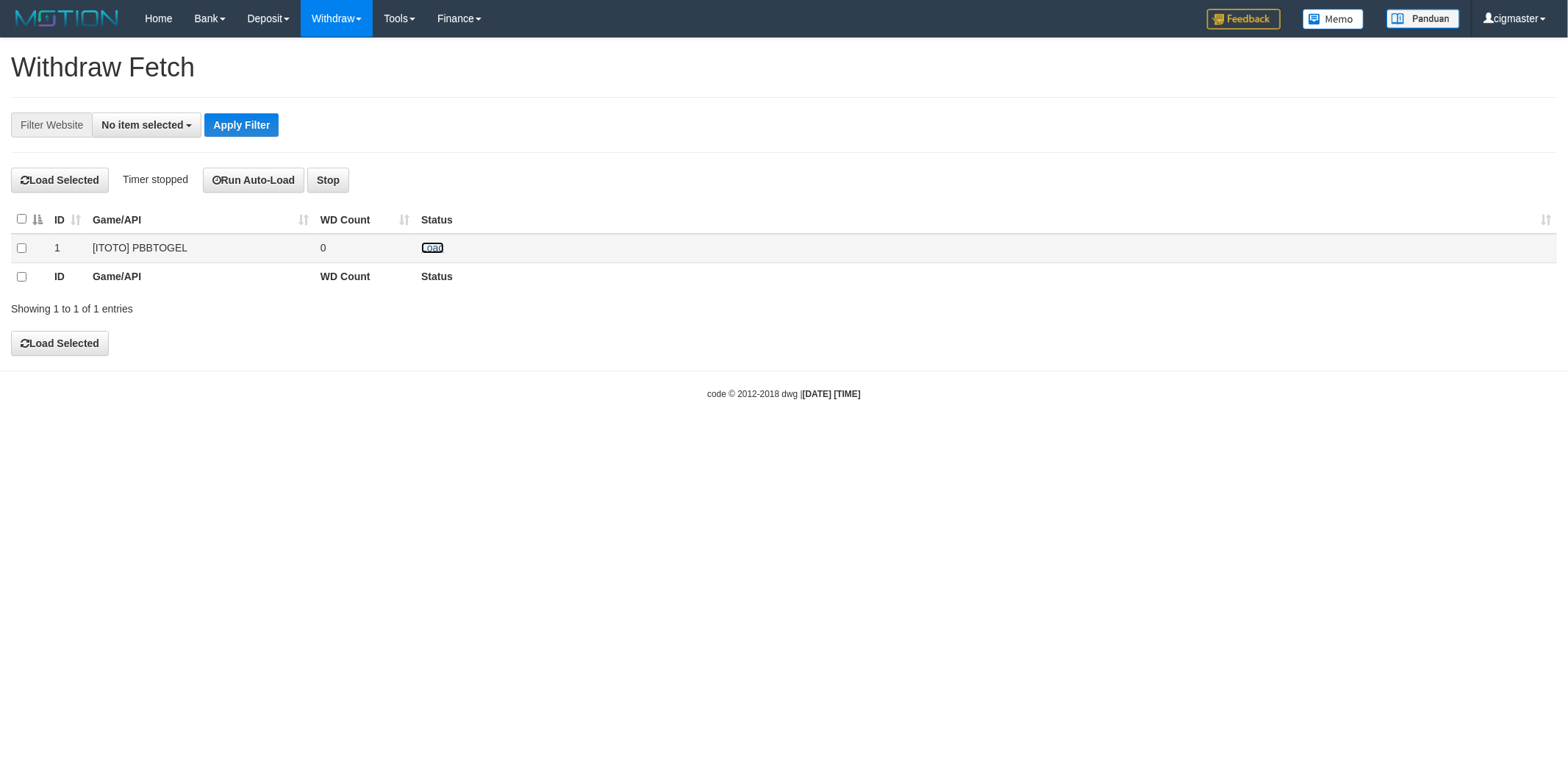 click on "Load" at bounding box center (432, 248) 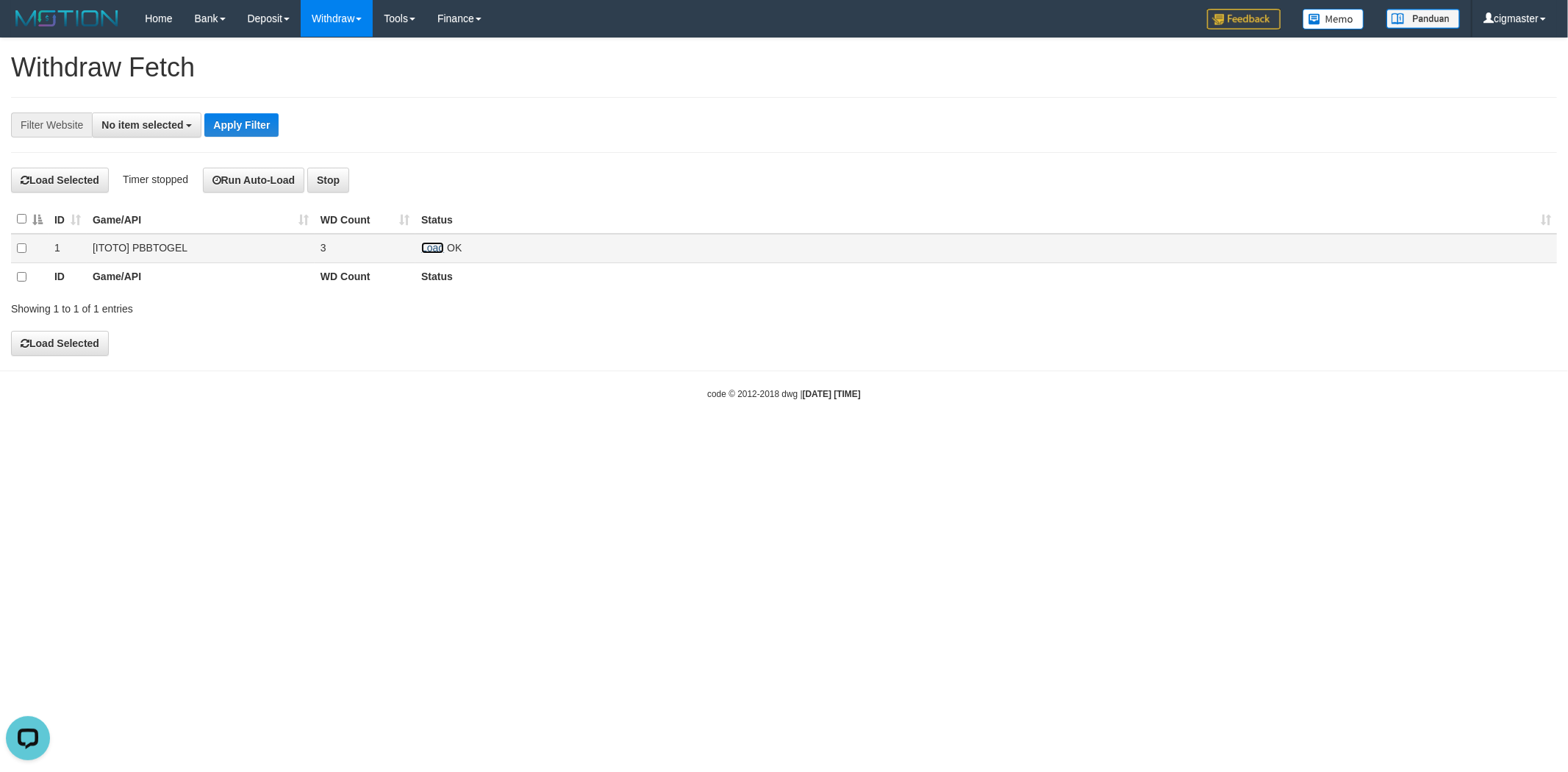 scroll, scrollTop: 0, scrollLeft: 0, axis: both 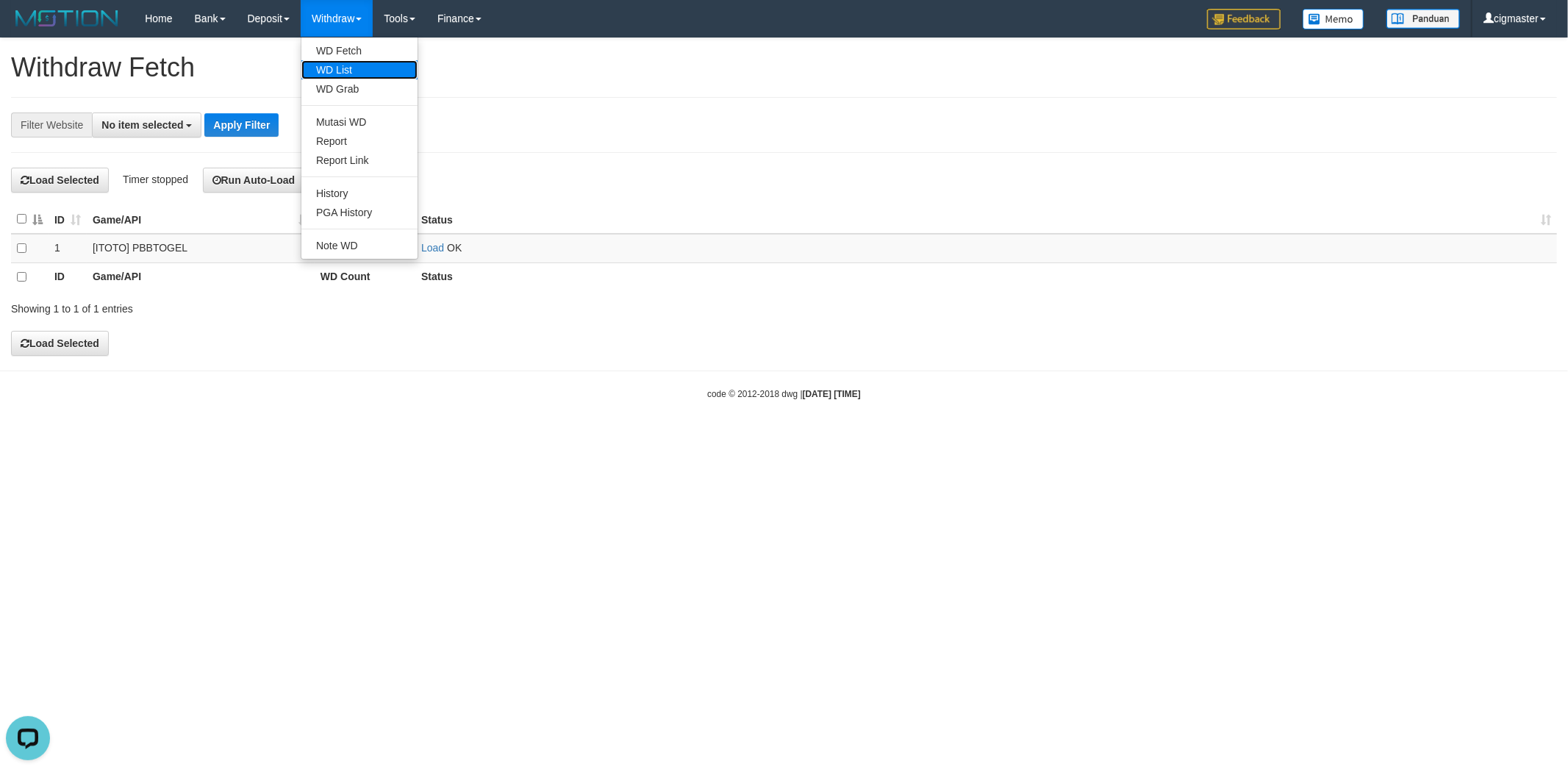 click on "WD List" at bounding box center (359, 70) 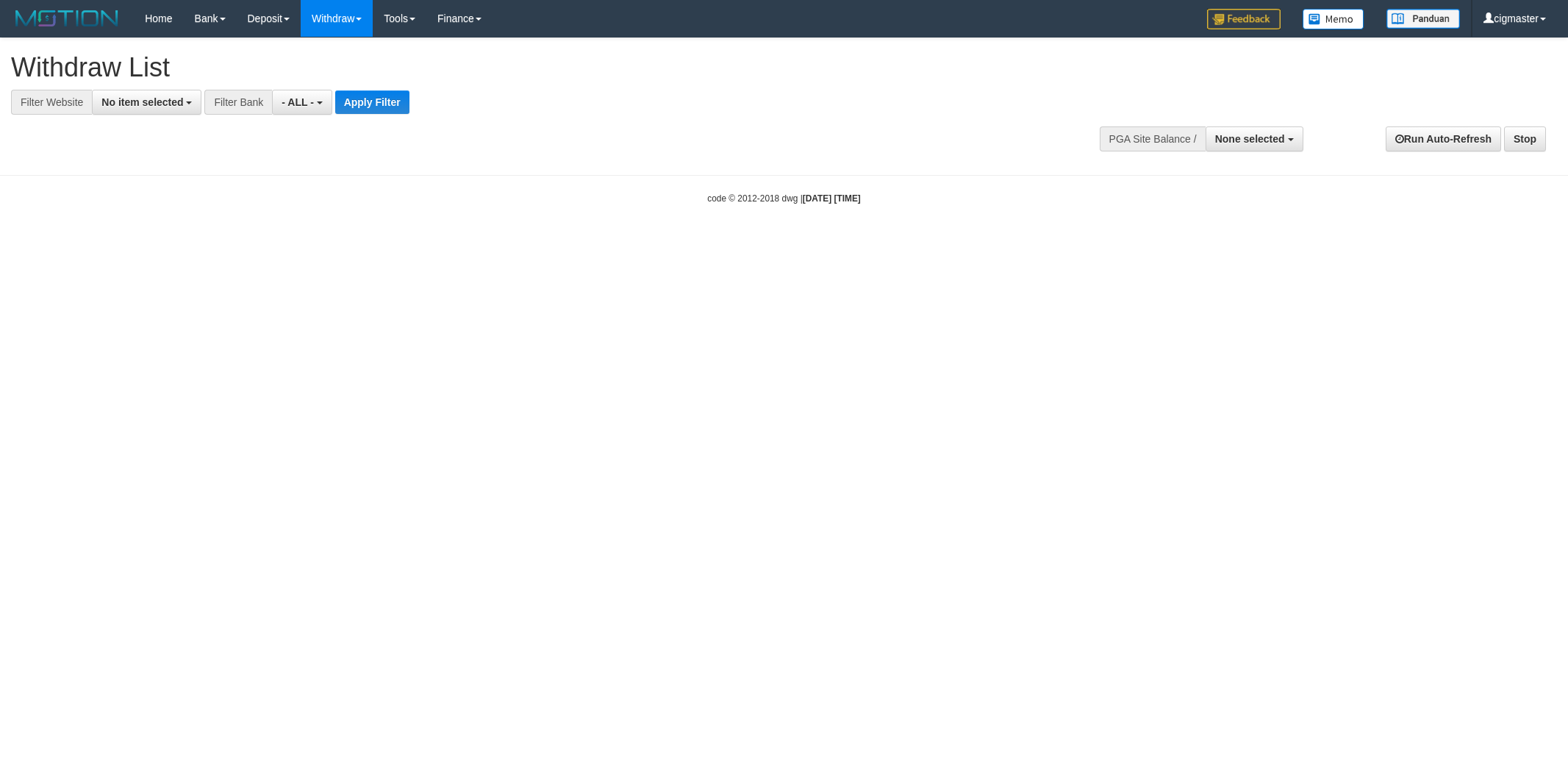 select 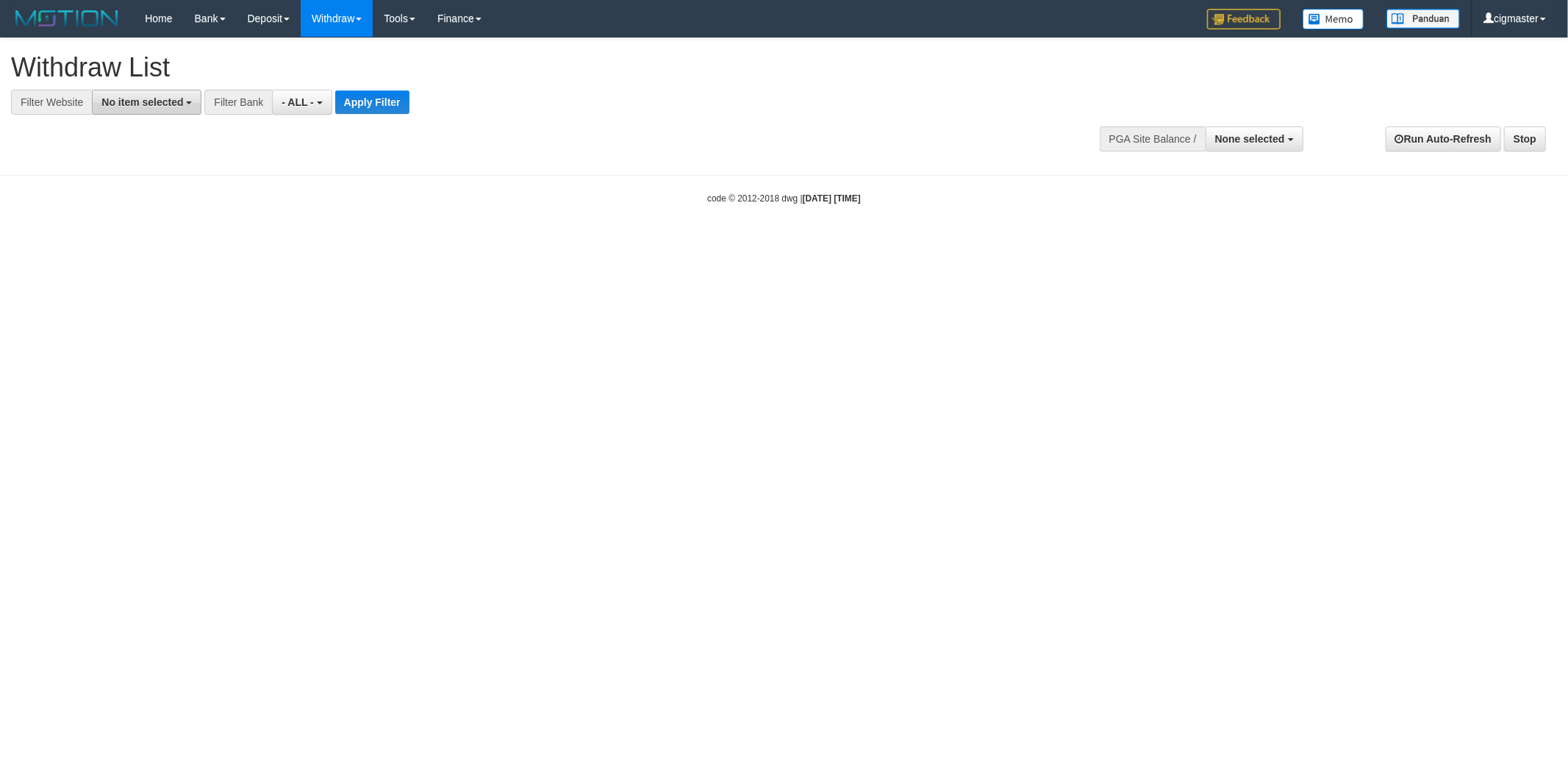 click on "No item selected" at bounding box center (142, 102) 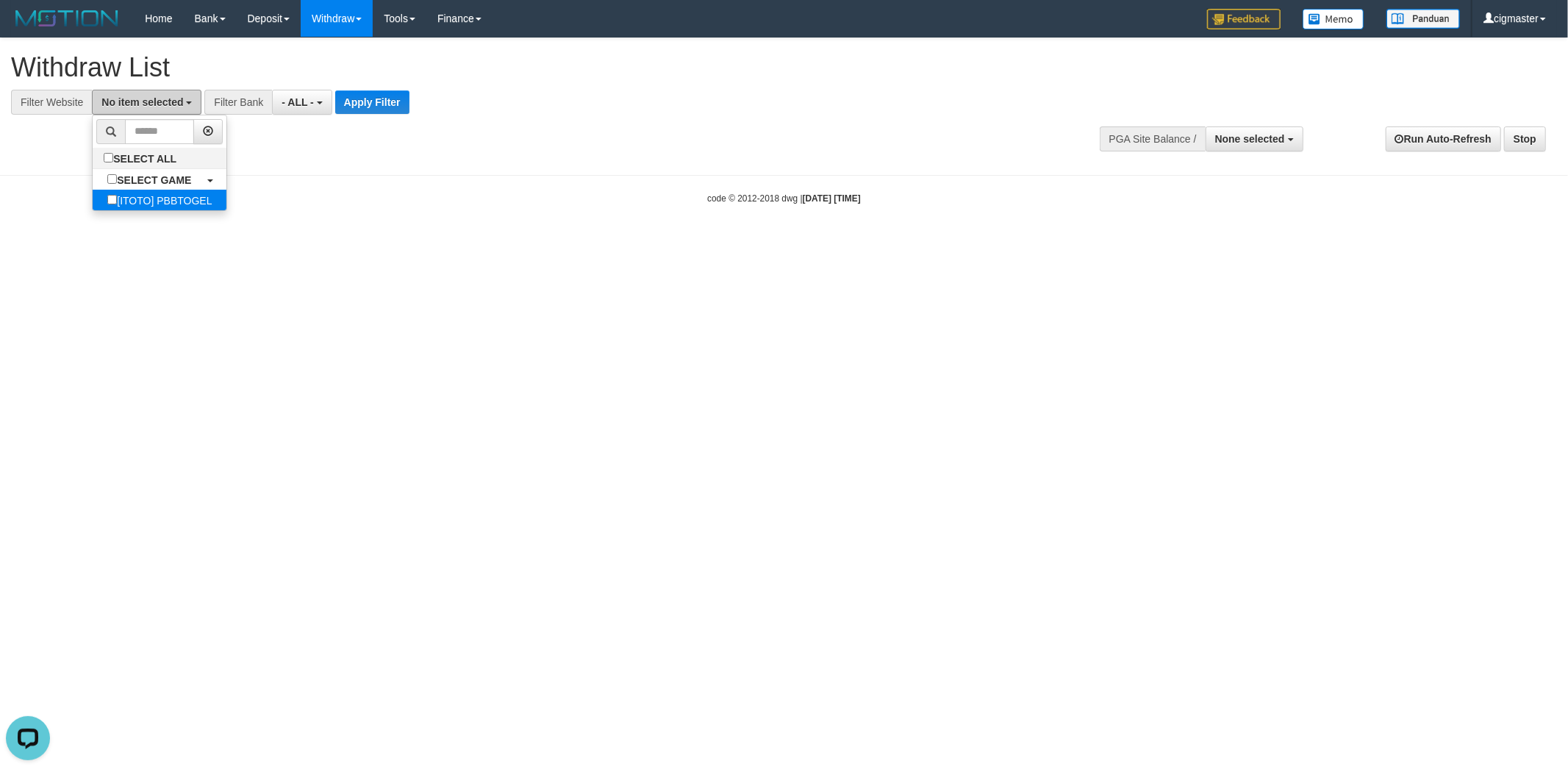 scroll, scrollTop: 0, scrollLeft: 0, axis: both 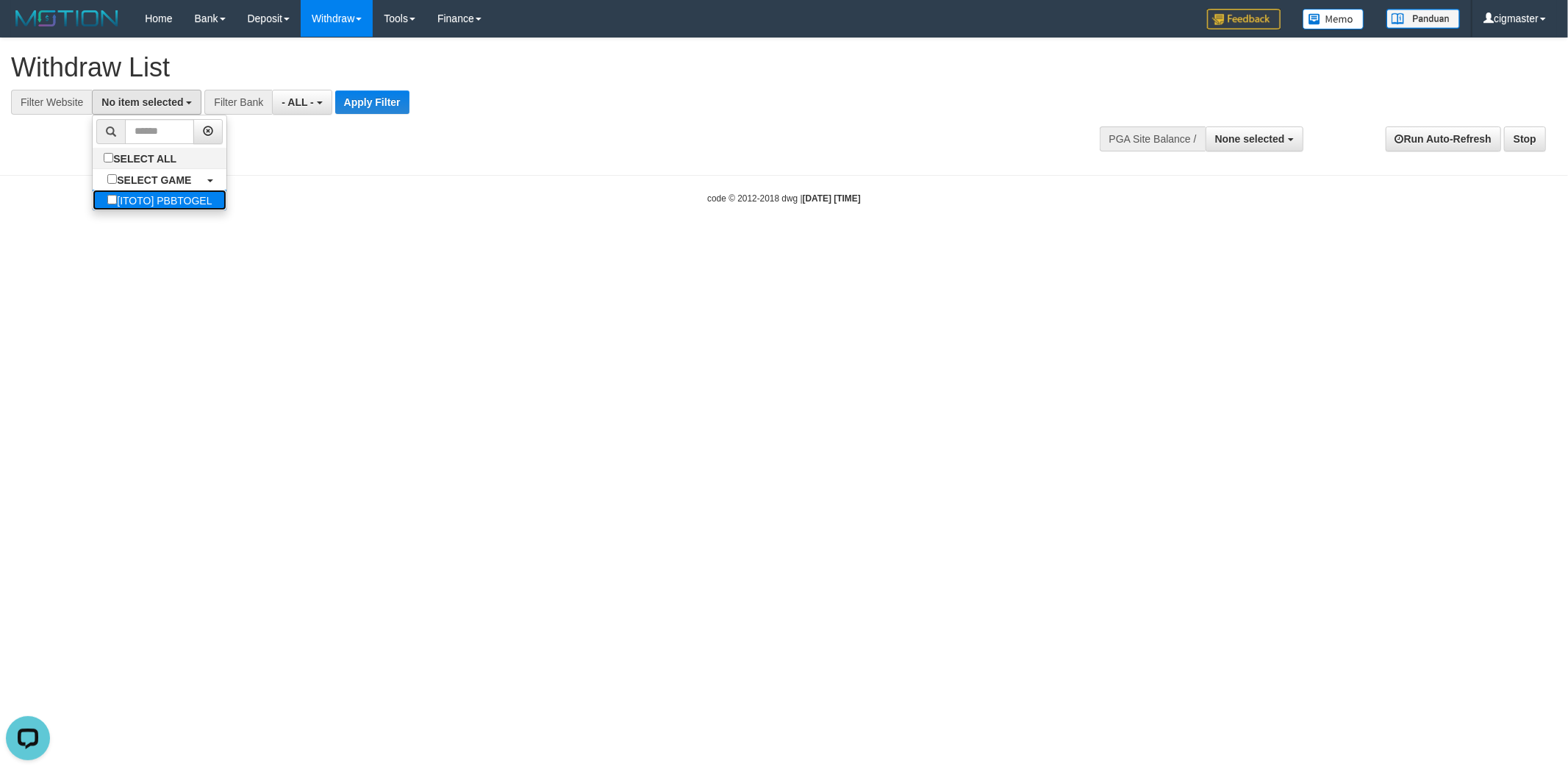 click on "[ITOTO] PBBTOGEL" at bounding box center (160, 200) 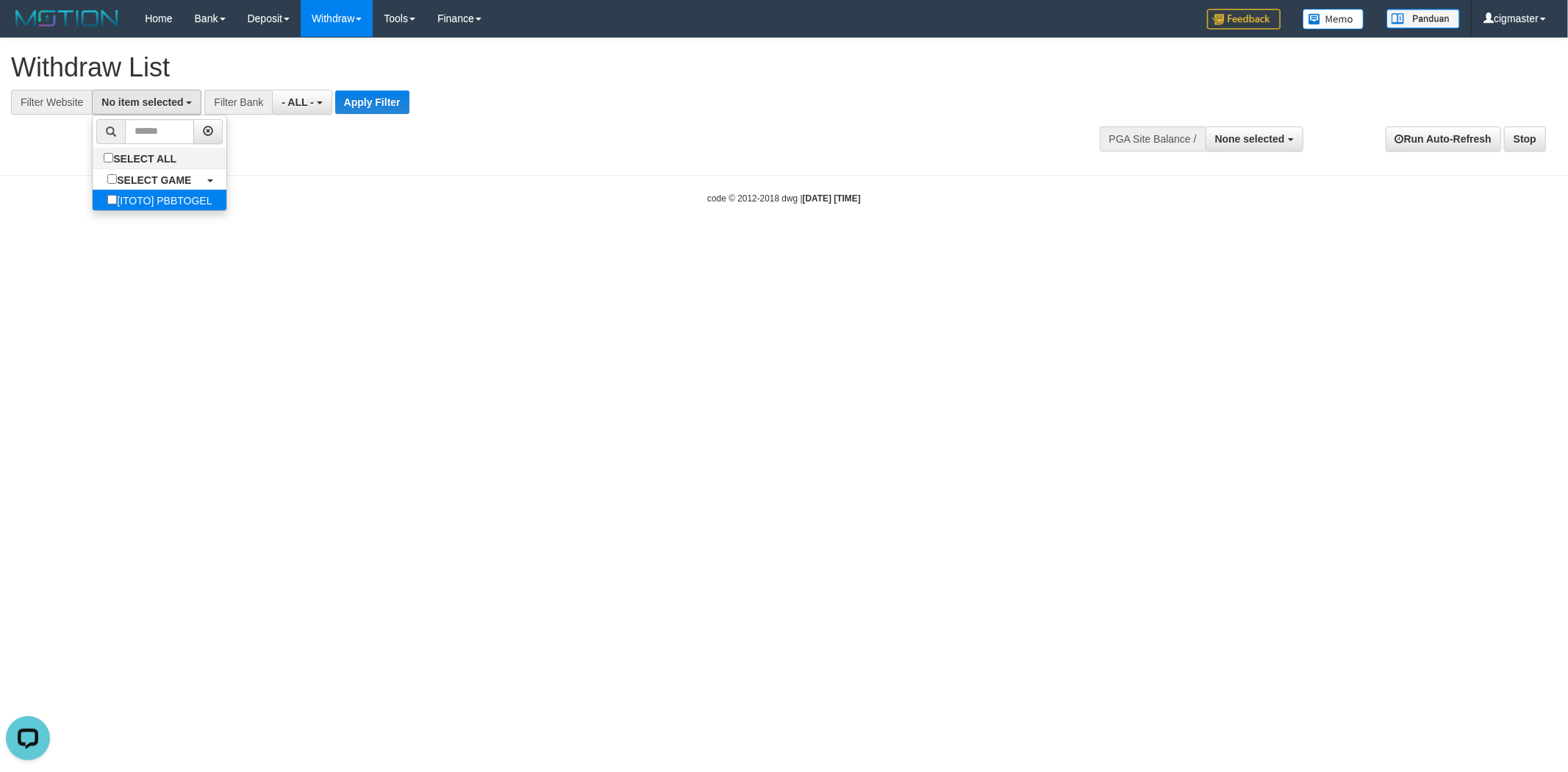 select on "****" 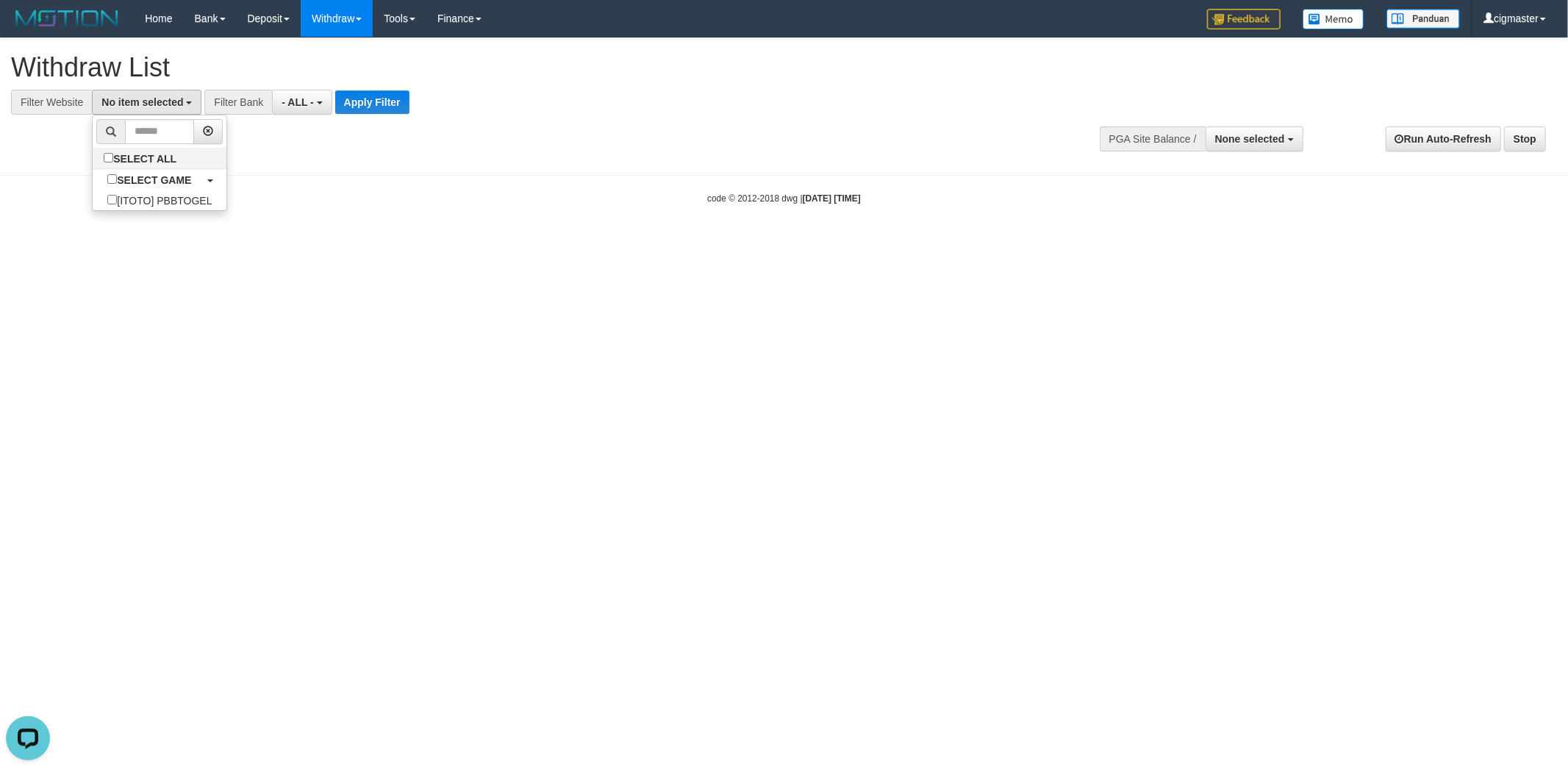 scroll, scrollTop: 12, scrollLeft: 0, axis: vertical 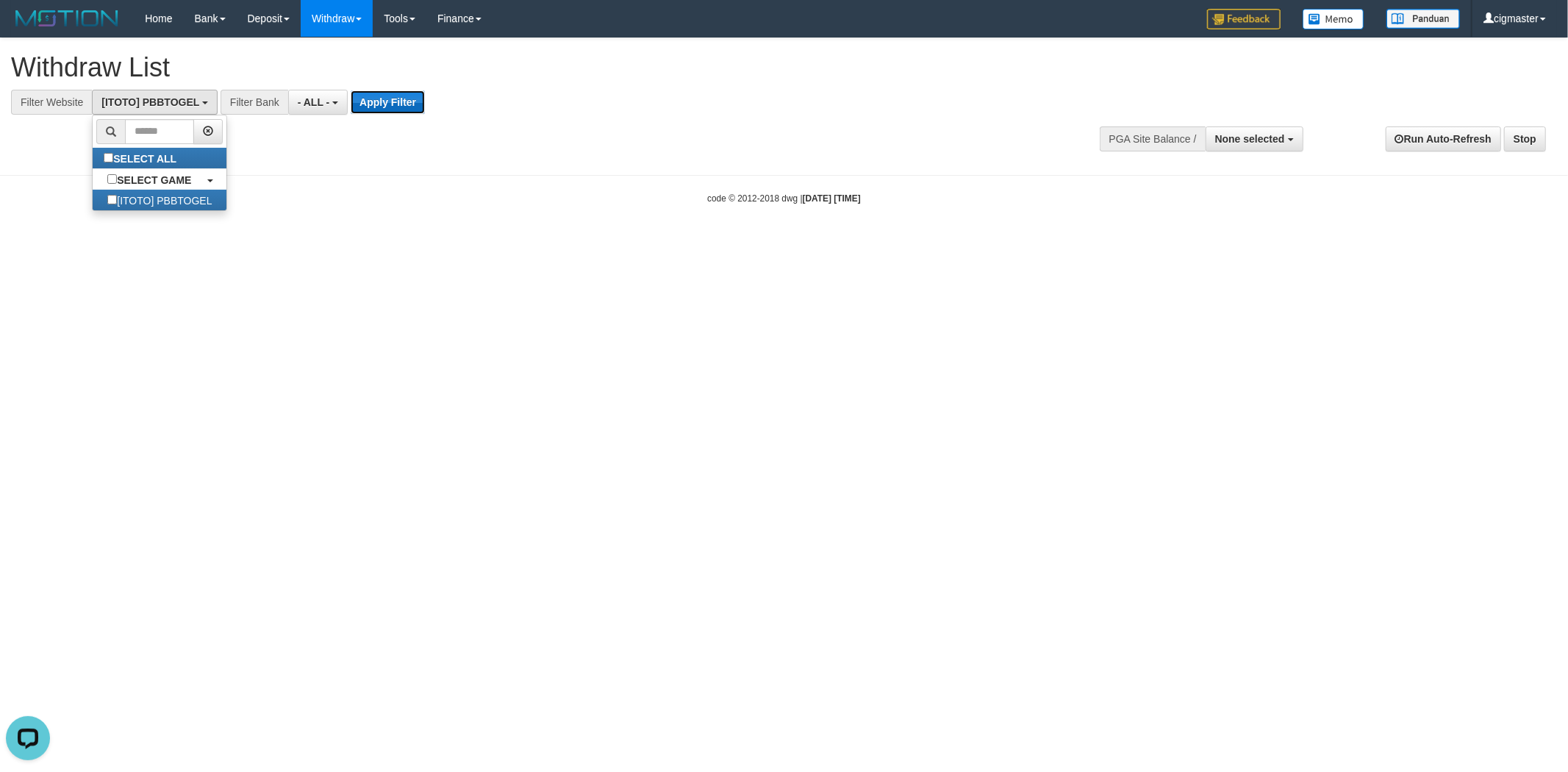 click on "Apply Filter" at bounding box center [387, 102] 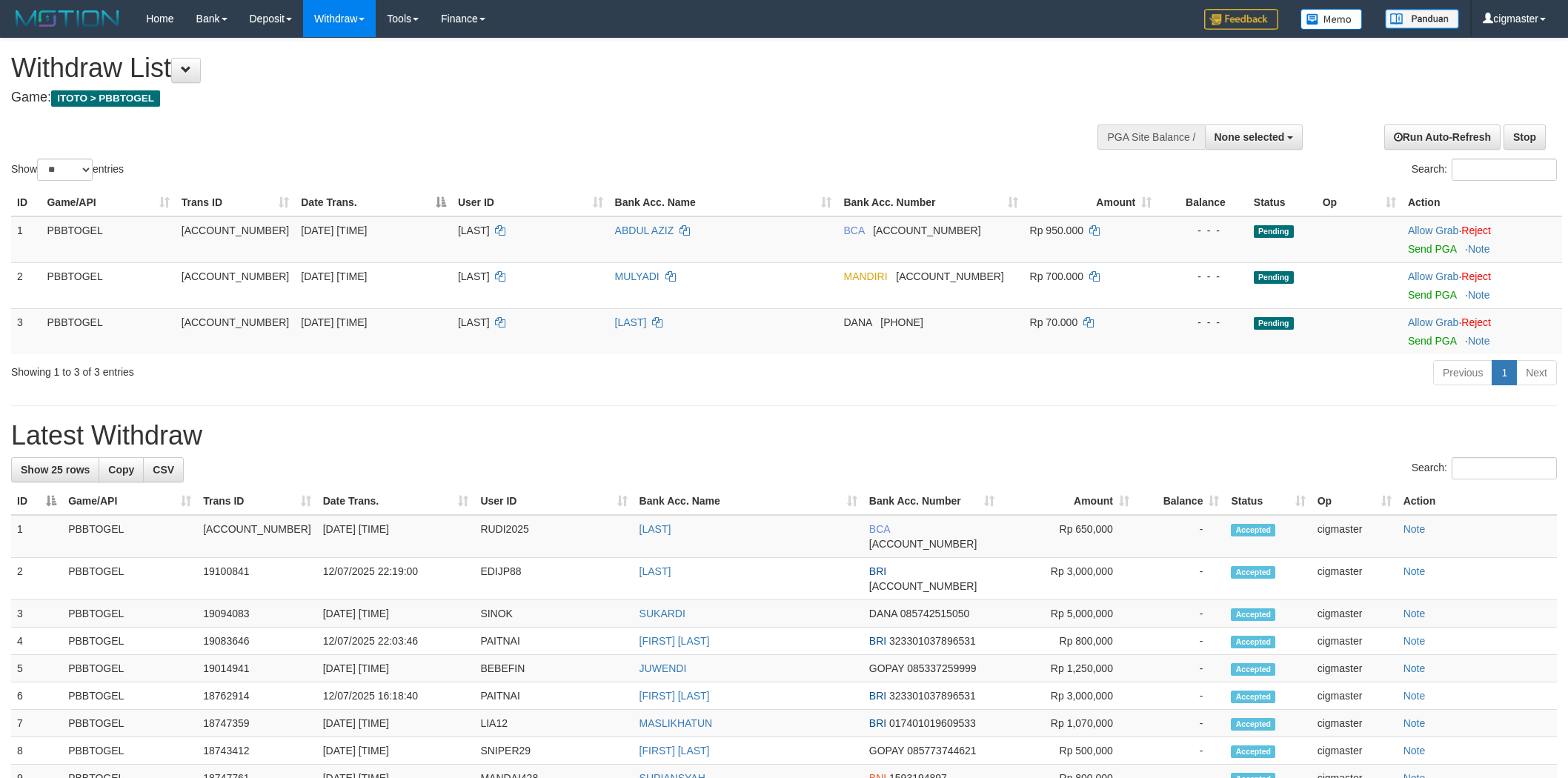 select 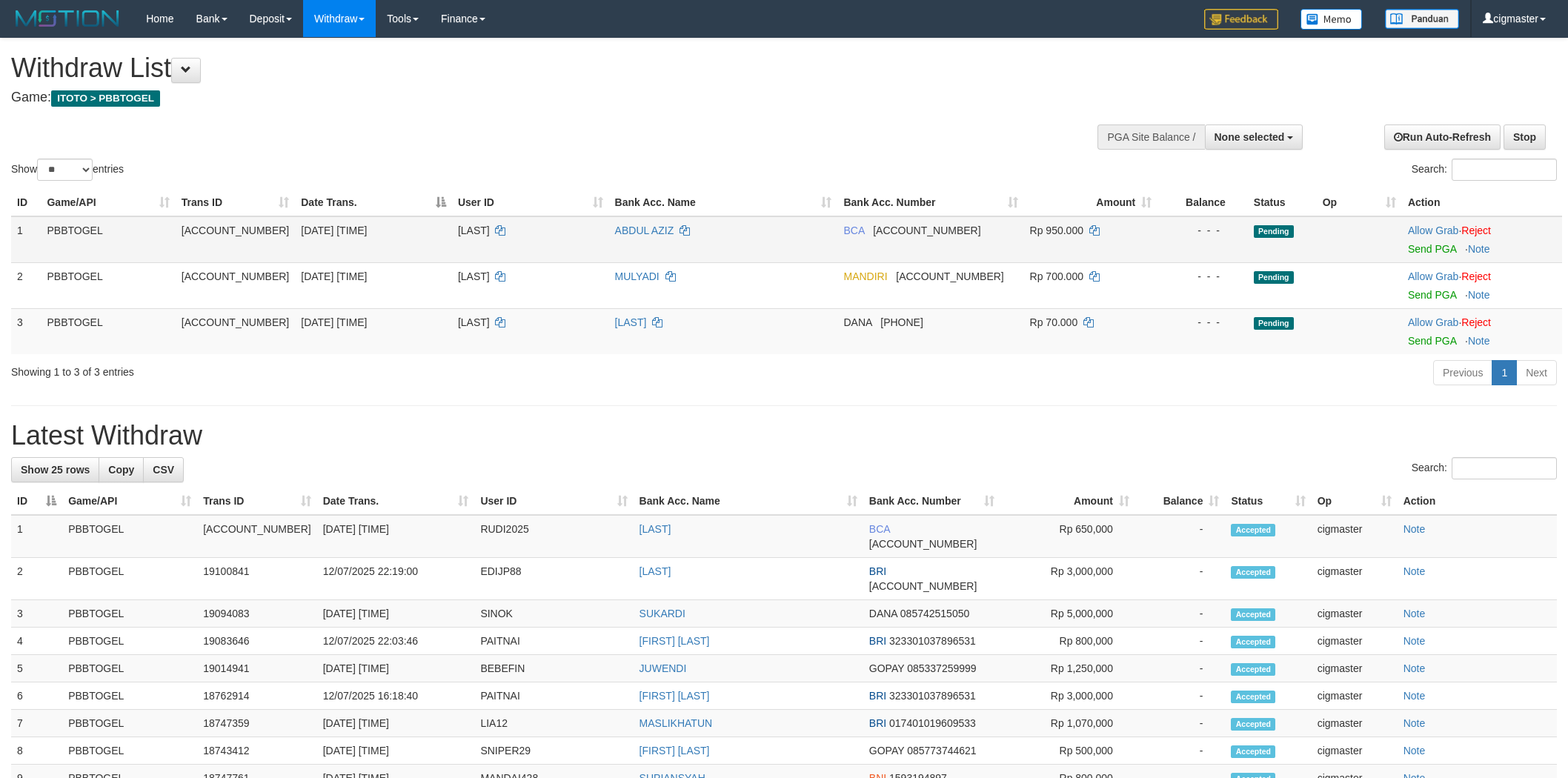 scroll, scrollTop: 0, scrollLeft: 0, axis: both 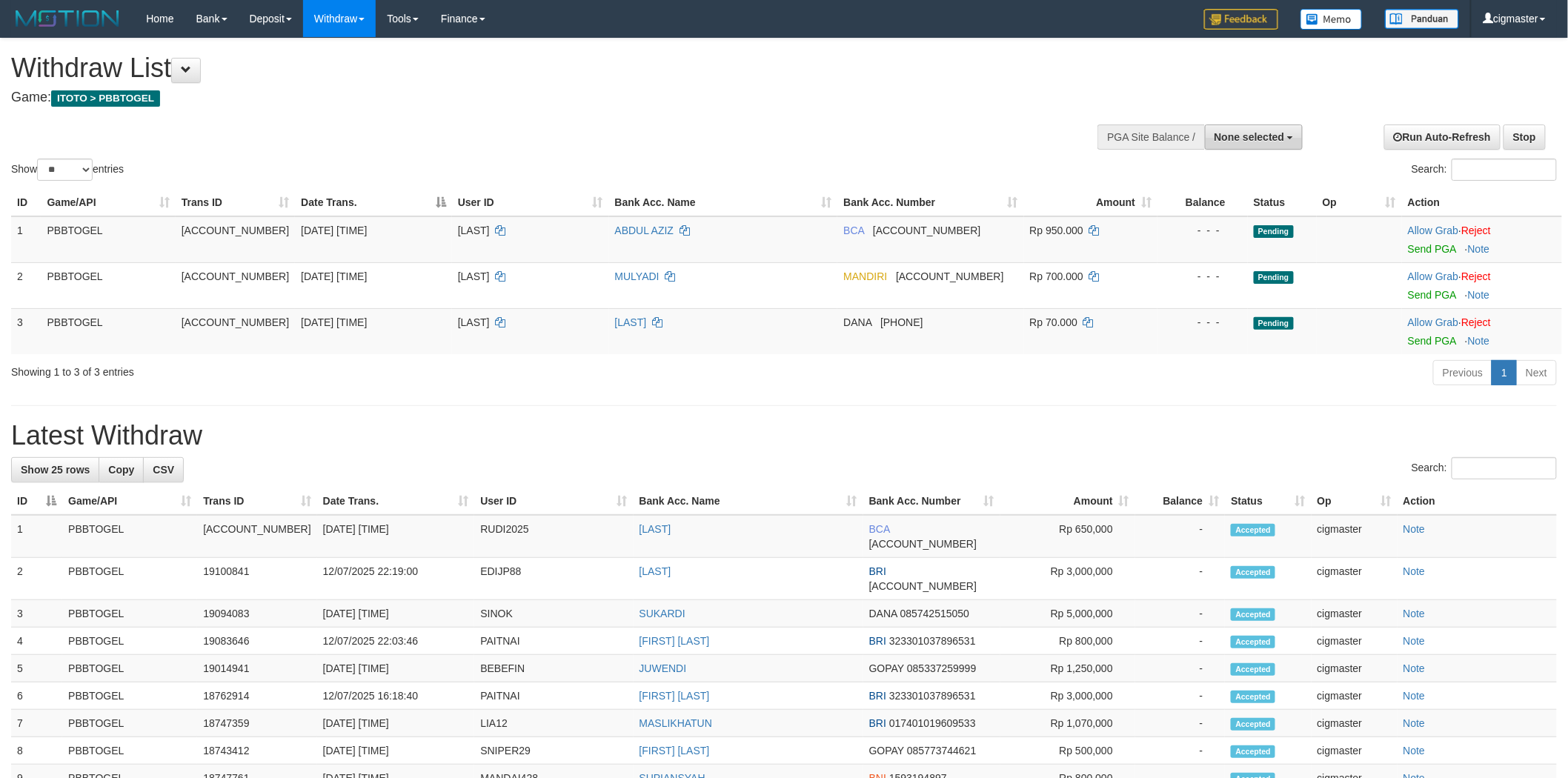 click on "None selected" at bounding box center [1254, 137] 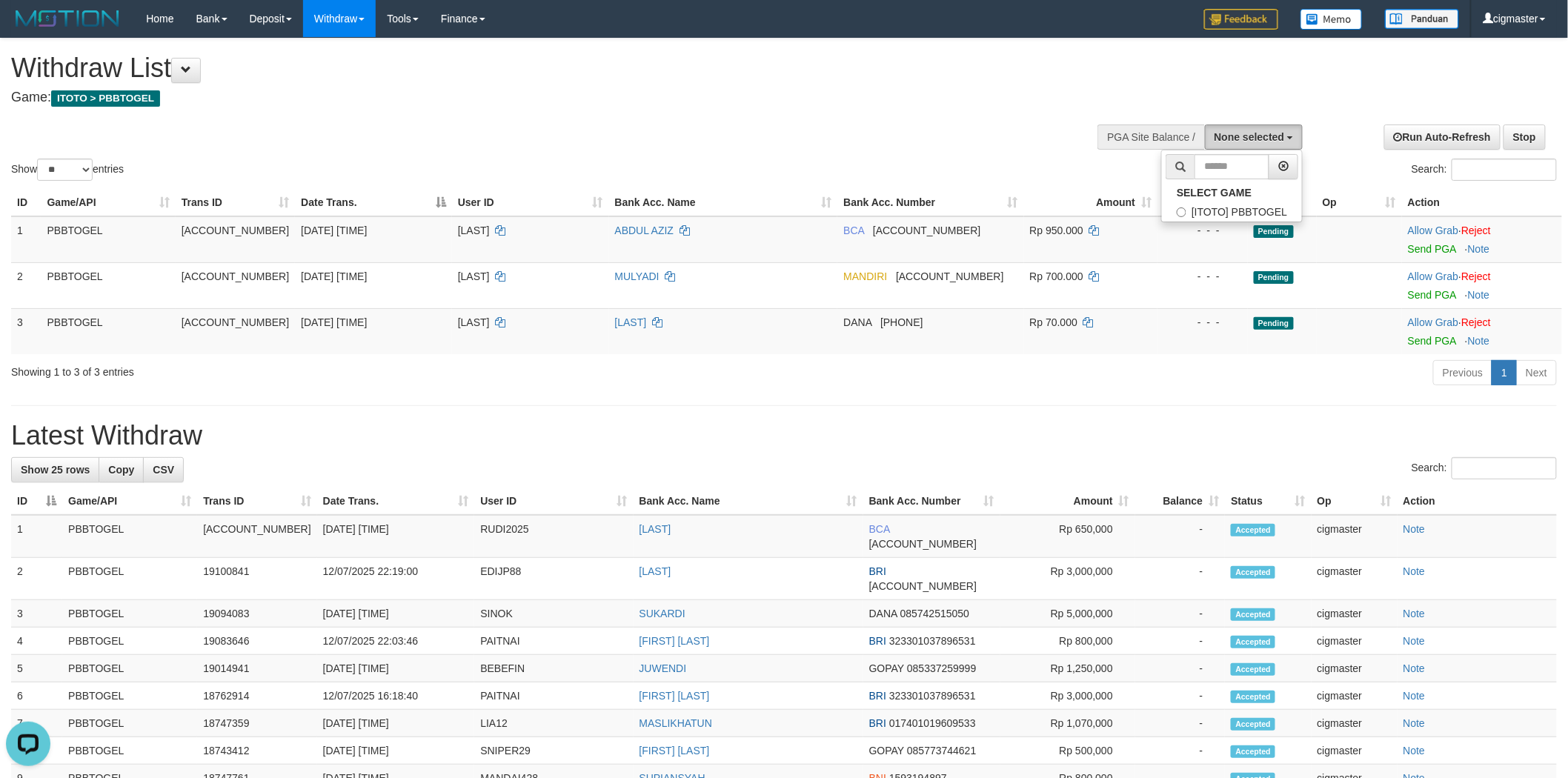 scroll, scrollTop: 0, scrollLeft: 0, axis: both 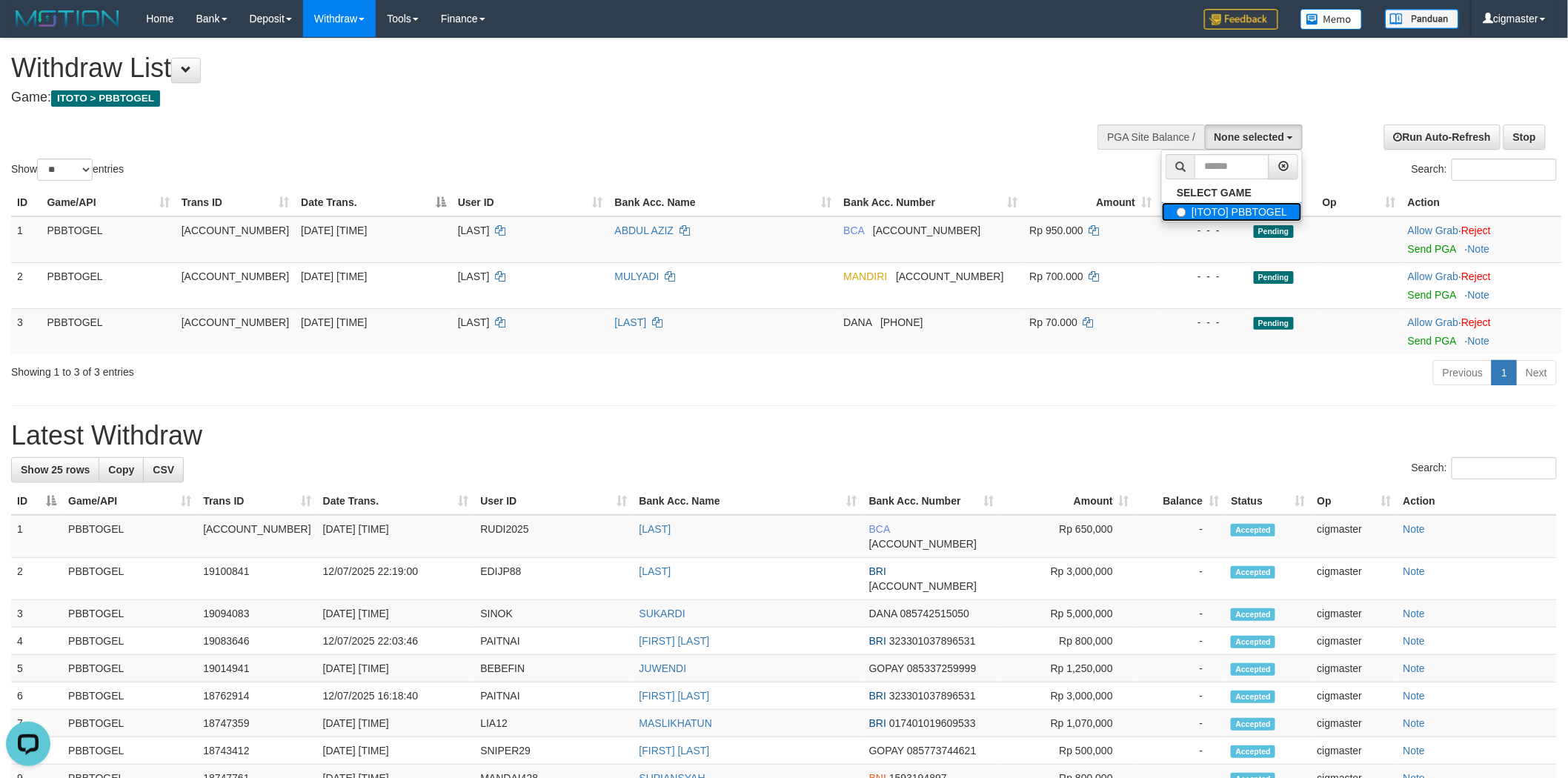 click on "[ITOTO] PBBTOGEL" at bounding box center [1232, 212] 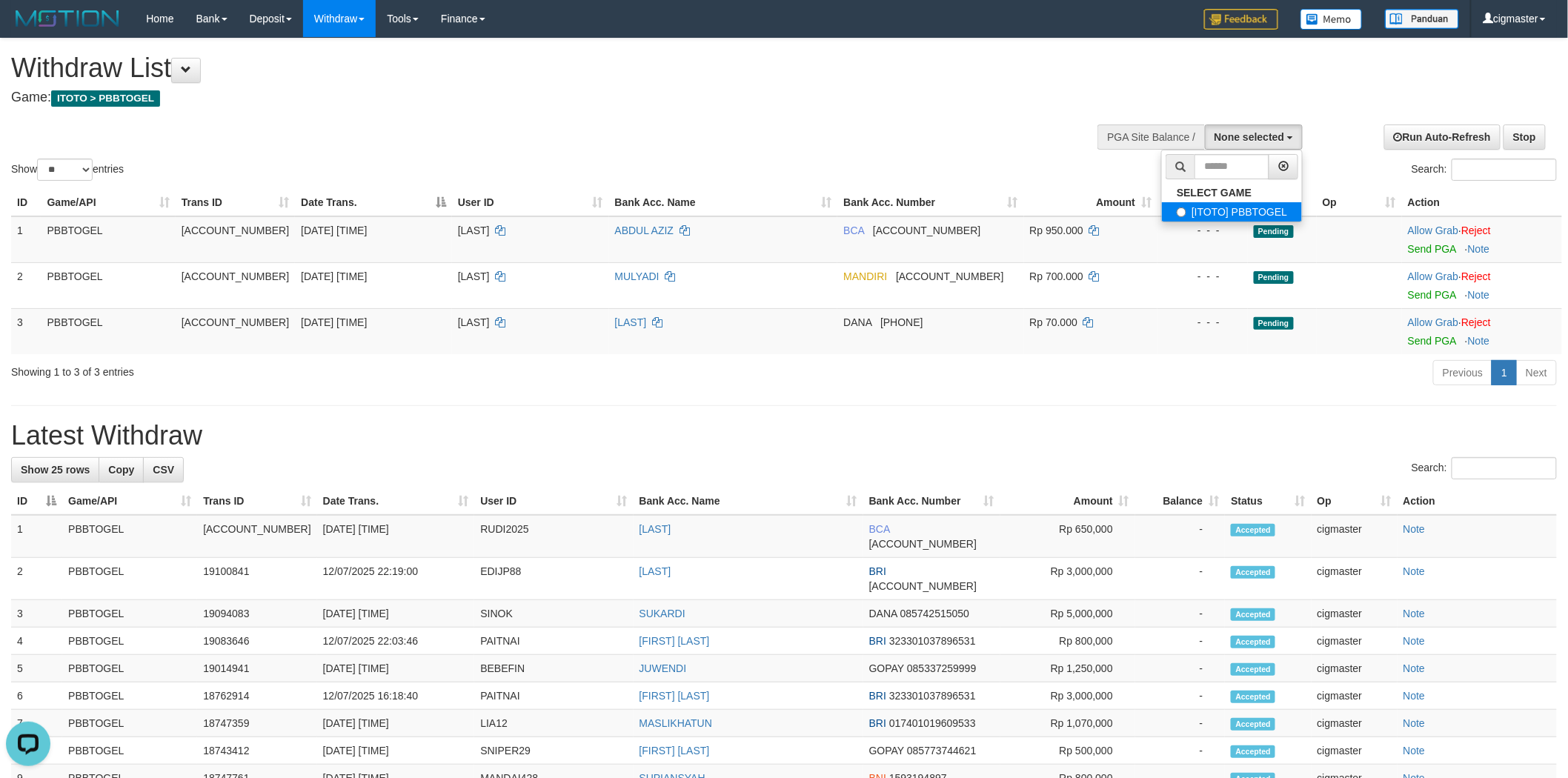 select on "****" 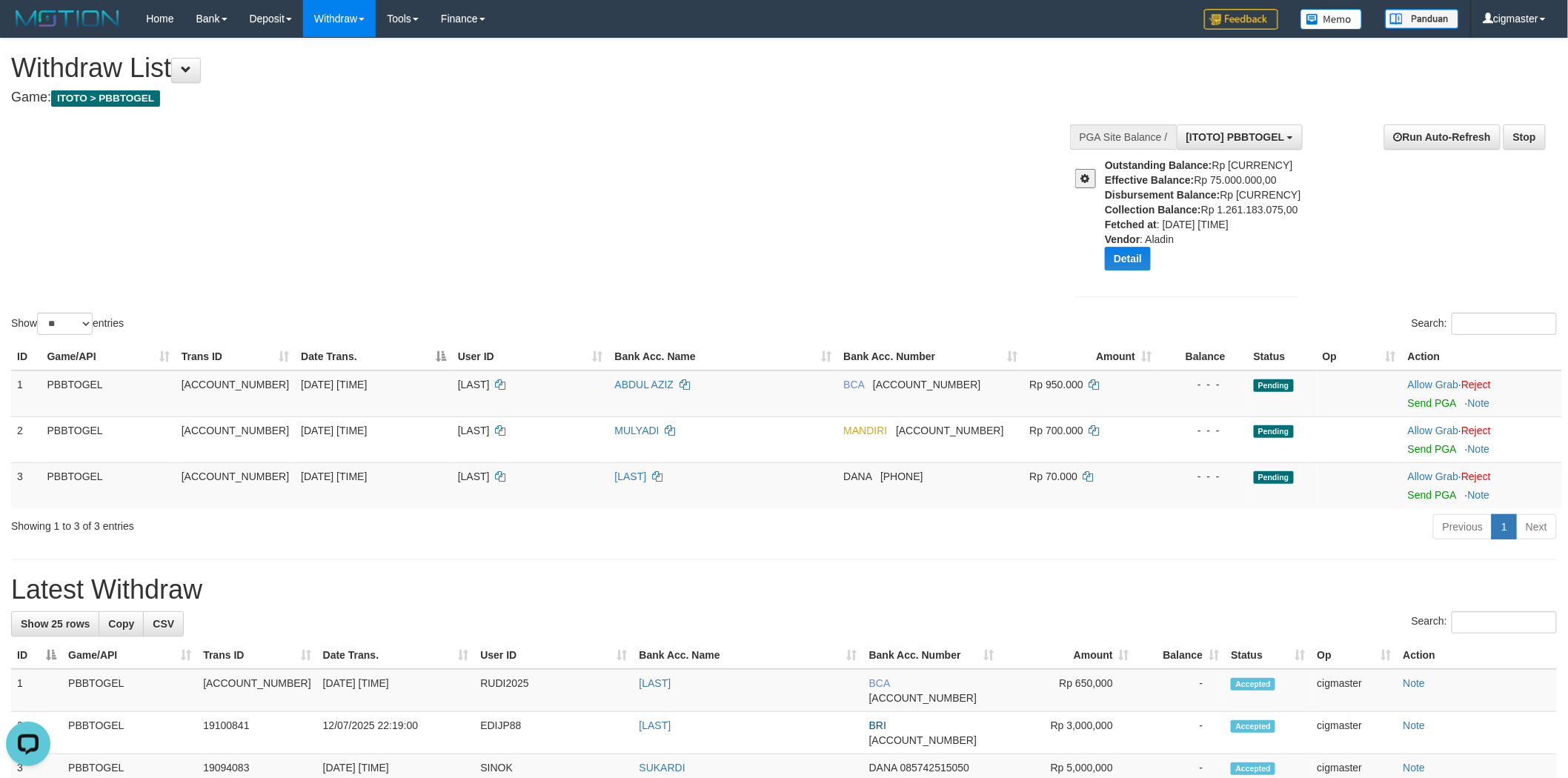 click at bounding box center [1086, 179] 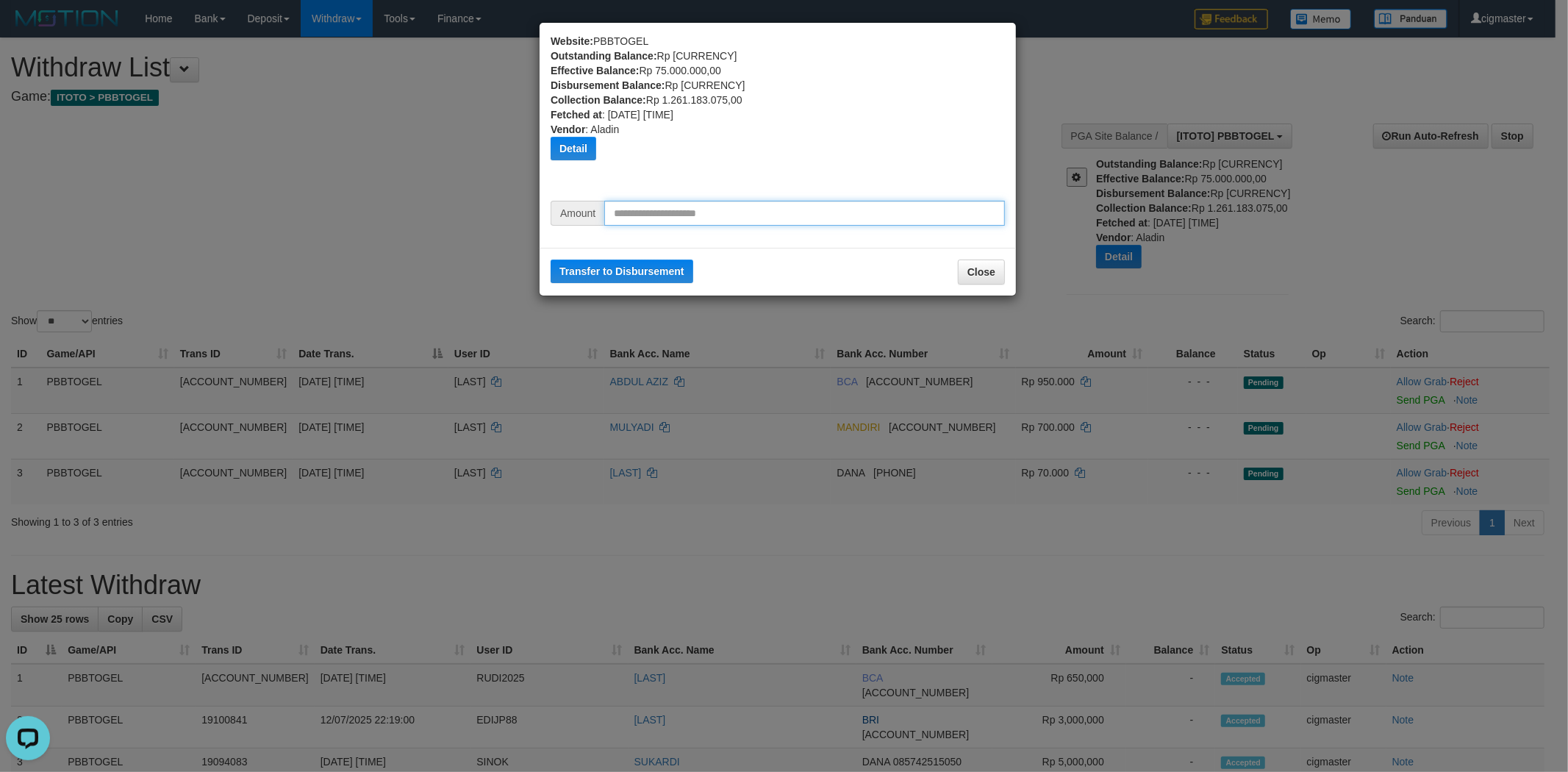 click at bounding box center (804, 213) 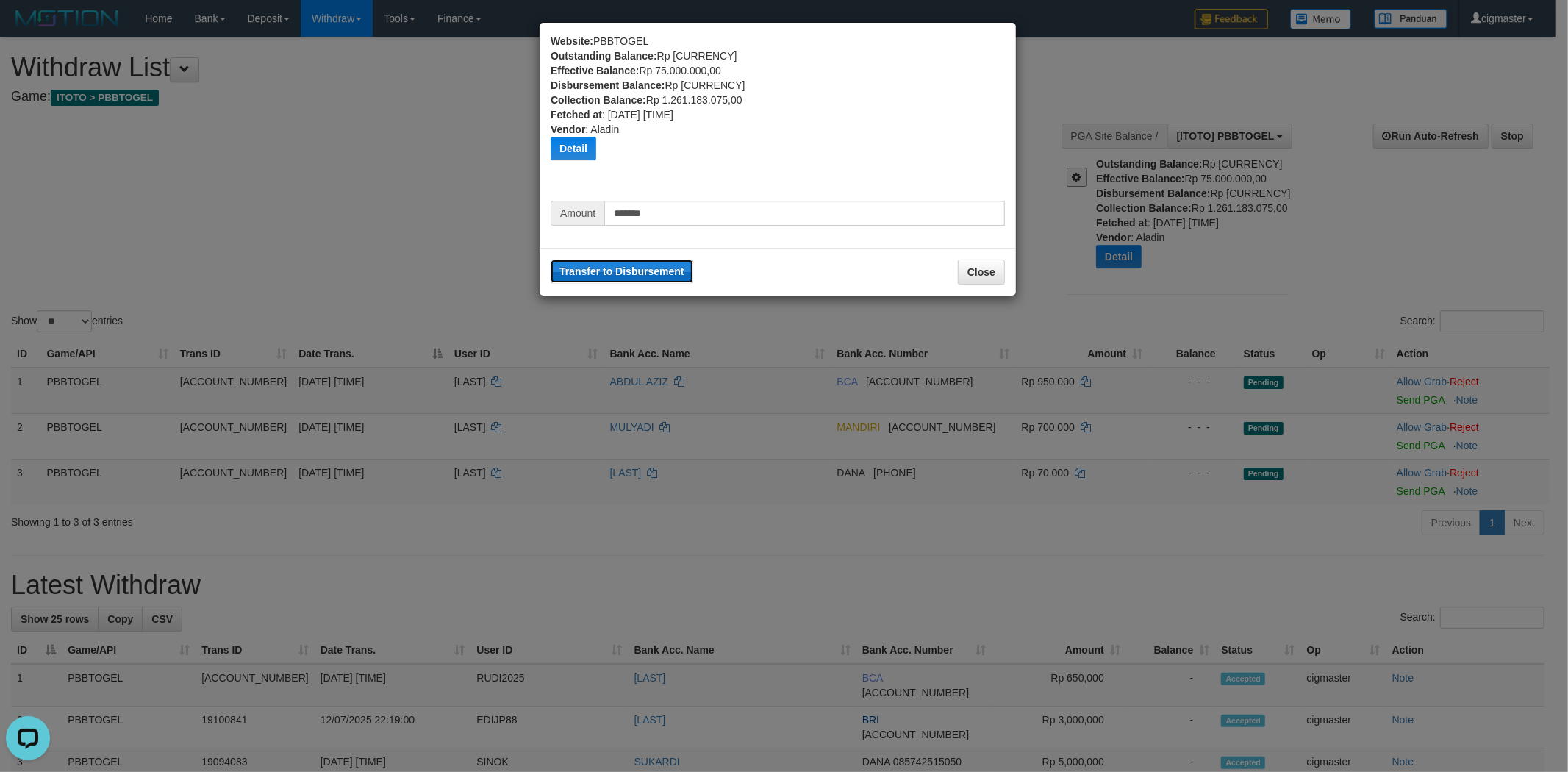 click on "Transfer to Disbursement" at bounding box center (622, 271) 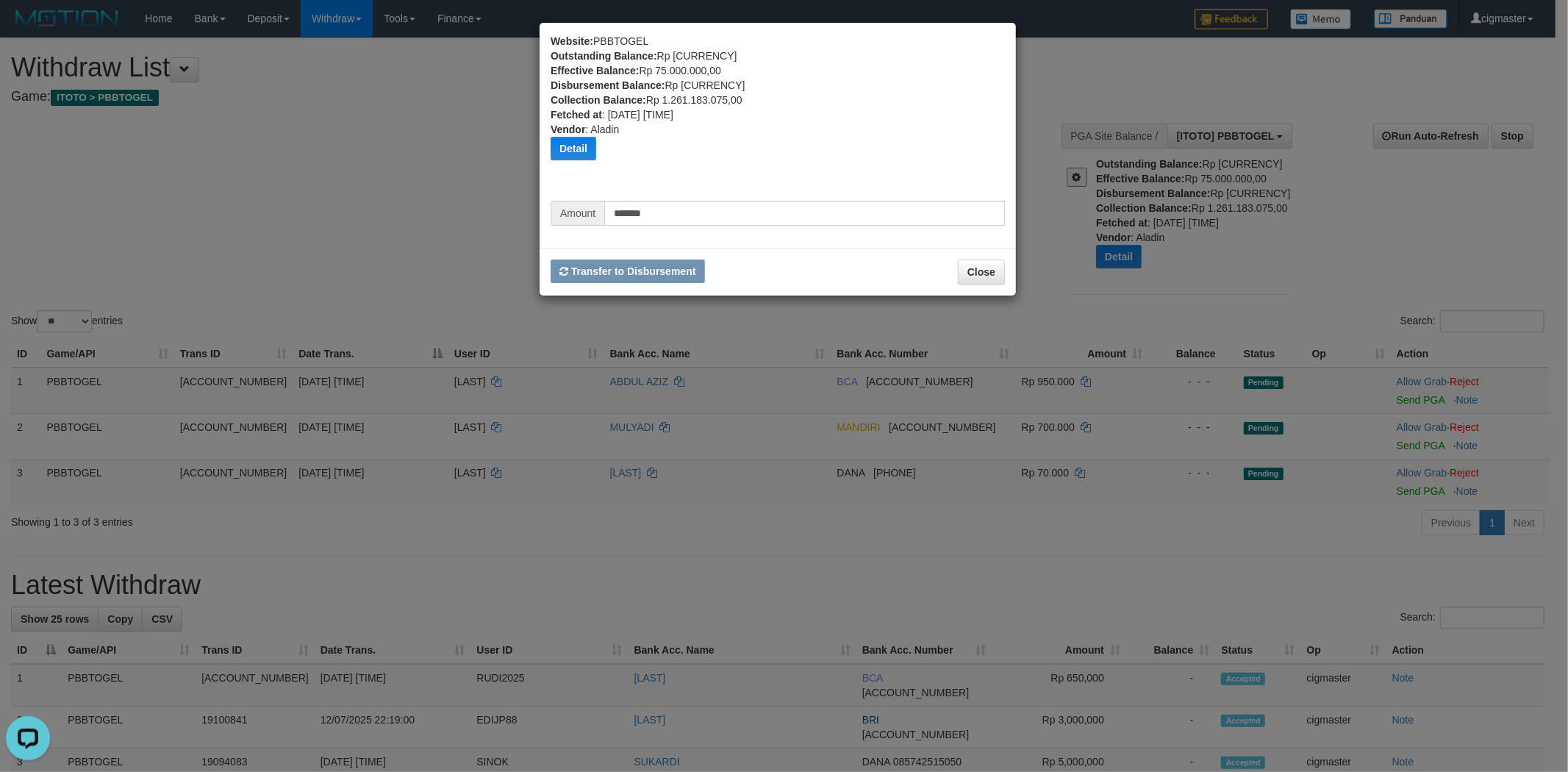 type 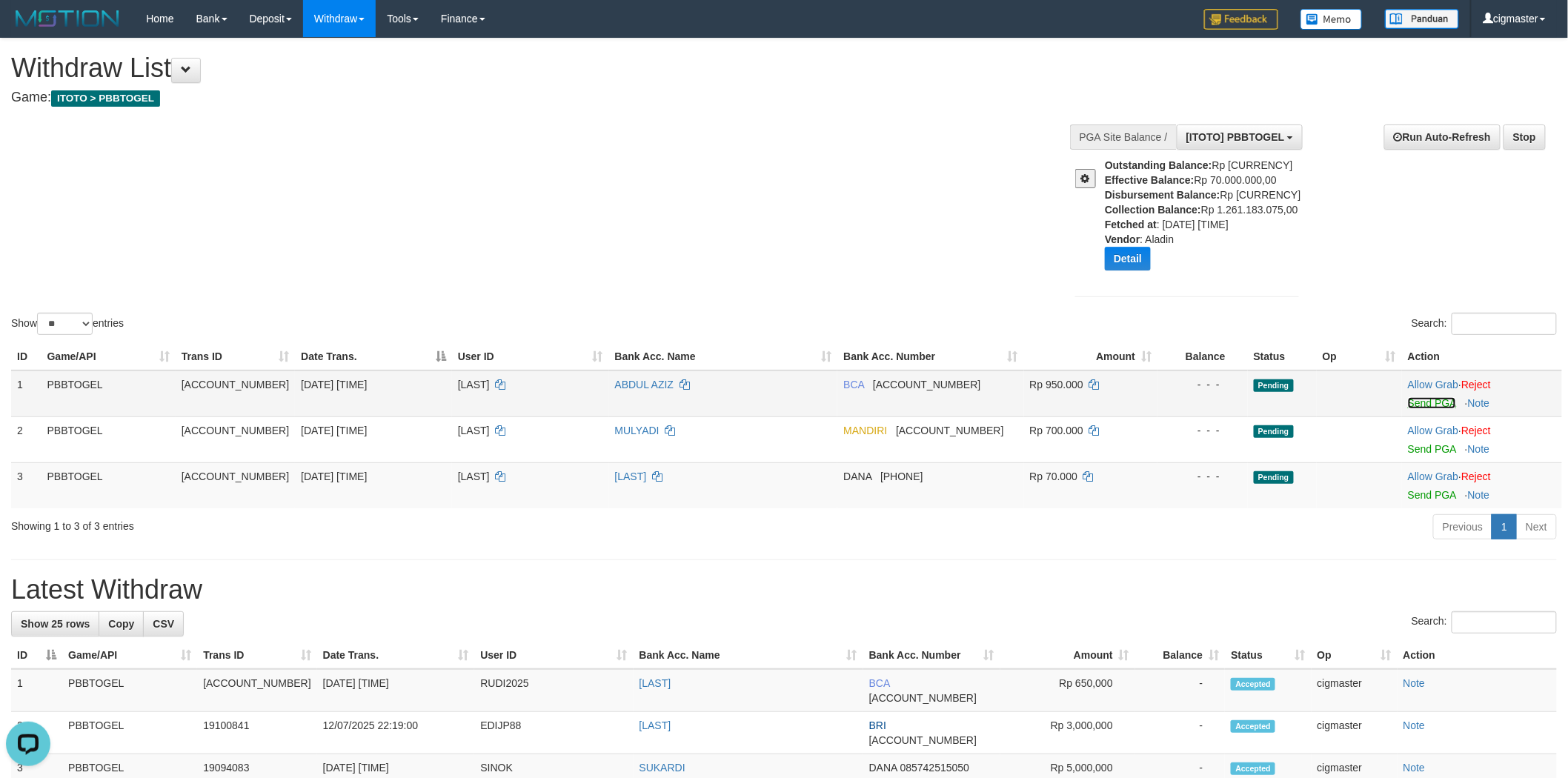 click on "Send PGA" at bounding box center (1432, 403) 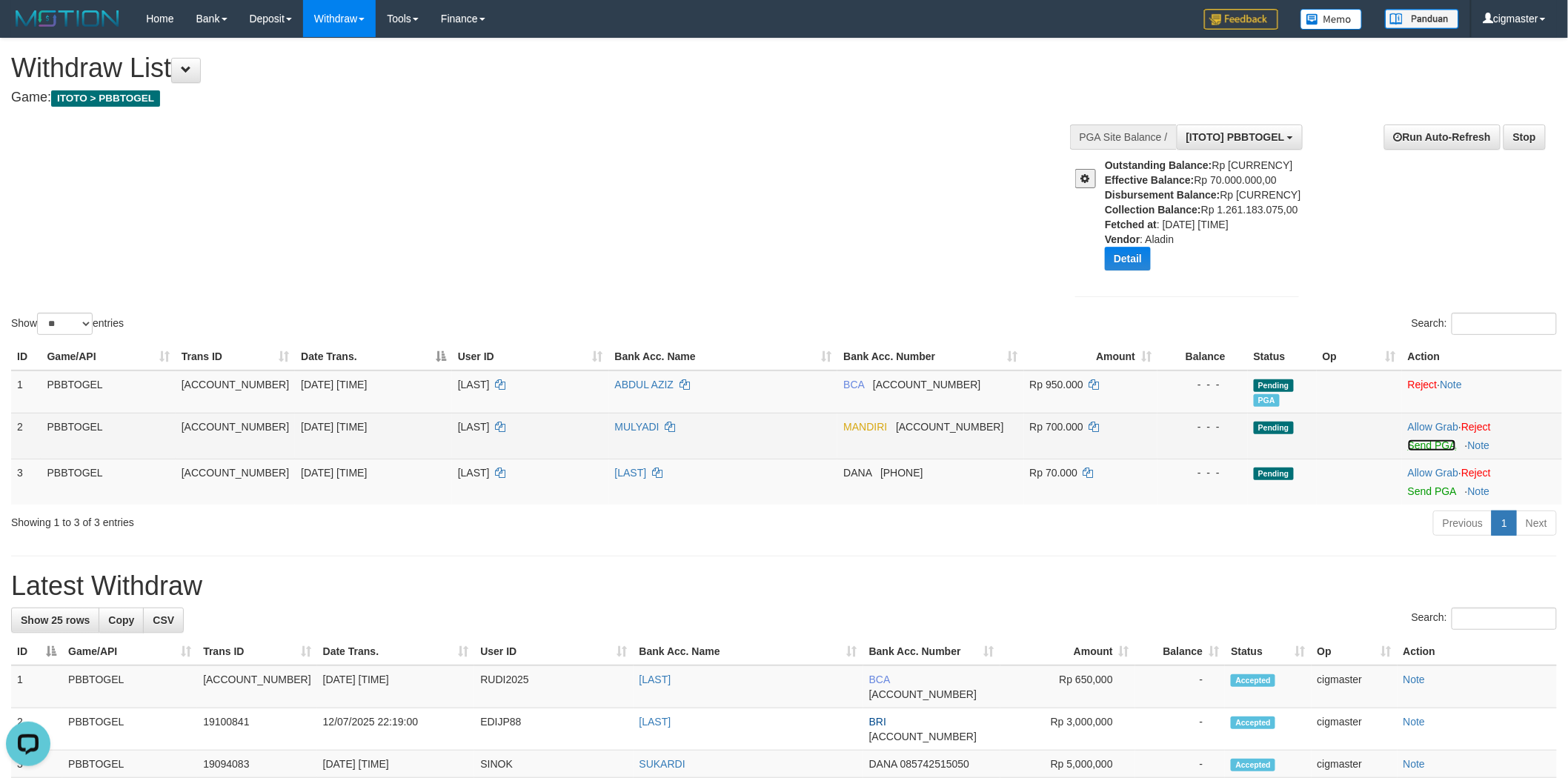 click on "Send PGA" at bounding box center [1432, 445] 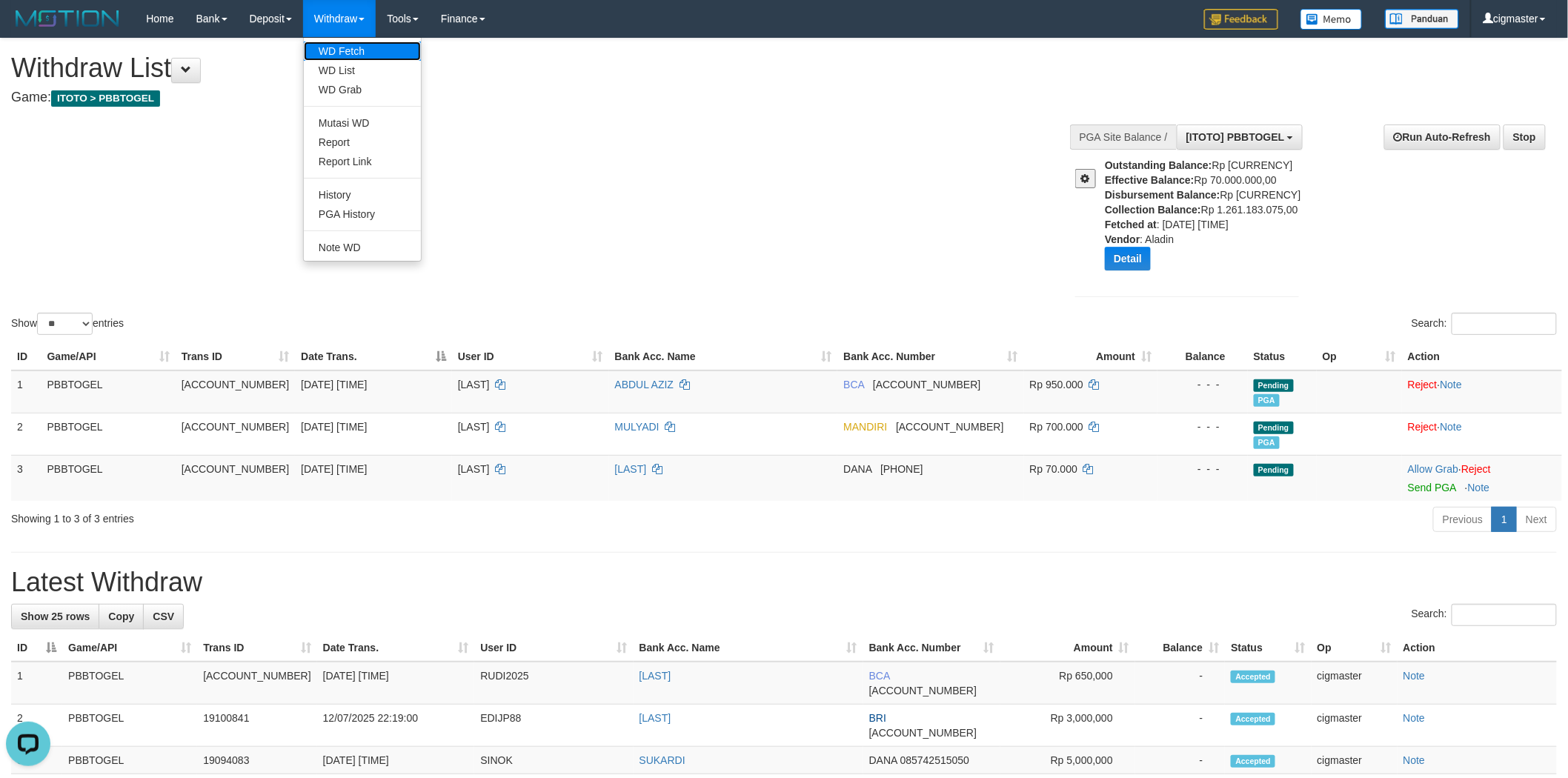 click on "WD Fetch" at bounding box center [362, 51] 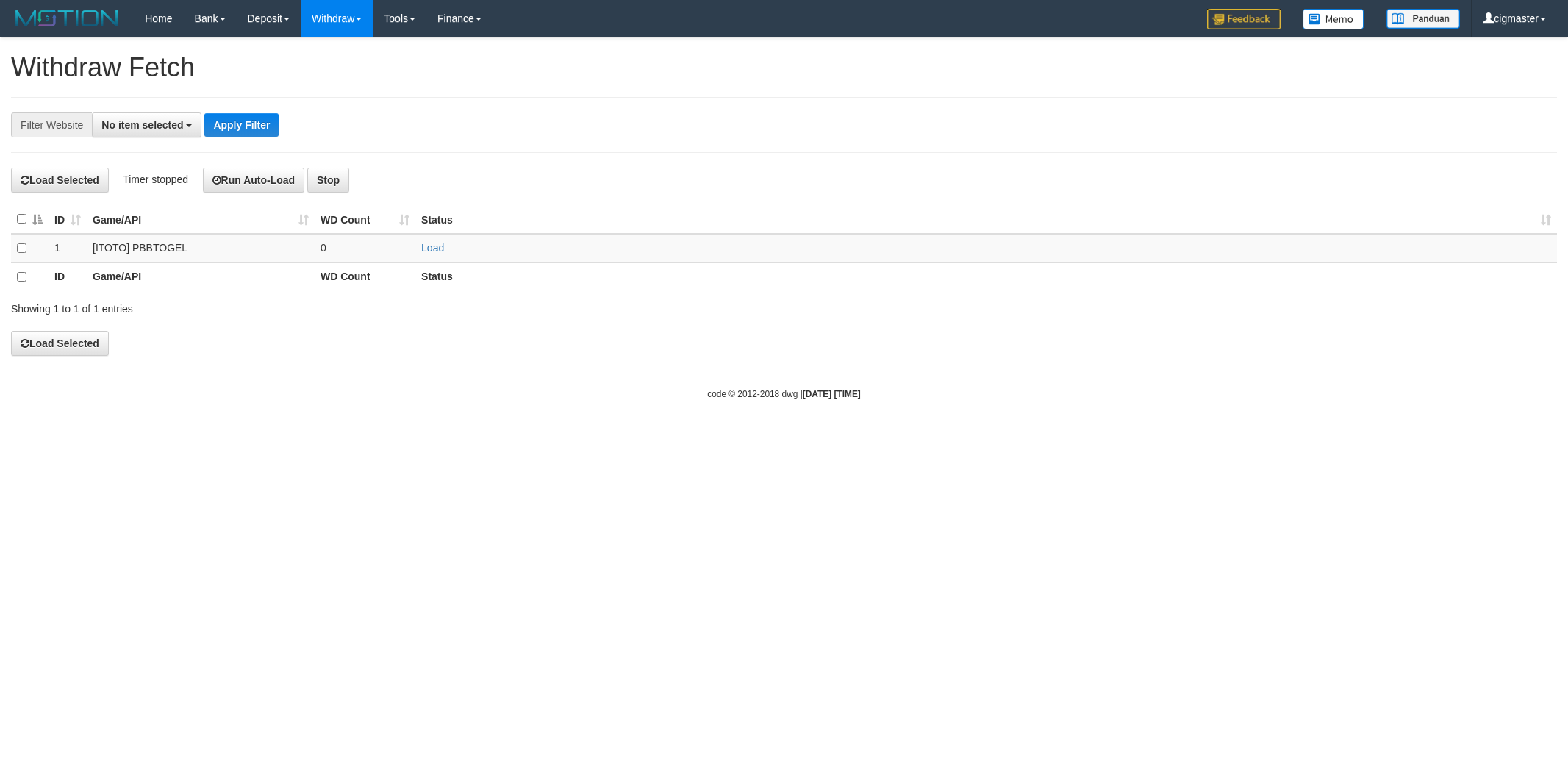 select 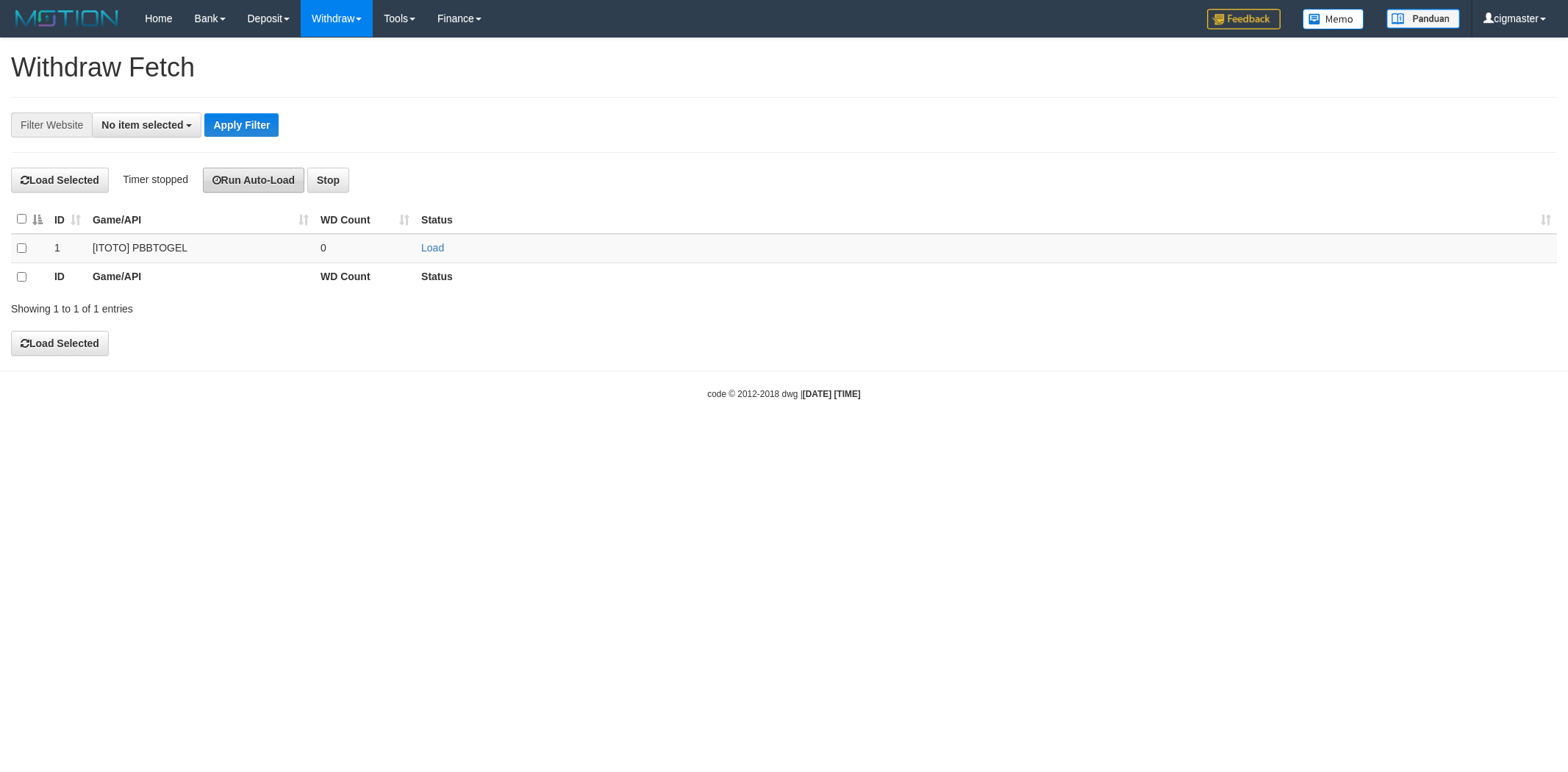 scroll, scrollTop: 0, scrollLeft: 0, axis: both 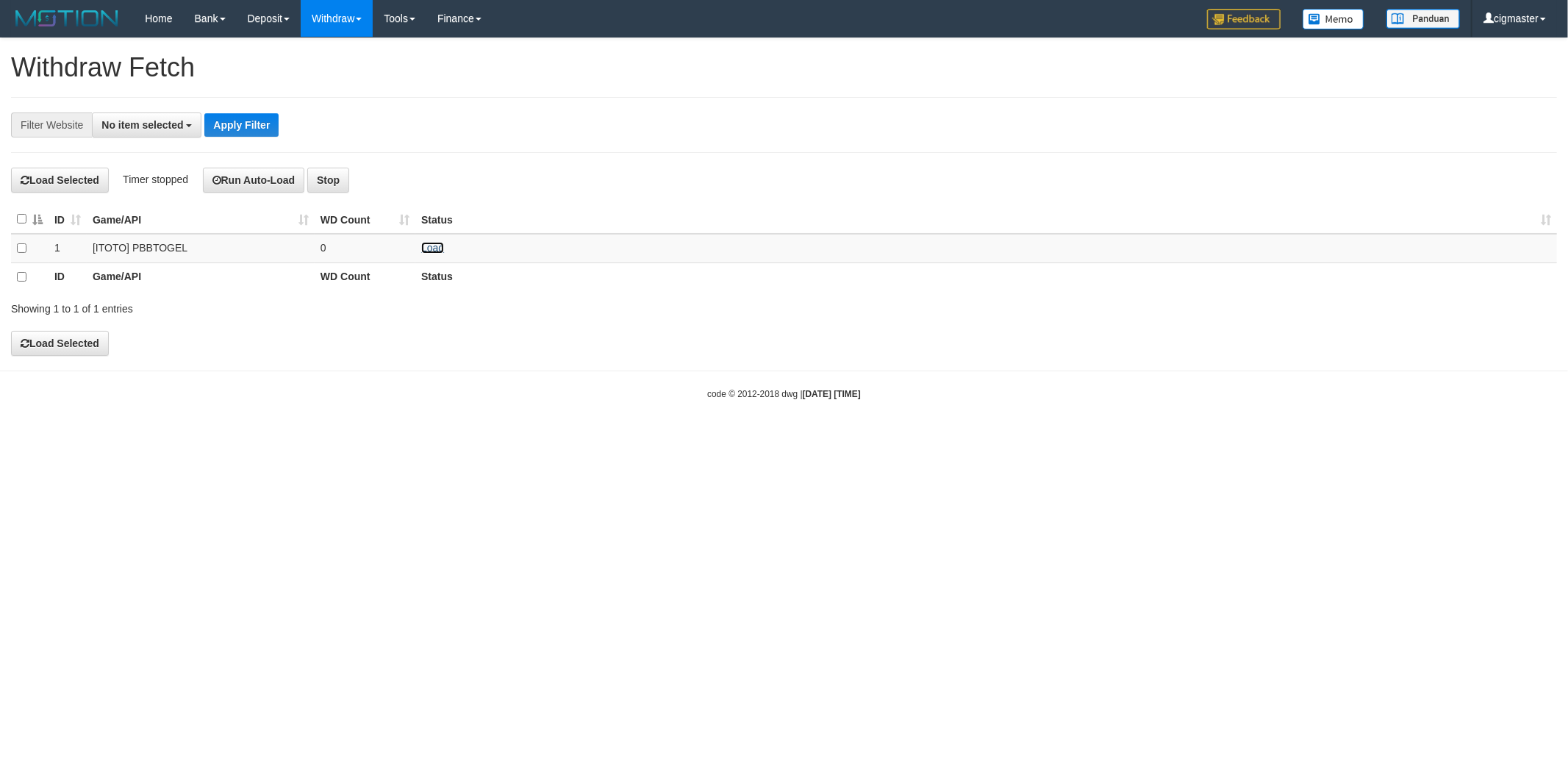 drag, startPoint x: 437, startPoint y: 244, endPoint x: 500, endPoint y: 195, distance: 79.81228 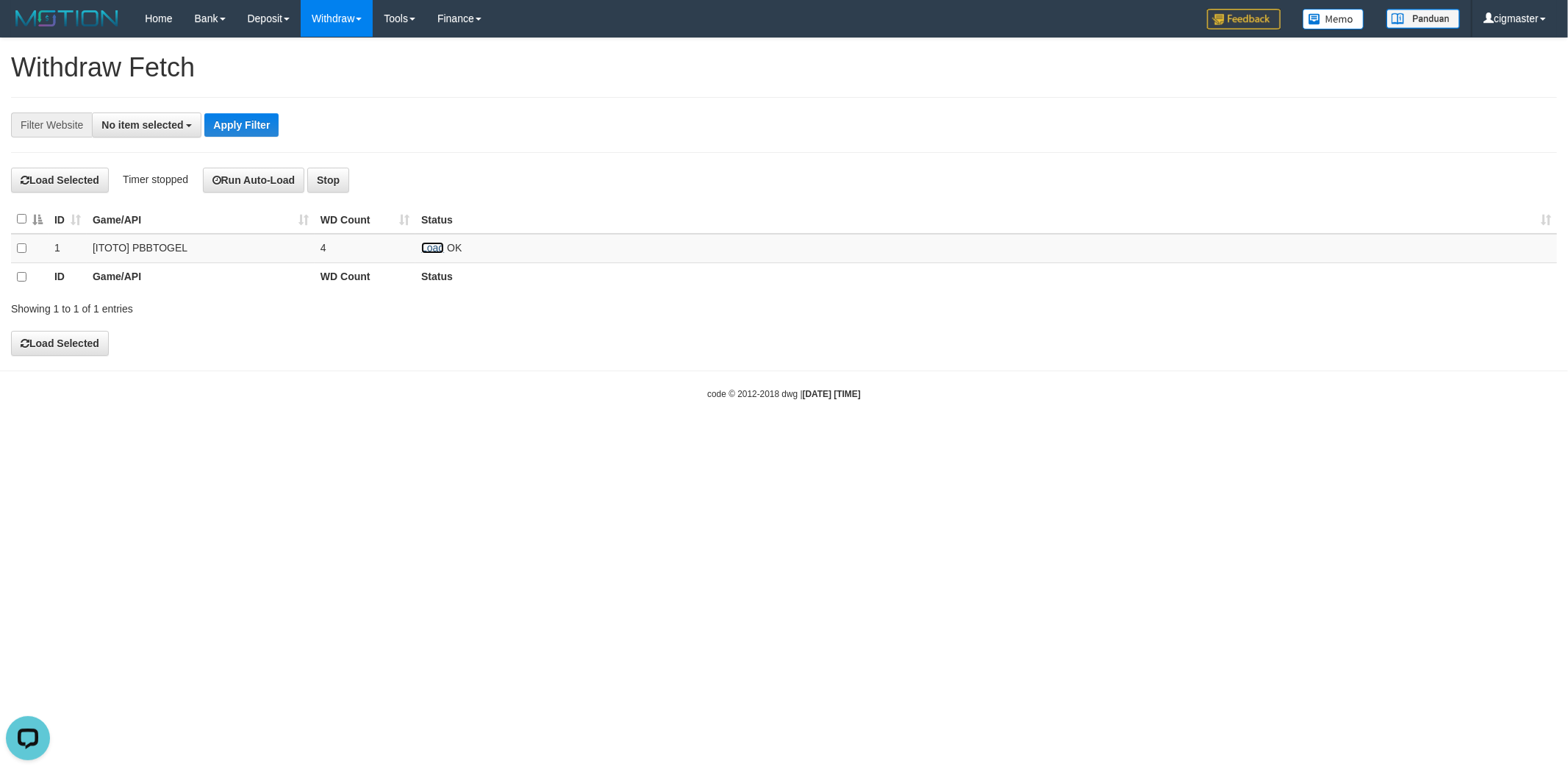scroll, scrollTop: 0, scrollLeft: 0, axis: both 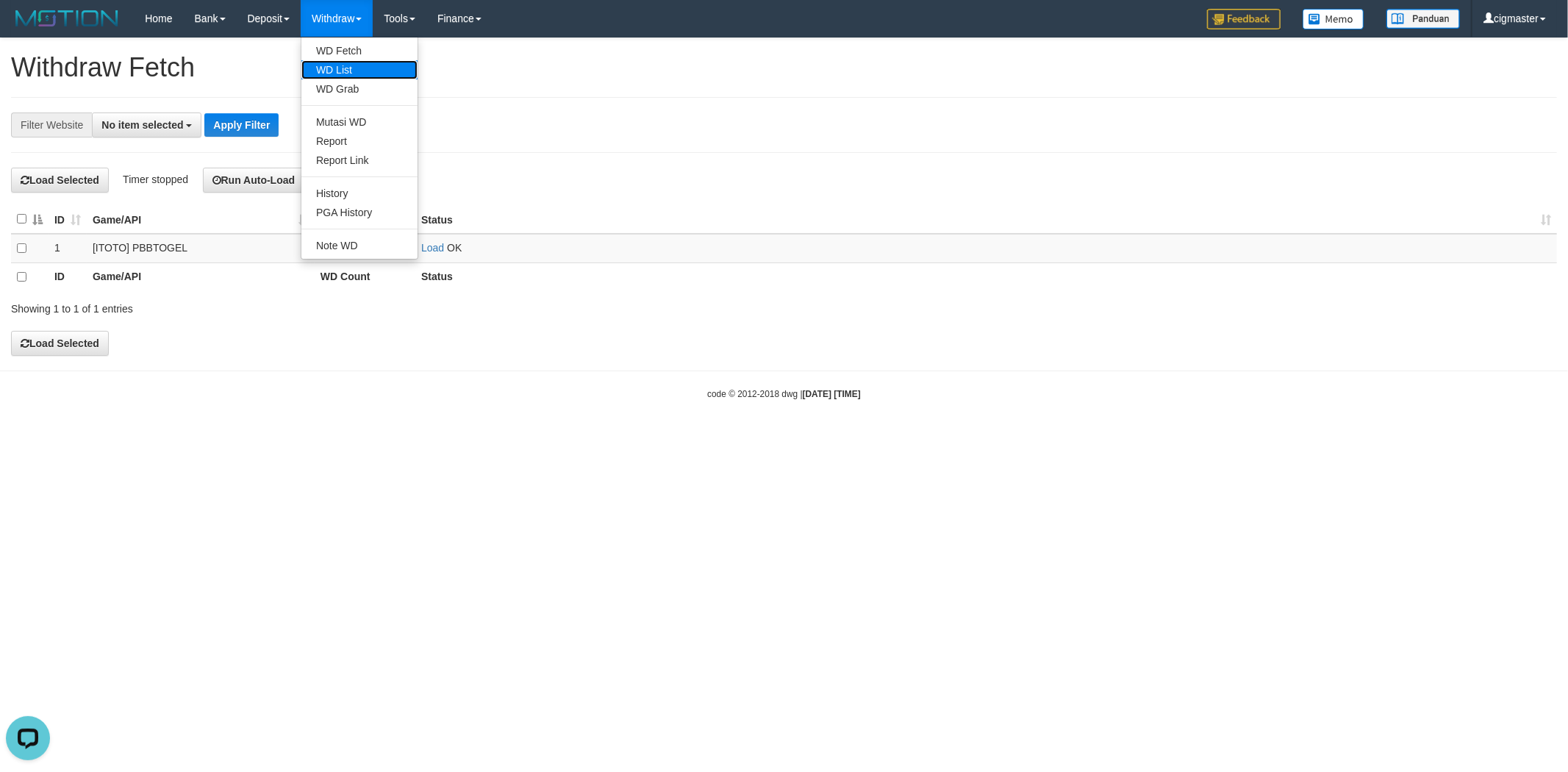 click on "WD List" at bounding box center [359, 70] 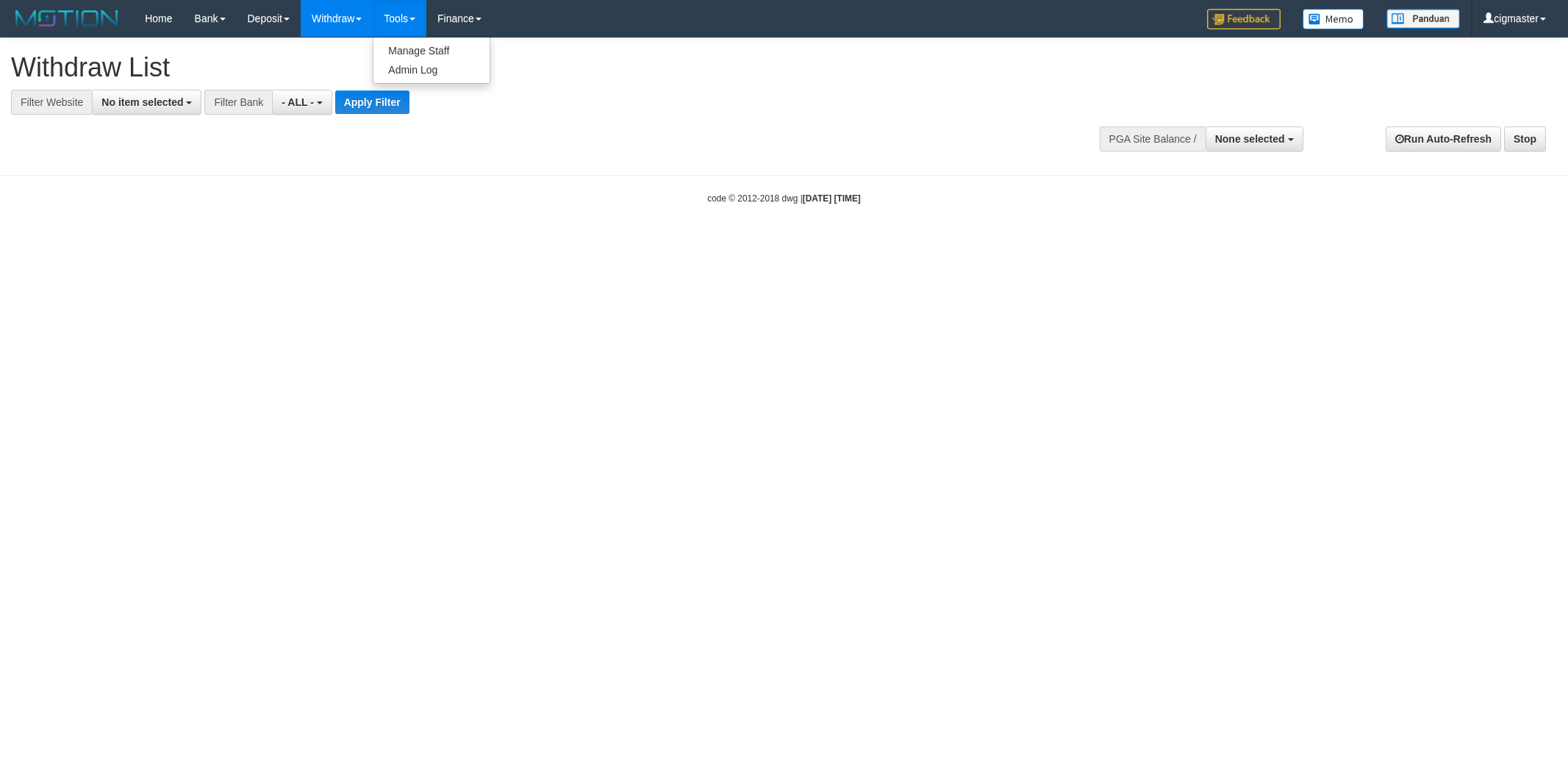 select 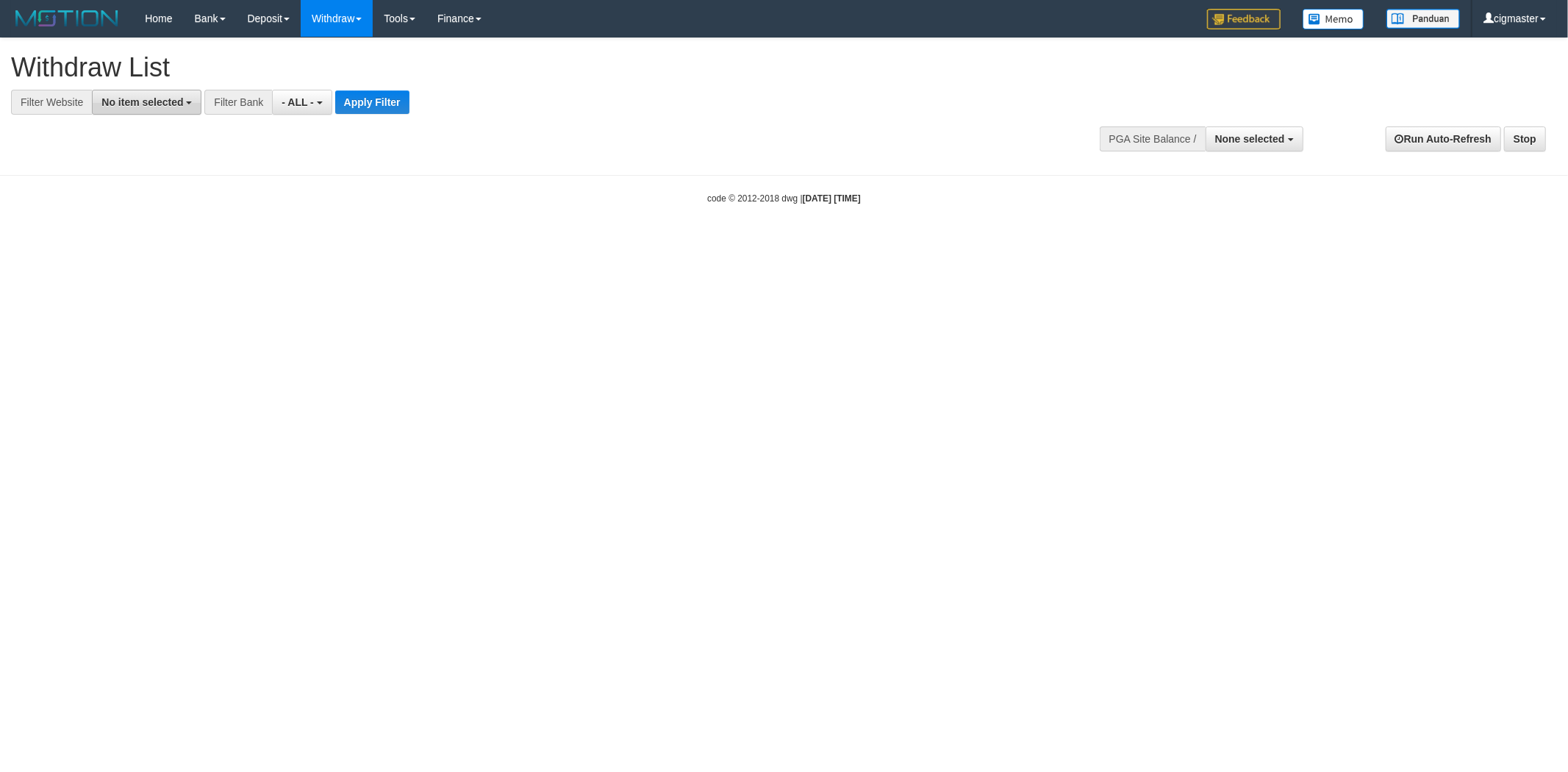 click on "No item selected" at bounding box center (142, 102) 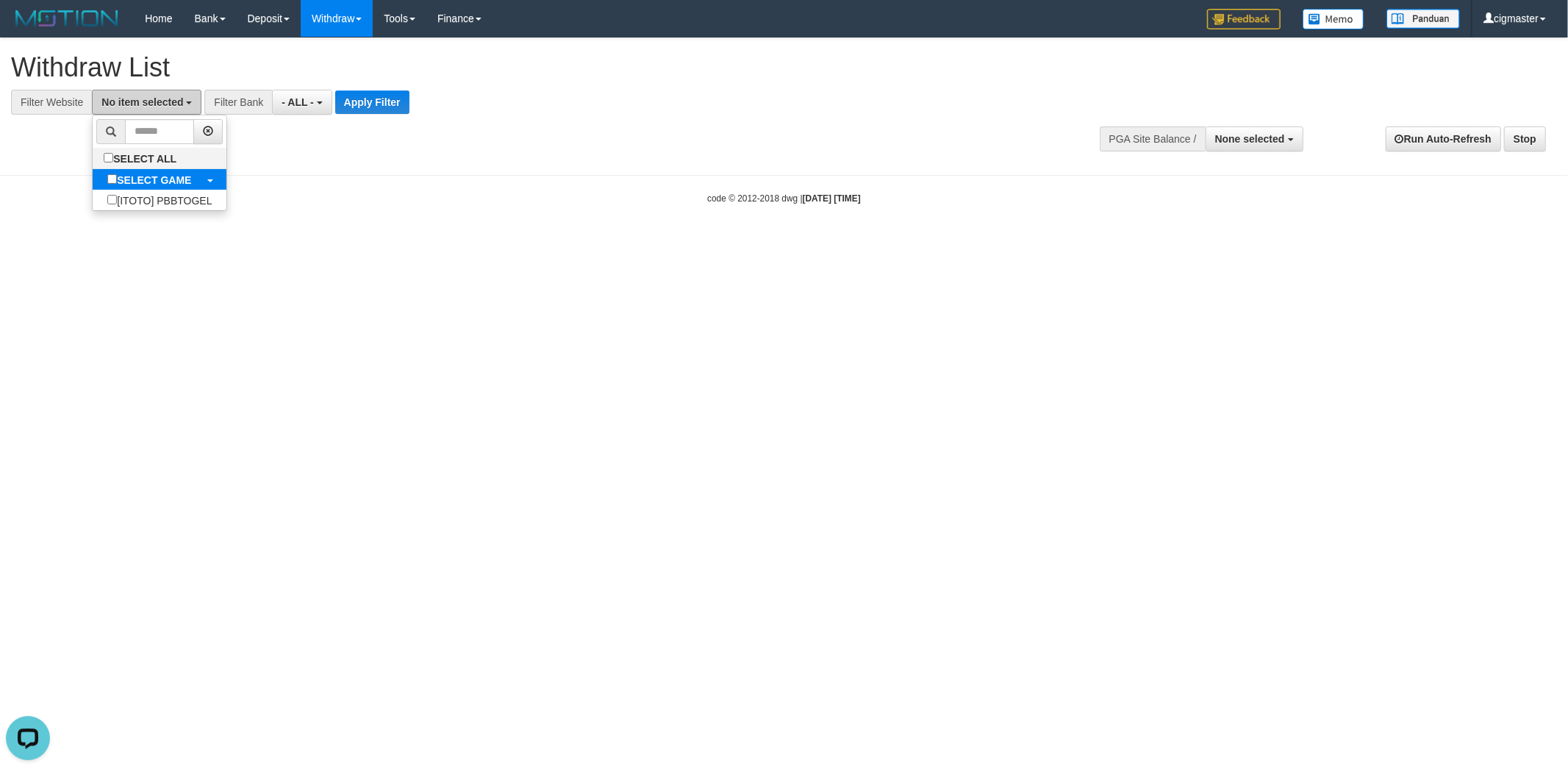scroll, scrollTop: 0, scrollLeft: 0, axis: both 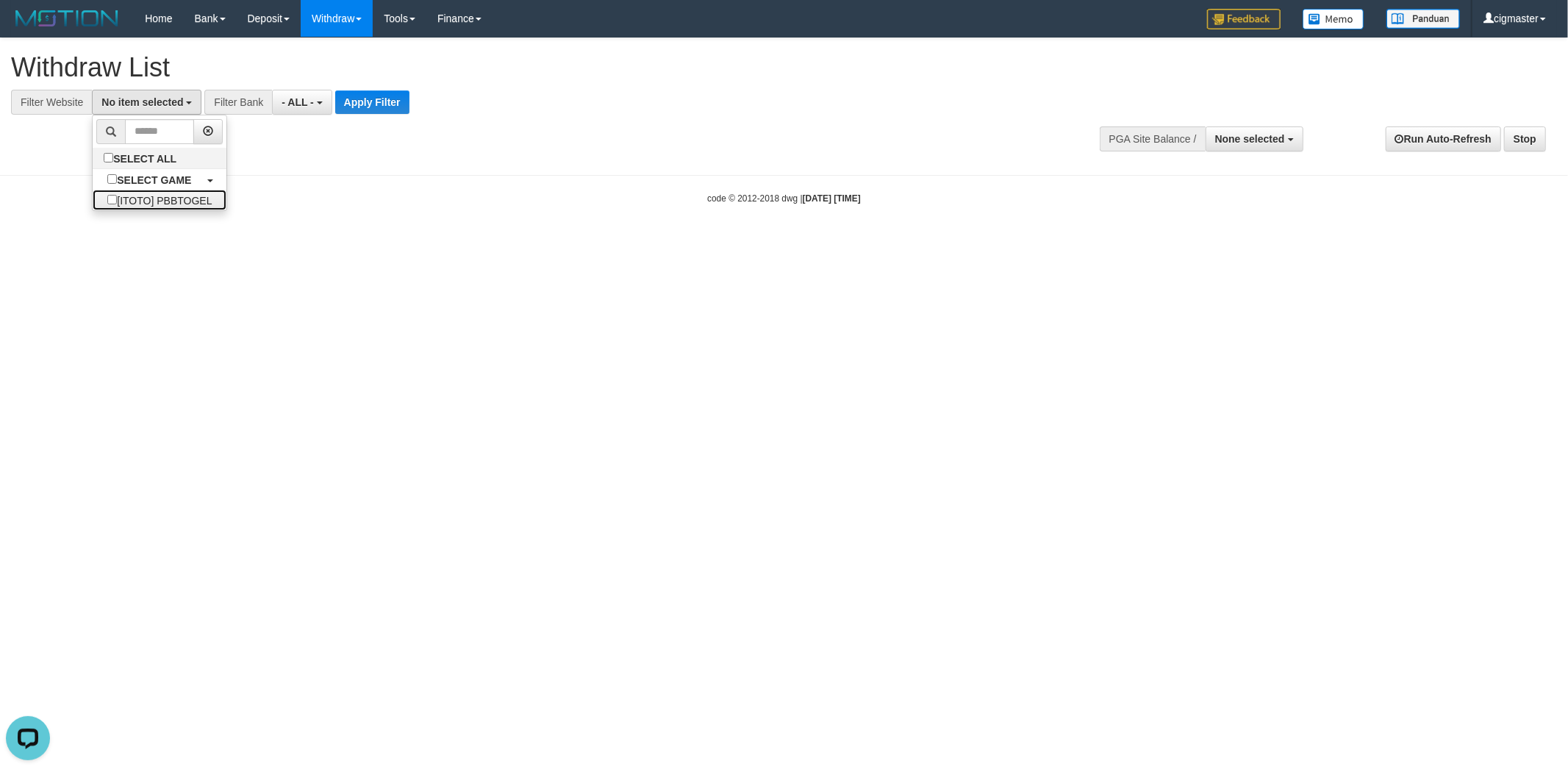 drag, startPoint x: 189, startPoint y: 202, endPoint x: 290, endPoint y: 172, distance: 105.3613 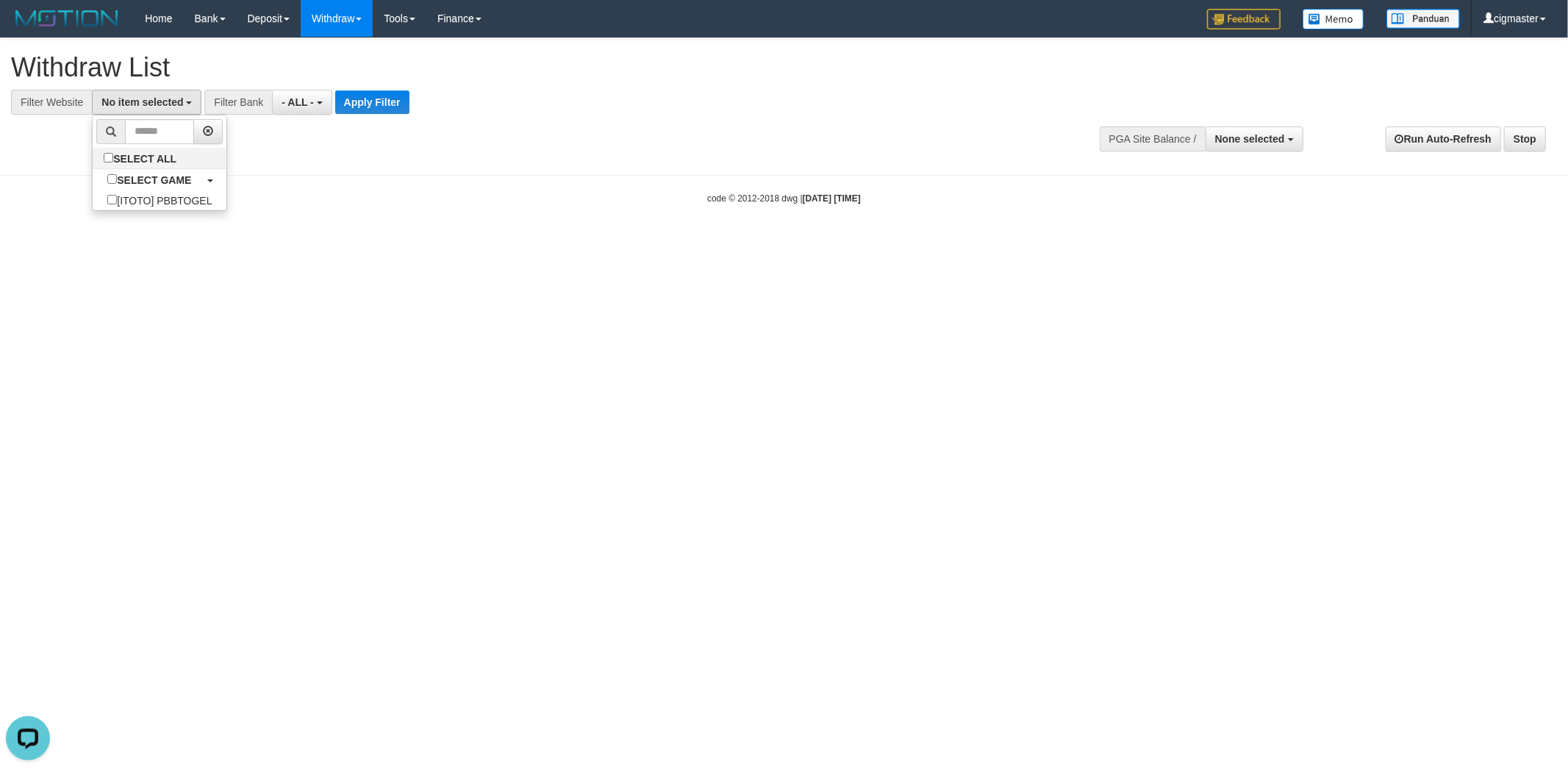 select on "****" 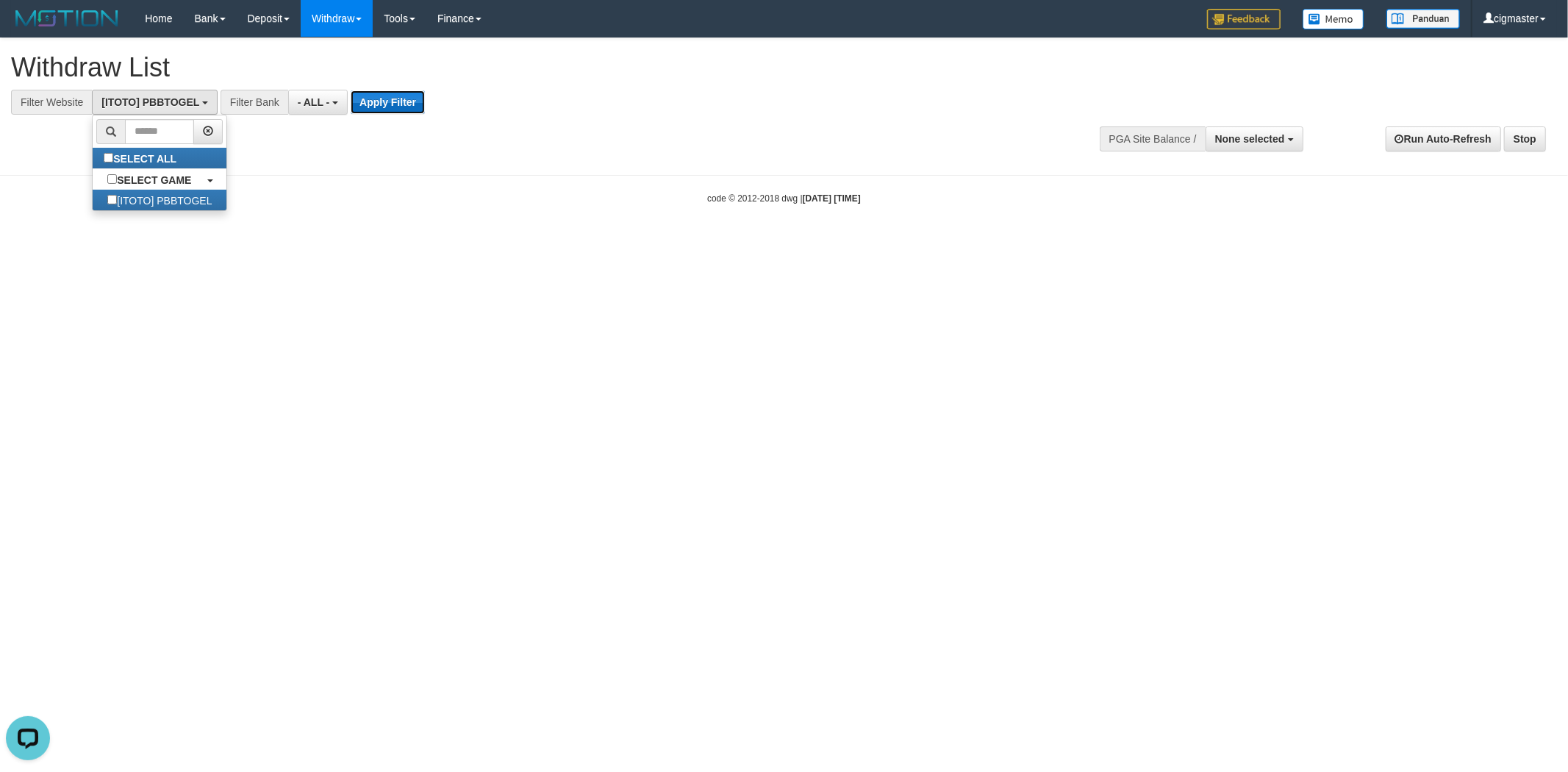 click on "Apply Filter" at bounding box center (387, 102) 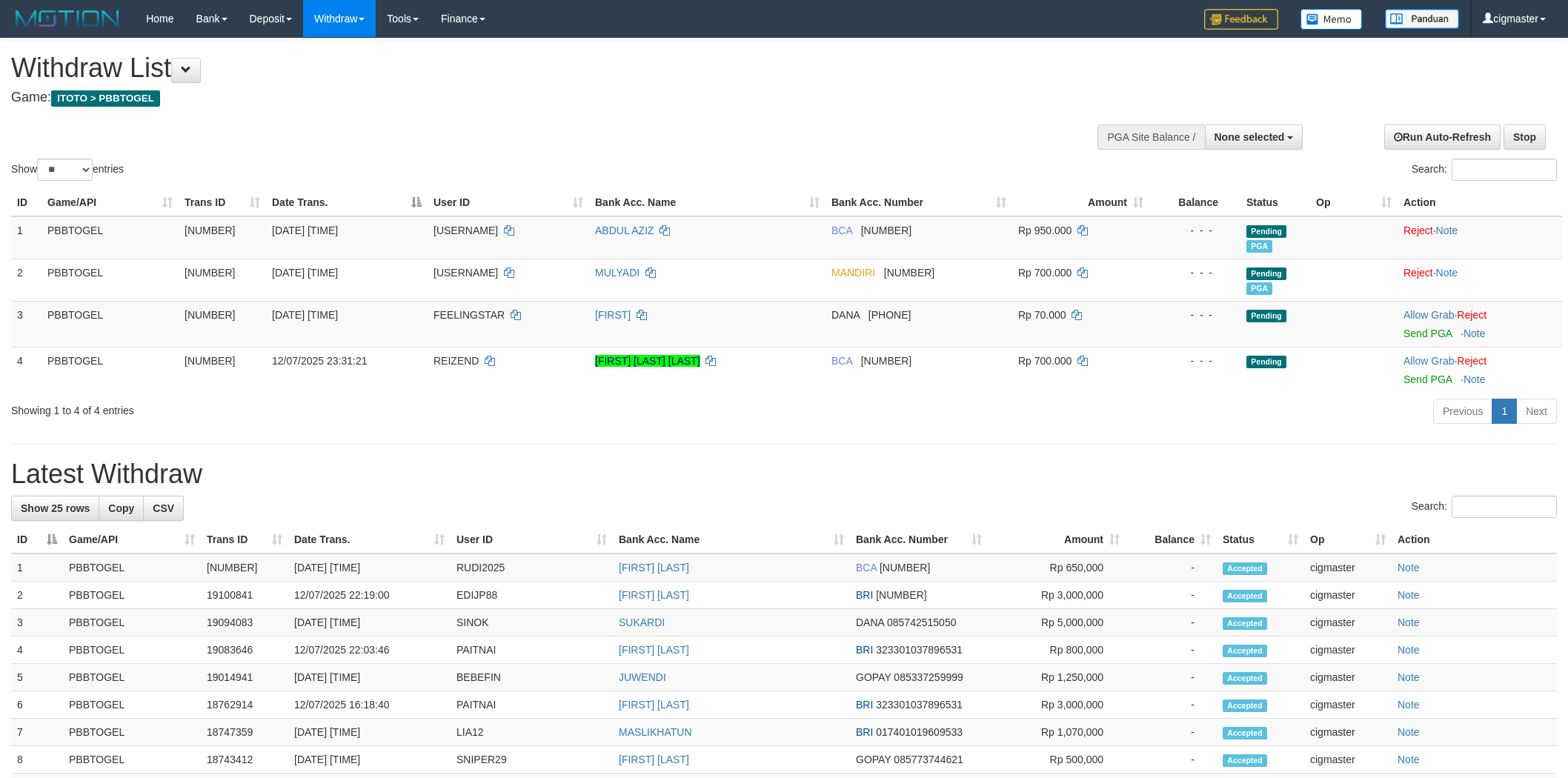 select 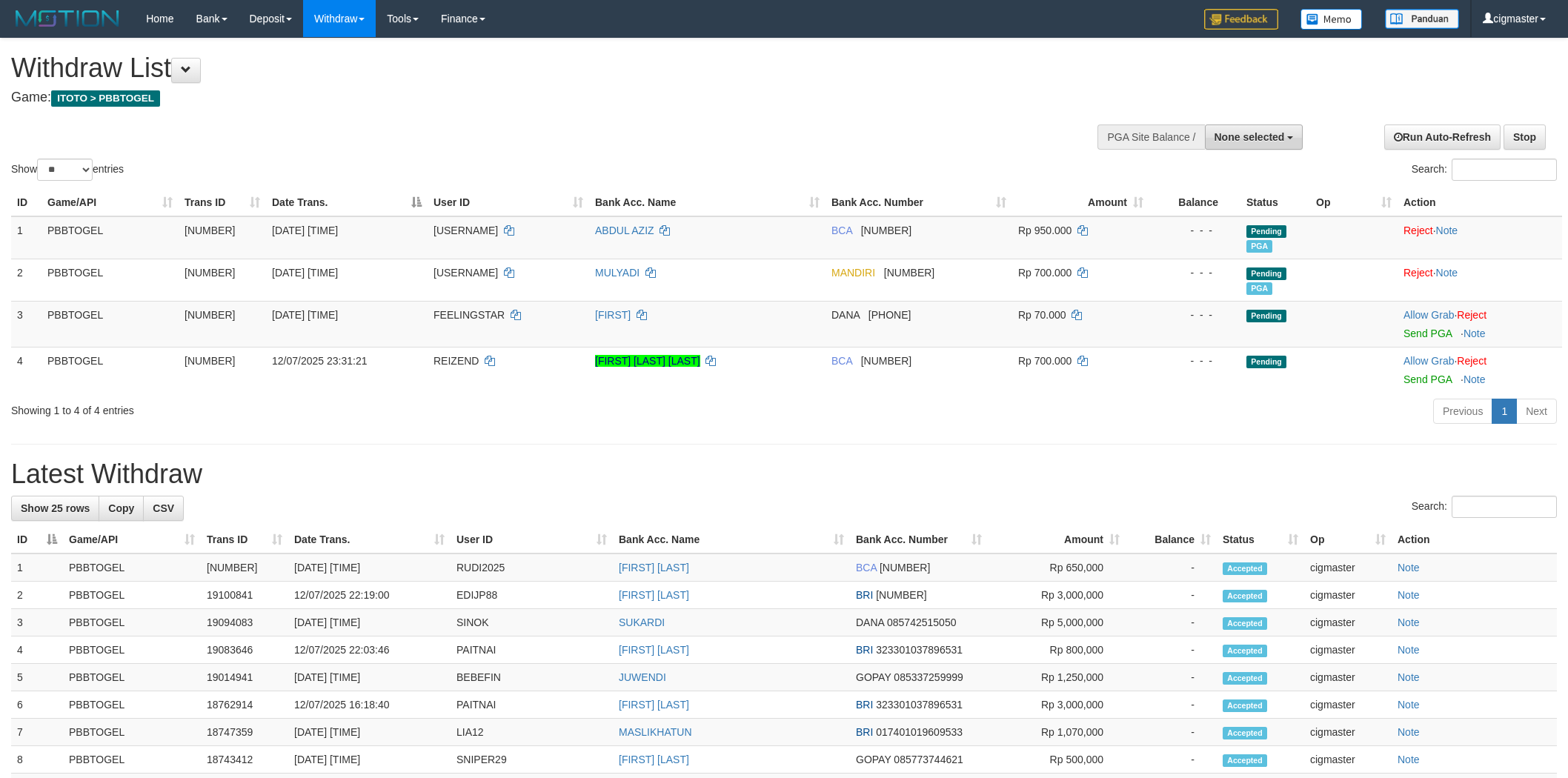 scroll, scrollTop: 0, scrollLeft: 0, axis: both 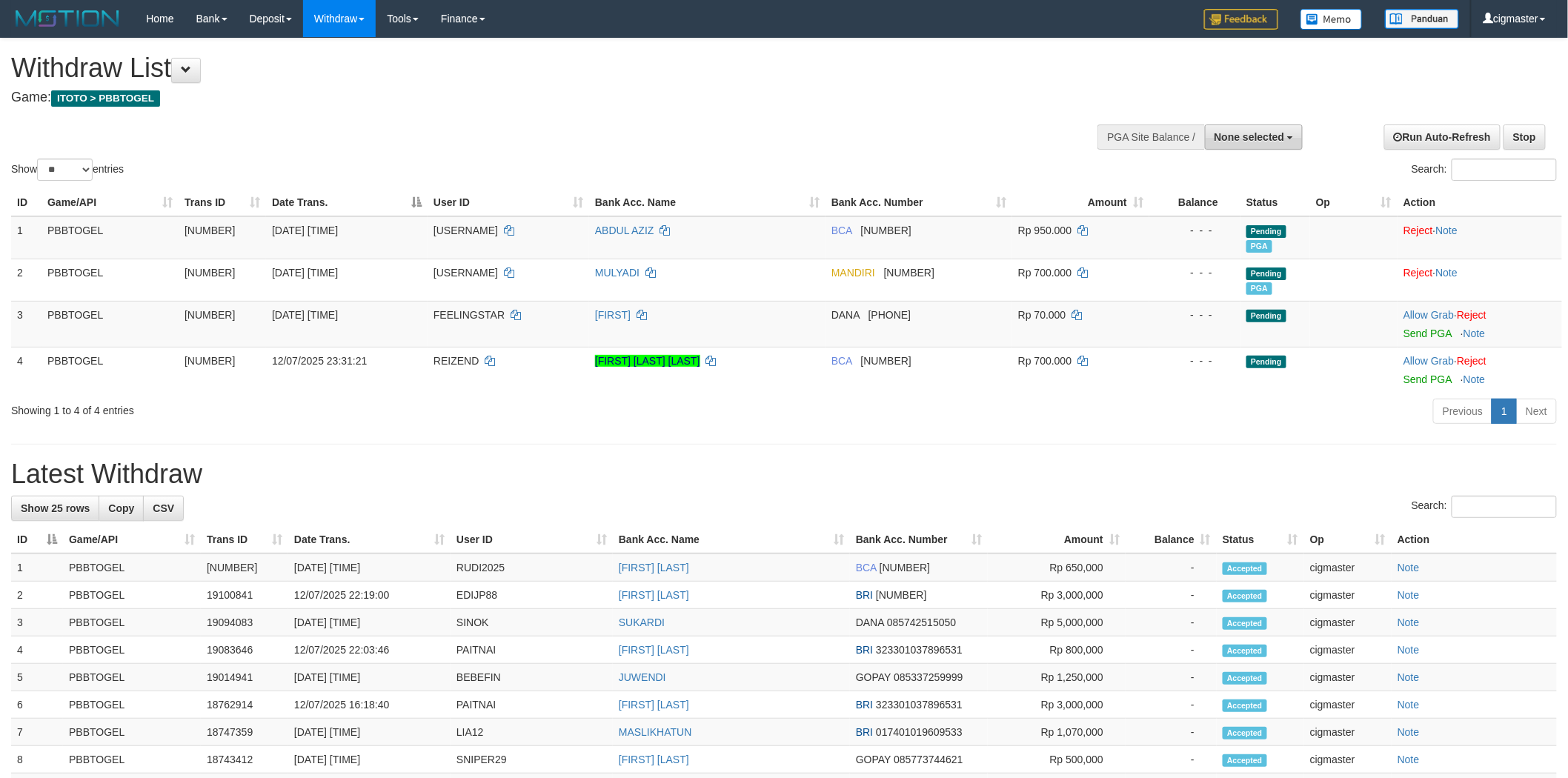 click on "None selected" at bounding box center [1249, 137] 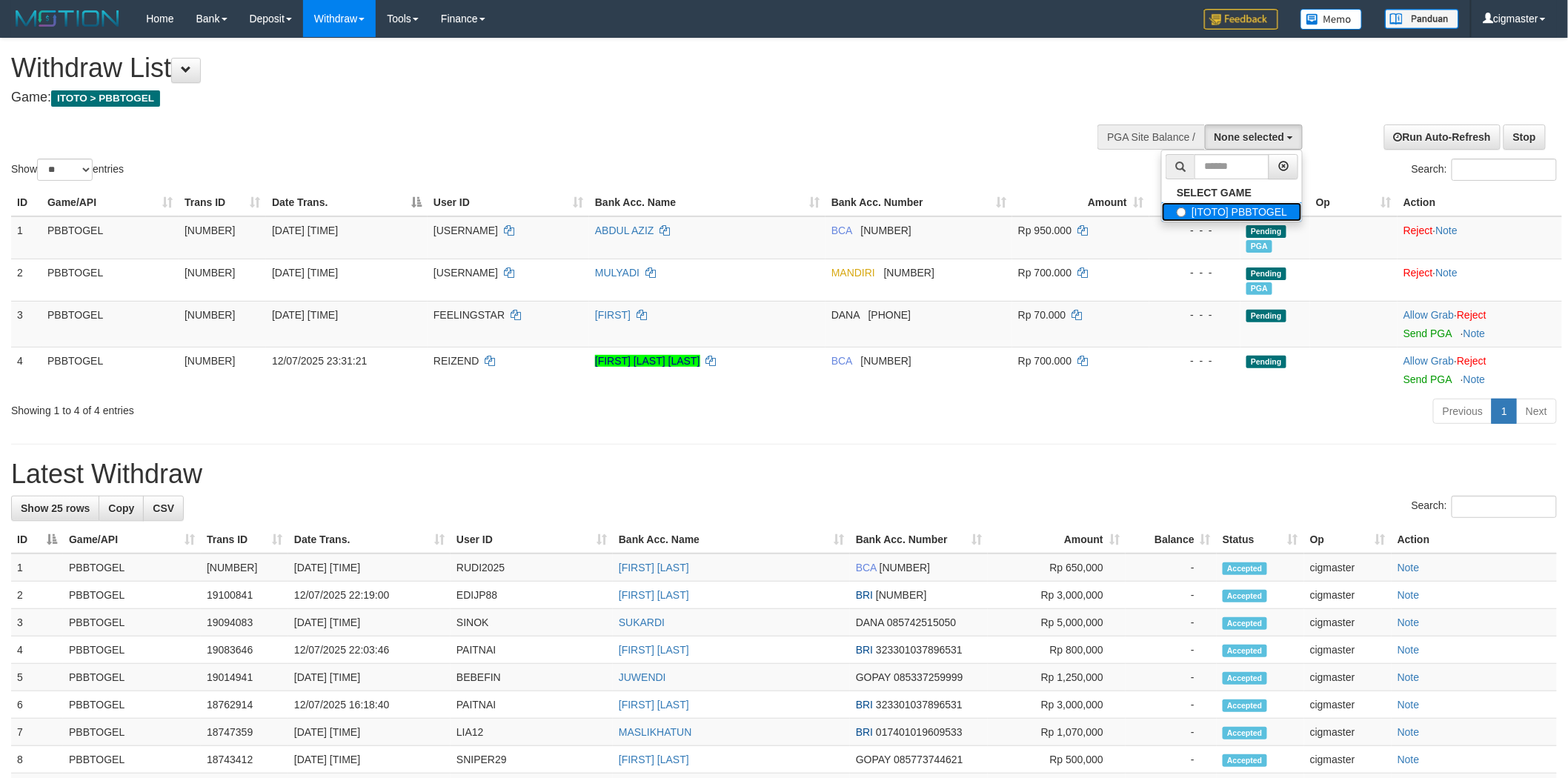 click on "[ITOTO] PBBTOGEL" at bounding box center (1232, 212) 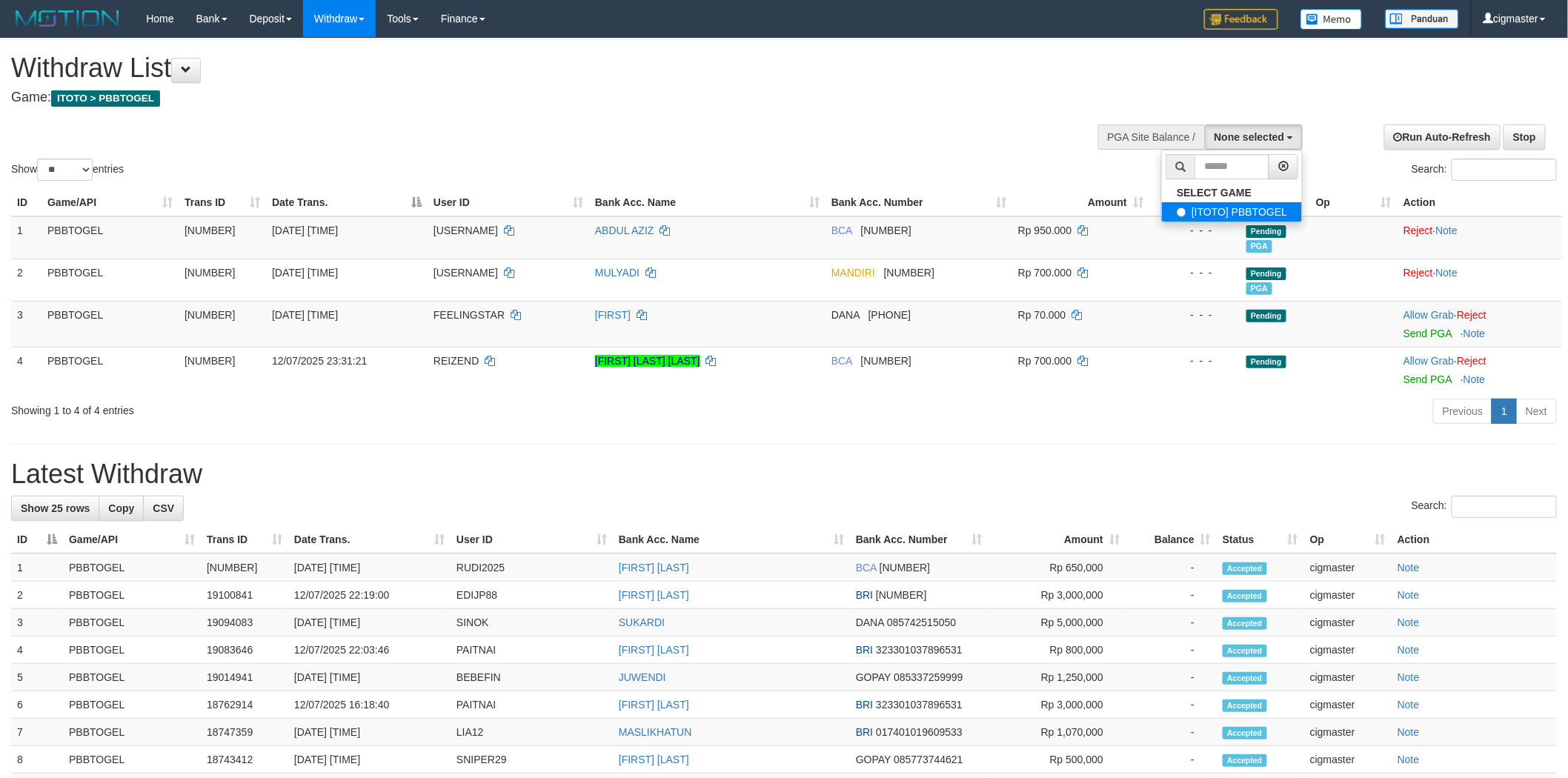 select on "****" 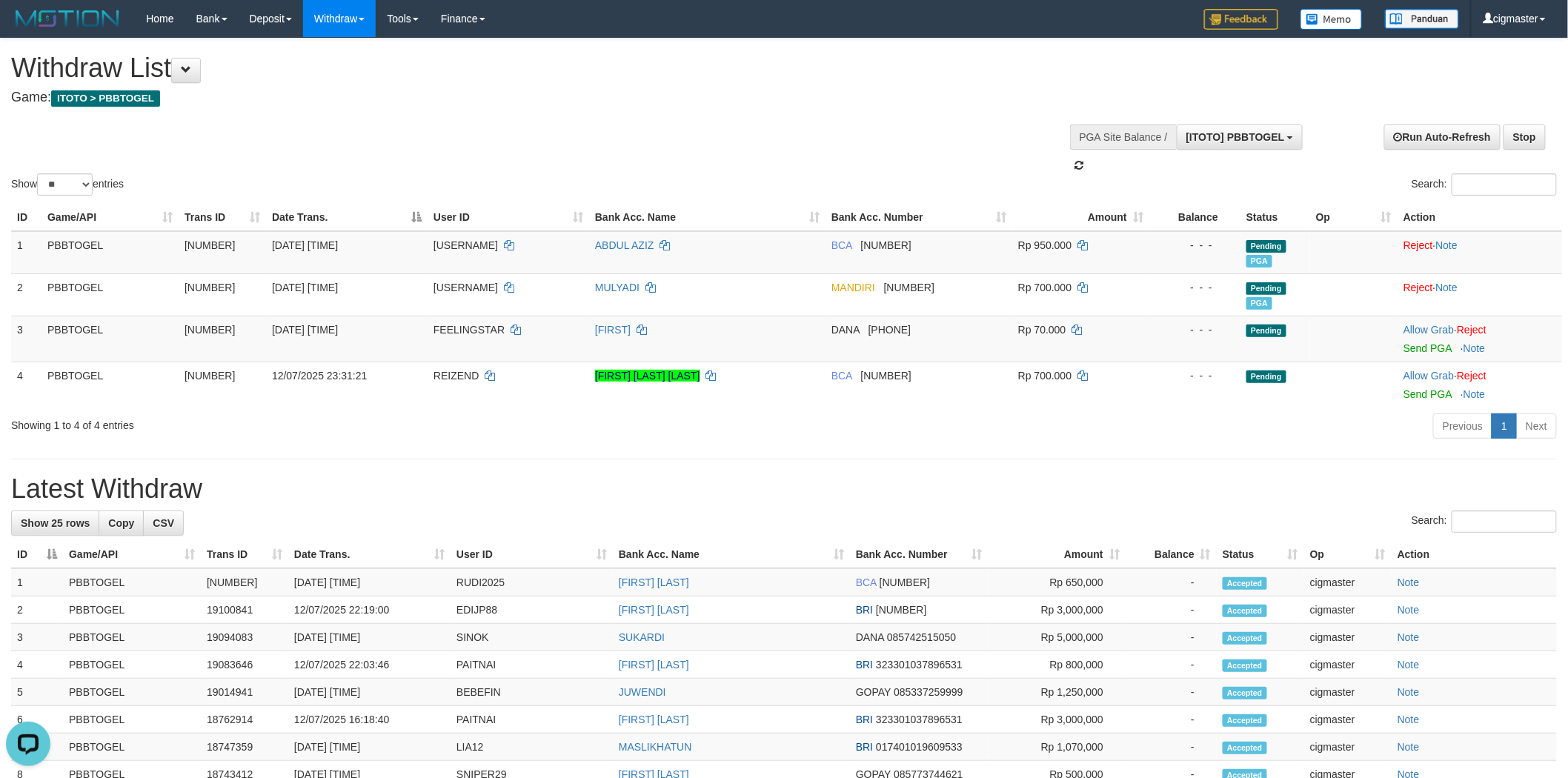 scroll, scrollTop: 0, scrollLeft: 0, axis: both 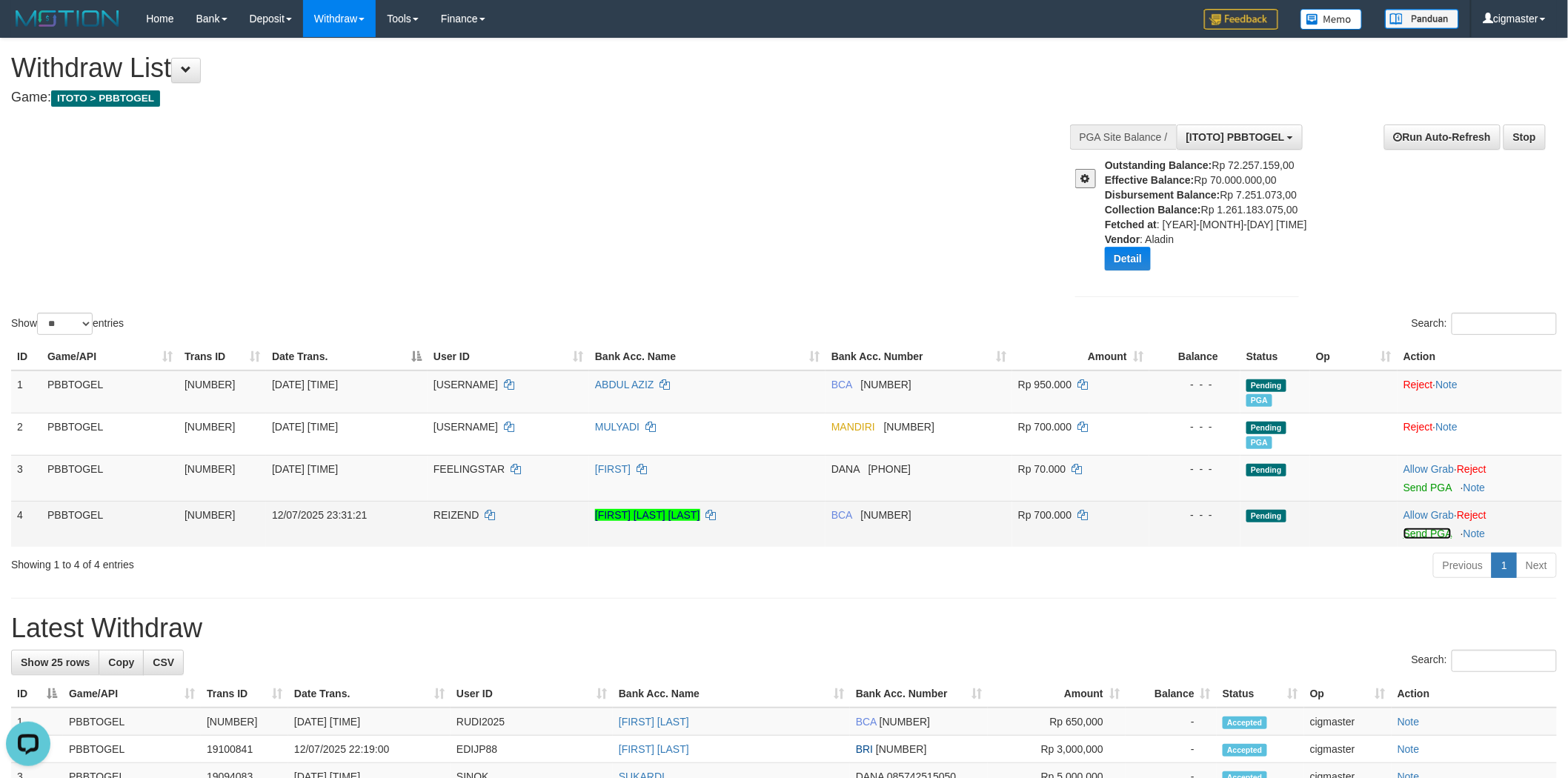 click on "Send PGA" at bounding box center (1427, 533) 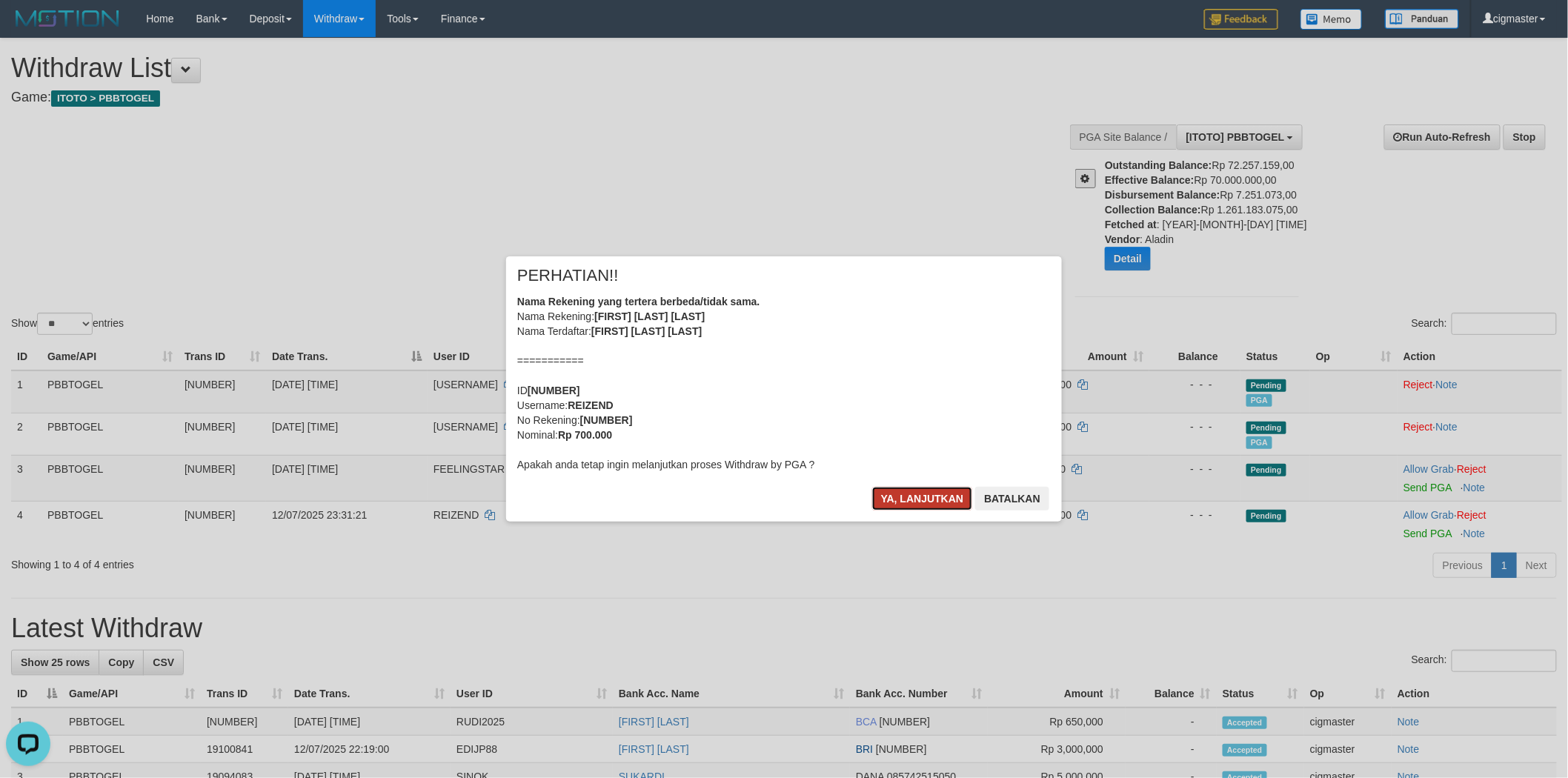 click on "Ya, lanjutkan" at bounding box center (923, 499) 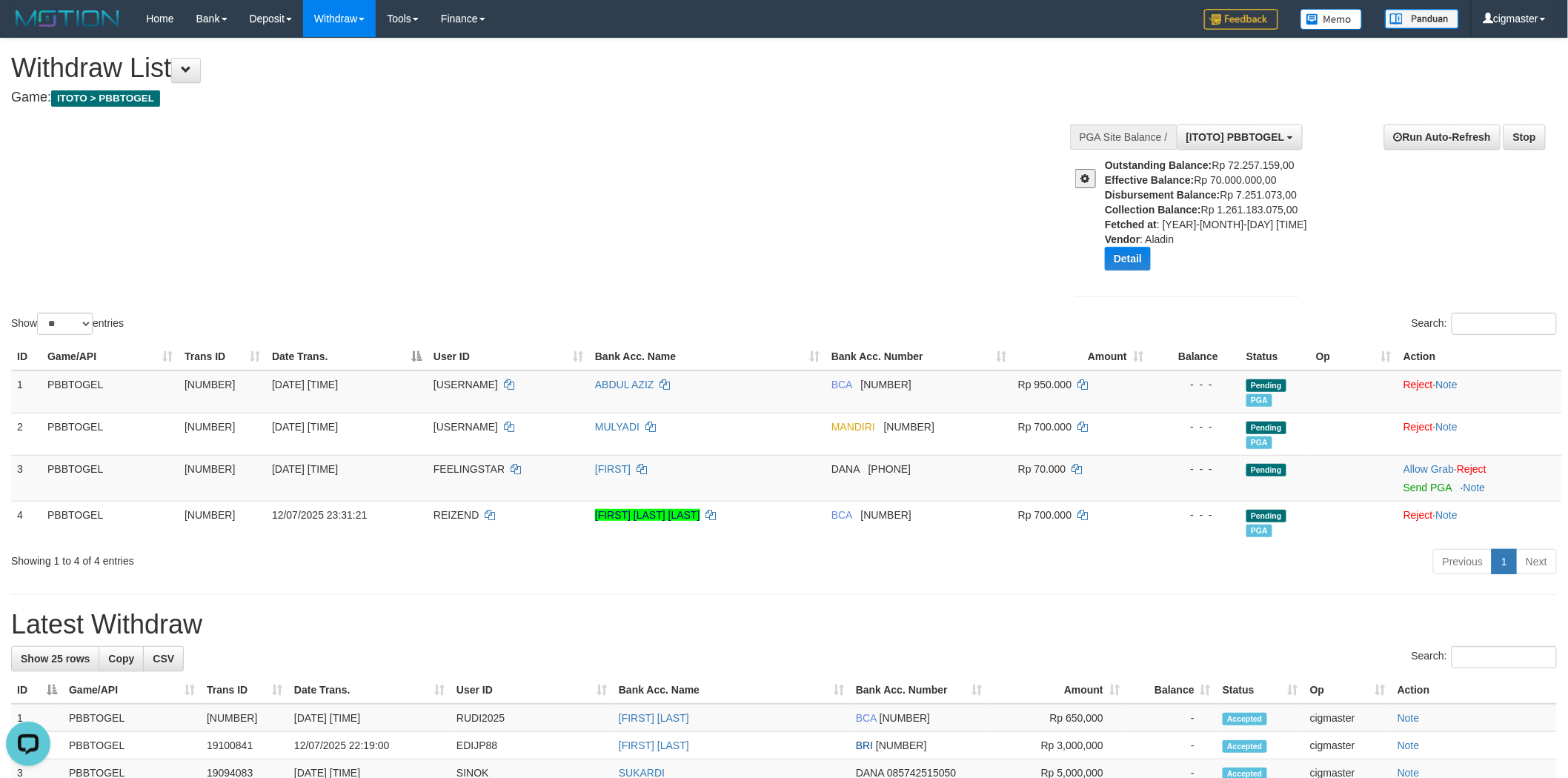 click on "Show  ** ** ** ***  entries Search:" at bounding box center [784, 188] 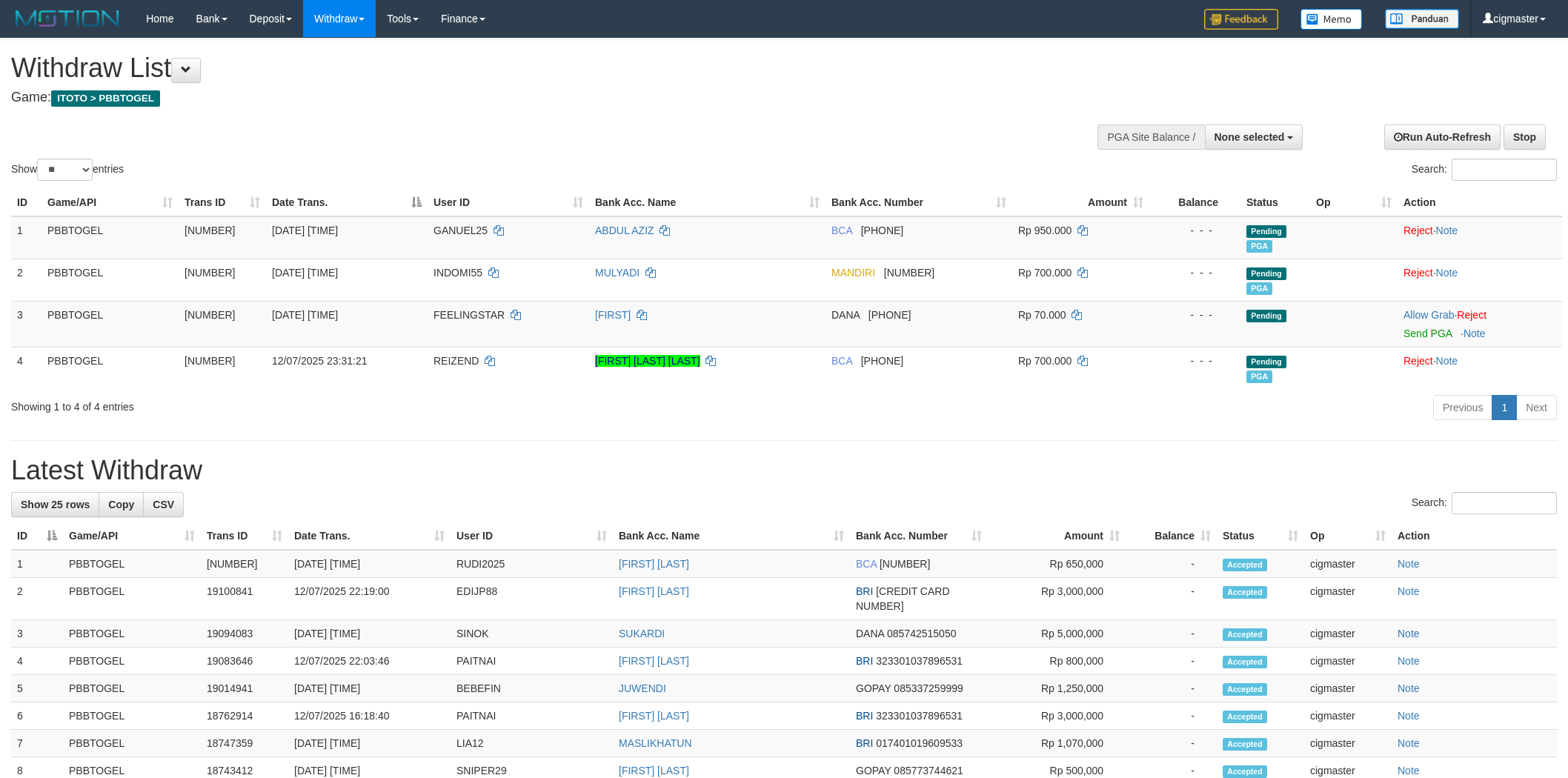 select 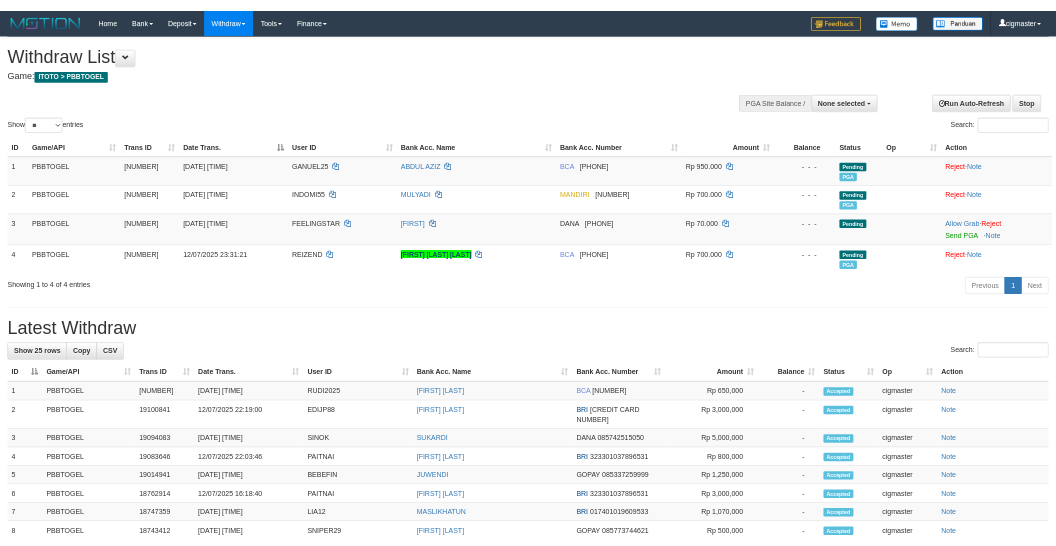 scroll, scrollTop: 0, scrollLeft: 0, axis: both 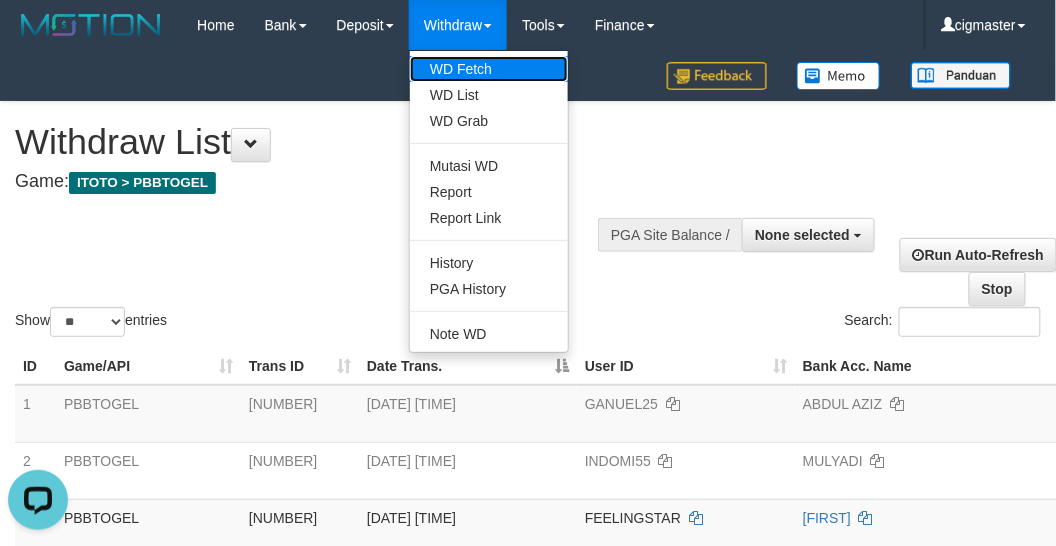 click on "WD Fetch" at bounding box center [489, 69] 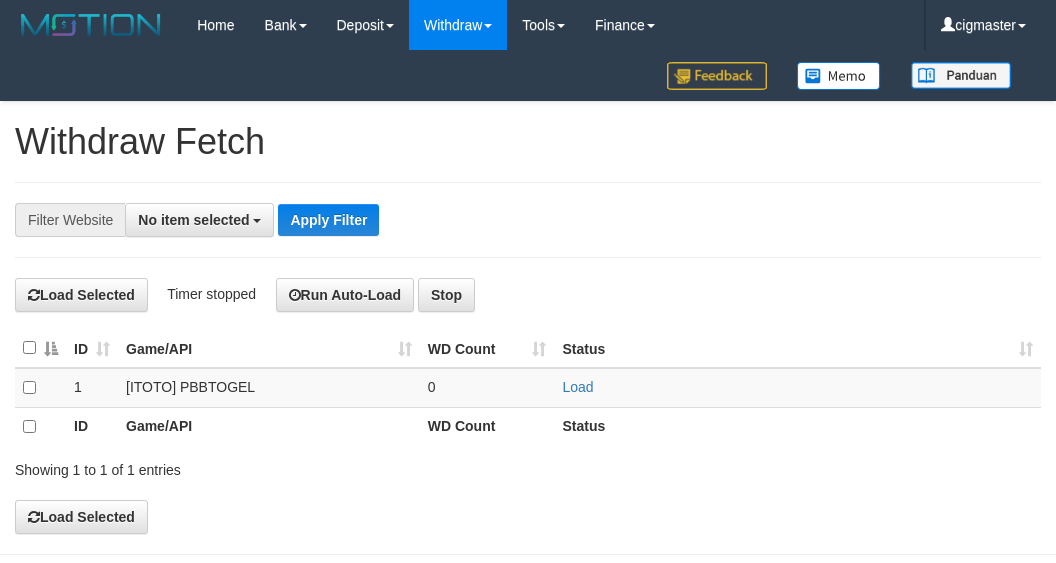 select 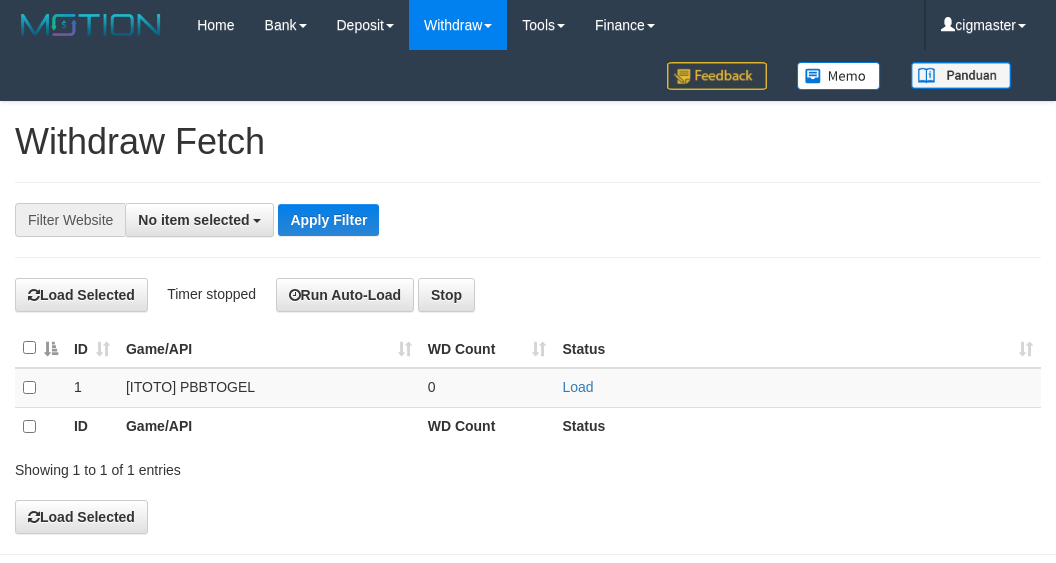 scroll, scrollTop: 0, scrollLeft: 0, axis: both 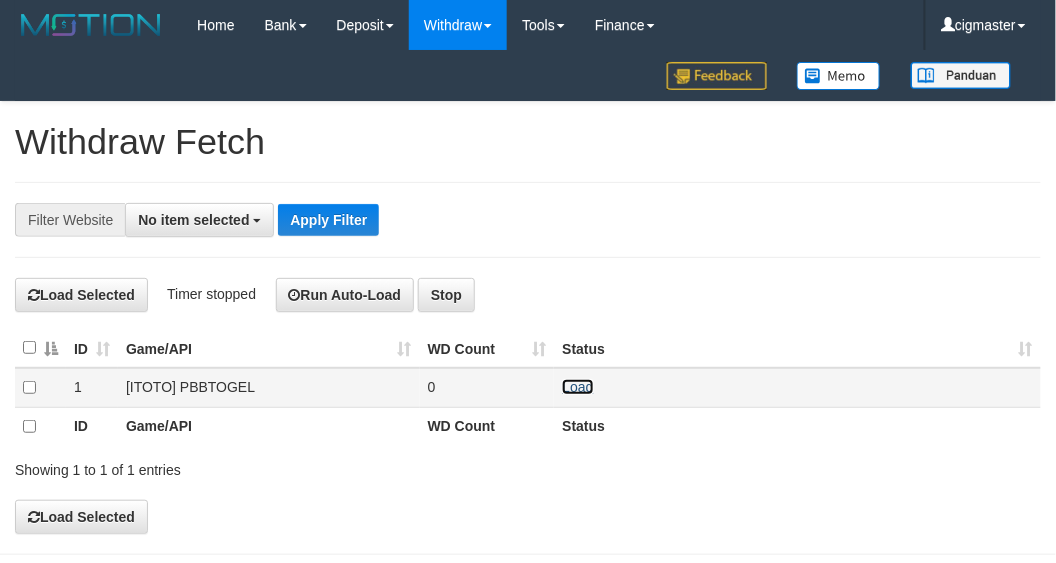 click on "Load" at bounding box center (577, 387) 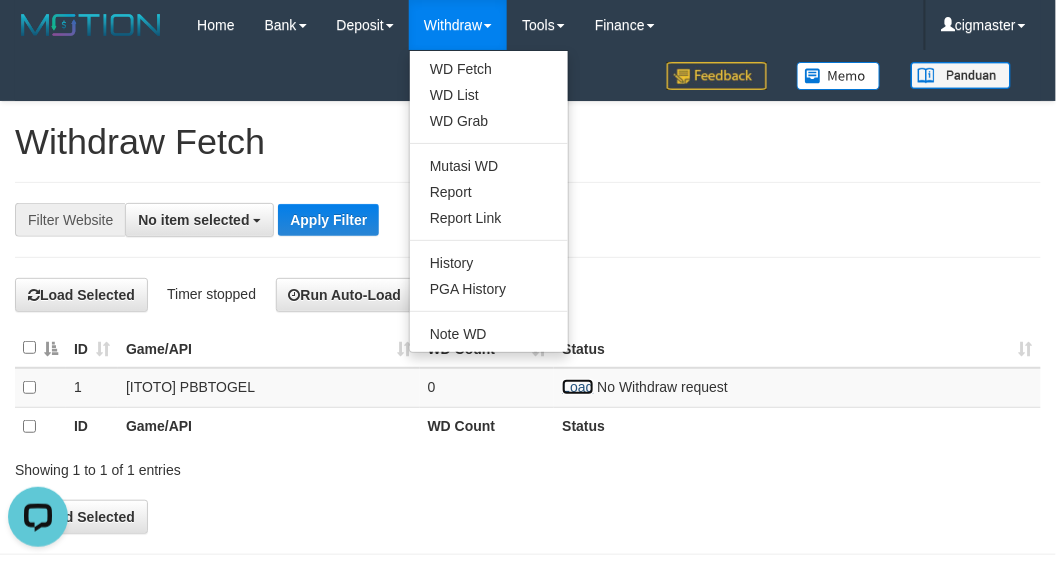scroll, scrollTop: 0, scrollLeft: 0, axis: both 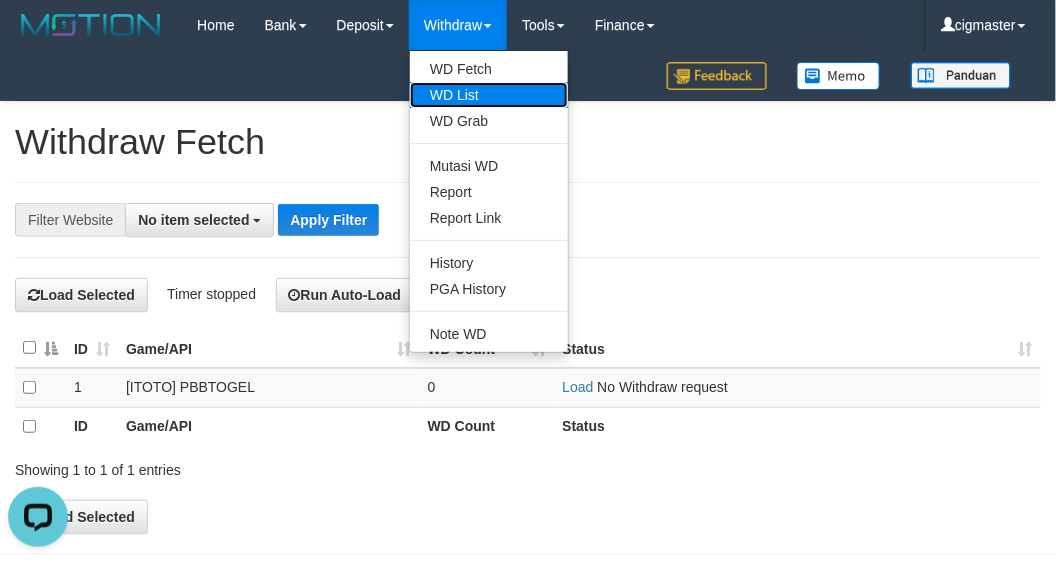 click on "WD List" at bounding box center [489, 95] 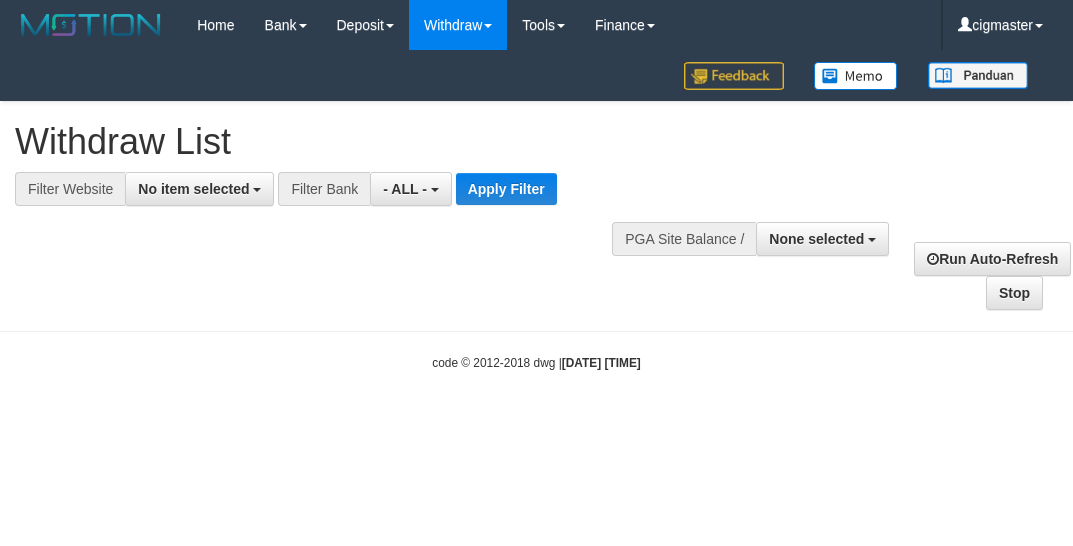 select 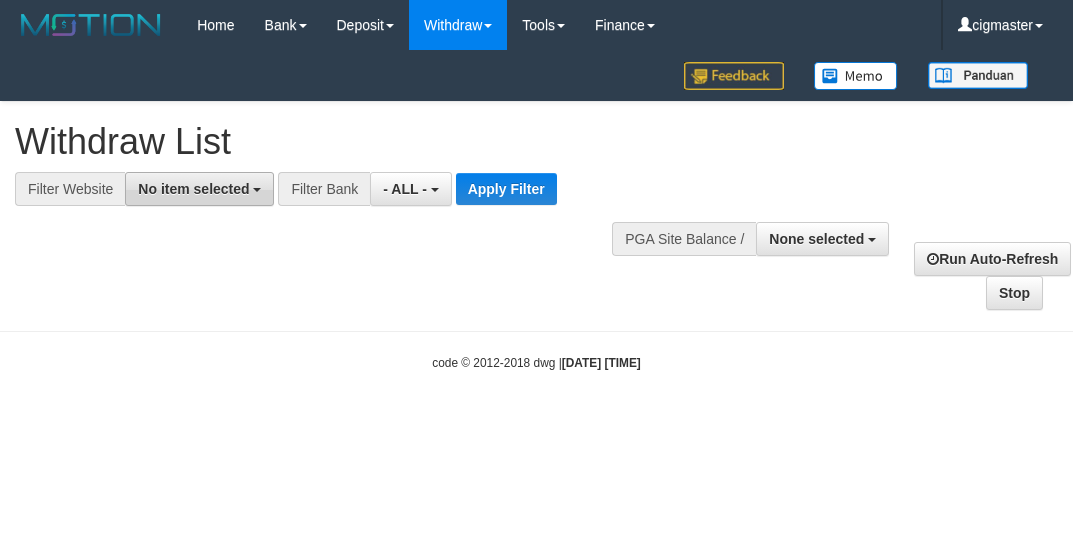 scroll, scrollTop: 0, scrollLeft: 0, axis: both 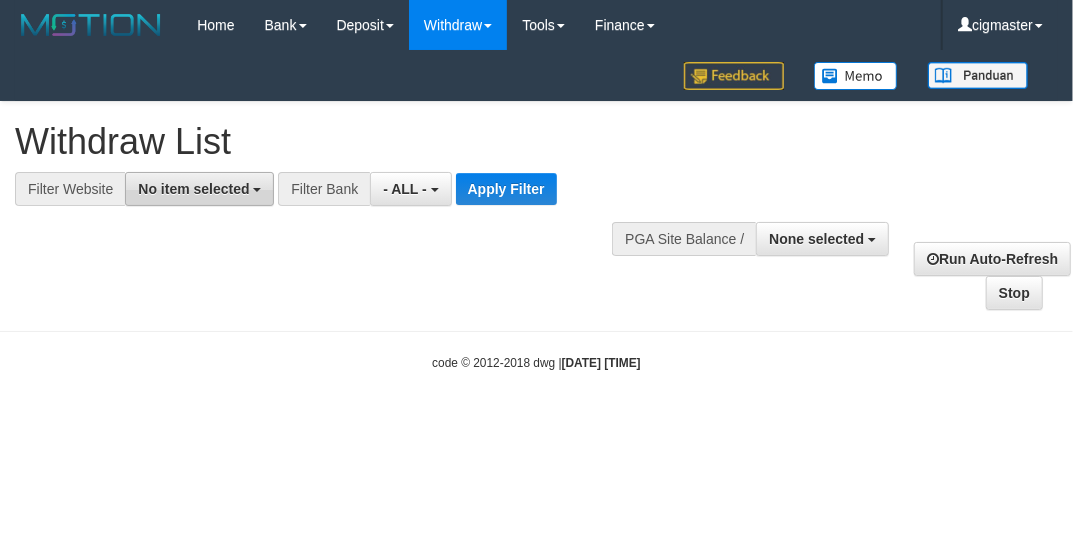 click on "No item selected" at bounding box center (199, 189) 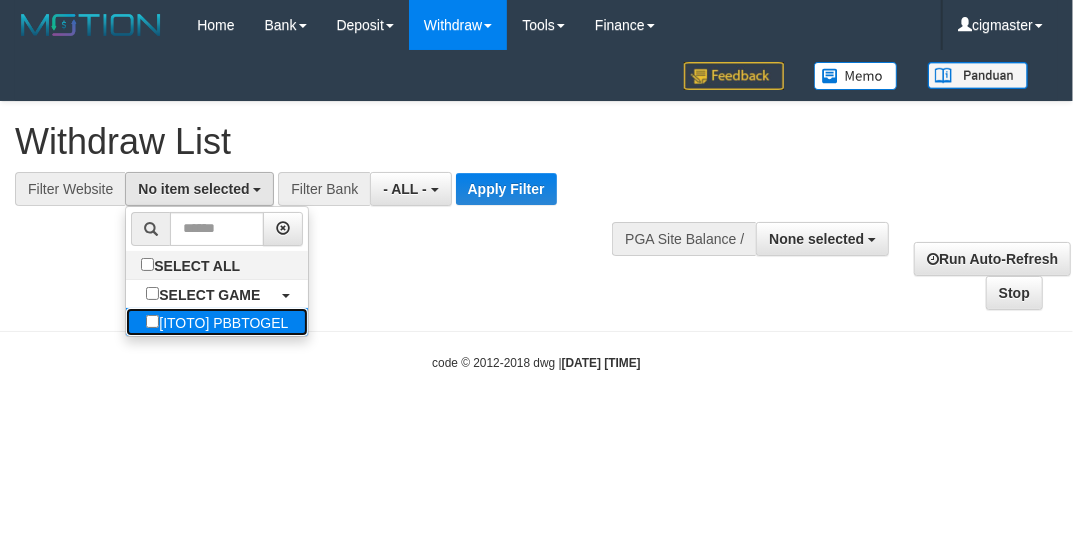 click on "[ITOTO] PBBTOGEL" at bounding box center [217, 322] 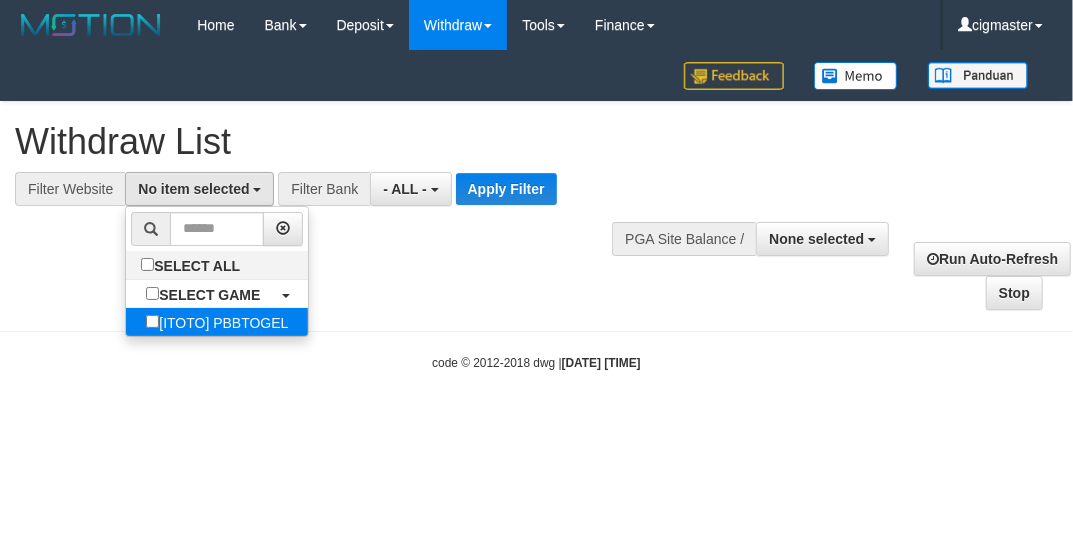 select on "****" 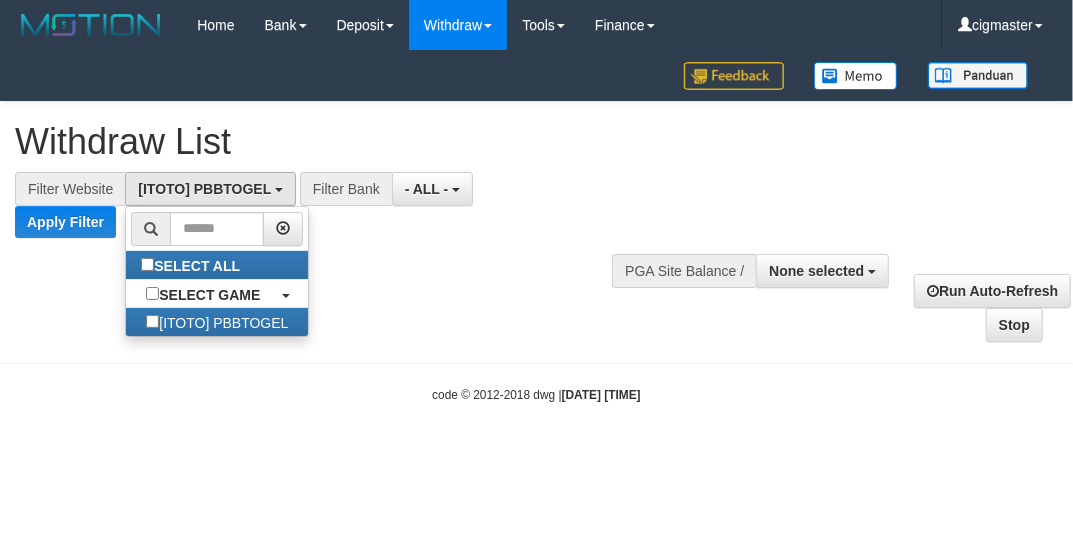 scroll, scrollTop: 17, scrollLeft: 0, axis: vertical 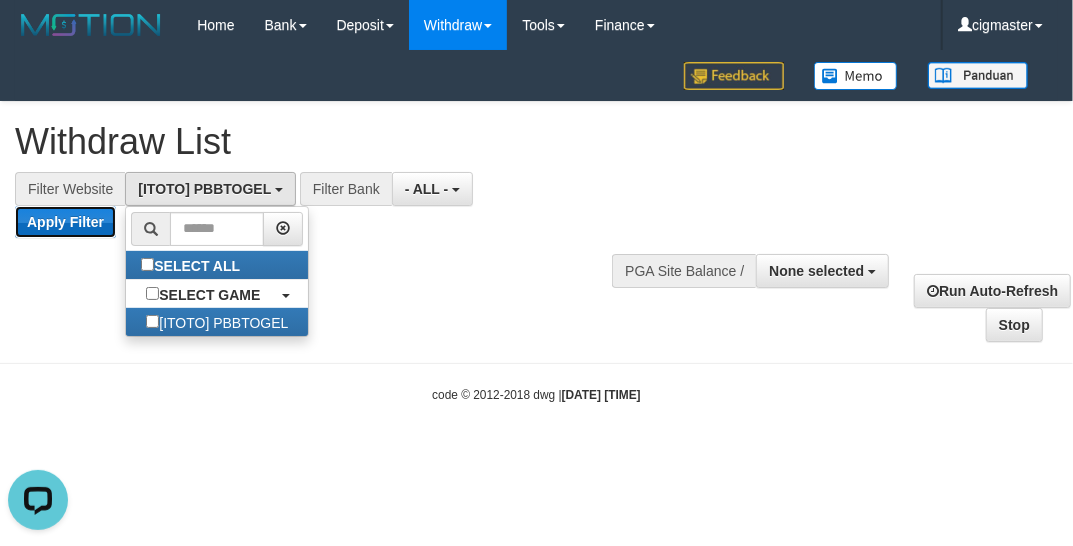 click on "Apply Filter" at bounding box center [65, 222] 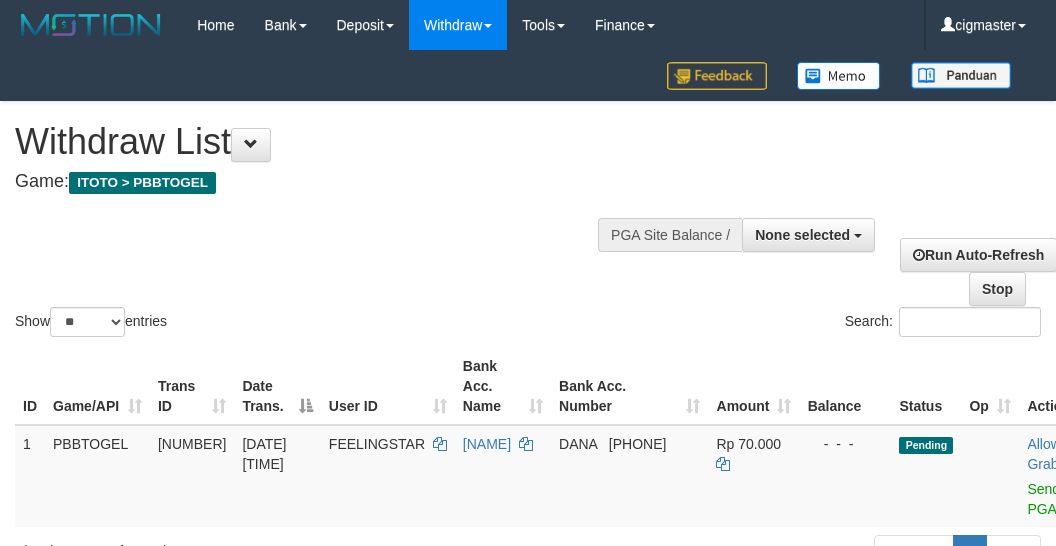 select 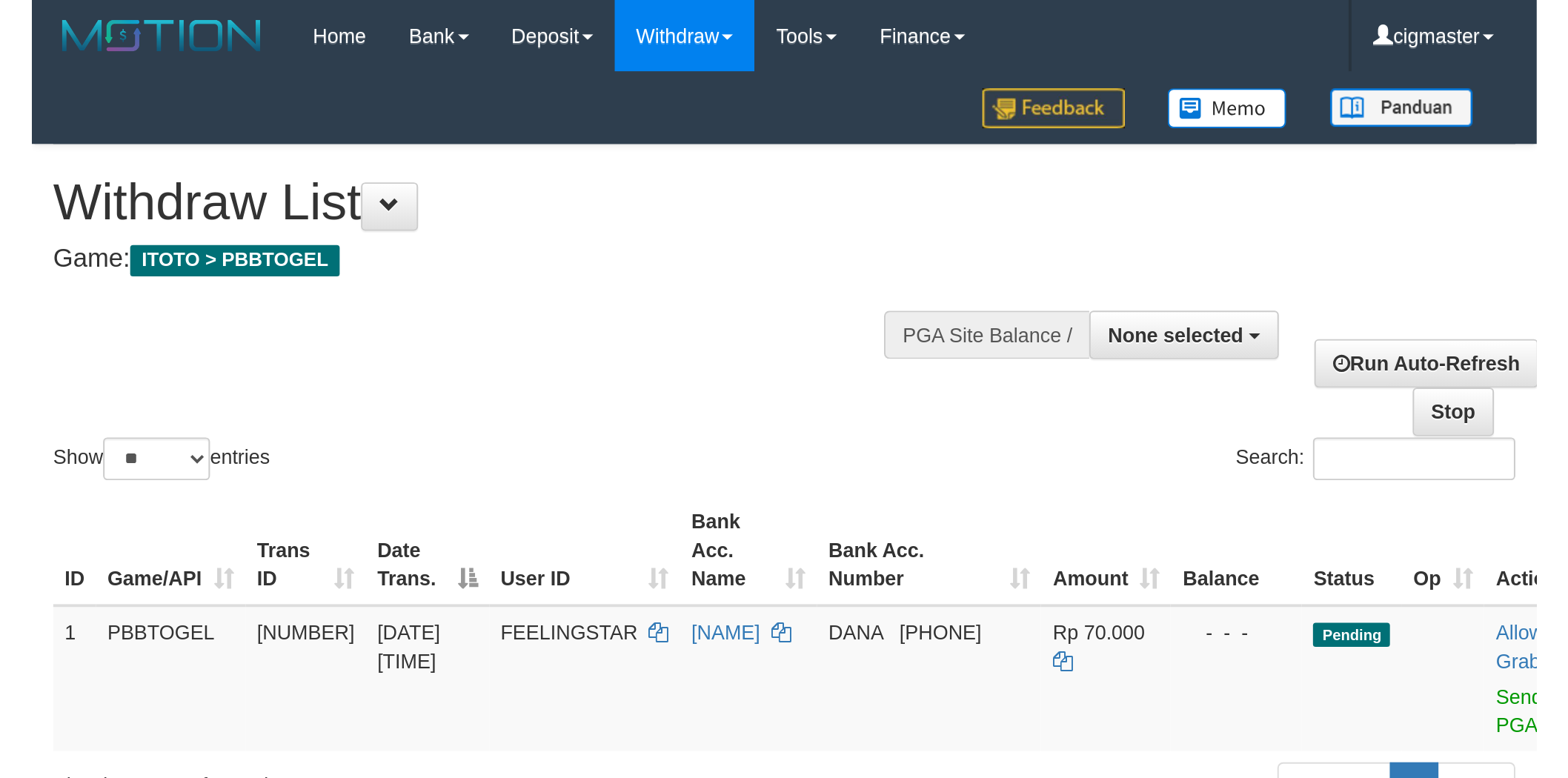 scroll, scrollTop: 0, scrollLeft: 0, axis: both 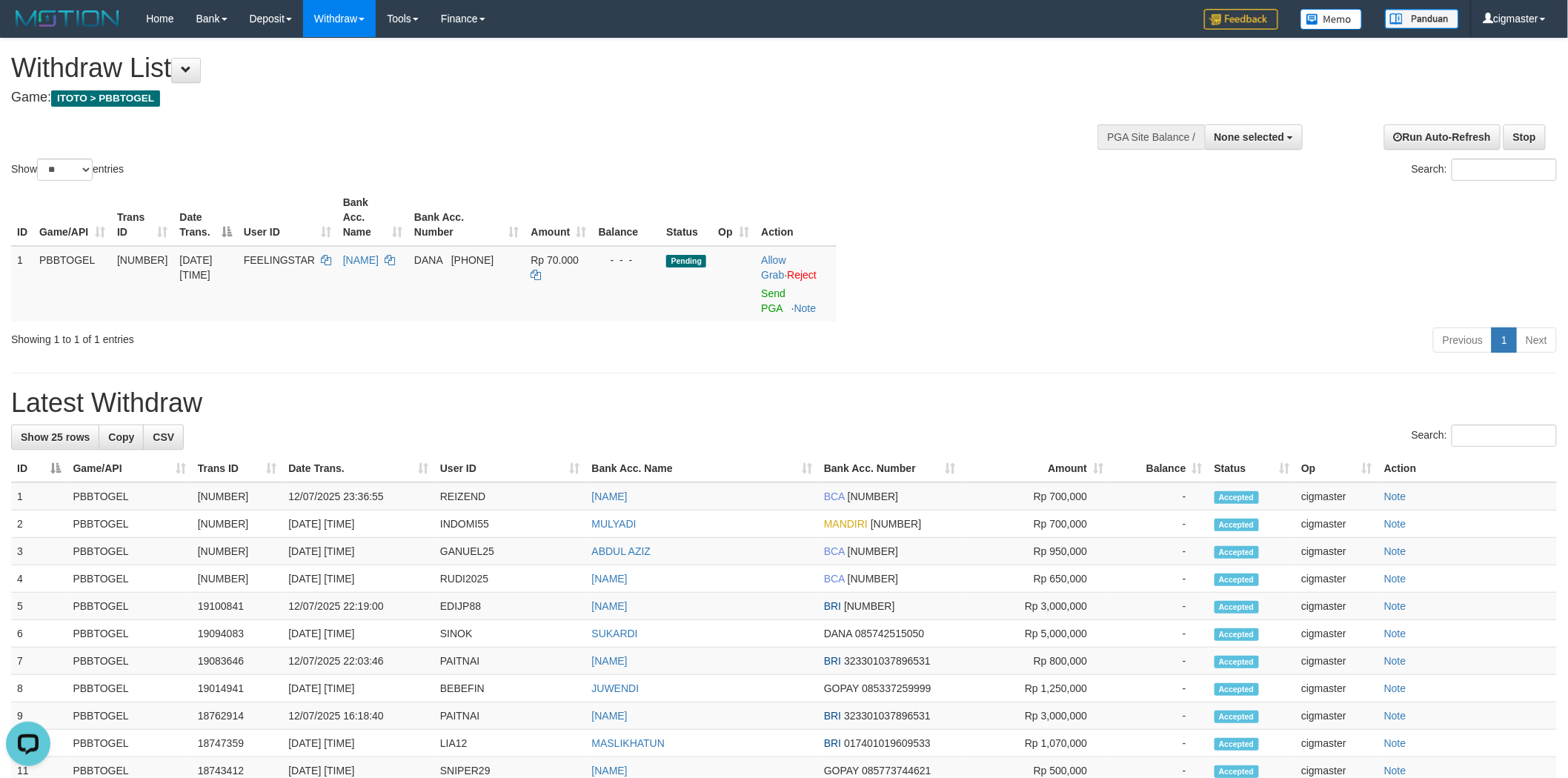 click on "ID Game/API Trans ID Date Trans. User ID Bank Acc. Name Bank Acc. Number Amount Balance Status Op Action
1 PBBTOGEL [NUMBER] [DATE] [TIME] [NAME]    [NAME]    DANA     [PHONE] Rp 70.000    -  -  - Pending Allow Grab   ·    Reject Send PGA     ·    Note Processing..." at bounding box center (784, 255) 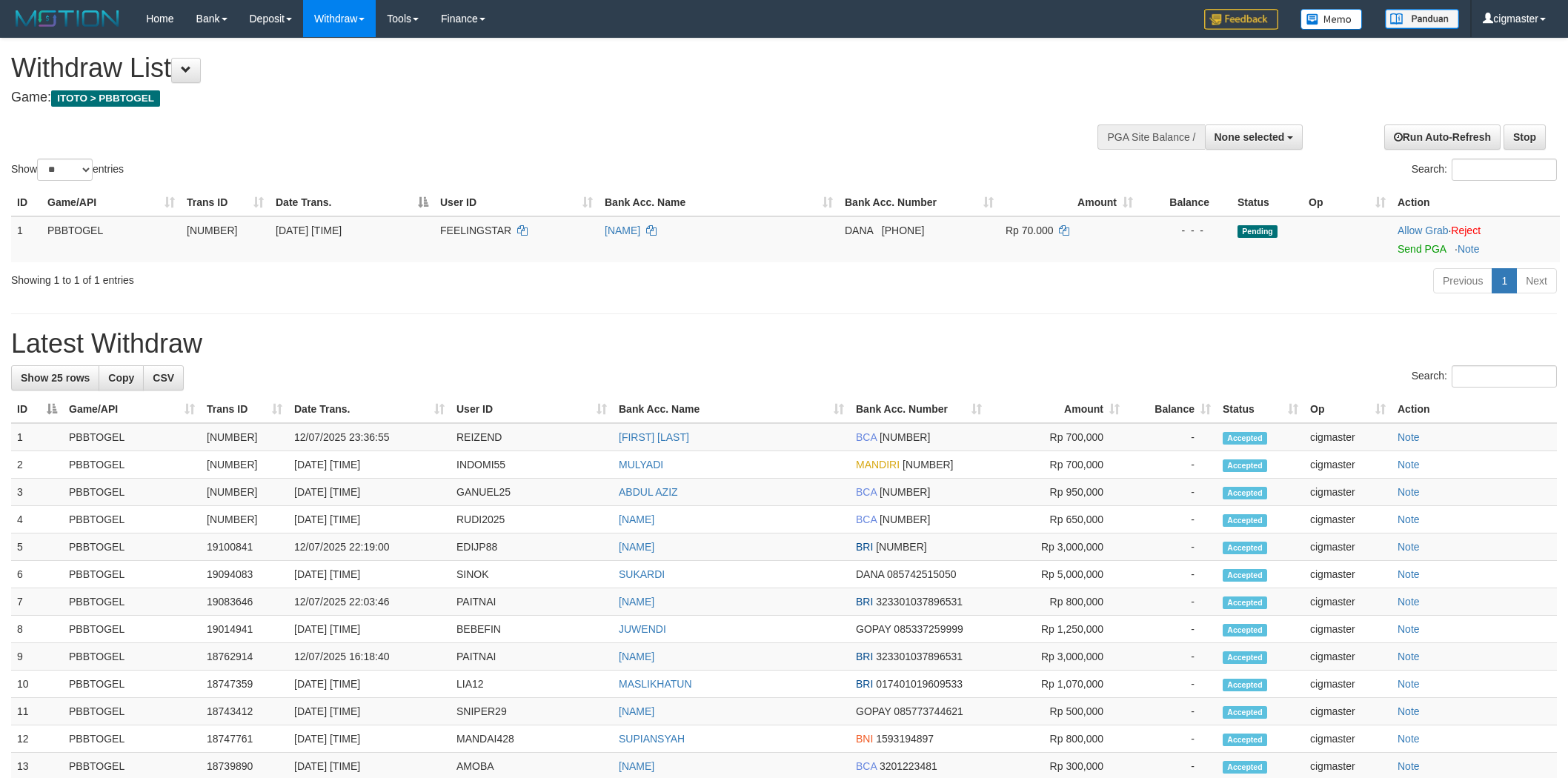 select 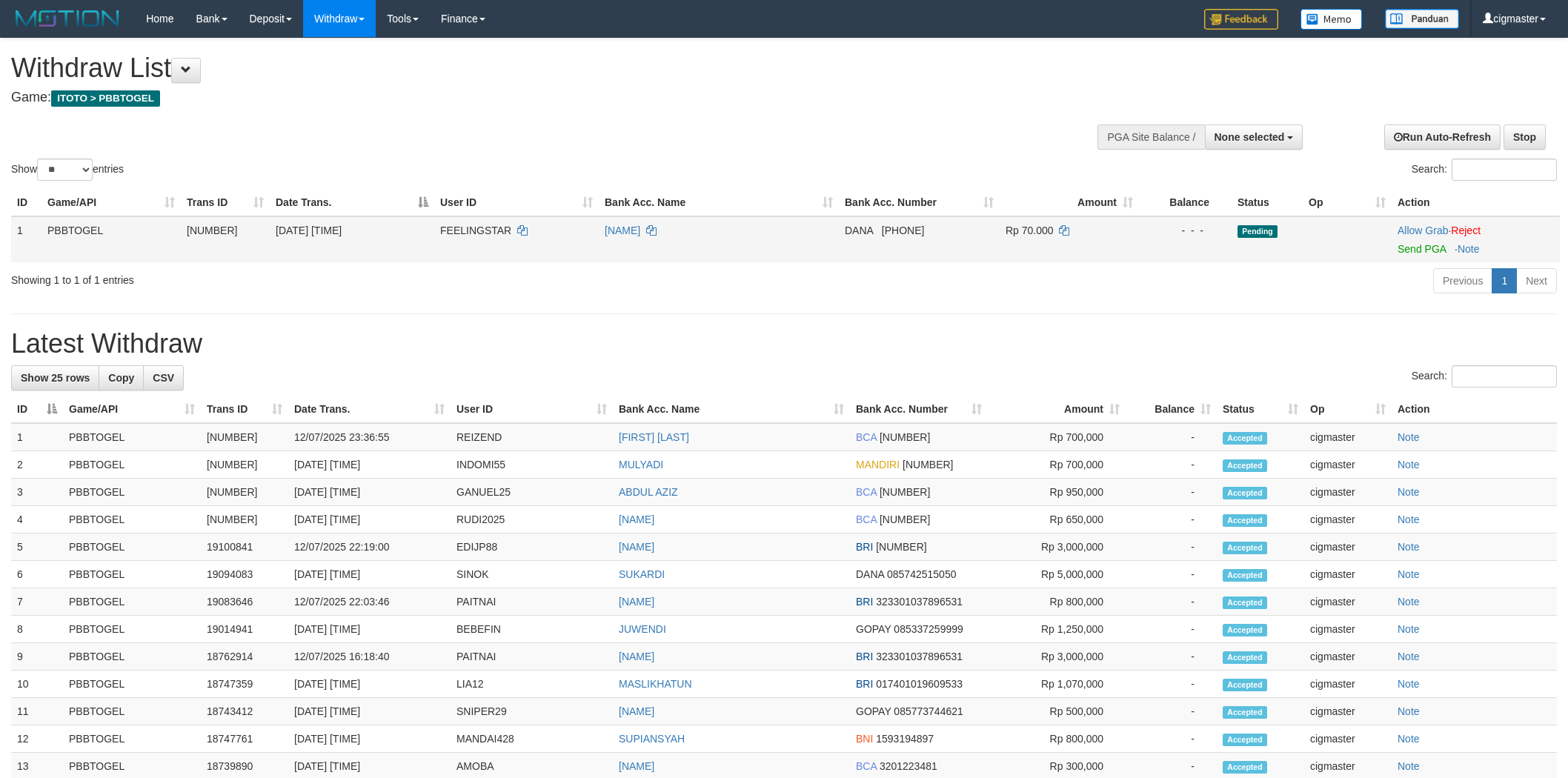 scroll, scrollTop: 0, scrollLeft: 0, axis: both 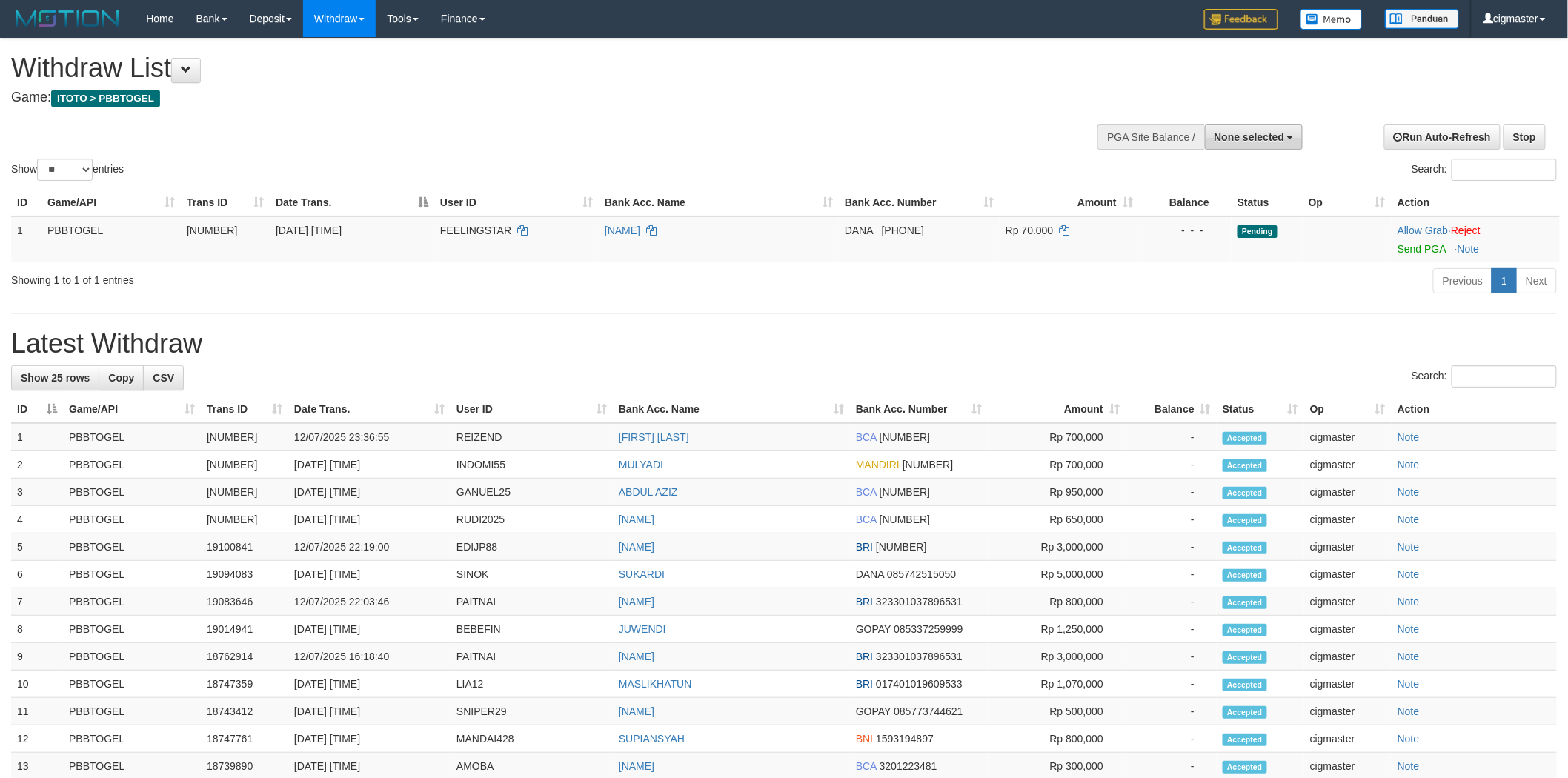 click on "None selected" at bounding box center (1249, 137) 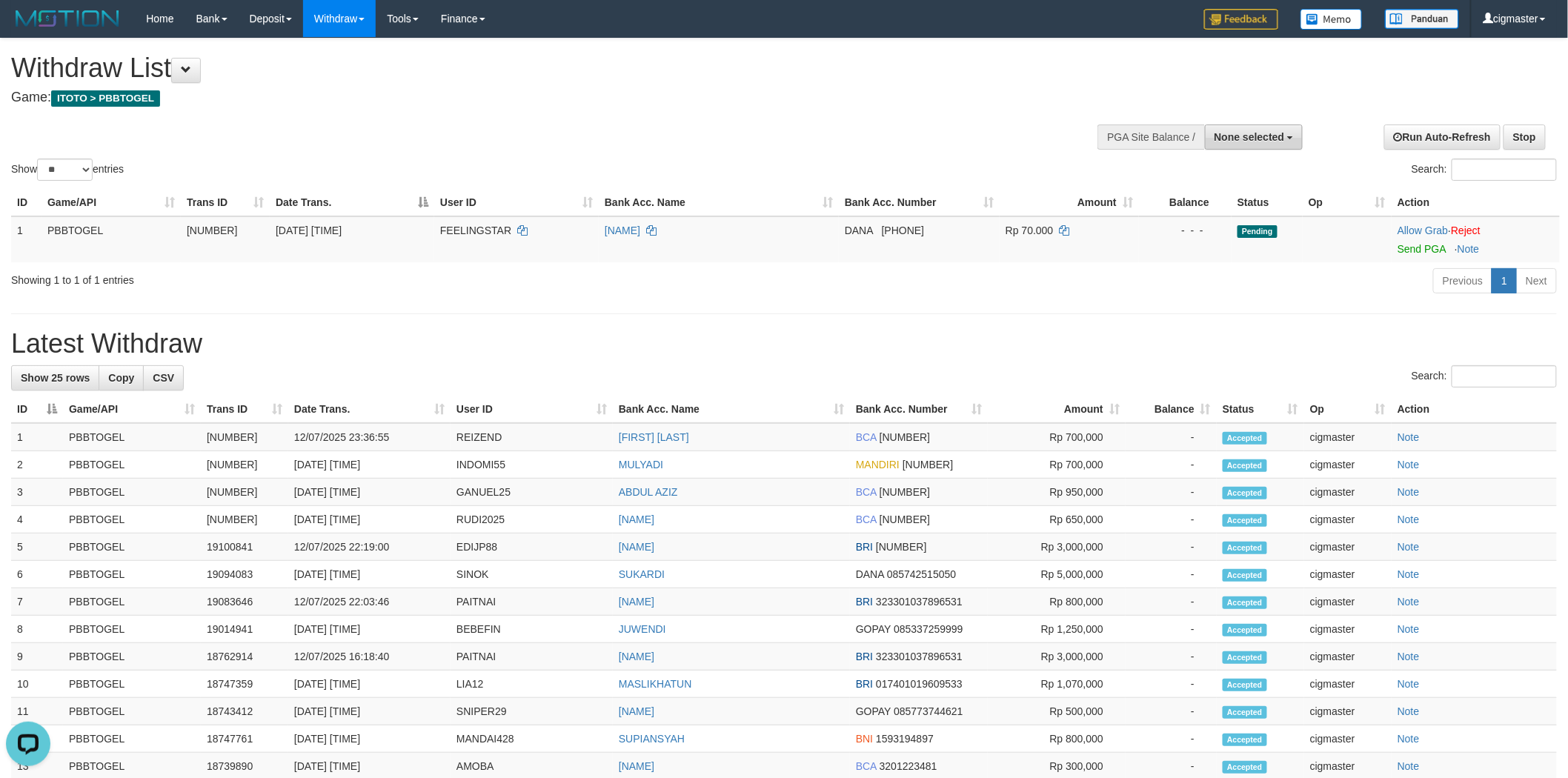 scroll, scrollTop: 0, scrollLeft: 0, axis: both 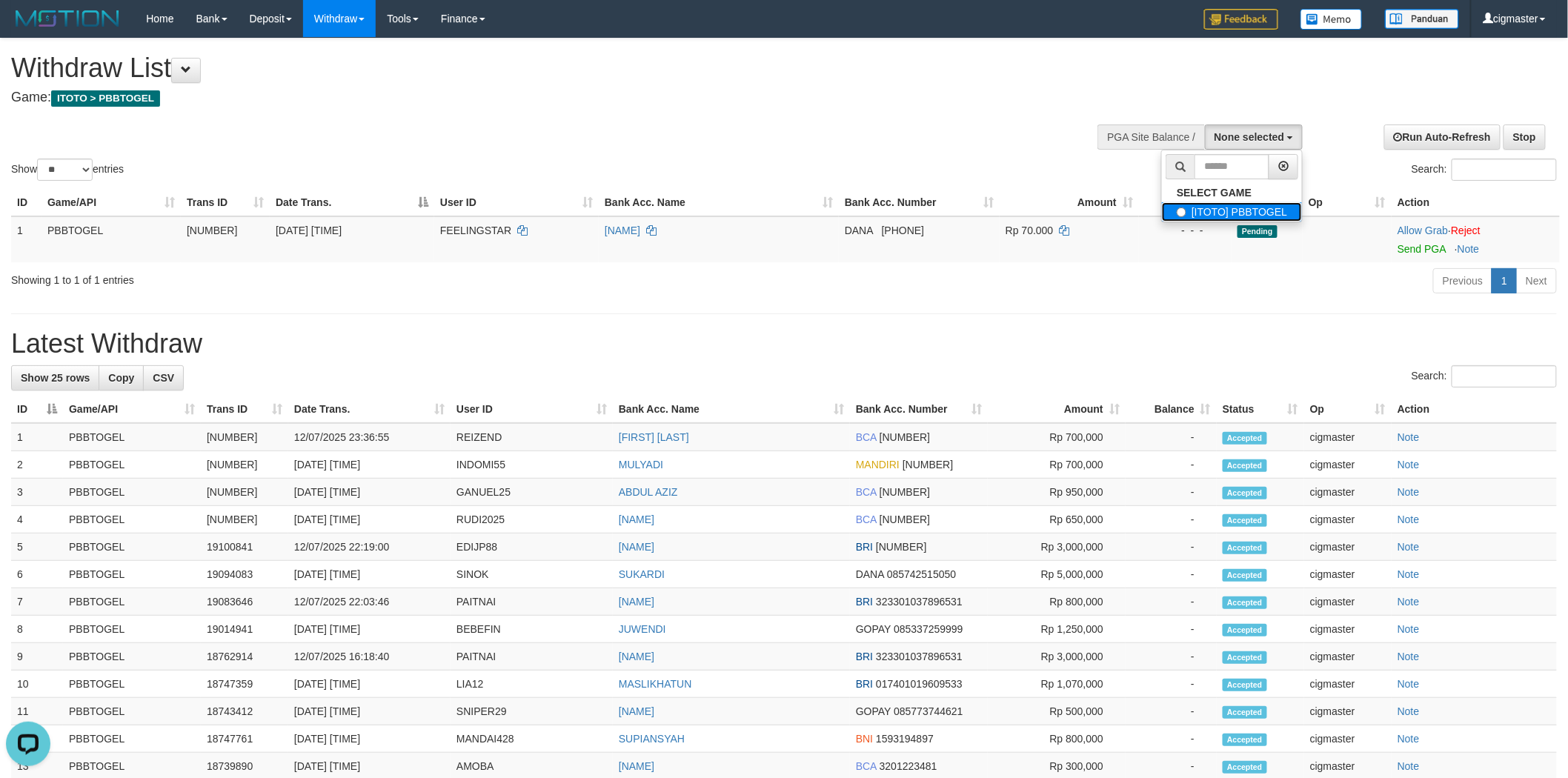 click on "[ITOTO] PBBTOGEL" at bounding box center [1232, 212] 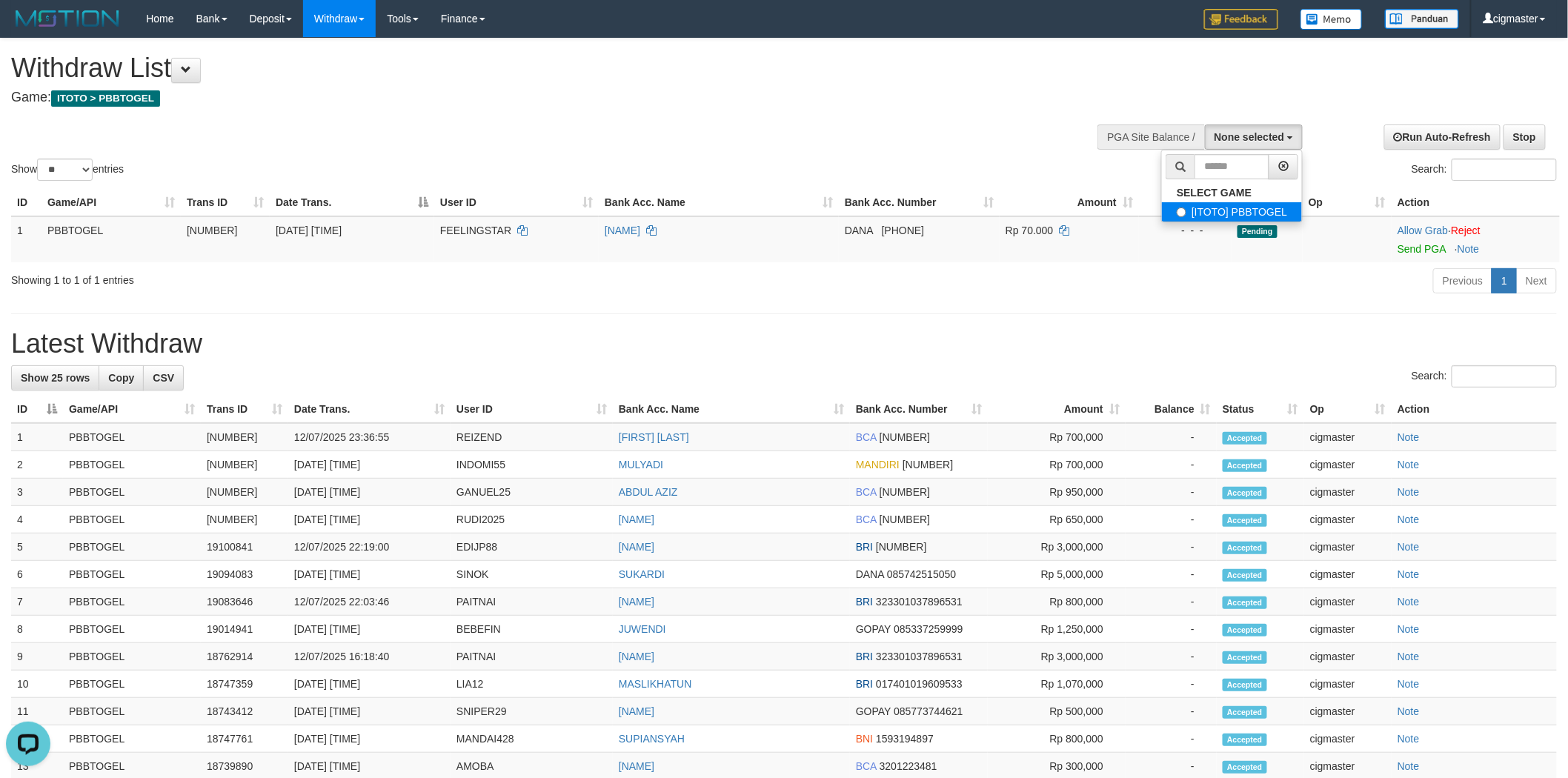 select on "****" 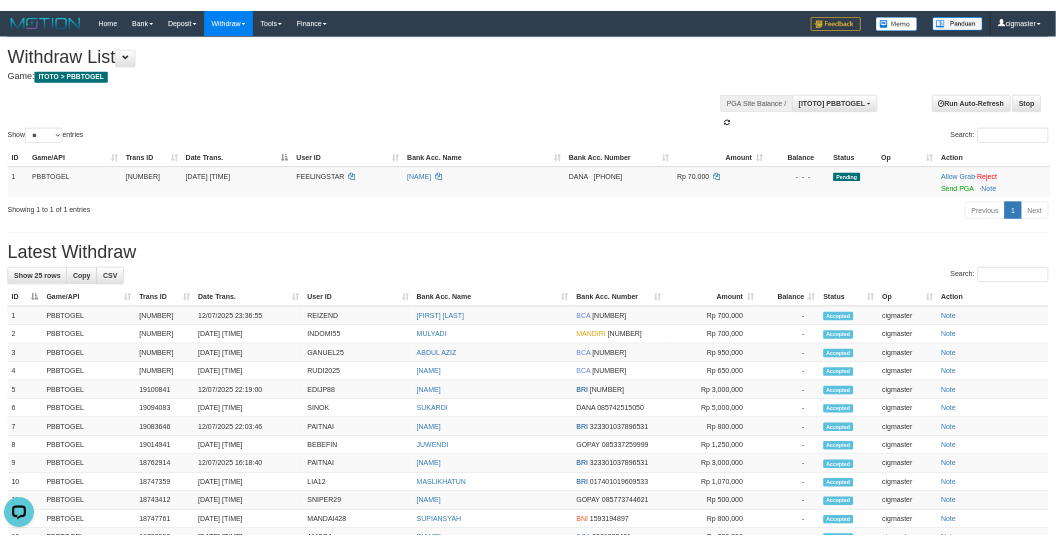 scroll, scrollTop: 17, scrollLeft: 0, axis: vertical 